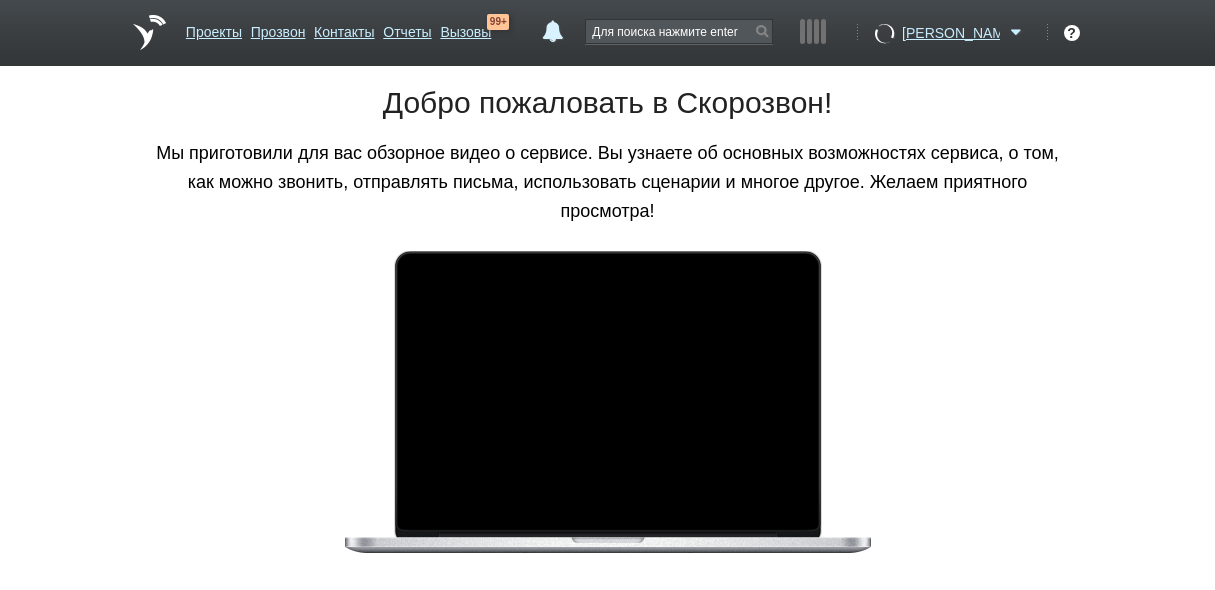 scroll, scrollTop: 0, scrollLeft: 0, axis: both 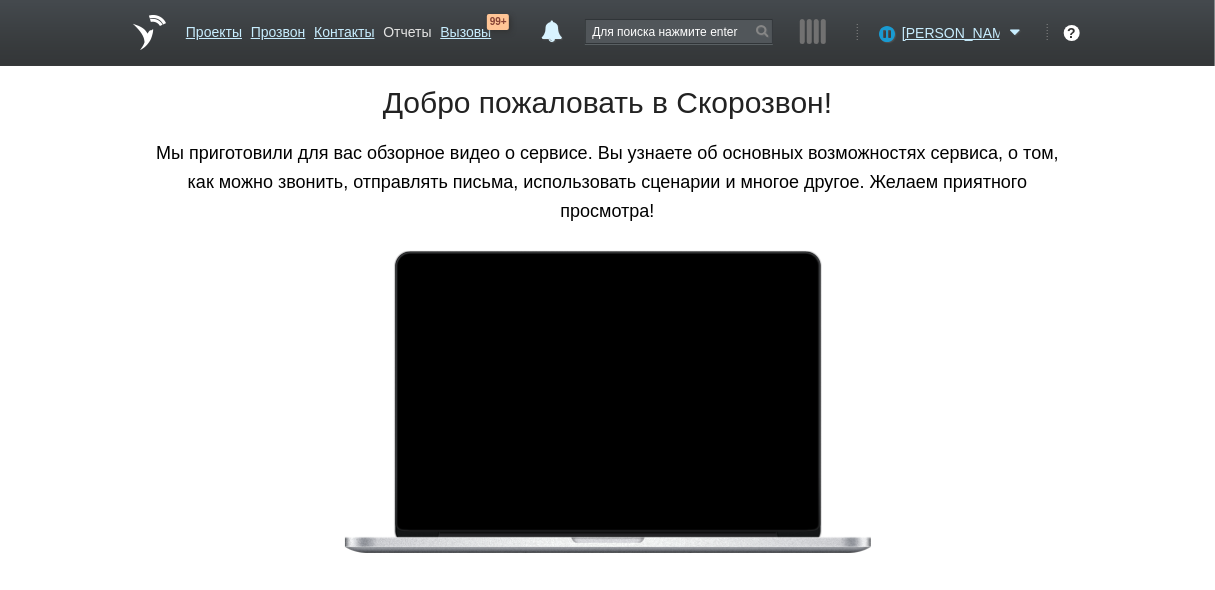 click on "Отчеты" at bounding box center [407, 28] 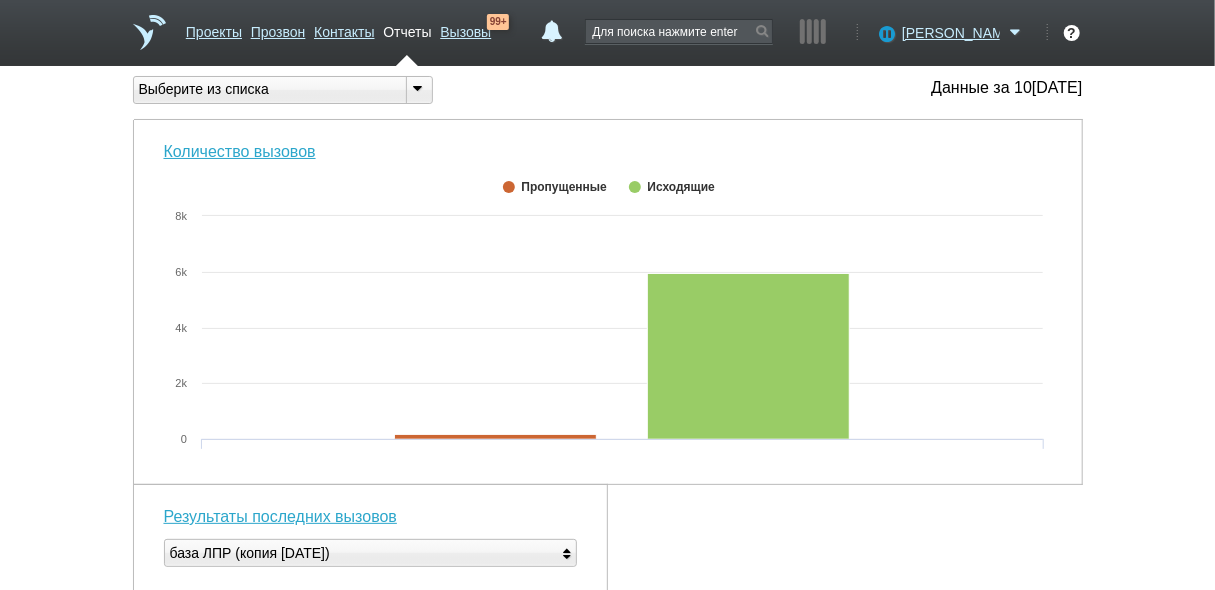 click at bounding box center (418, 88) 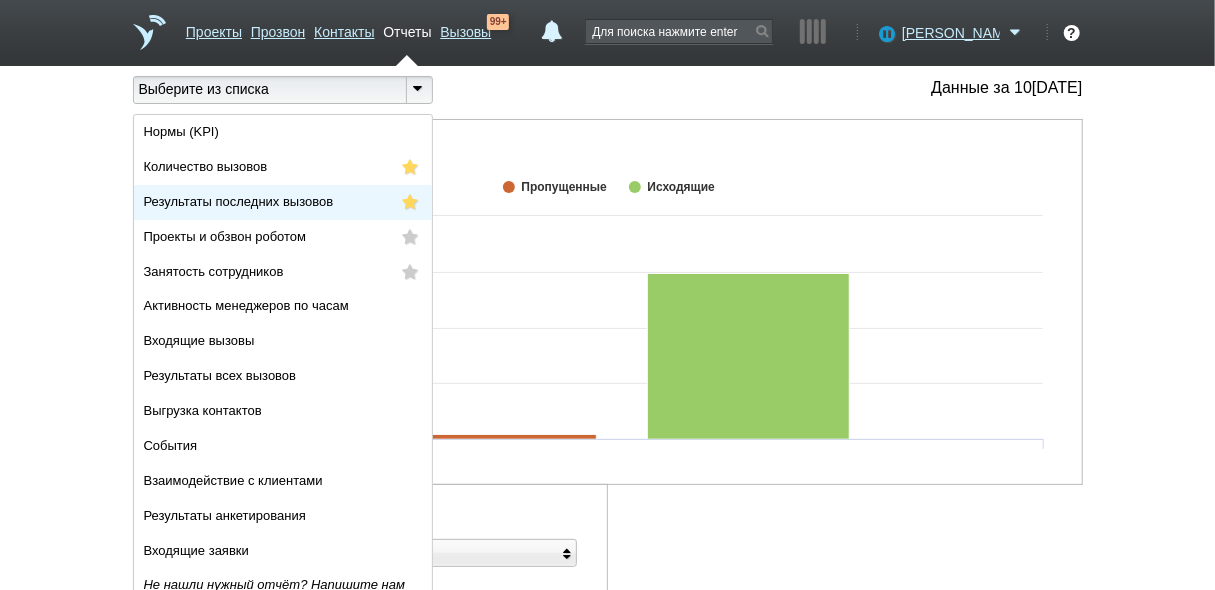 click on "Результаты последних вызовов" at bounding box center [239, 201] 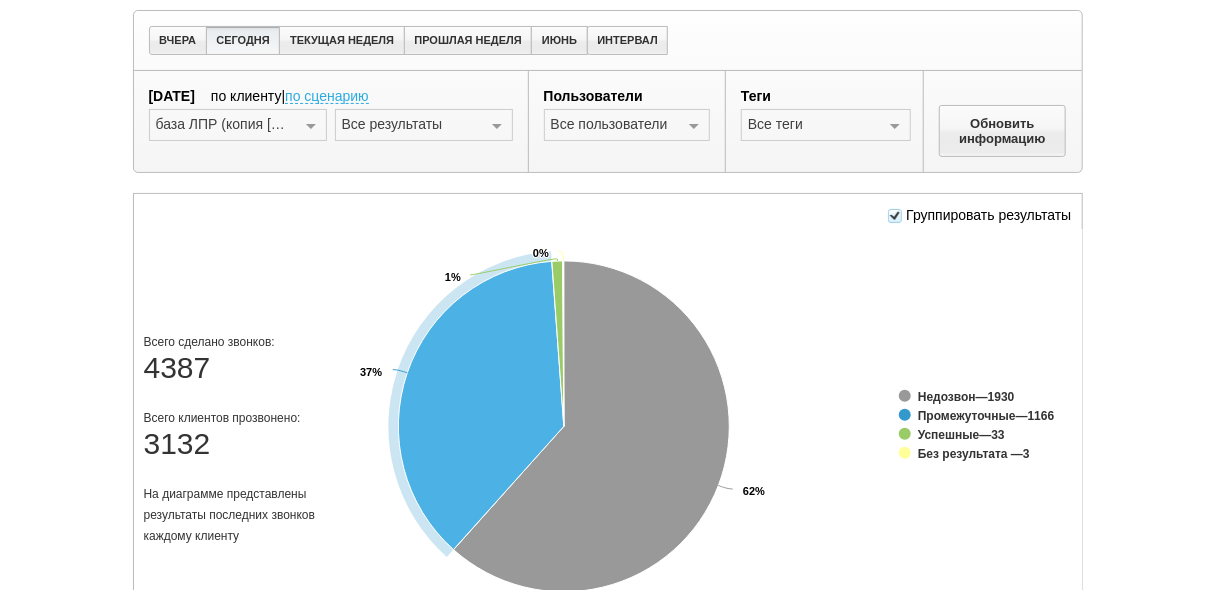 scroll, scrollTop: 320, scrollLeft: 0, axis: vertical 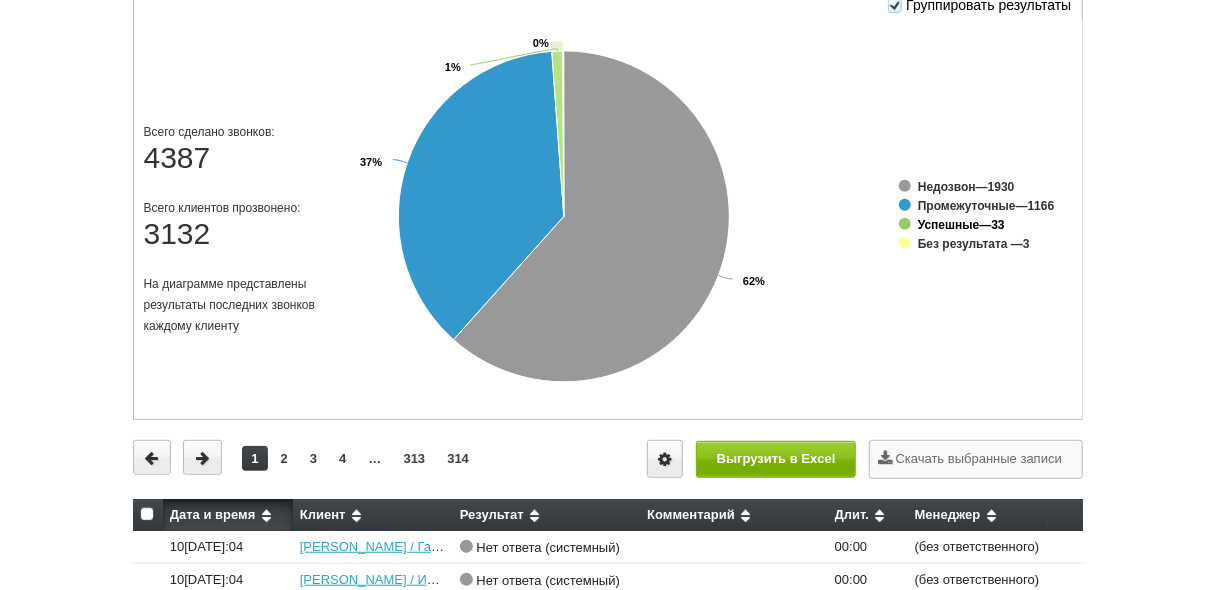 click on "Успешные" 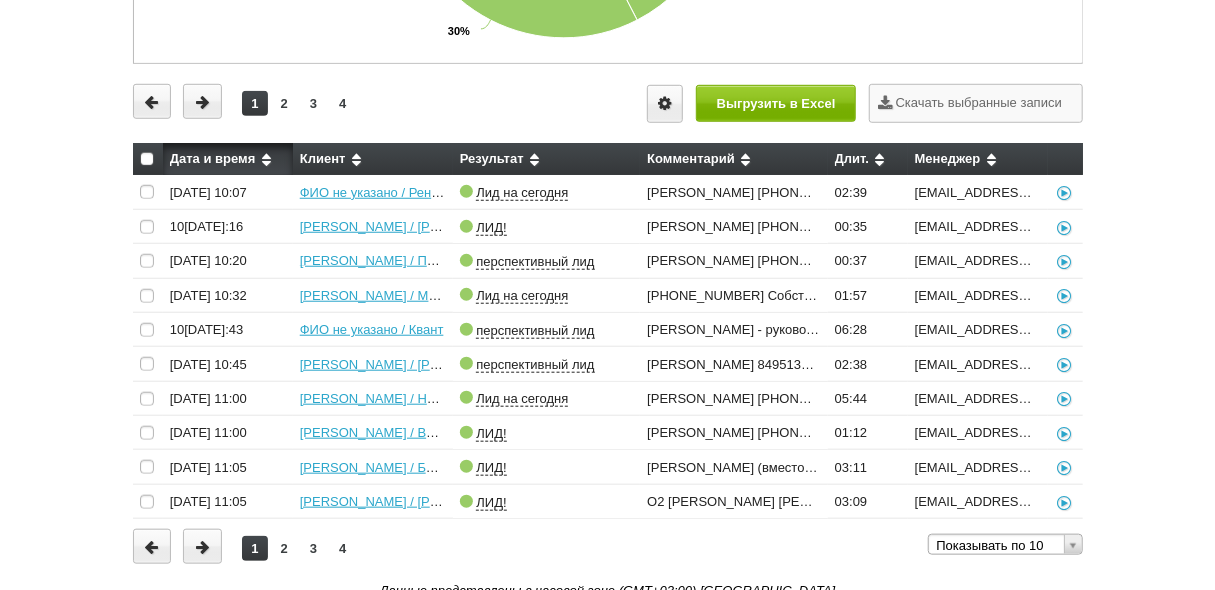 scroll, scrollTop: 643, scrollLeft: 0, axis: vertical 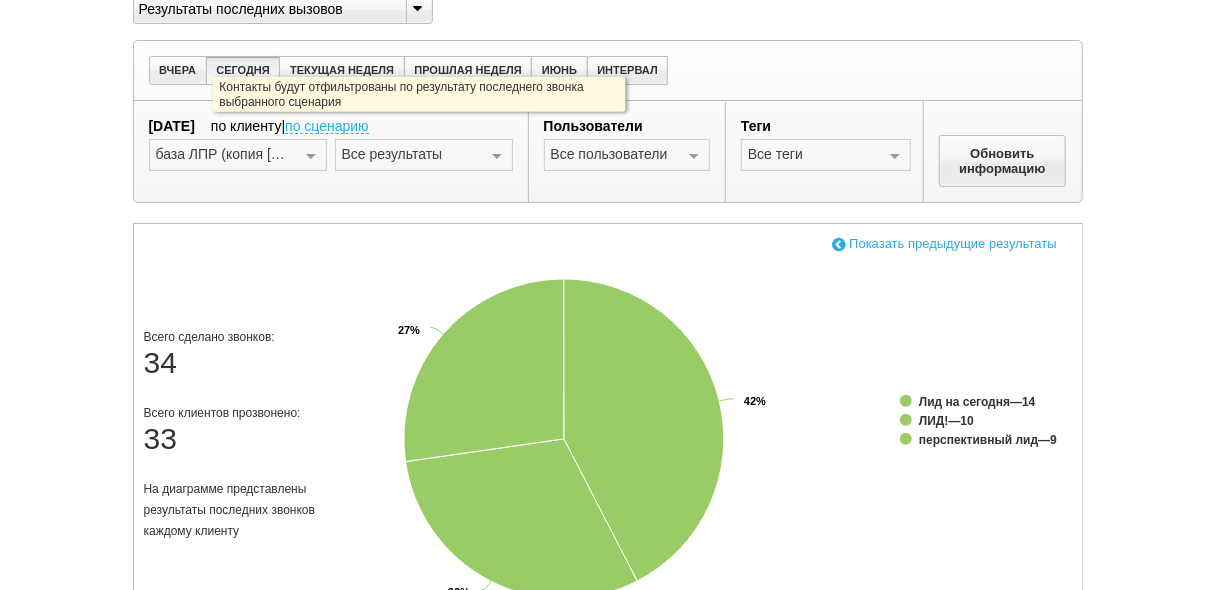 click on "по сценарию" at bounding box center [327, 127] 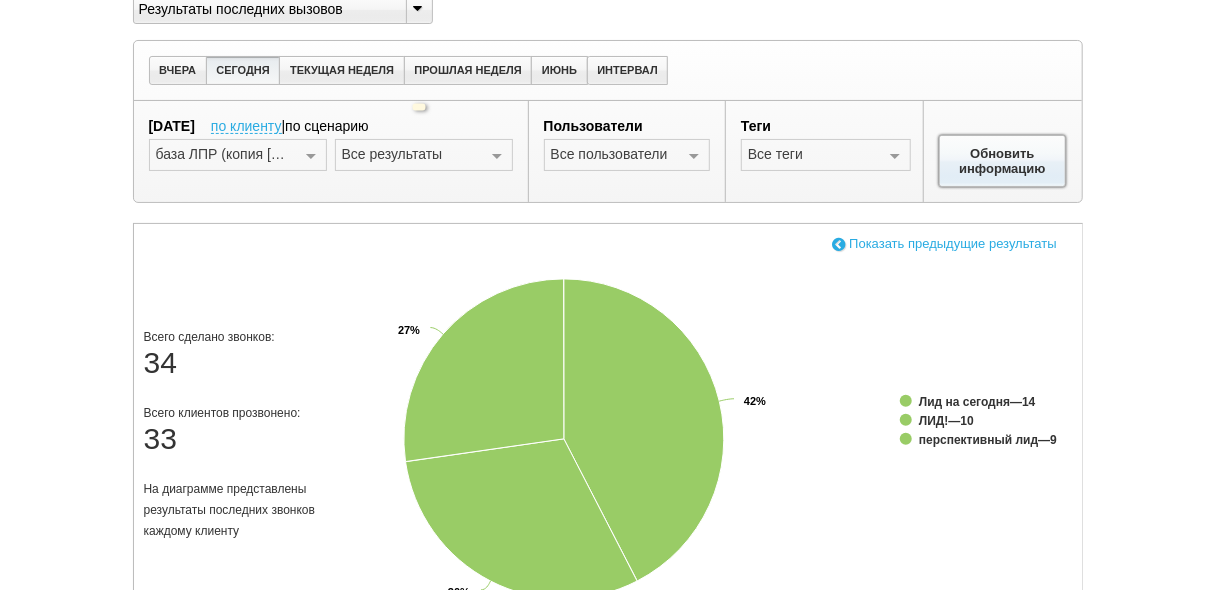 click on "Обновить информацию" at bounding box center (1003, 161) 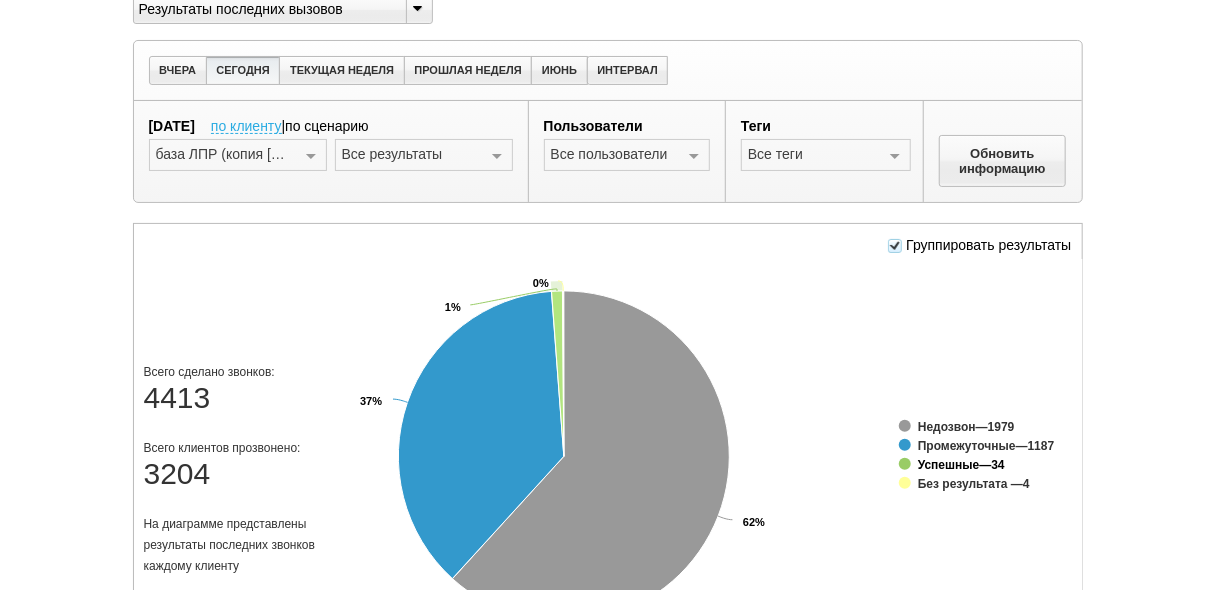 click on "Успешные" 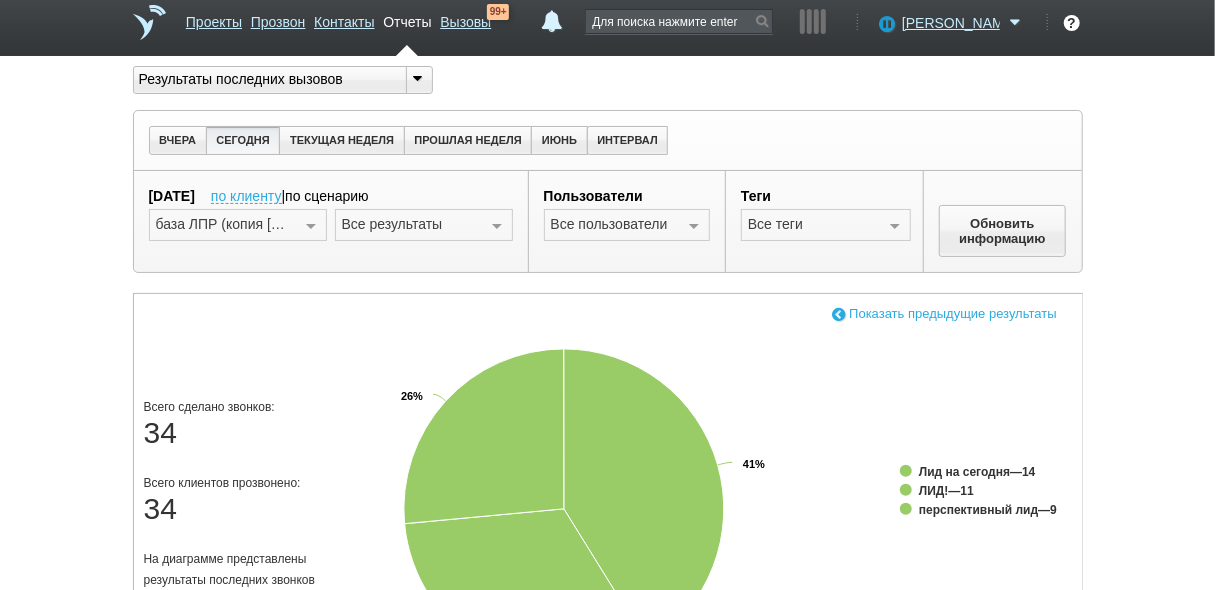 scroll, scrollTop: 0, scrollLeft: 0, axis: both 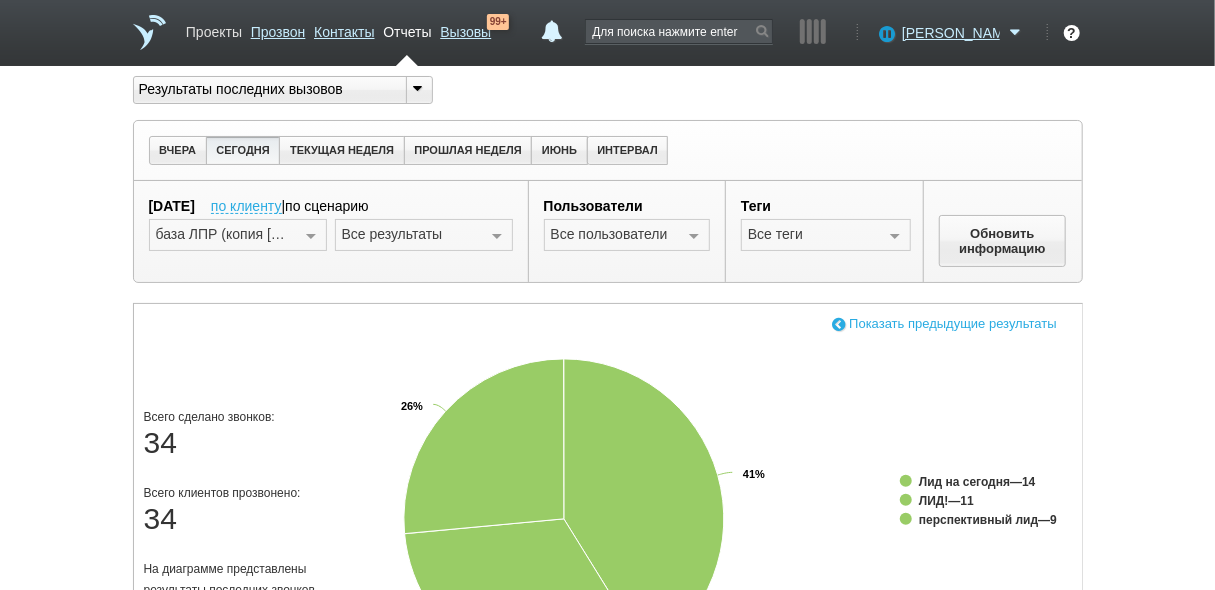 click on "Проекты" at bounding box center [214, 28] 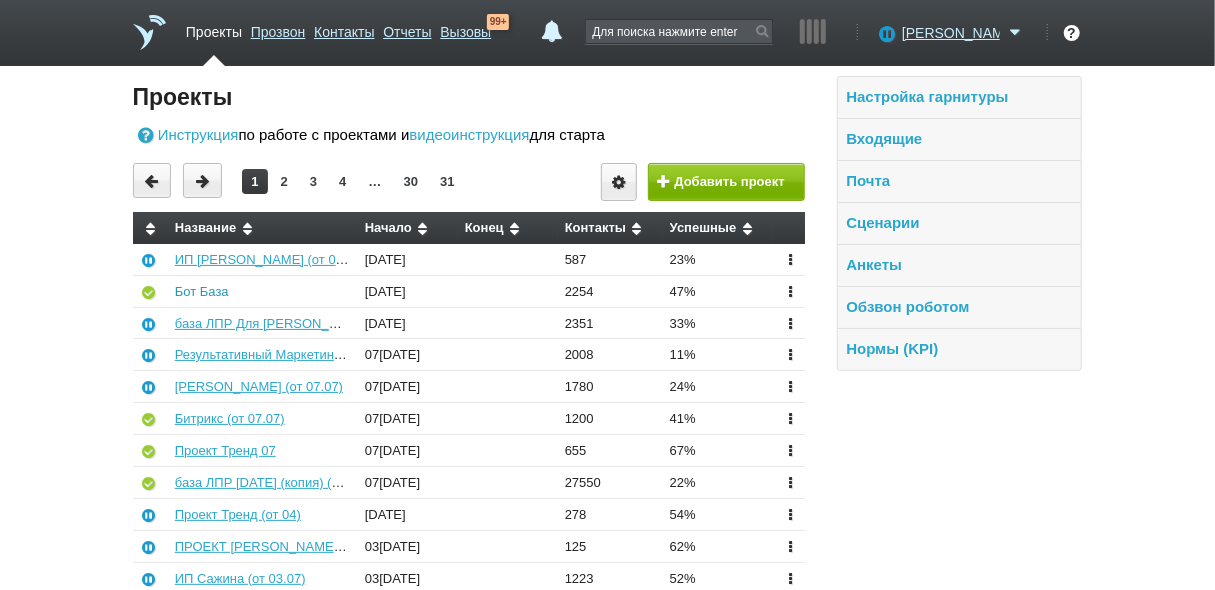click on "Бот База" at bounding box center (202, 291) 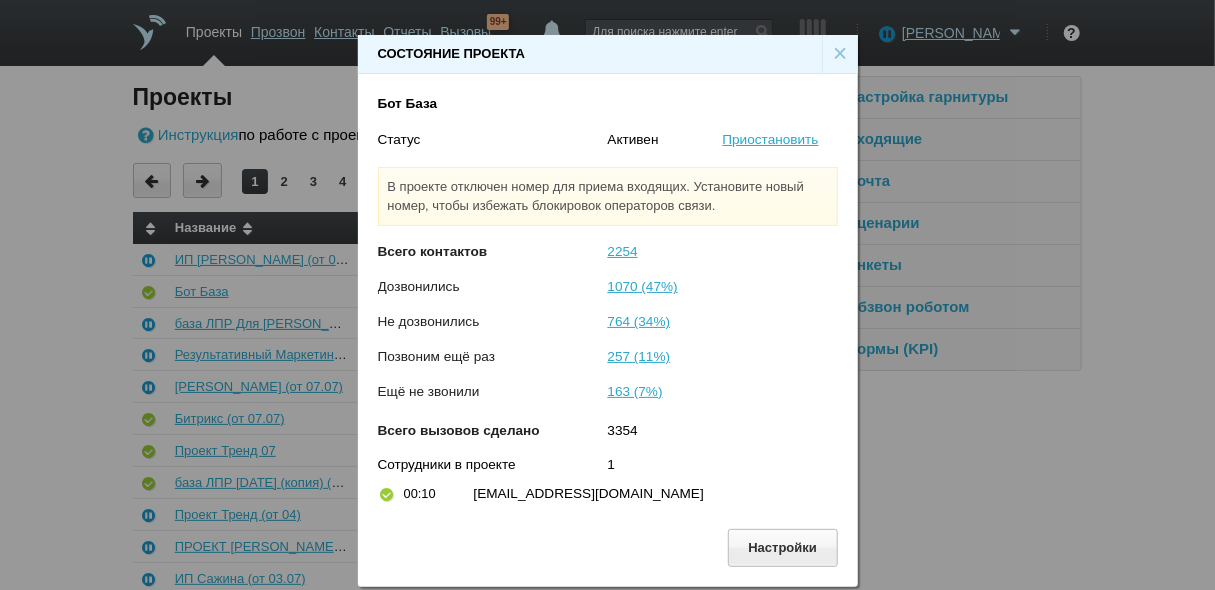 click on "×" at bounding box center (840, 54) 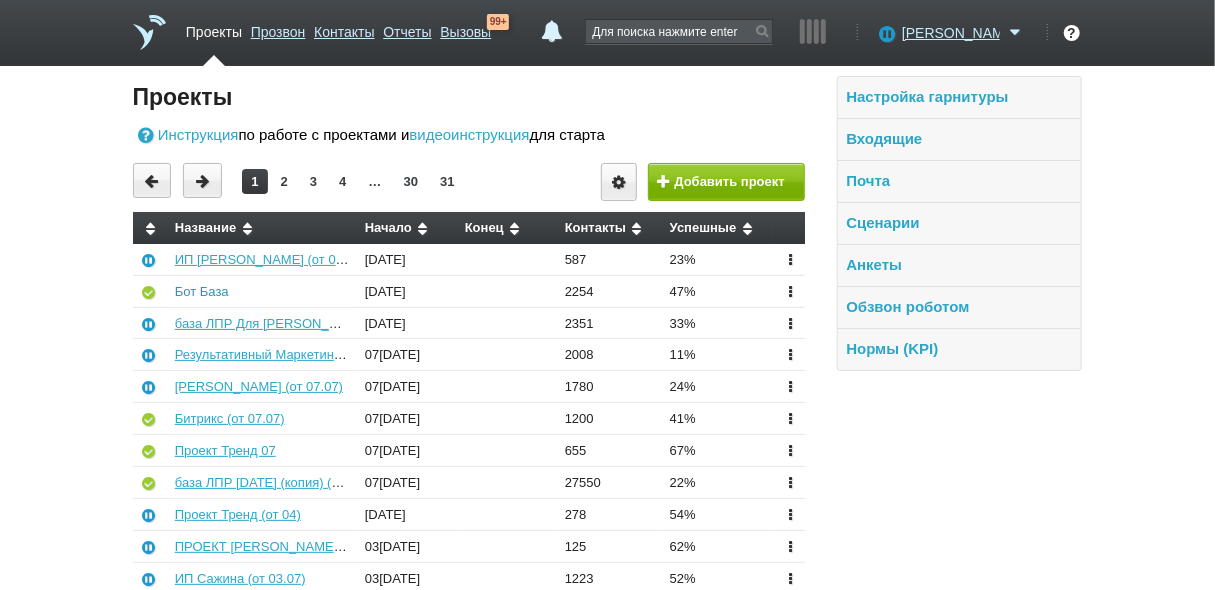 click on "Бот База" at bounding box center (202, 291) 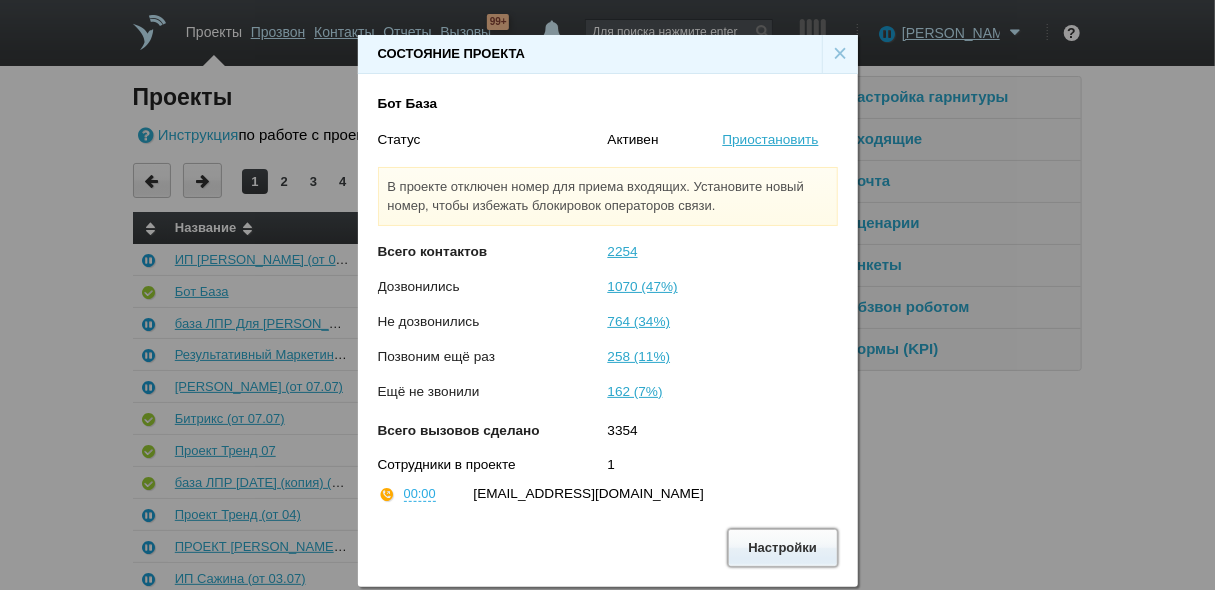click on "Настройки" at bounding box center (783, 547) 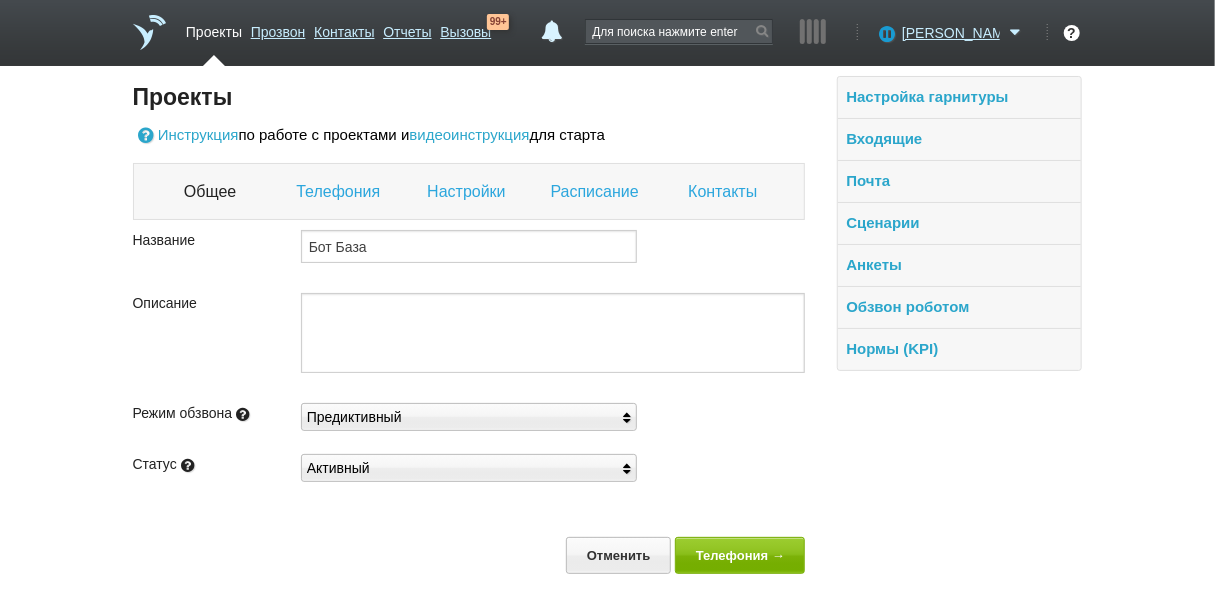 click on "Контакты" at bounding box center (725, 192) 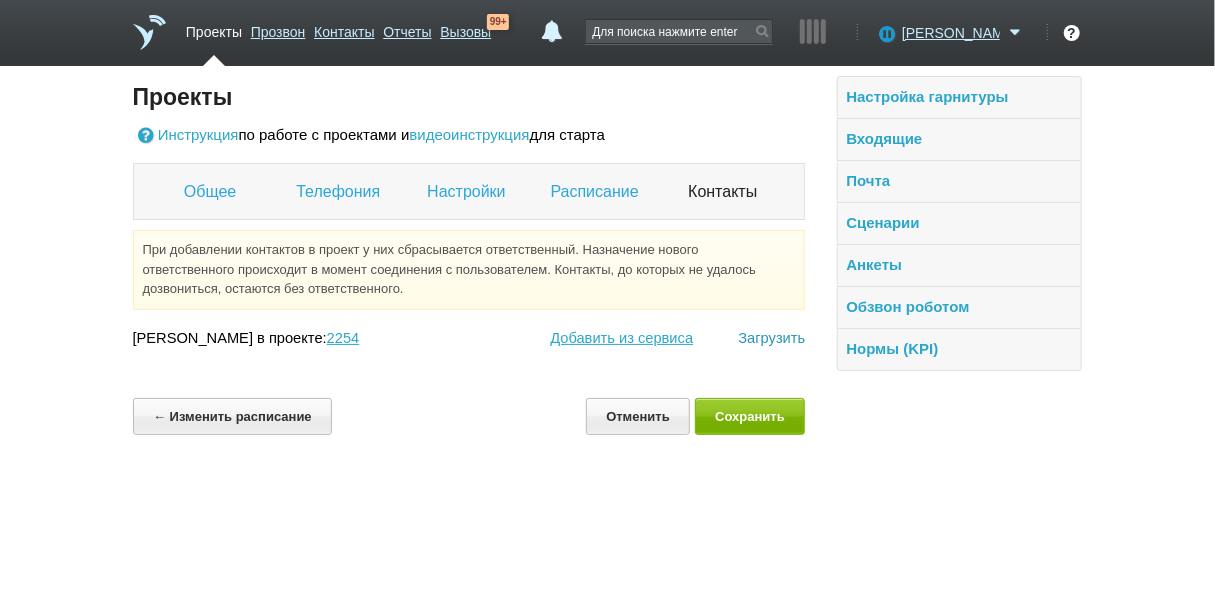 click on "Загрузить" at bounding box center [771, 338] 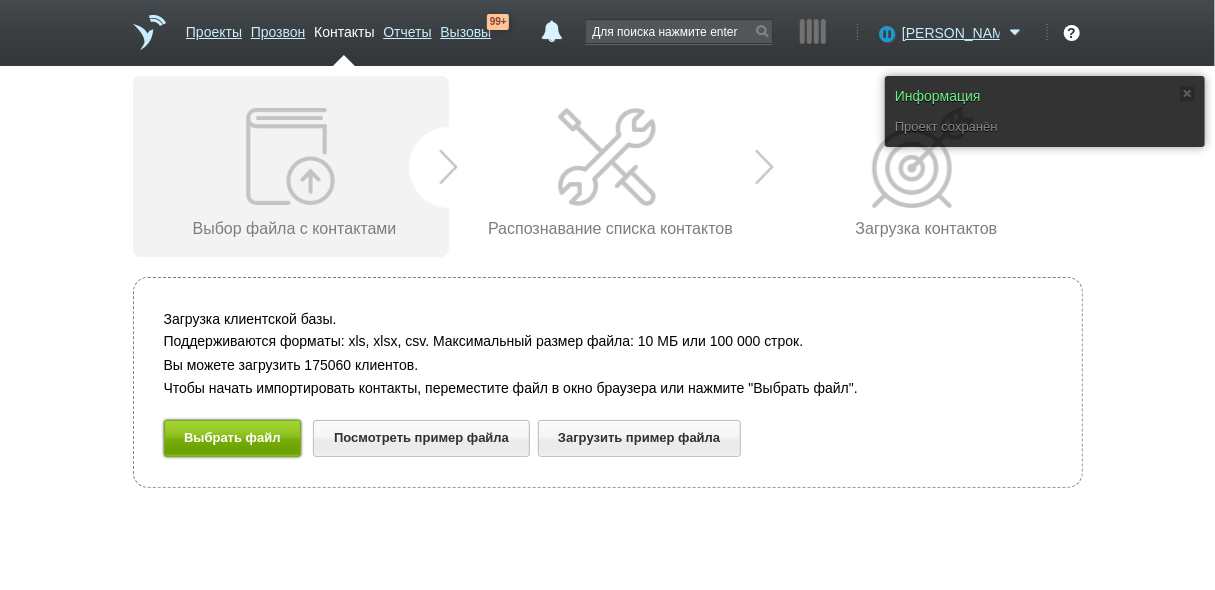 click on "Выбрать файл" at bounding box center (233, 438) 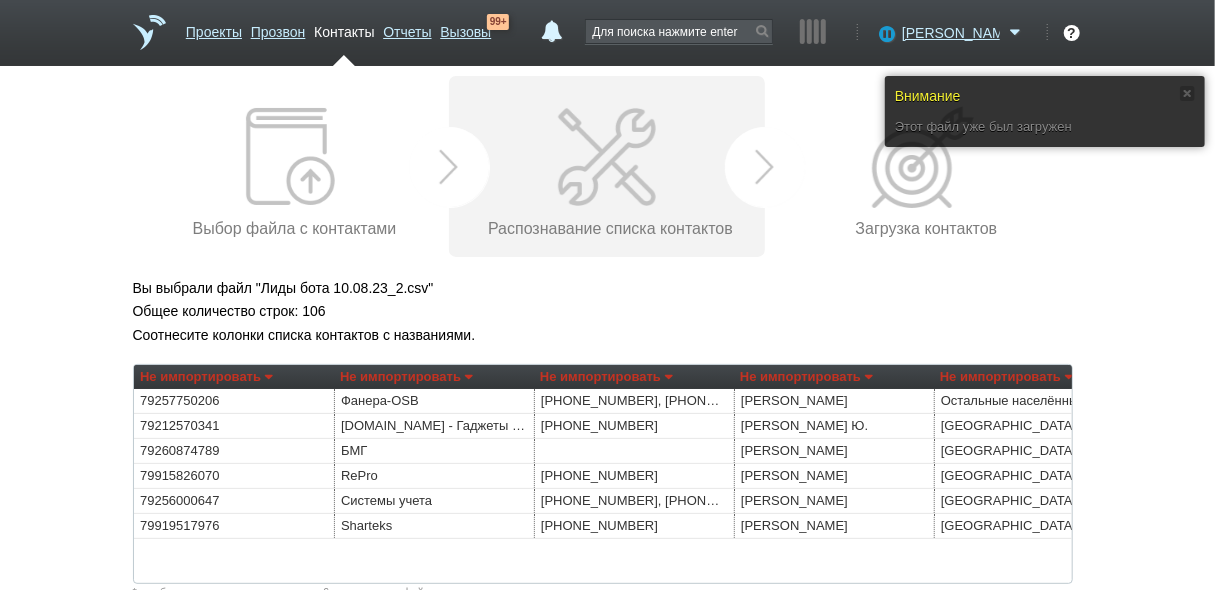 click on "Не импортировать" at bounding box center (206, 377) 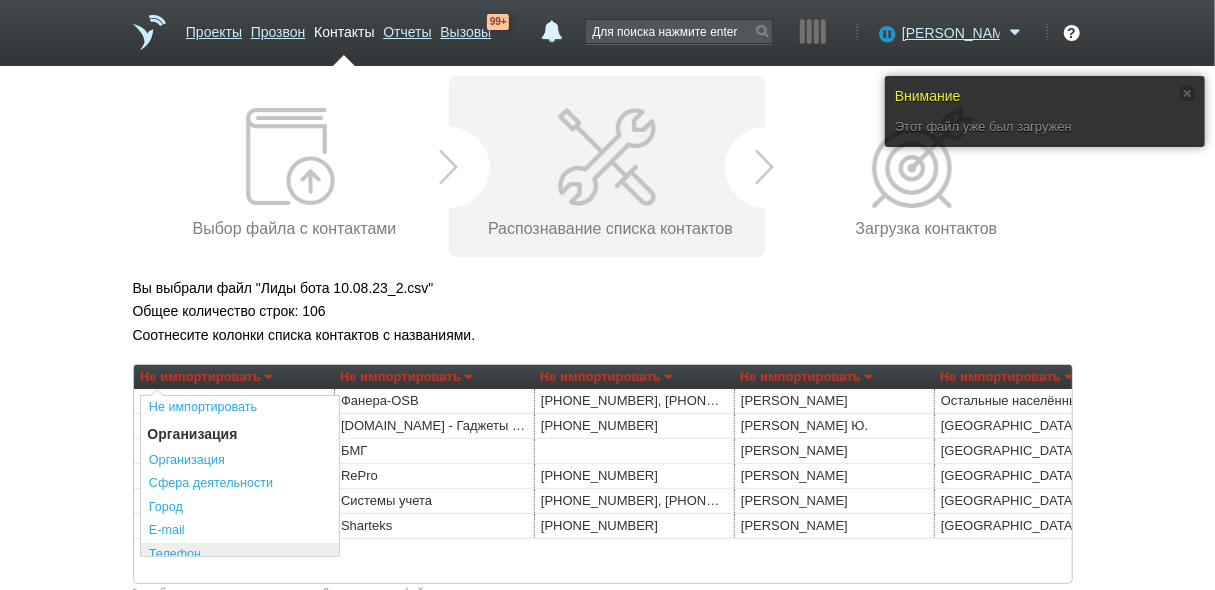 click on "Телефон" at bounding box center (240, 555) 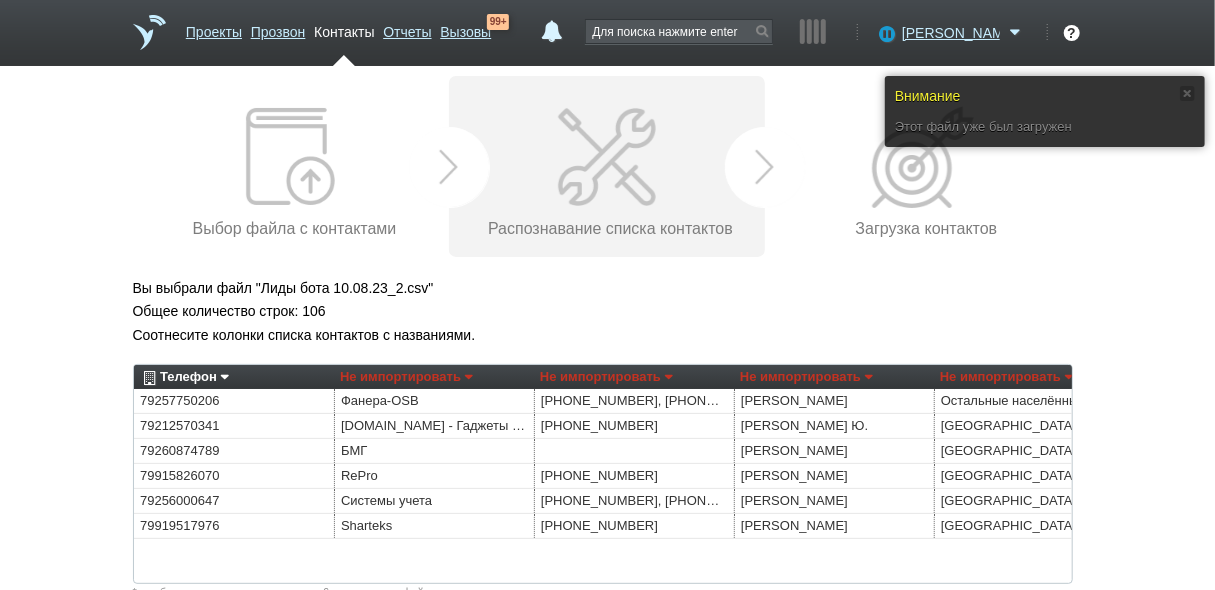 click on "Не импортировать" at bounding box center (406, 377) 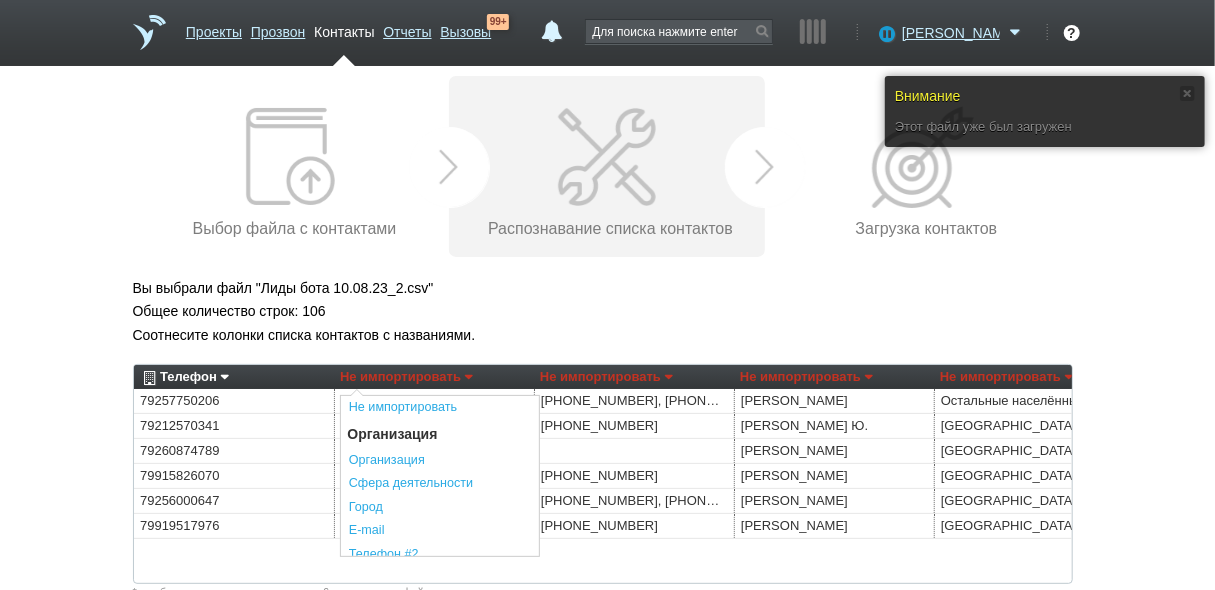 drag, startPoint x: 389, startPoint y: 460, endPoint x: 385, endPoint y: 450, distance: 10.770329 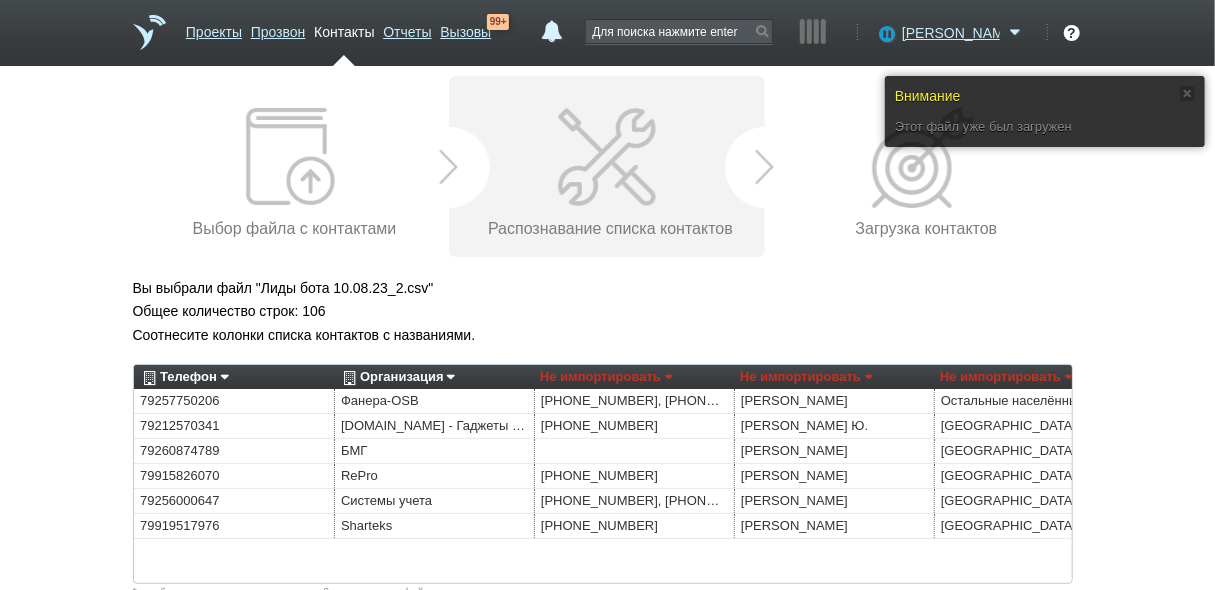 click on "Не импортировать" at bounding box center (606, 377) 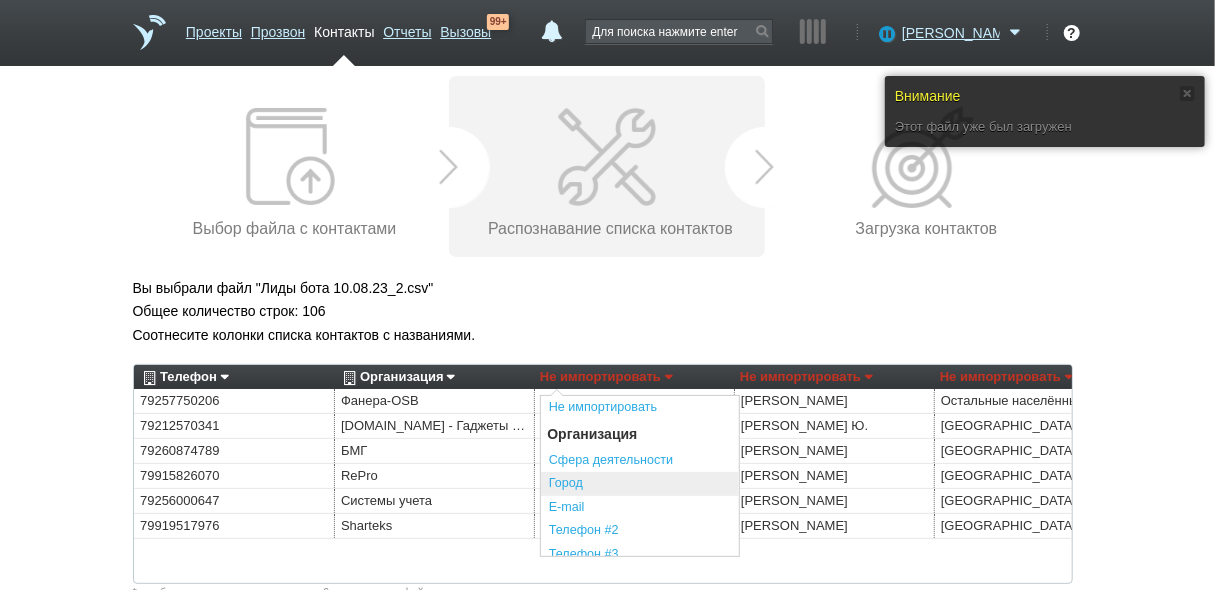 click on "Город" at bounding box center [640, 484] 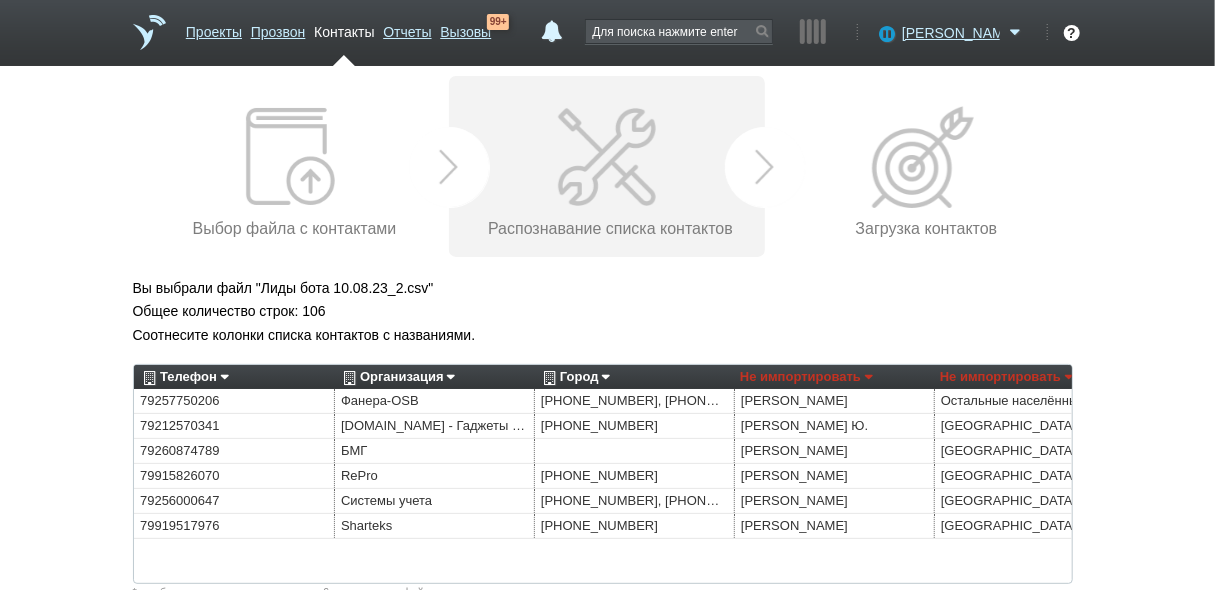 click on "Город" at bounding box center (575, 377) 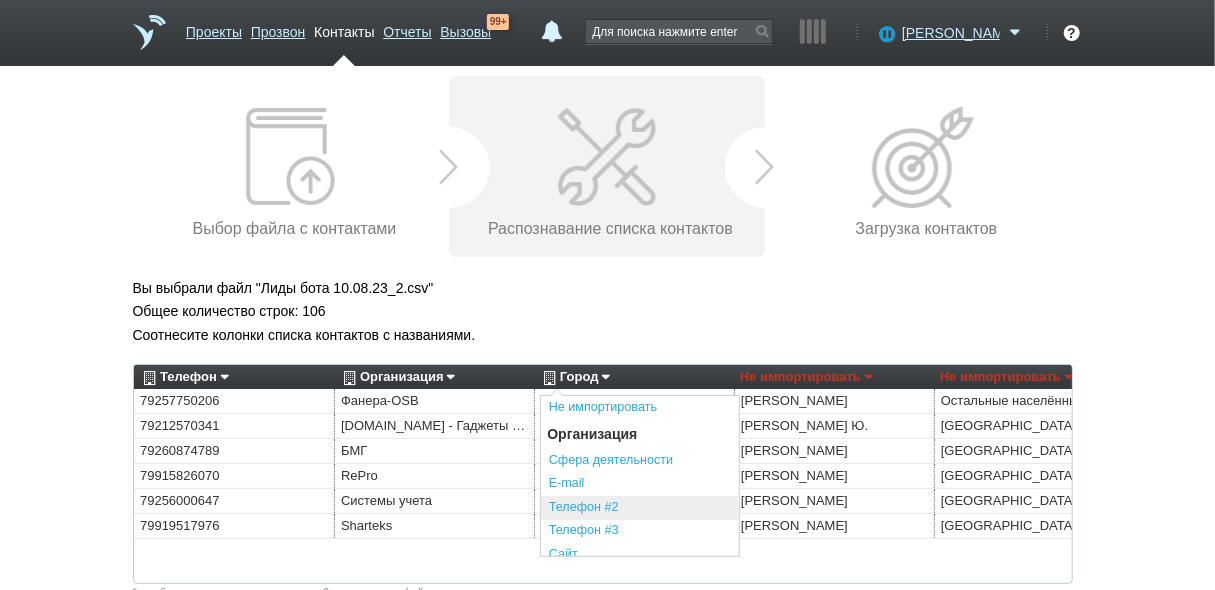click on "Телефон #2" at bounding box center (640, 508) 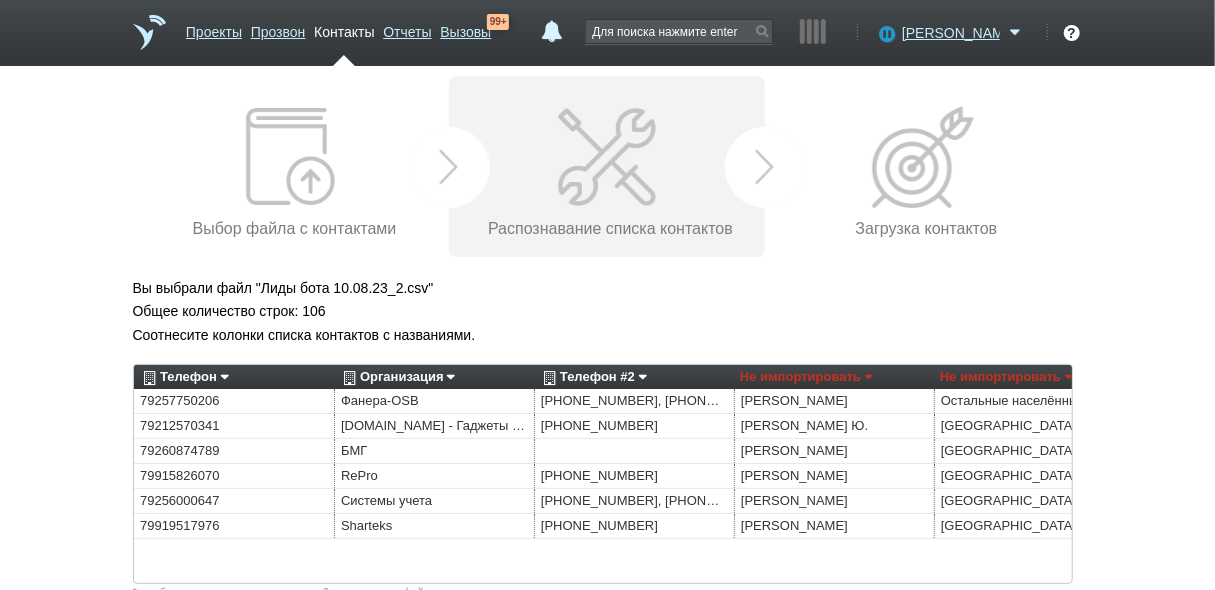 click on "Не импортировать" at bounding box center (806, 377) 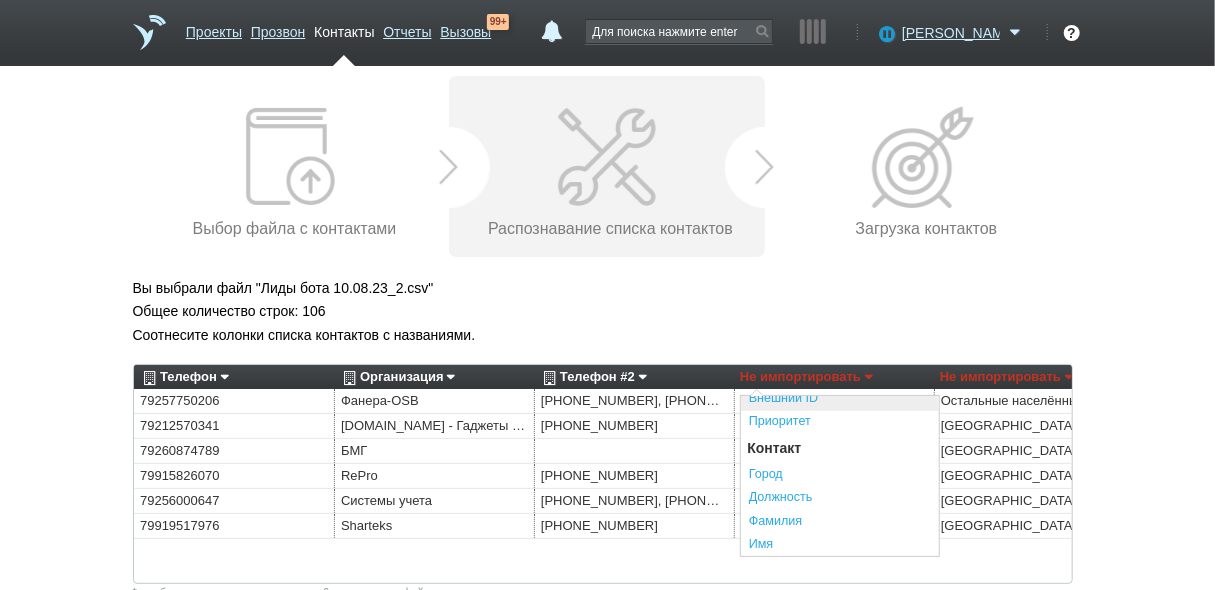 scroll, scrollTop: 320, scrollLeft: 0, axis: vertical 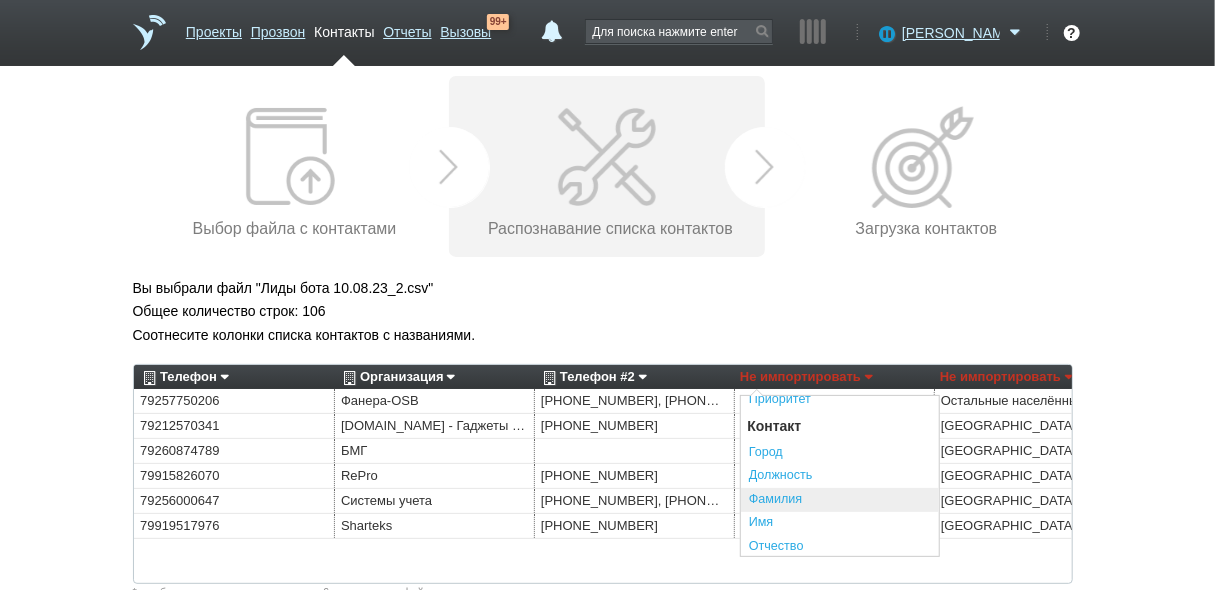 click on "Фамилия" at bounding box center [840, 500] 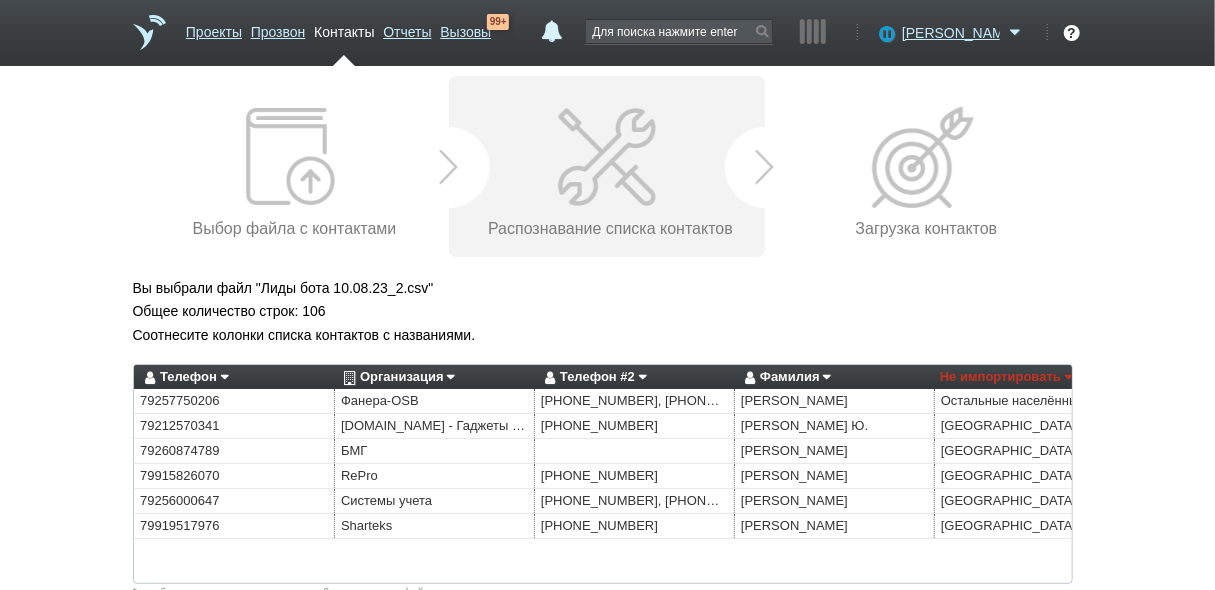 click on "Не импортировать" at bounding box center [1006, 377] 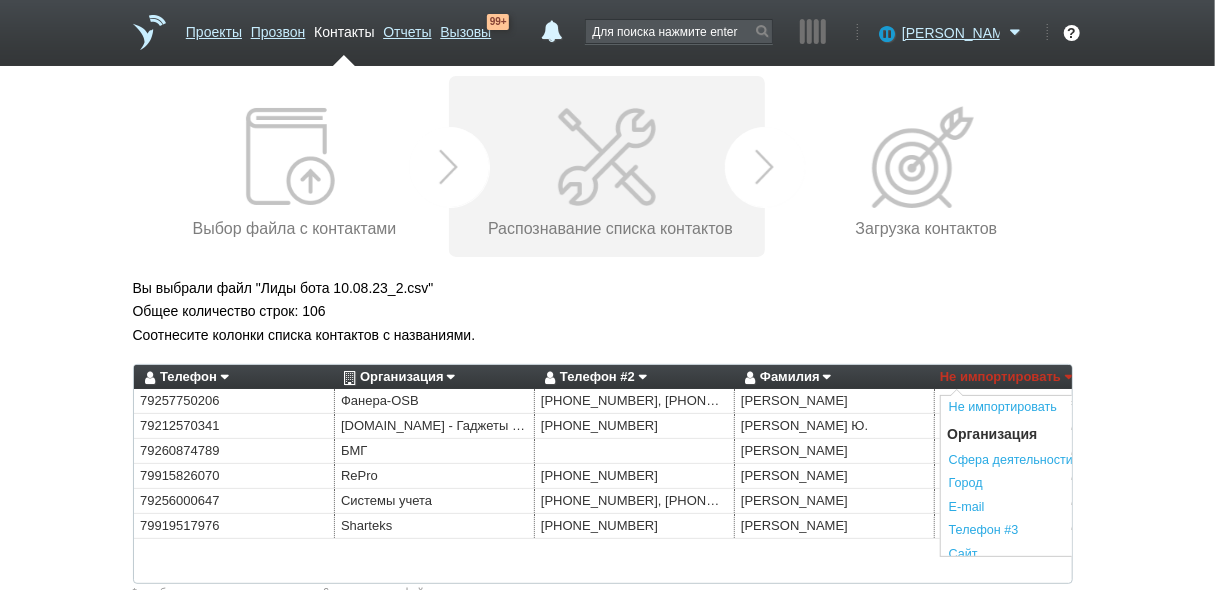 drag, startPoint x: 982, startPoint y: 476, endPoint x: 915, endPoint y: 484, distance: 67.47592 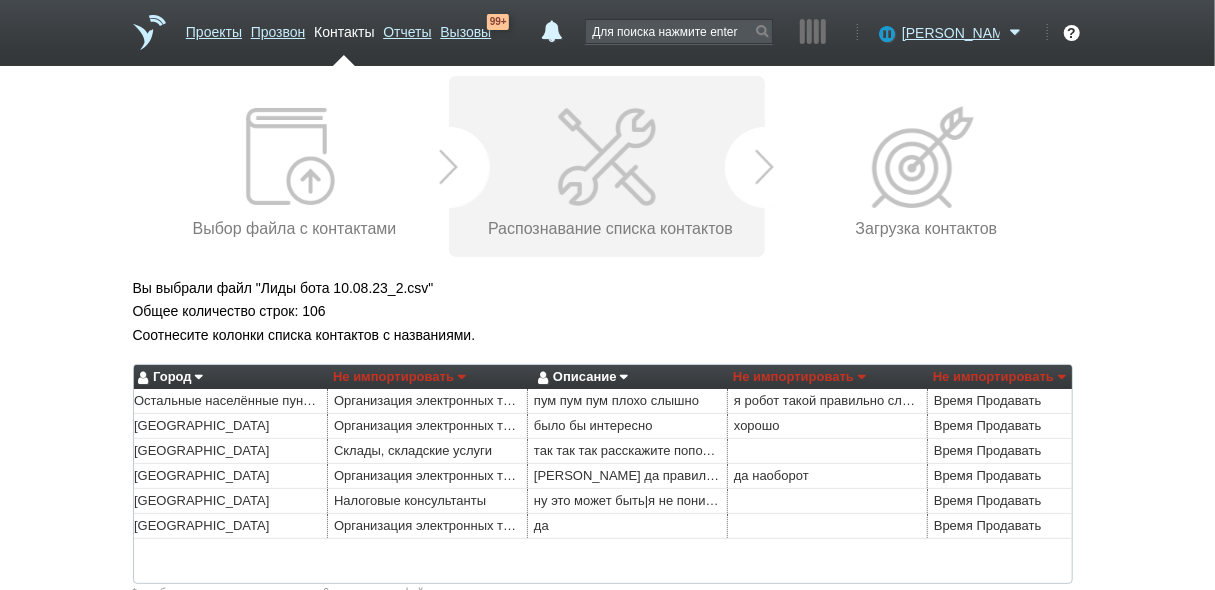 scroll, scrollTop: 0, scrollLeft: 814, axis: horizontal 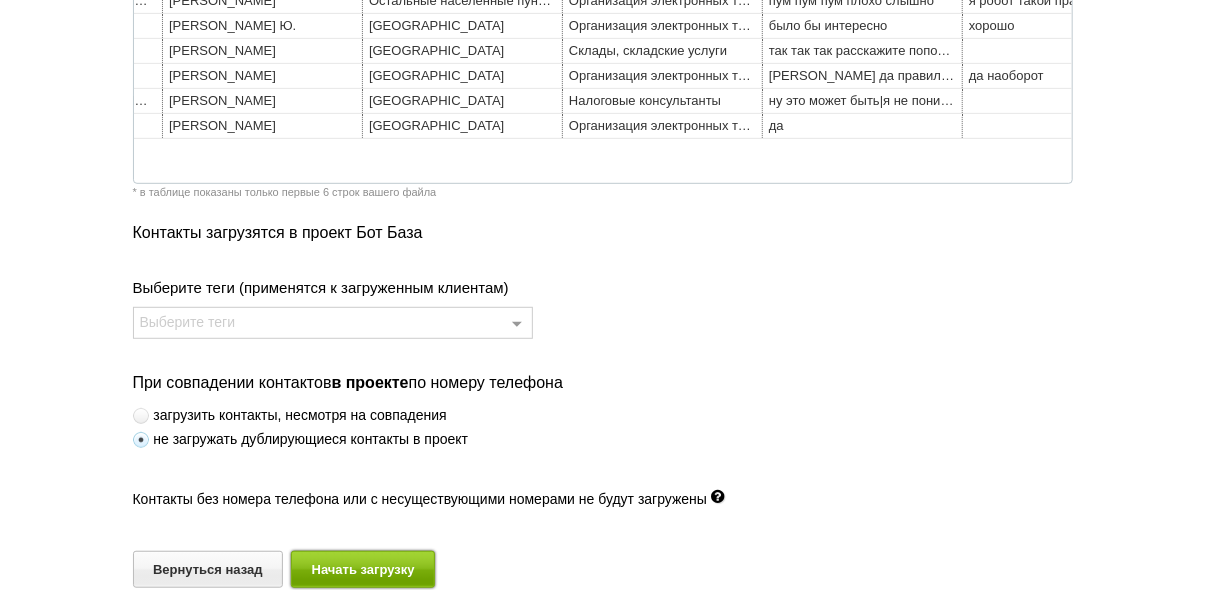click on "Начать загрузку" at bounding box center (363, 569) 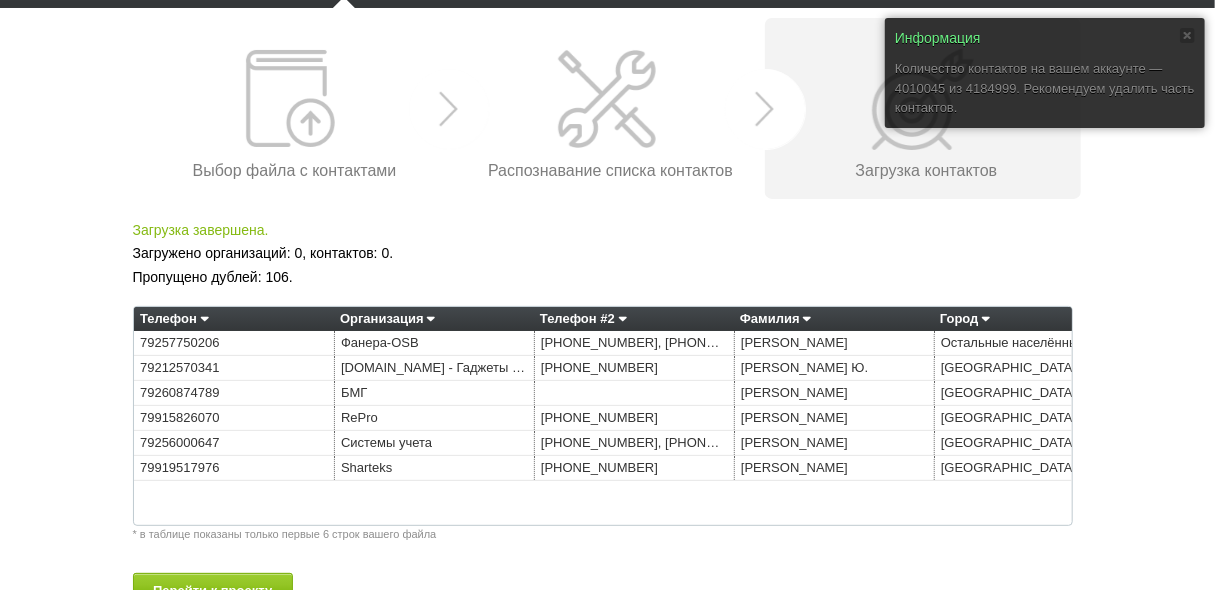 scroll, scrollTop: 106, scrollLeft: 0, axis: vertical 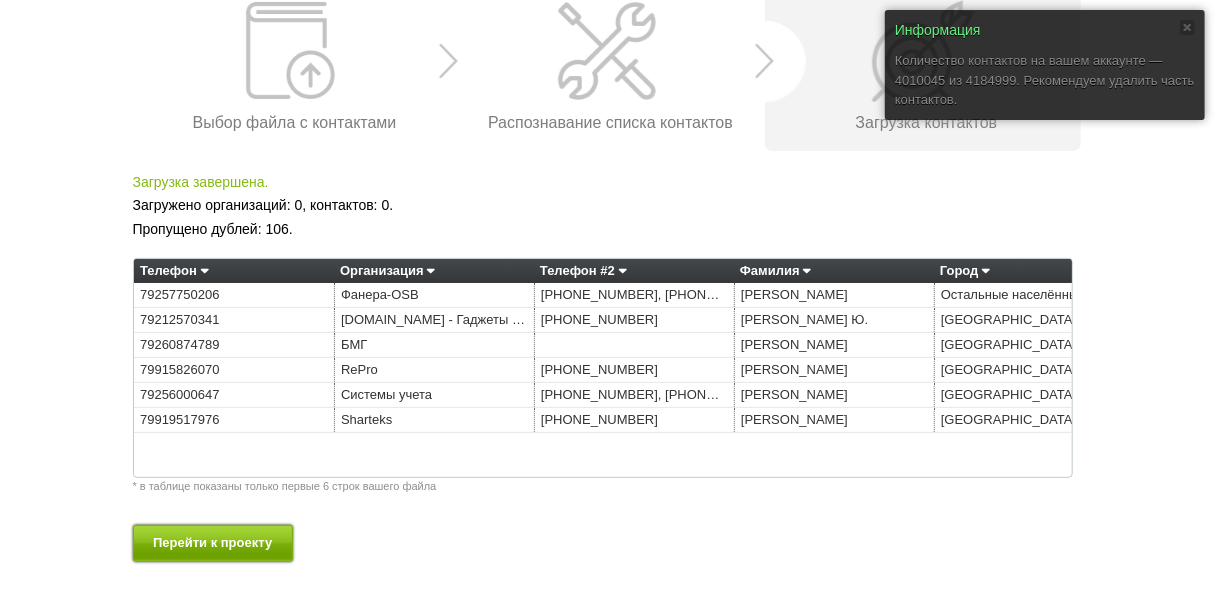 click on "Перейти к проекту" at bounding box center (213, 543) 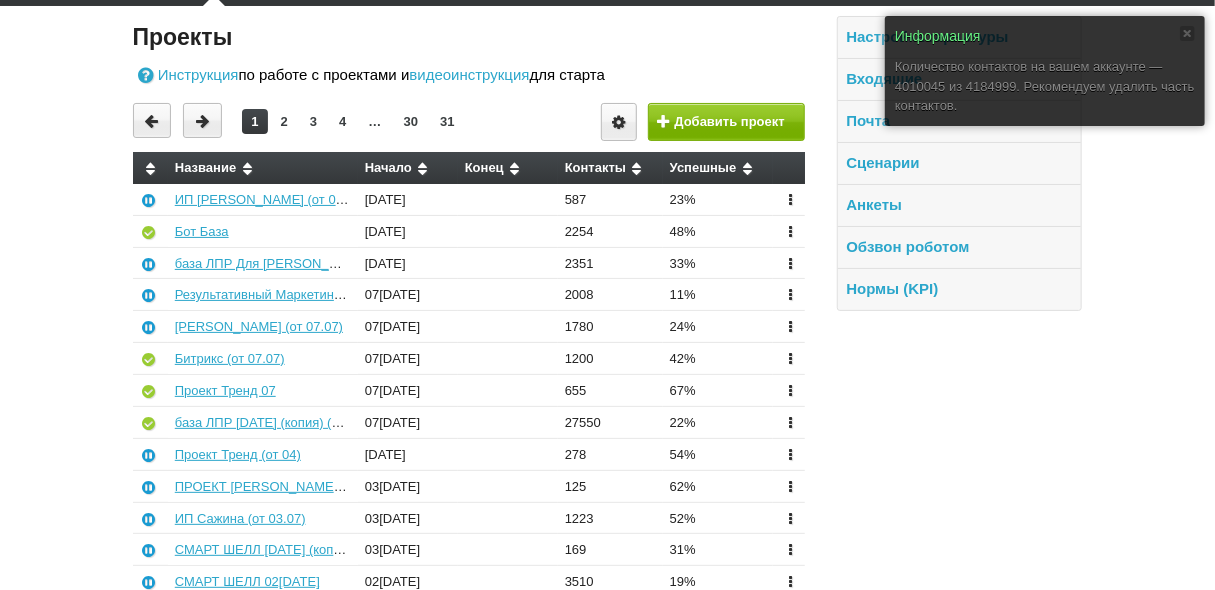 scroll, scrollTop: 0, scrollLeft: 0, axis: both 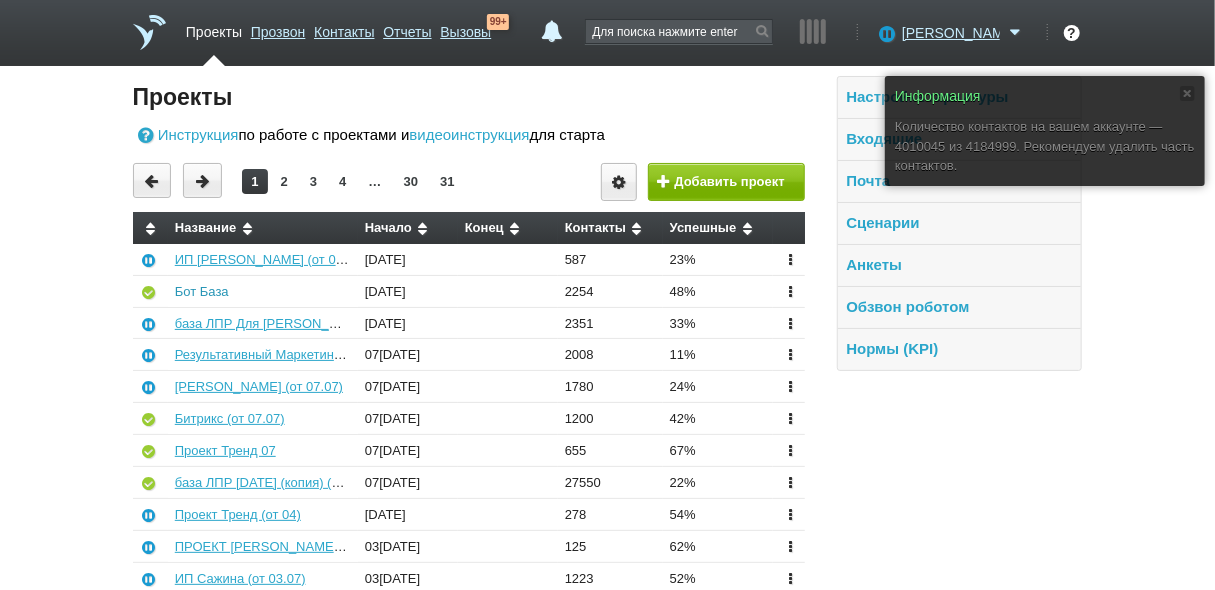 click on "Бот База" at bounding box center [202, 291] 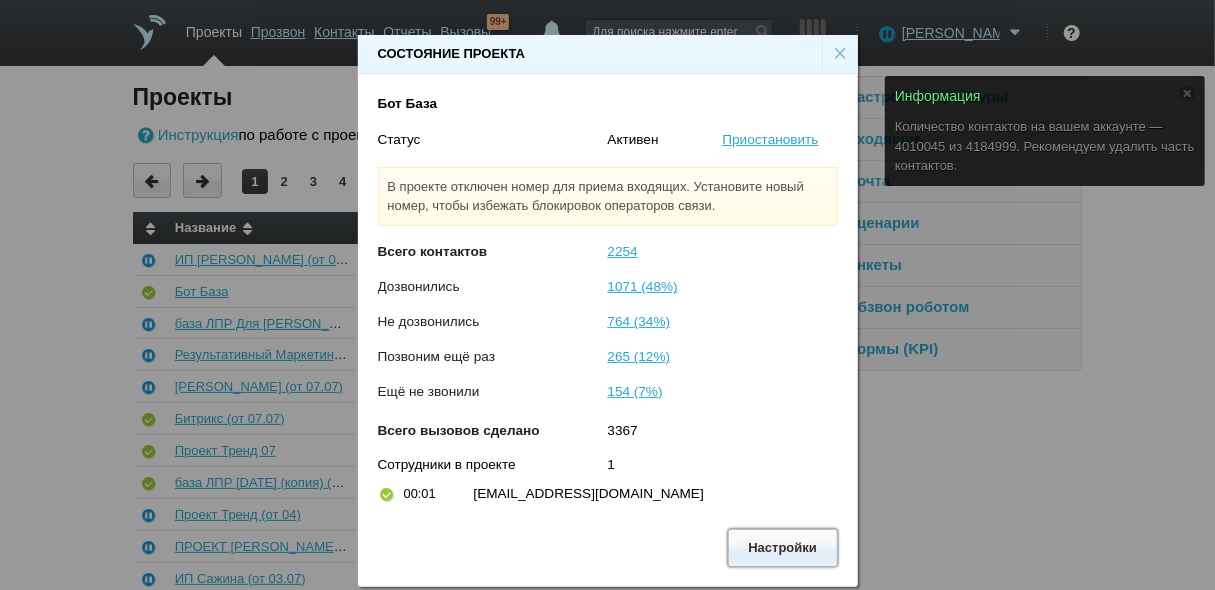 click on "Настройки" at bounding box center [783, 547] 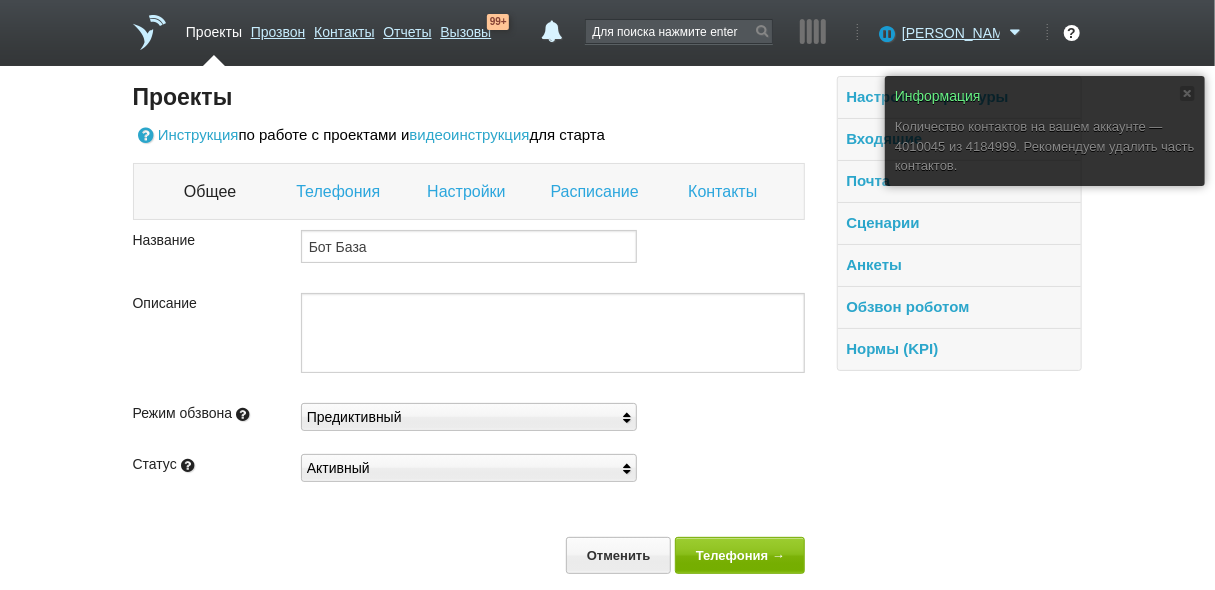 click on "Контакты" at bounding box center (725, 192) 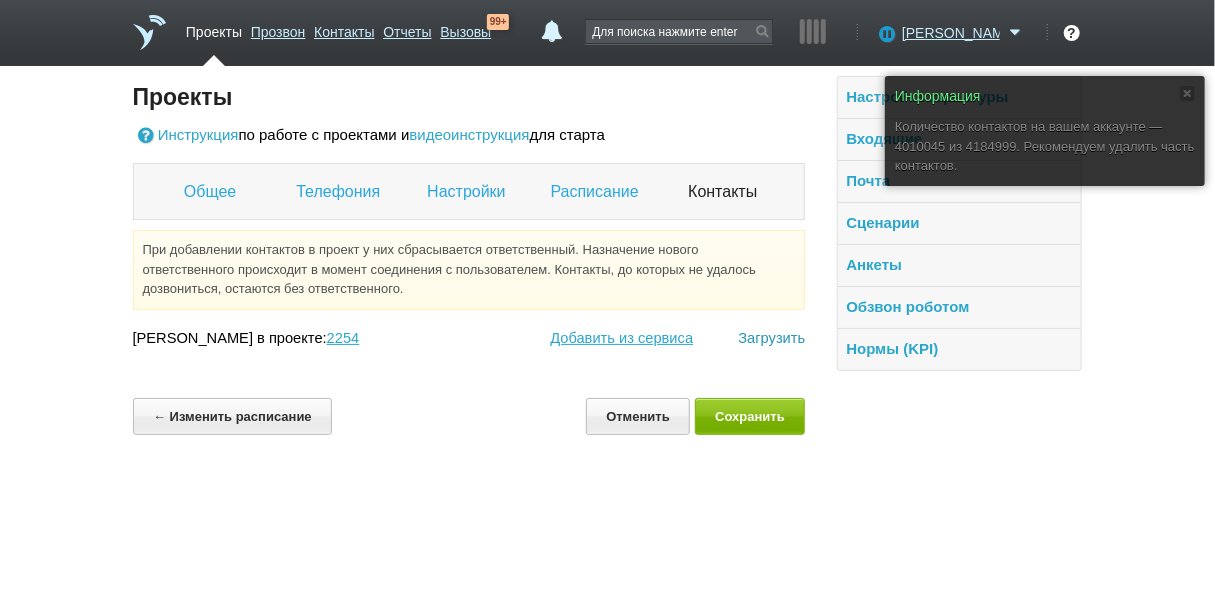 click on "Загрузить" at bounding box center (771, 338) 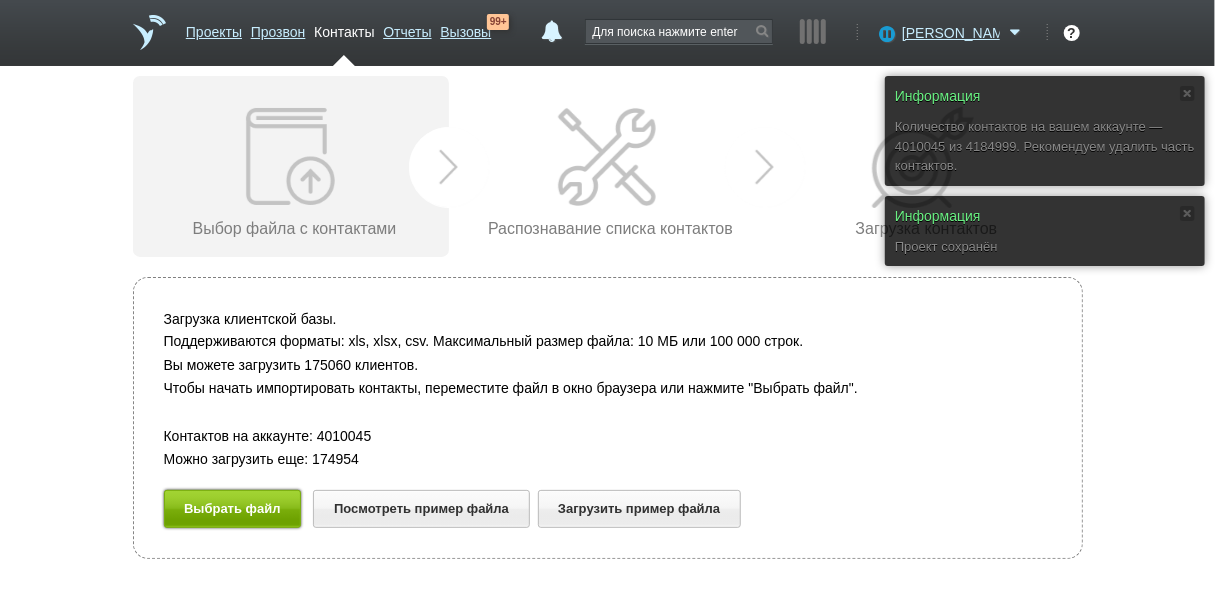 click on "Выбрать файл" at bounding box center (233, 508) 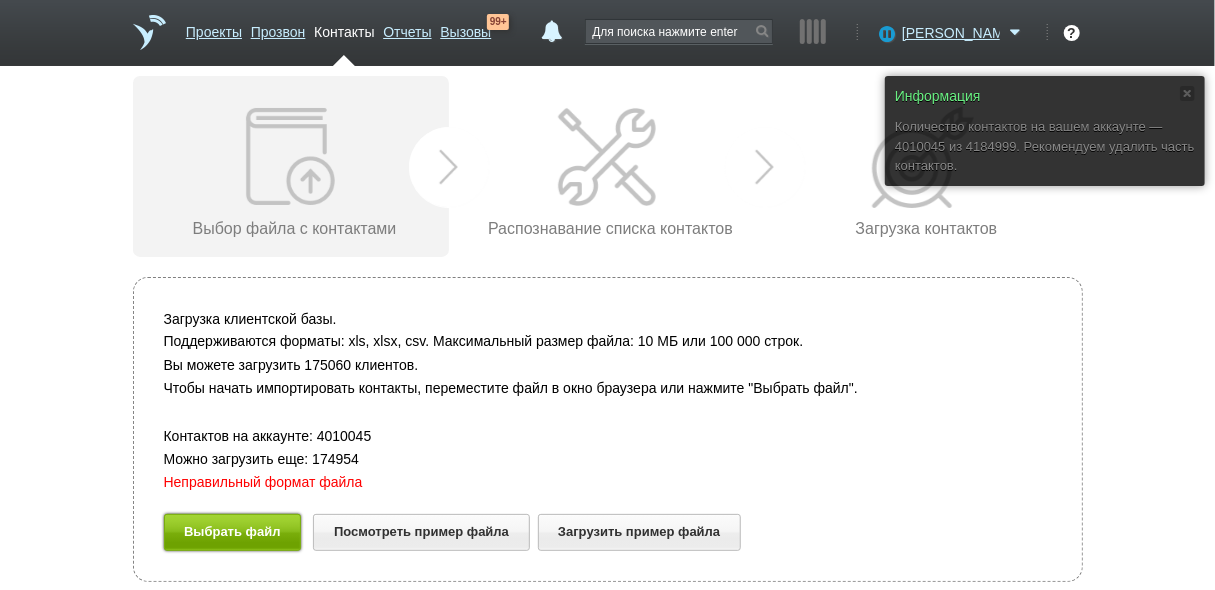 click on "Выбрать файл" at bounding box center [233, 532] 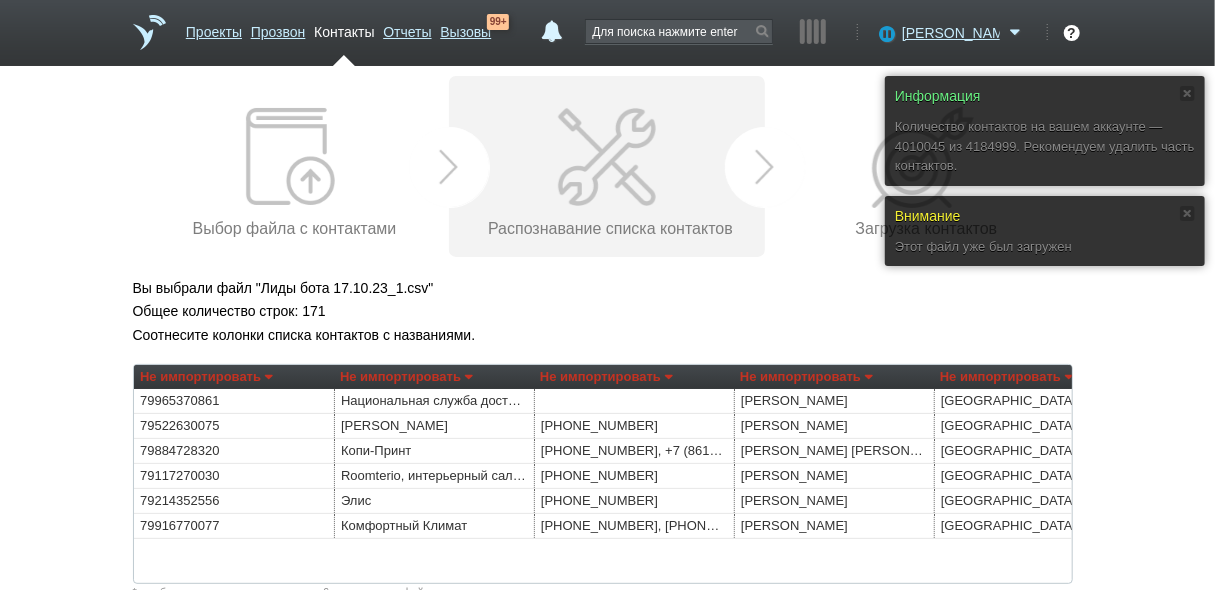 click on "Не импортировать" at bounding box center [206, 377] 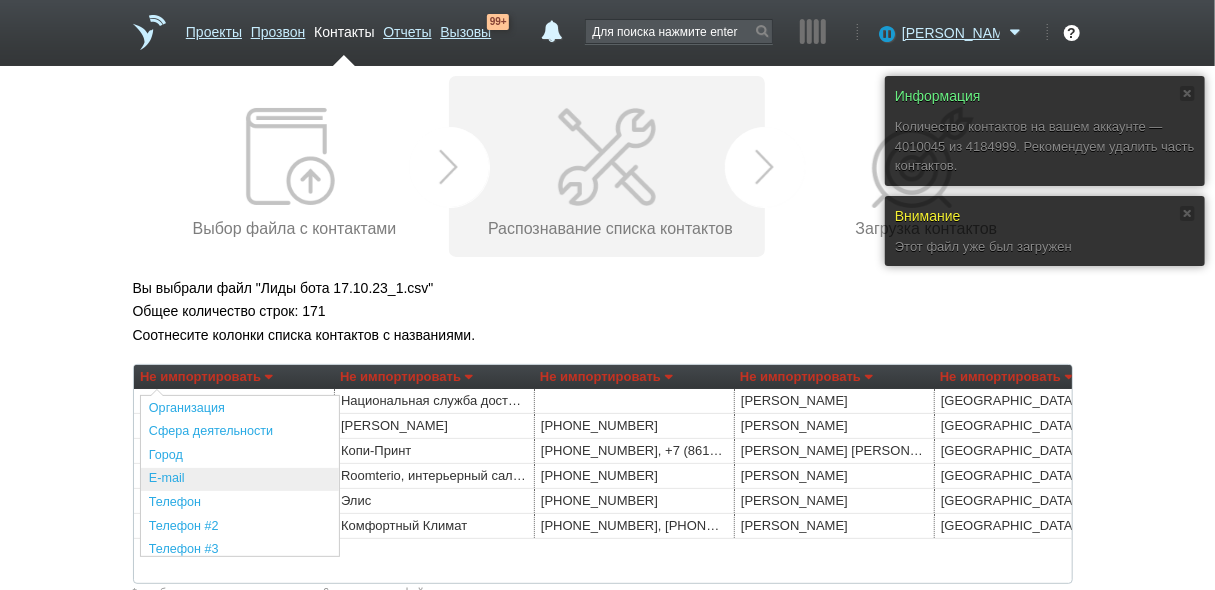 scroll, scrollTop: 80, scrollLeft: 0, axis: vertical 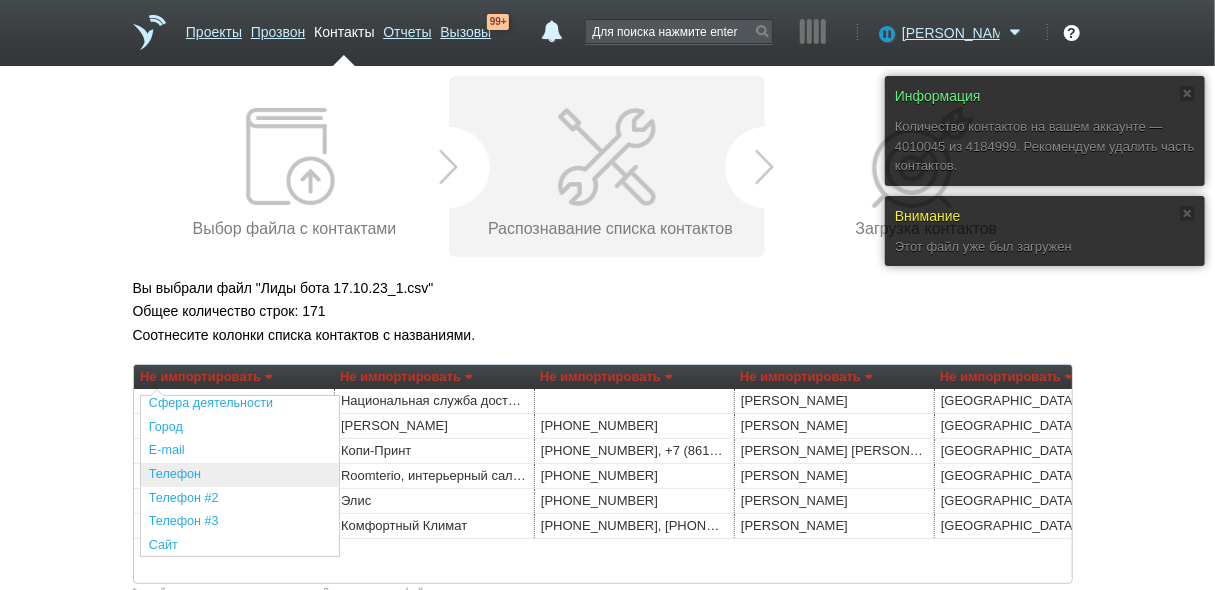 click on "Телефон" at bounding box center [240, 475] 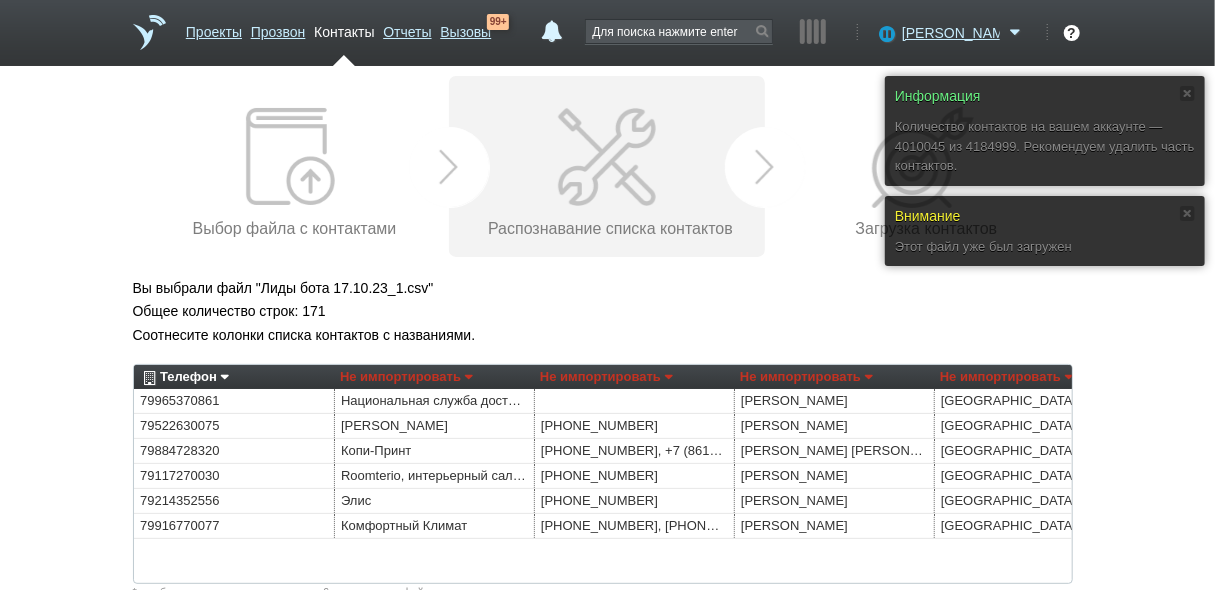 click on "Не импортировать" at bounding box center (606, 377) 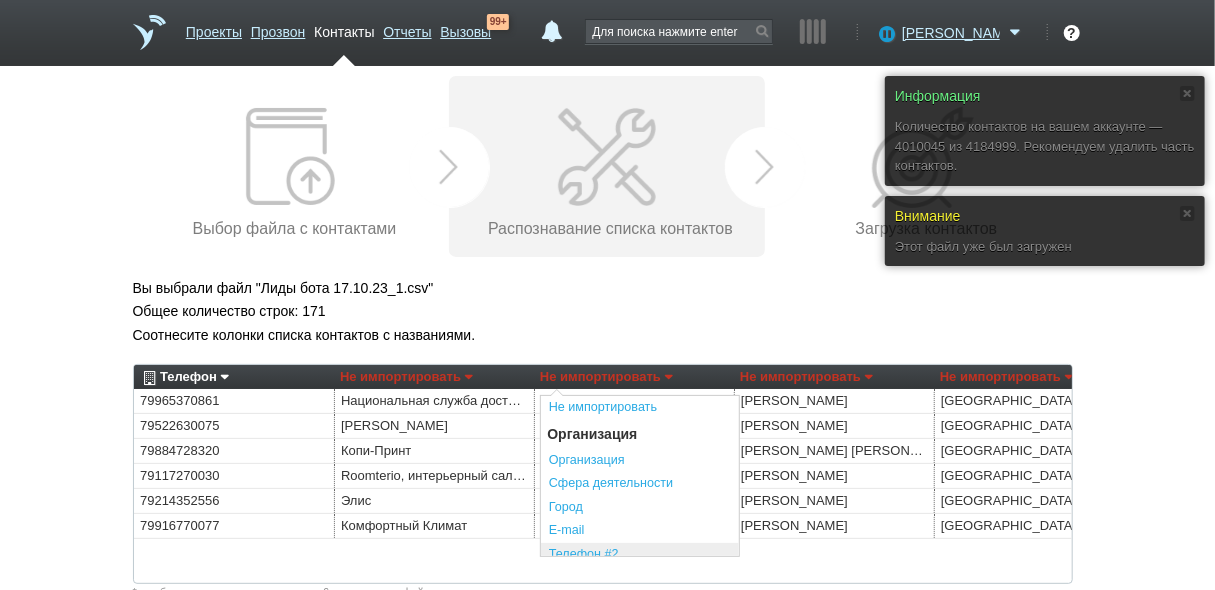click on "Телефон #2" at bounding box center [640, 555] 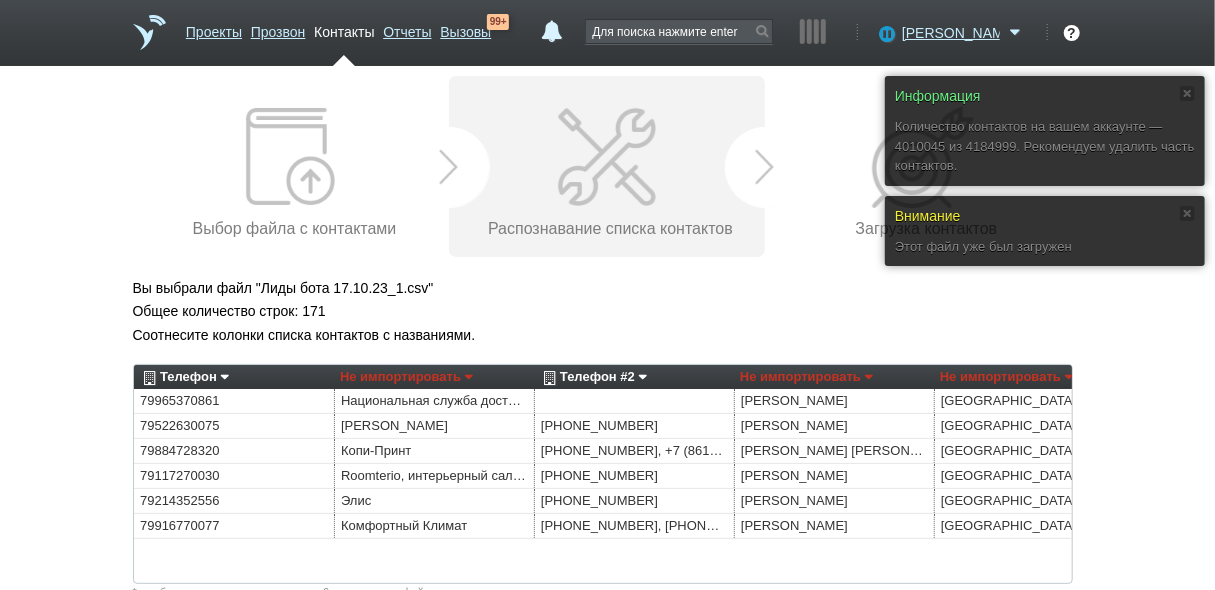 click on "Не импортировать" at bounding box center (406, 377) 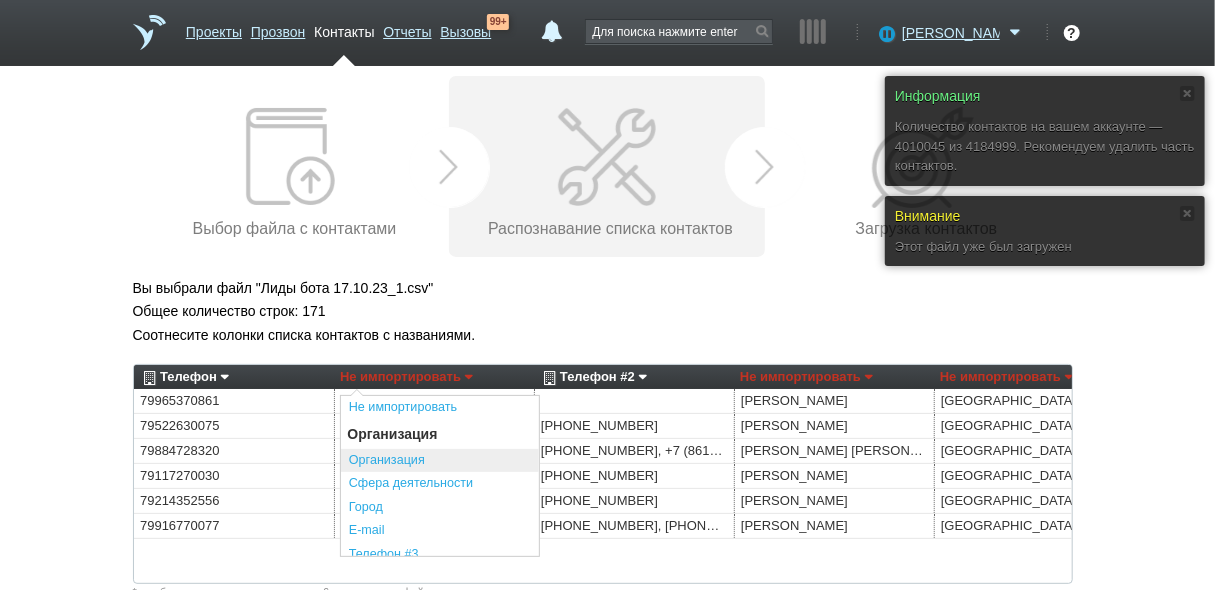 click on "Организация" at bounding box center (440, 461) 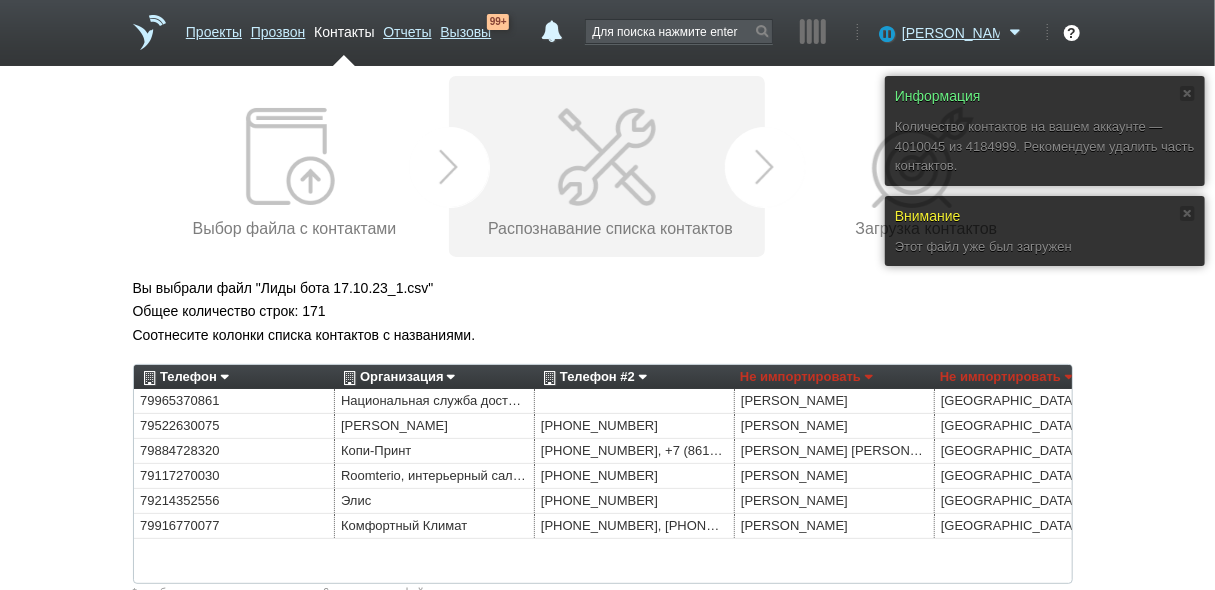 click on "Не импортировать" at bounding box center (806, 377) 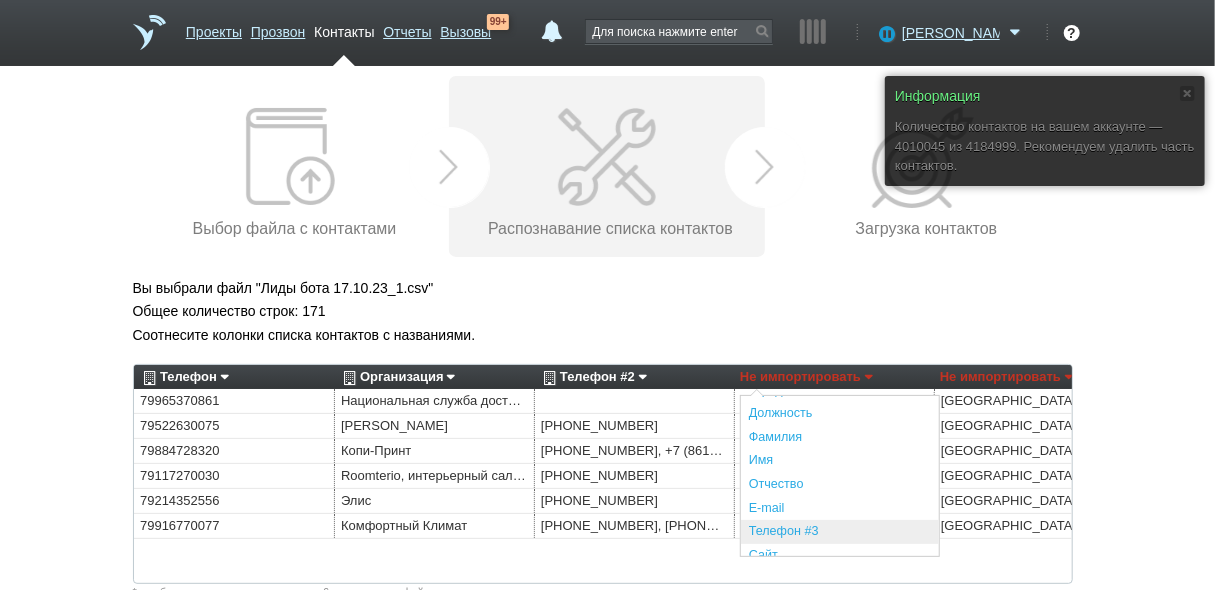 scroll, scrollTop: 400, scrollLeft: 0, axis: vertical 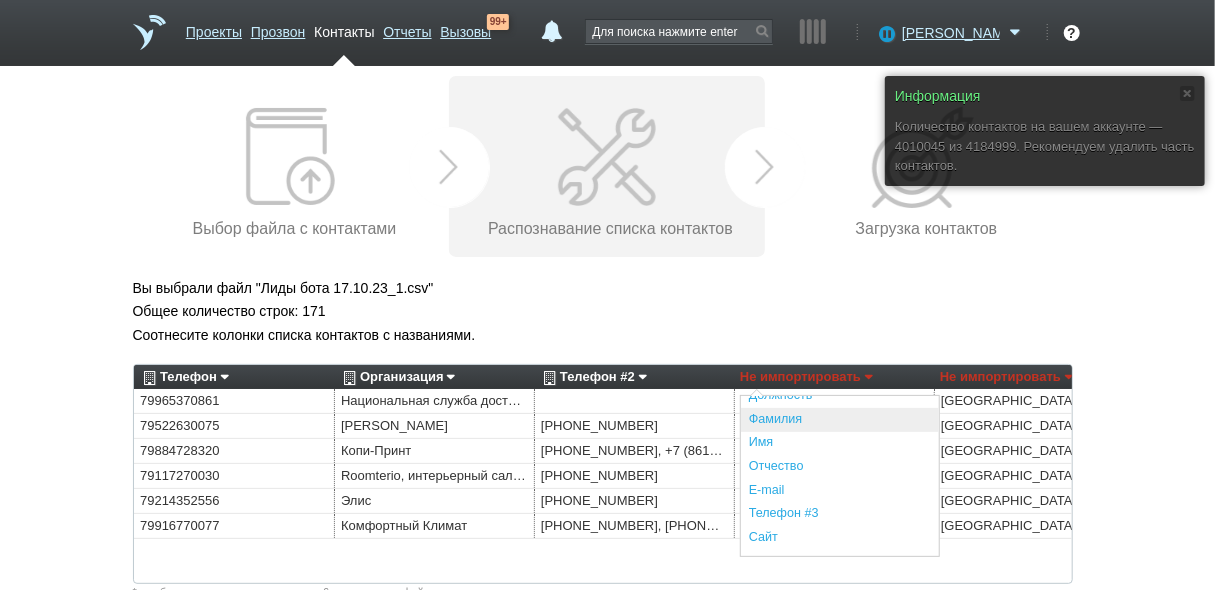 click on "Фамилия" at bounding box center [840, 420] 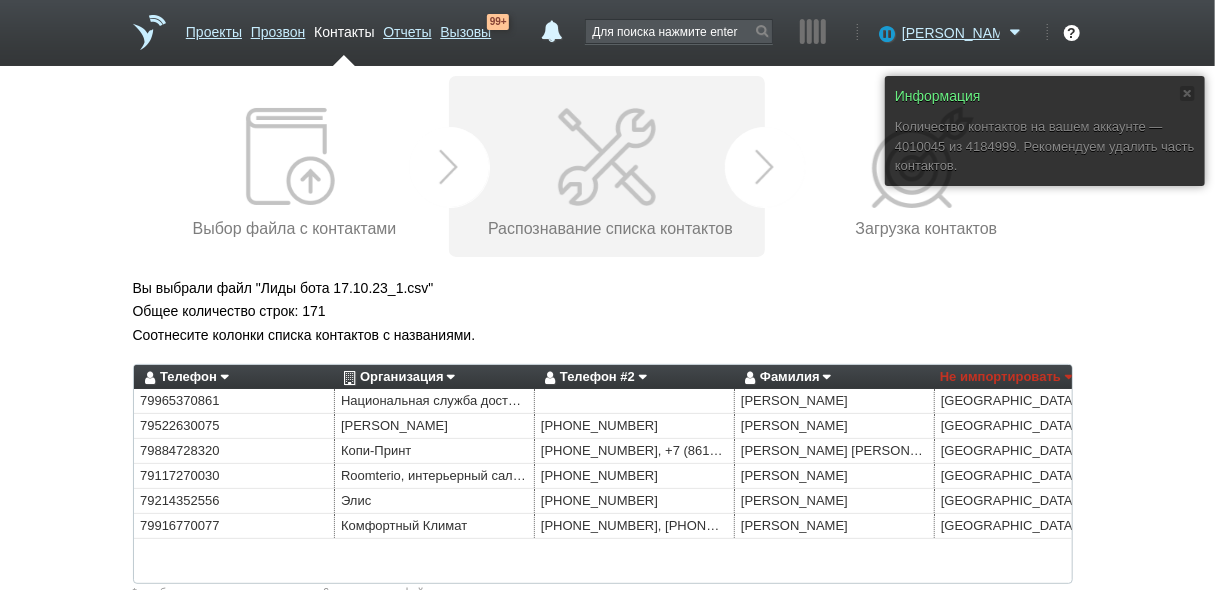 click on "Не импортировать" at bounding box center [1006, 377] 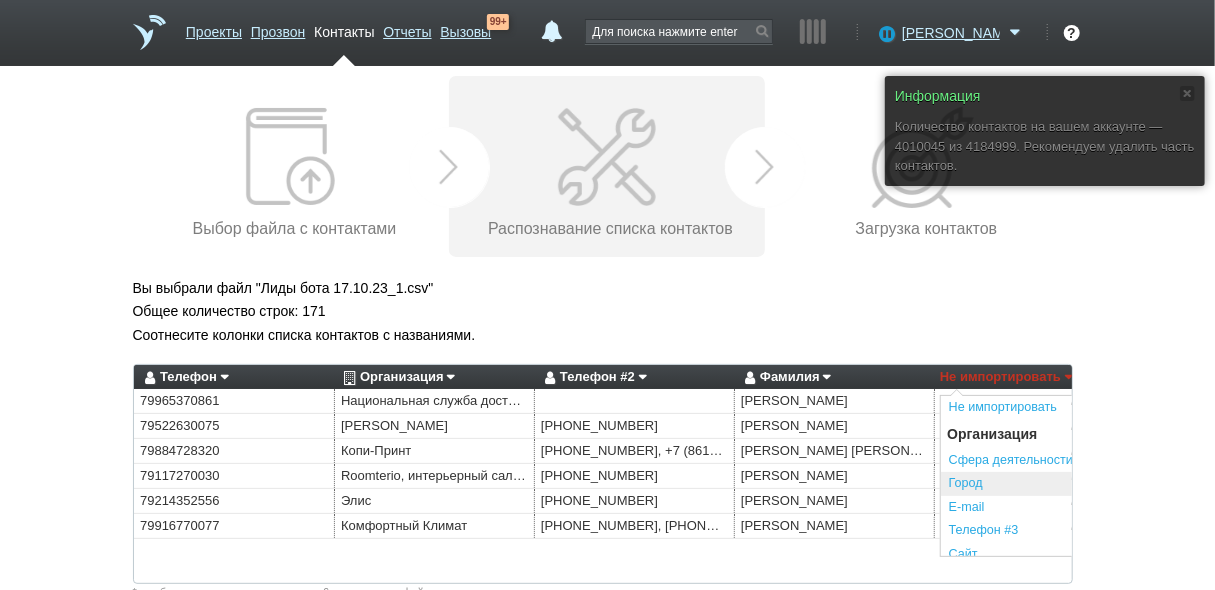 click on "Город" at bounding box center [1040, 484] 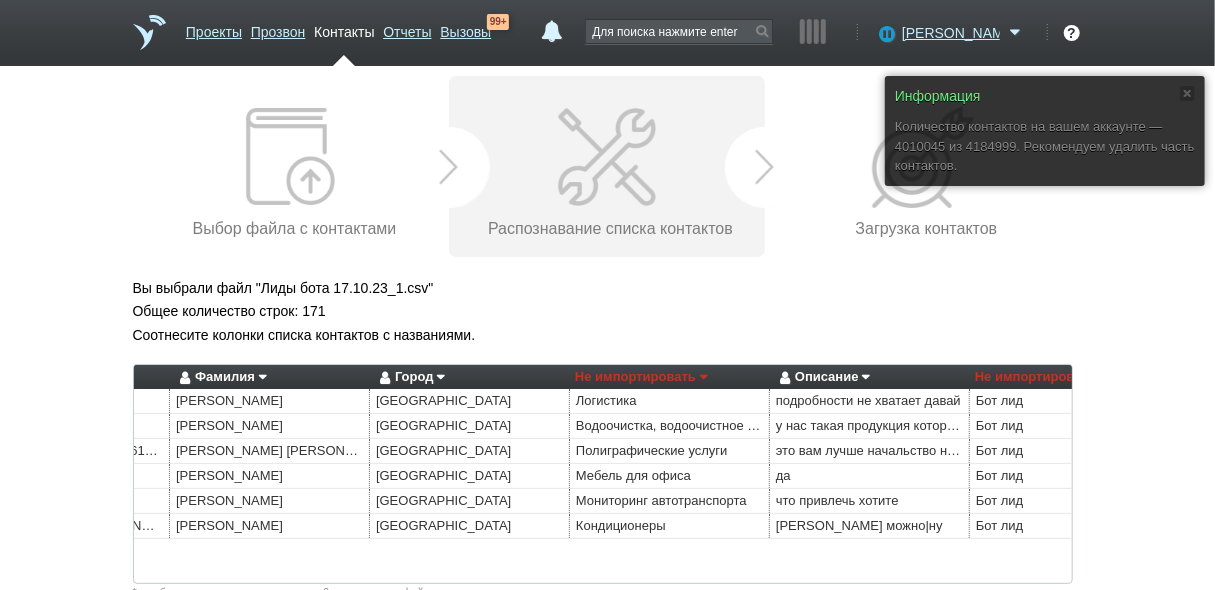 scroll, scrollTop: 0, scrollLeft: 572, axis: horizontal 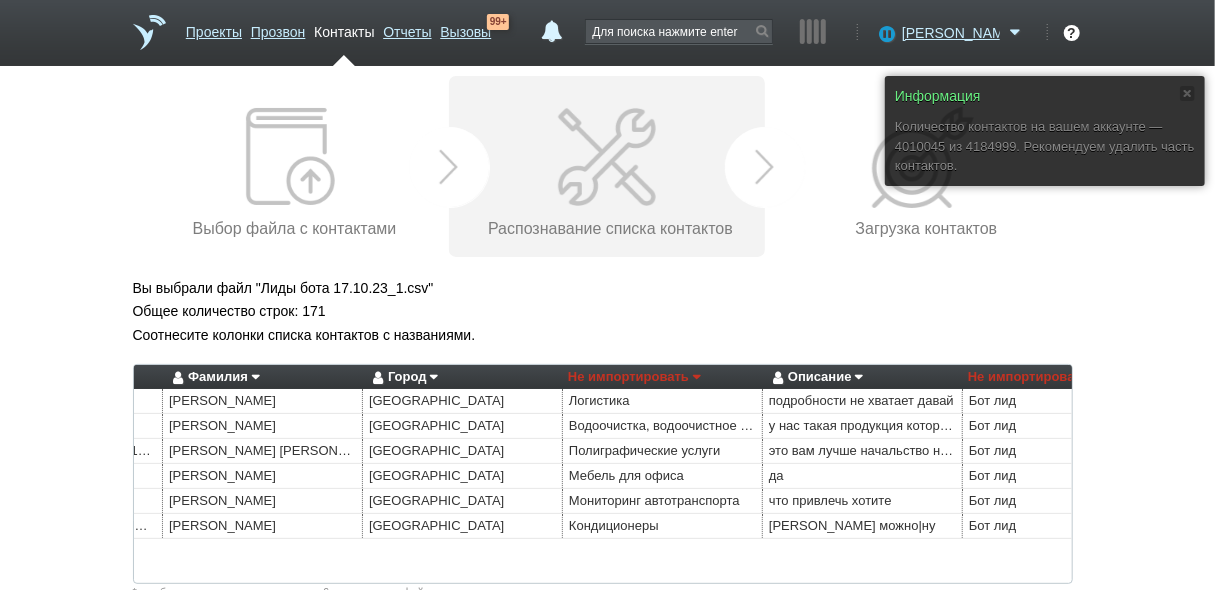 click on "Не импортировать" at bounding box center [634, 377] 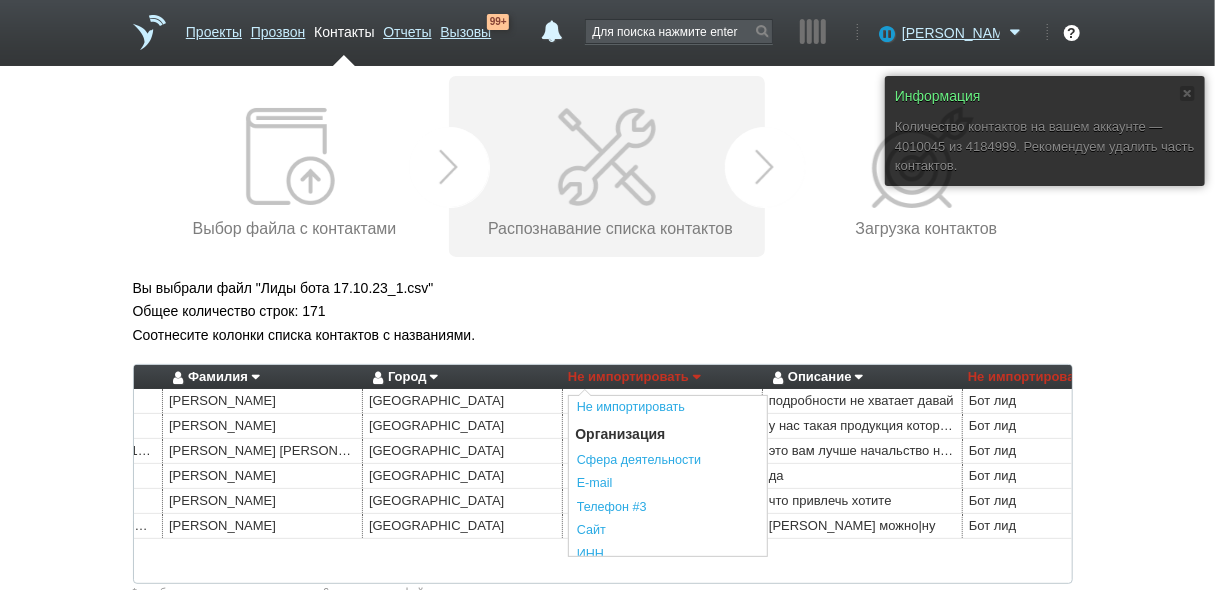 click on "Соотнесите колонки списка контактов с названиями." at bounding box center (608, 335) 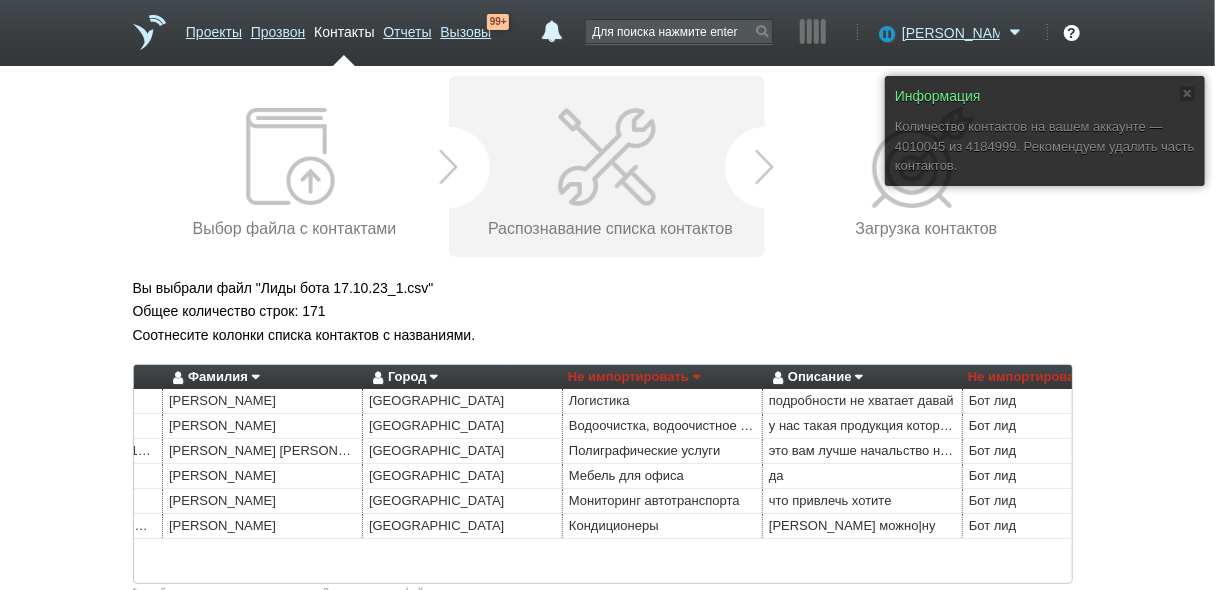 click on "Не импортировать" at bounding box center [634, 377] 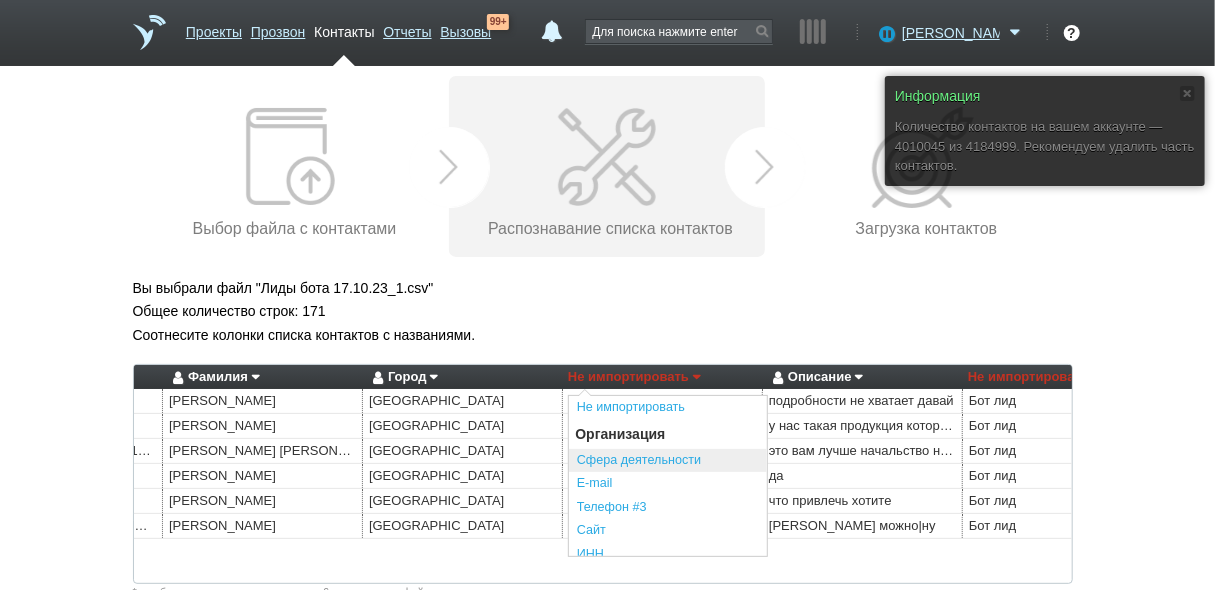 click on "Сфера деятельности" at bounding box center (668, 461) 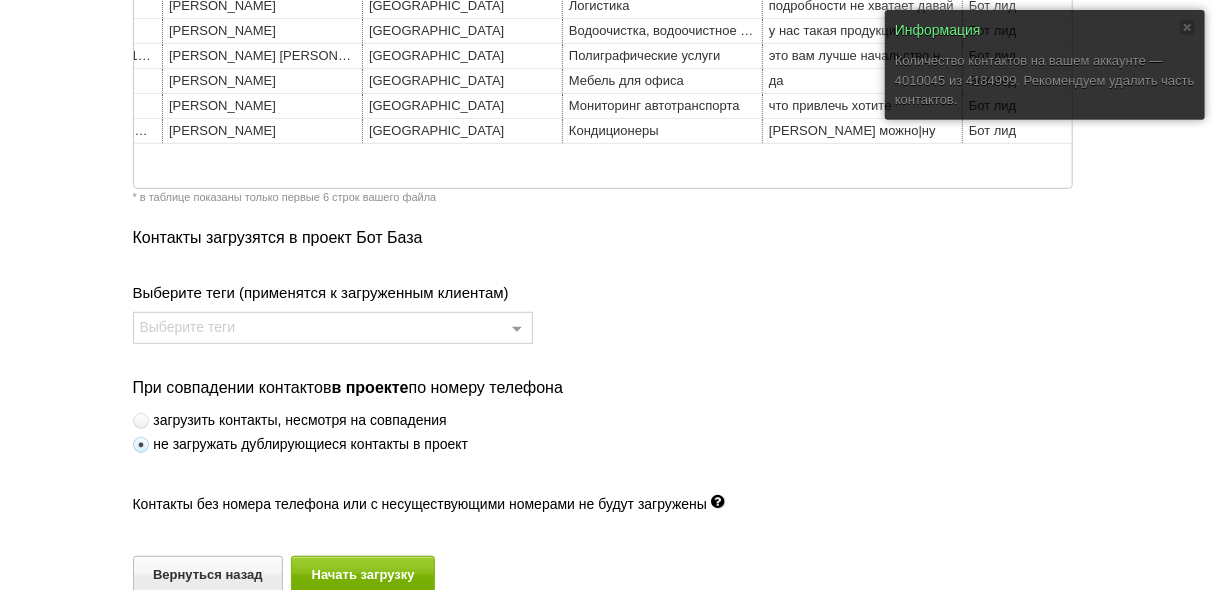 scroll, scrollTop: 400, scrollLeft: 0, axis: vertical 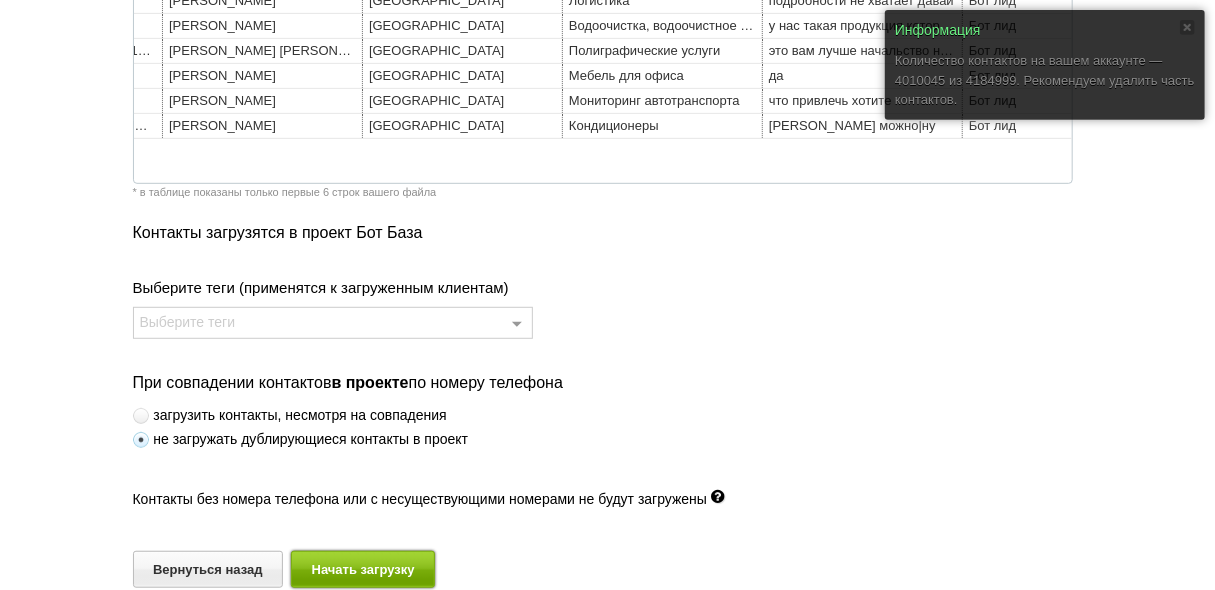 click on "Начать загрузку" at bounding box center [363, 569] 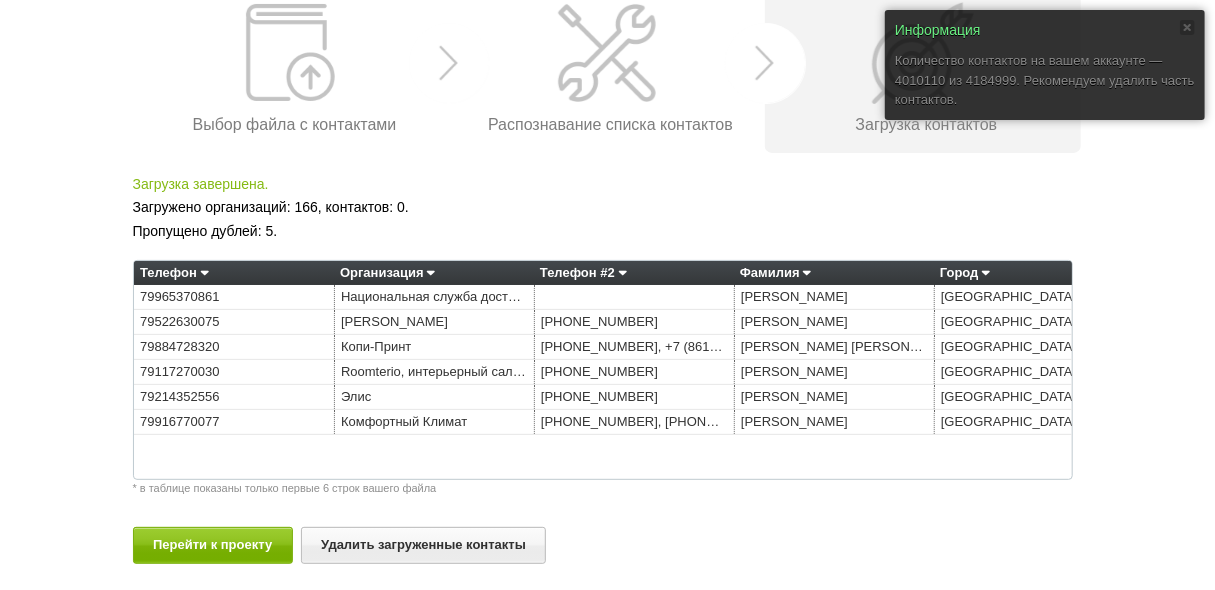 scroll, scrollTop: 106, scrollLeft: 0, axis: vertical 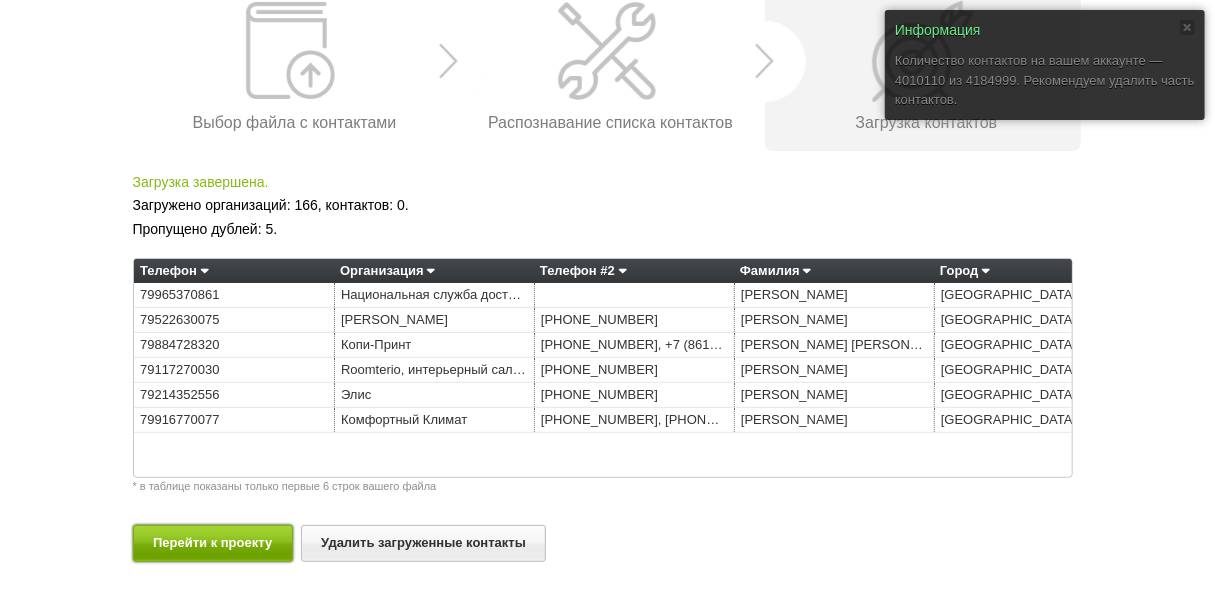 click on "Перейти к проекту" at bounding box center (213, 543) 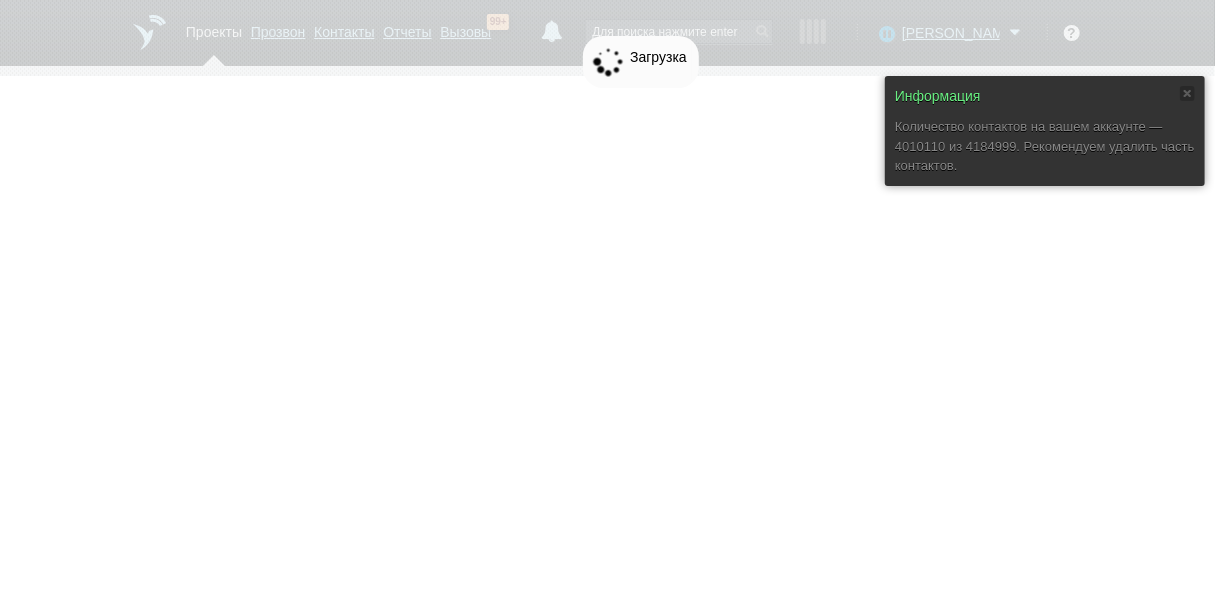 scroll, scrollTop: 0, scrollLeft: 0, axis: both 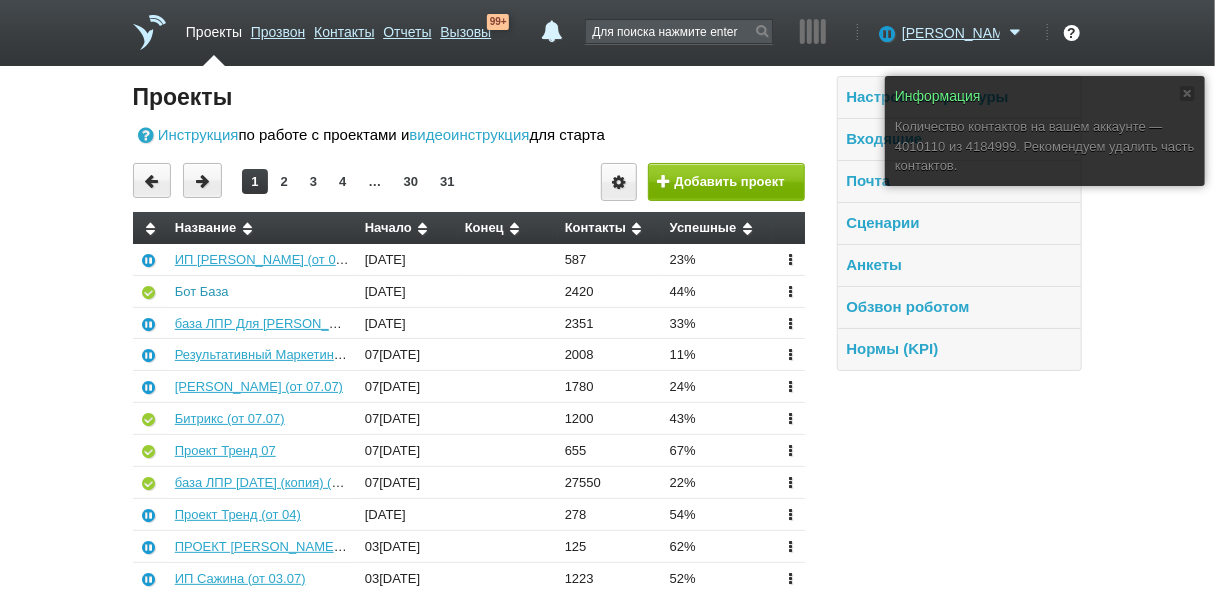 click on "Бот База" at bounding box center (202, 291) 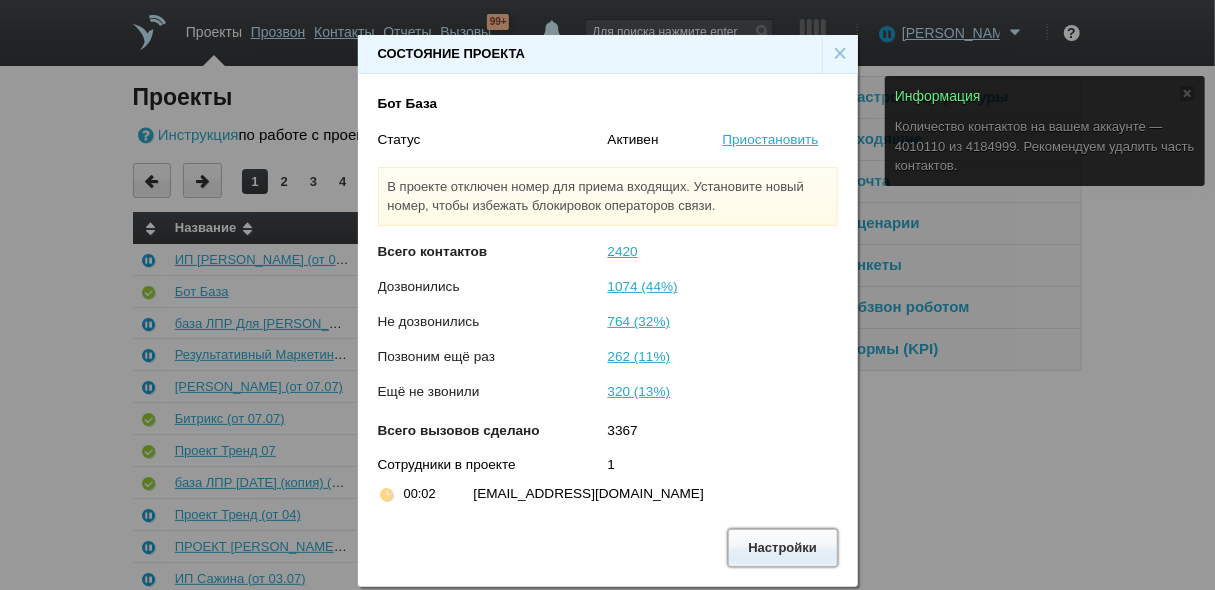 click on "Настройки" at bounding box center [783, 547] 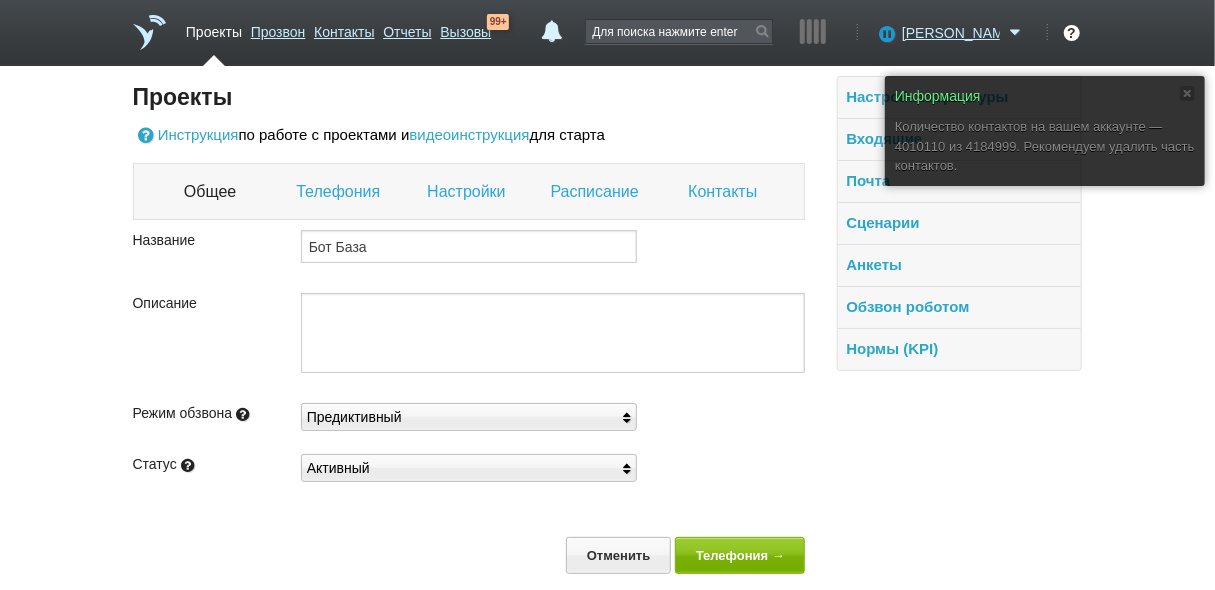 click on "Настройки" at bounding box center [468, 192] 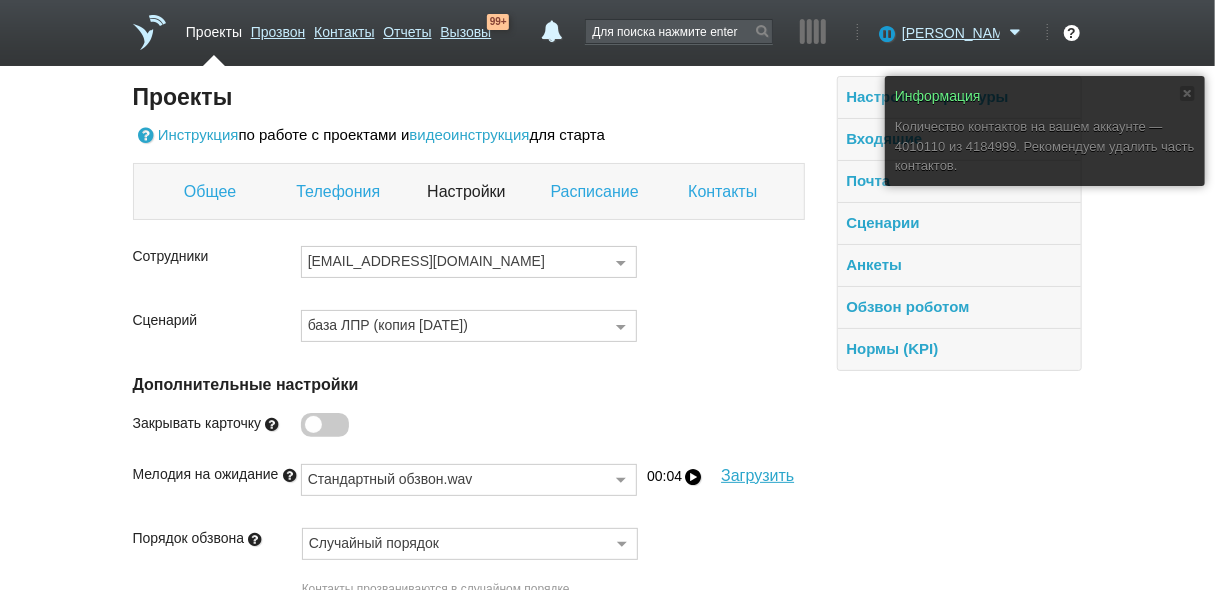 click on "Контакты" at bounding box center [725, 192] 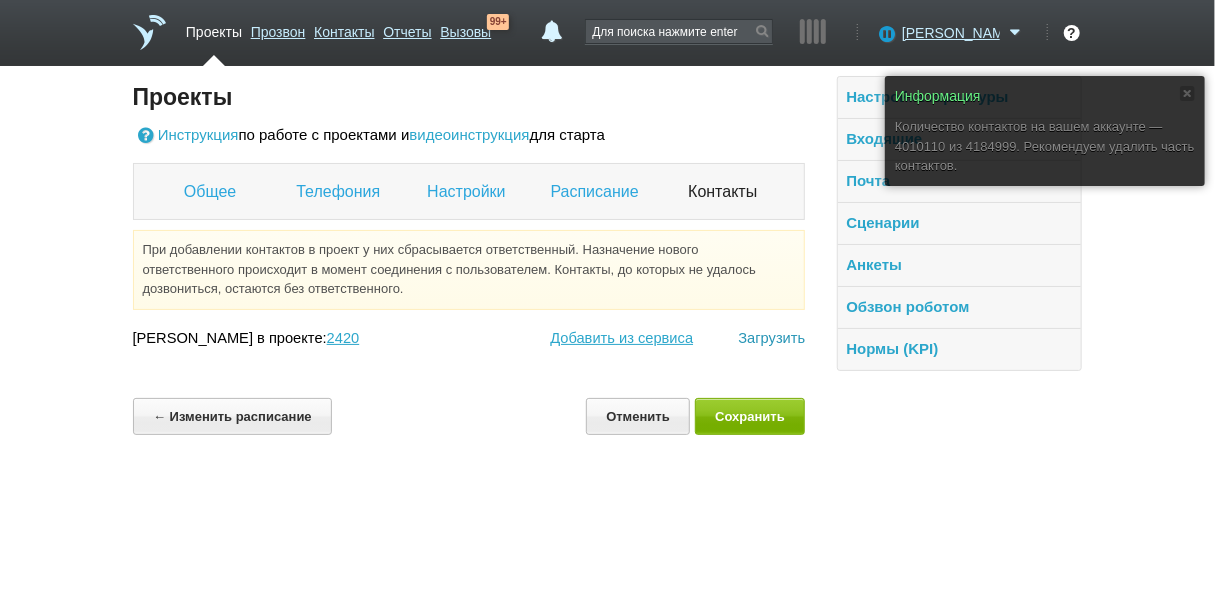 click on "Загрузить" at bounding box center (771, 338) 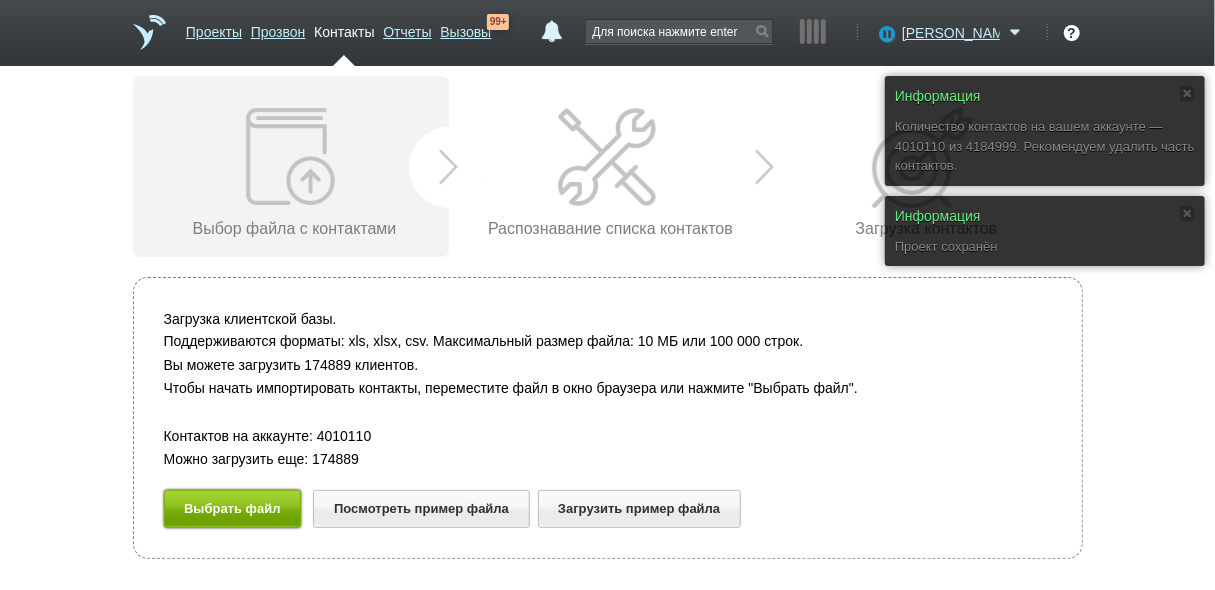 click on "Выбрать файл" at bounding box center [233, 508] 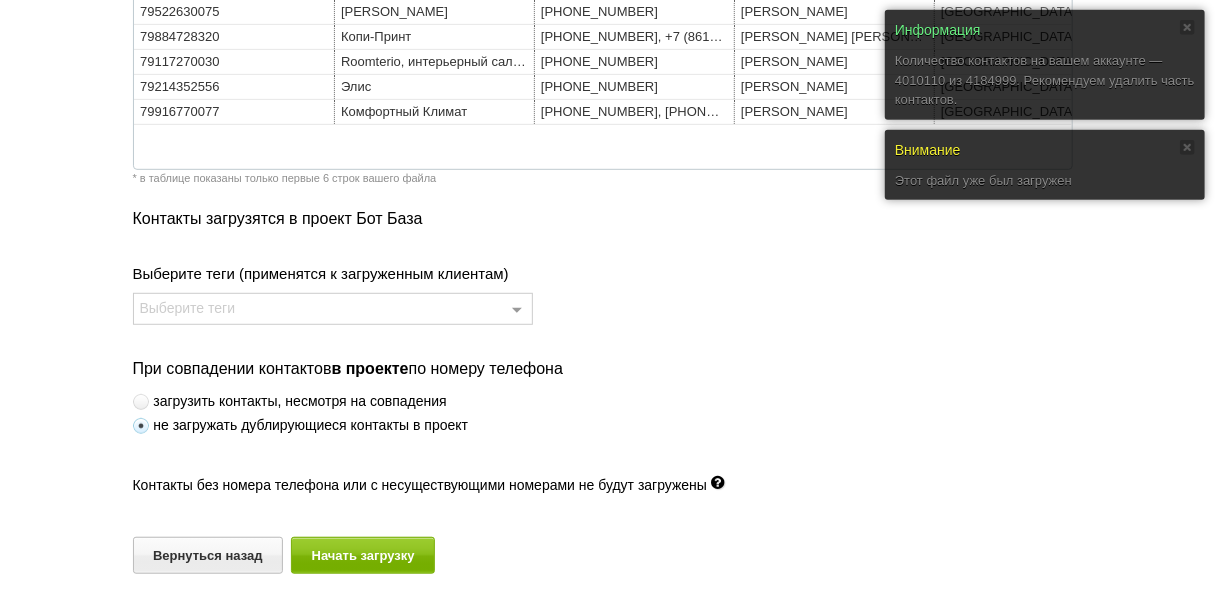 scroll, scrollTop: 426, scrollLeft: 0, axis: vertical 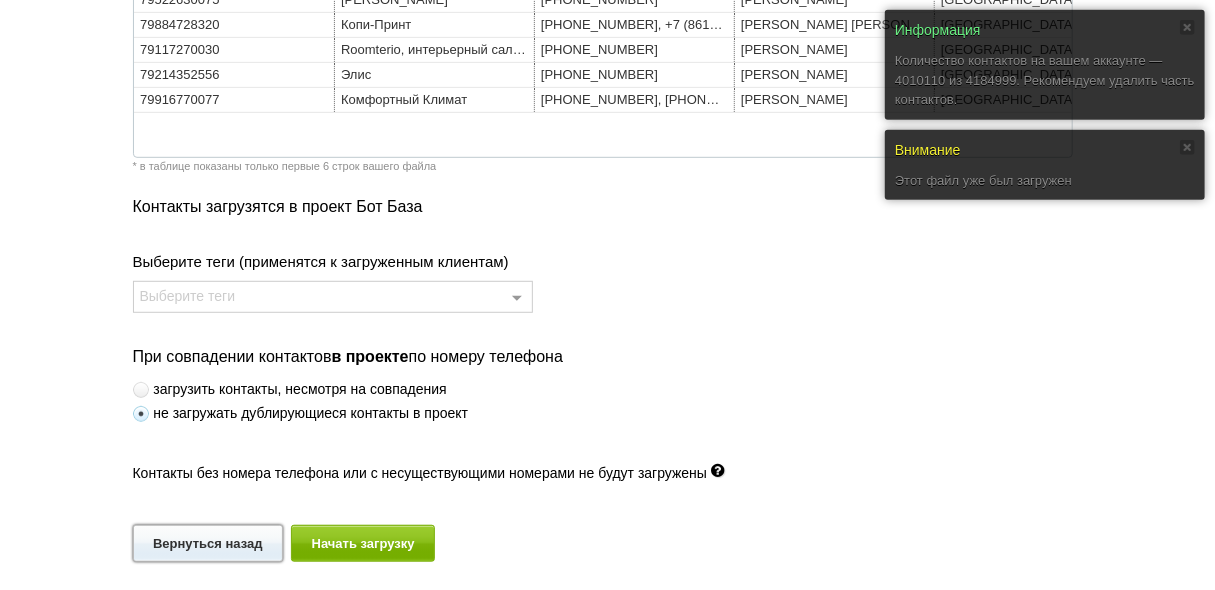 click on "Вернуться назад" at bounding box center (208, 543) 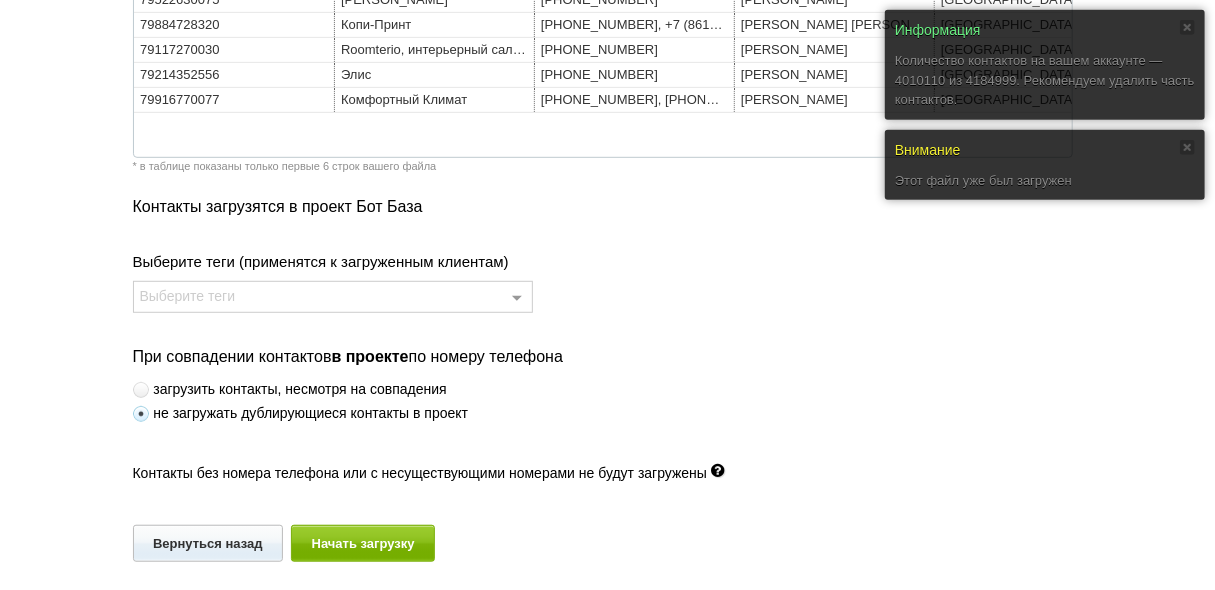 scroll, scrollTop: 0, scrollLeft: 0, axis: both 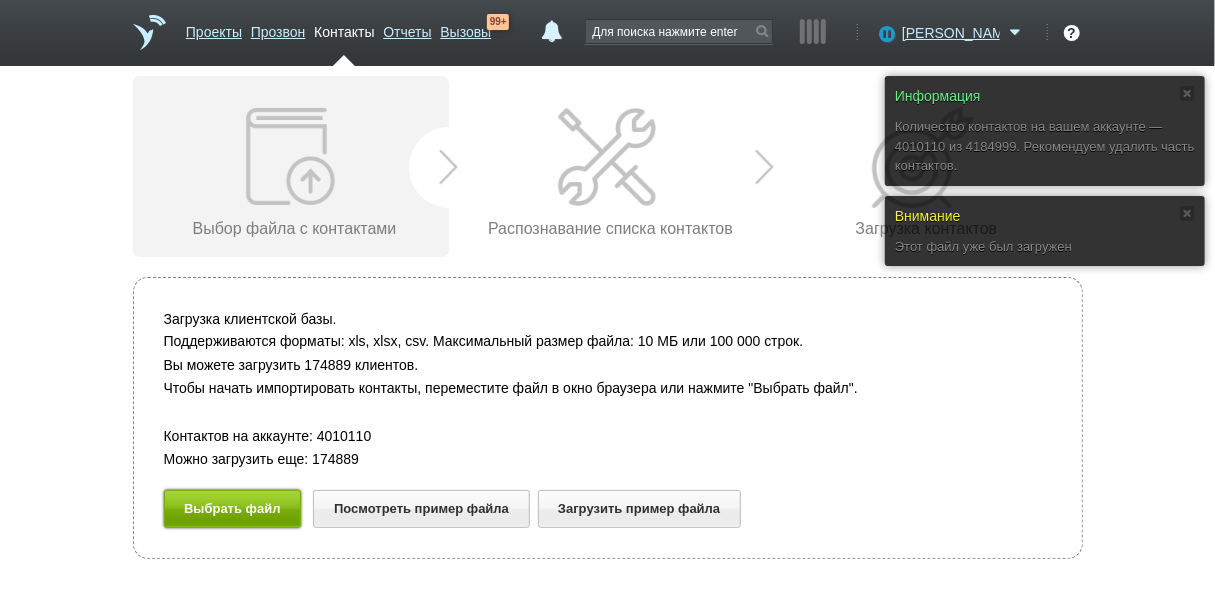 click on "Выбрать файл" at bounding box center (233, 508) 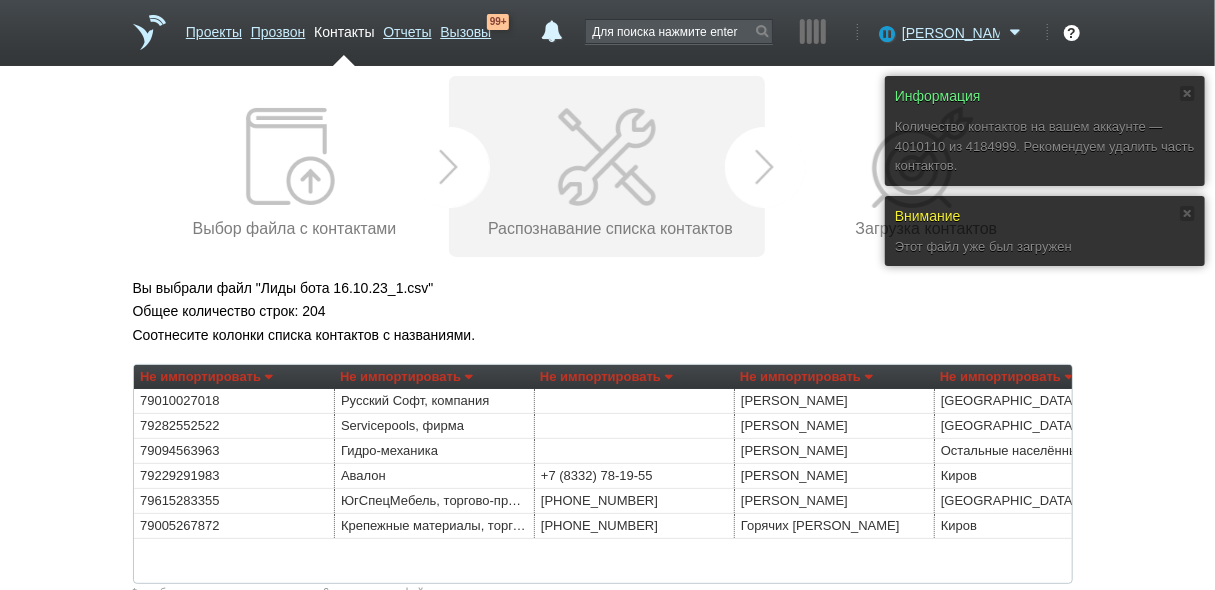 click on "Вы выбрали файл "Лиды бота 16.10.23_1.csv" Общее количество строк: 204 Соотнесите колонки списка контактов с названиями. Не импортировать Не импортировать Преобразовать хеш номер Организация Организация Сфера деятельности Город E-mail Телефон Телефон #2 Телефон #3 Сайт Описание ИНН КПП Теги Адрес Регион Внешний ID Приоритет Контакт Город Должность Фамилия Имя Отчество E-mail Телефон Телефон #2 Телефон #3 Сайт Описание Адрес Регион Приоритет Не импортировать Не импортировать Преобразовать хеш номер Организация Организация Сфера деятельности Город E-mail Телефон Сайт да" at bounding box center [608, 637] 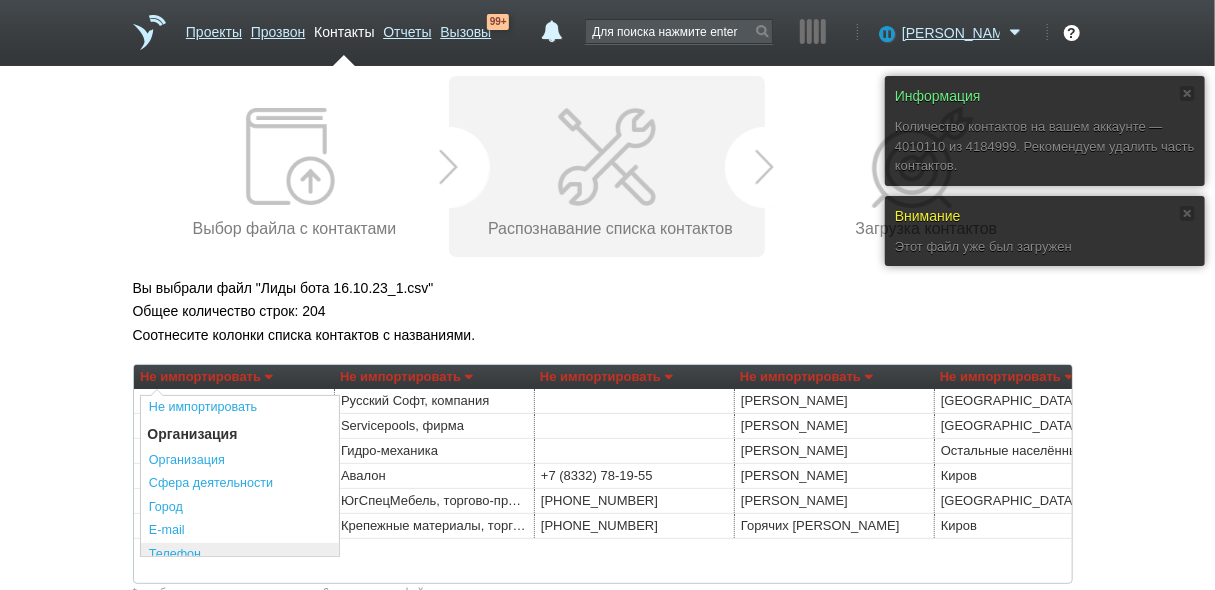 click on "Телефон" at bounding box center (240, 555) 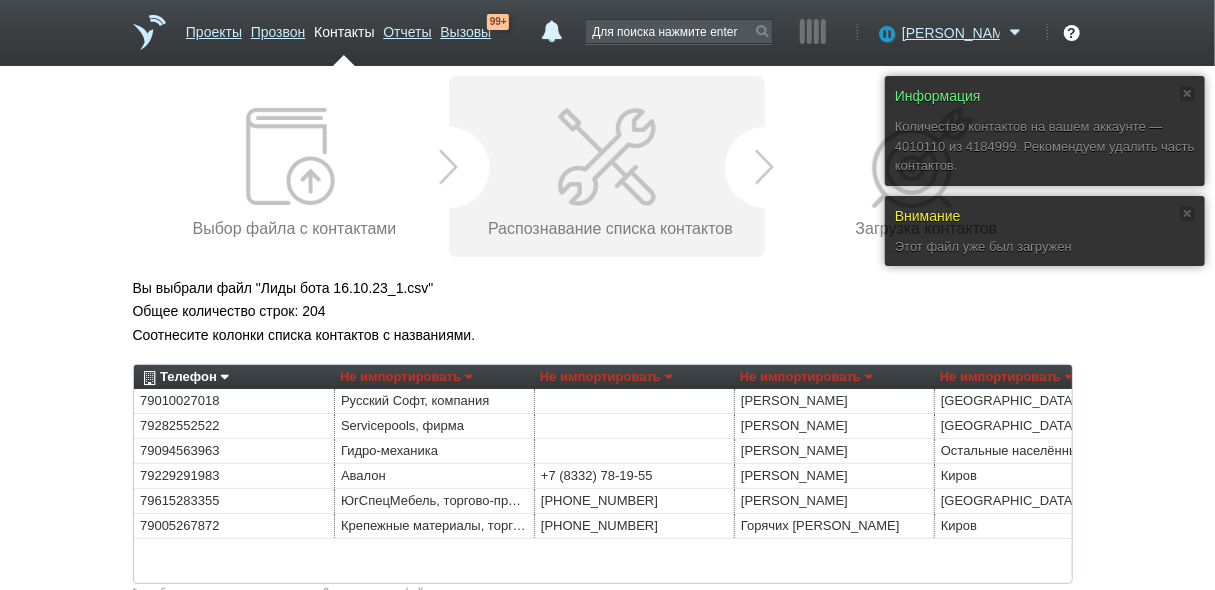 click on "Не импортировать" at bounding box center [406, 377] 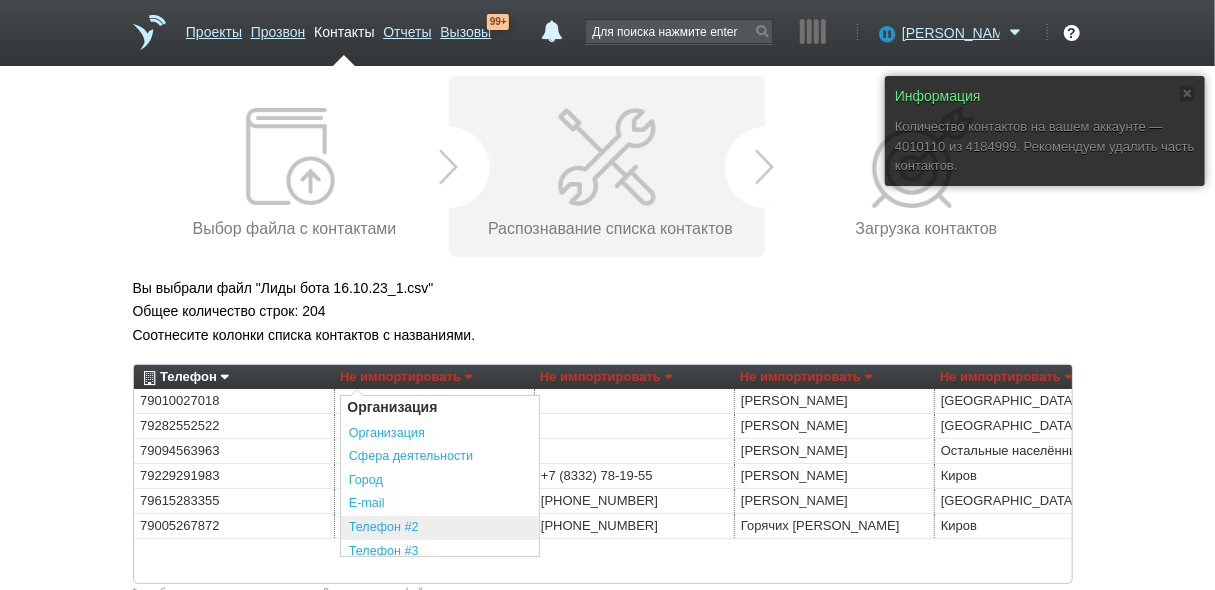scroll, scrollTop: 0, scrollLeft: 0, axis: both 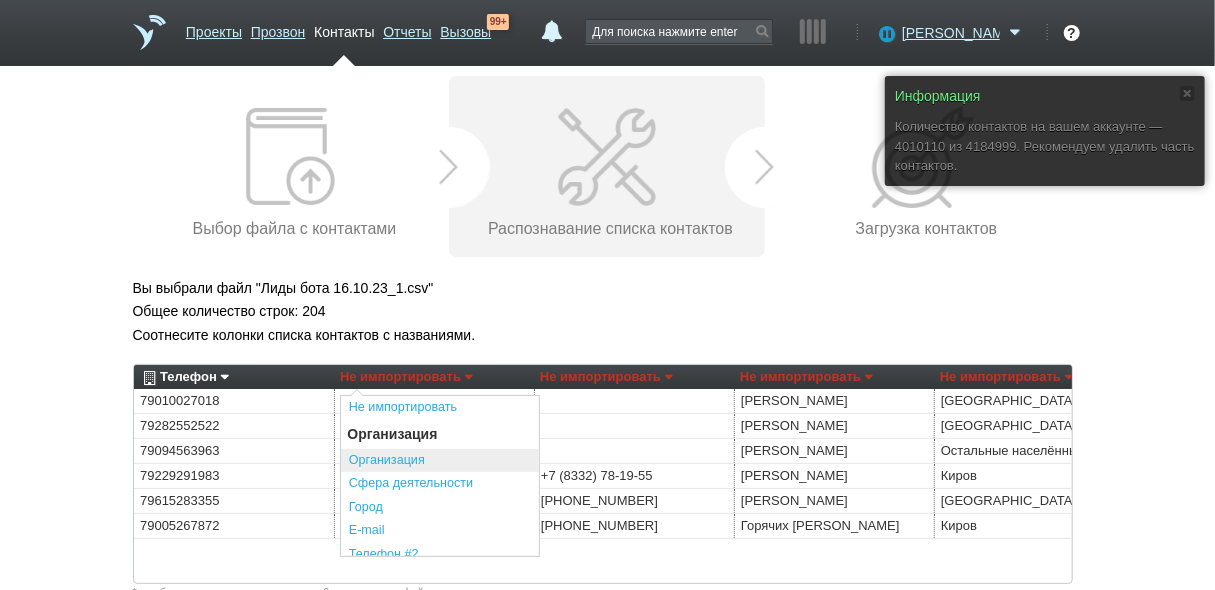 click on "Организация" at bounding box center [440, 461] 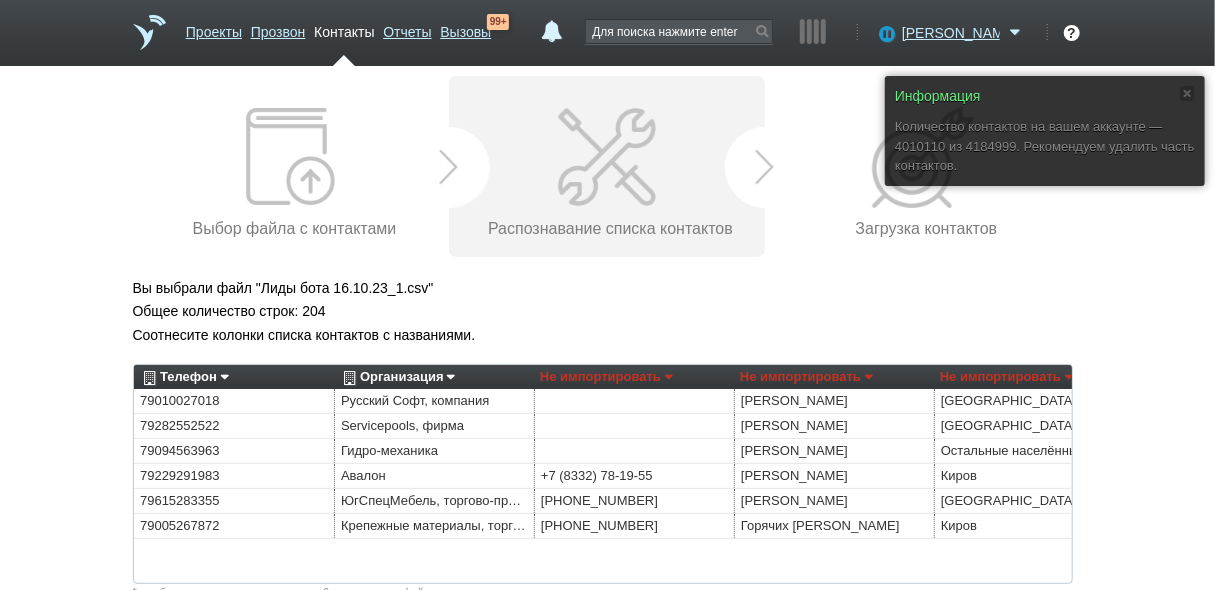 click on "Не импортировать" at bounding box center (606, 377) 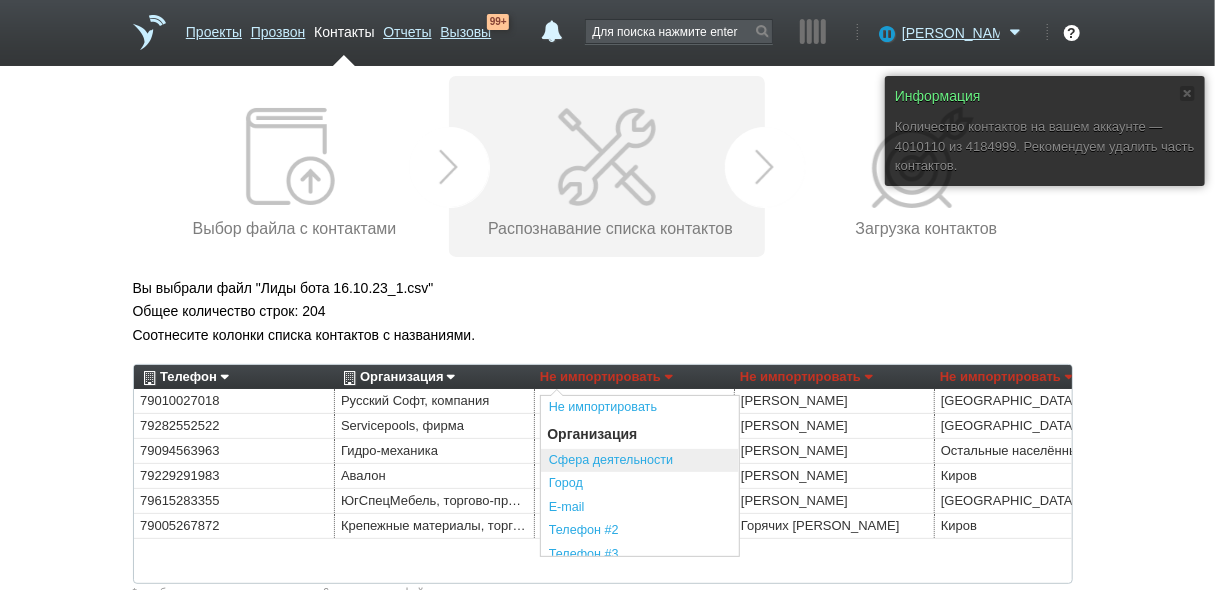 click on "Сфера деятельности" at bounding box center [640, 461] 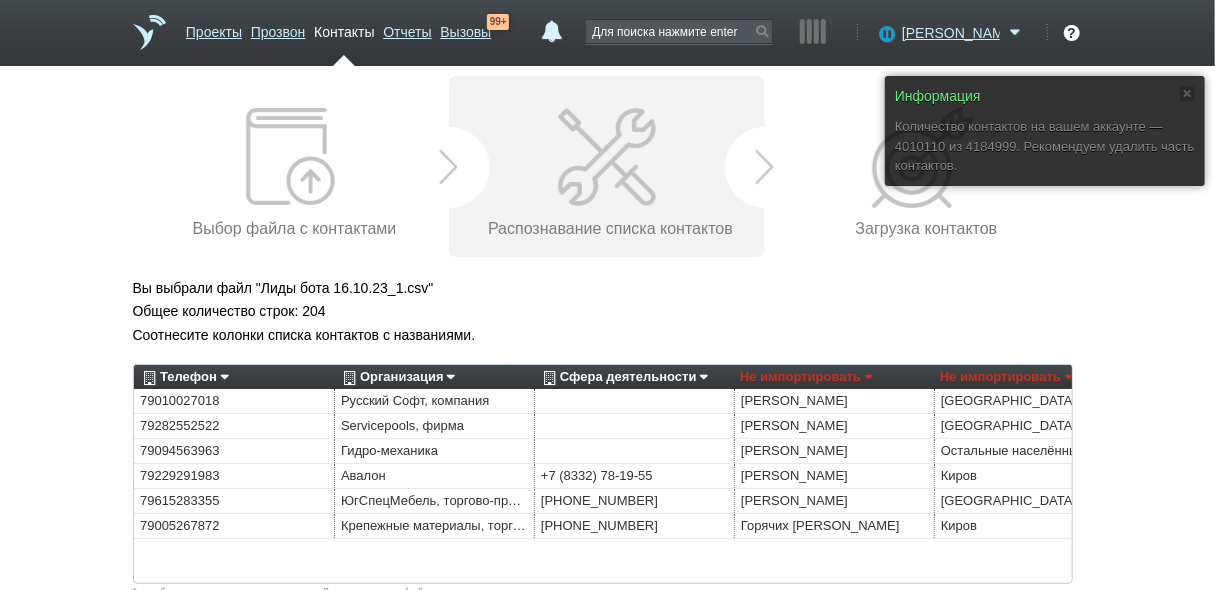 click on "Сфера деятельности" at bounding box center [623, 377] 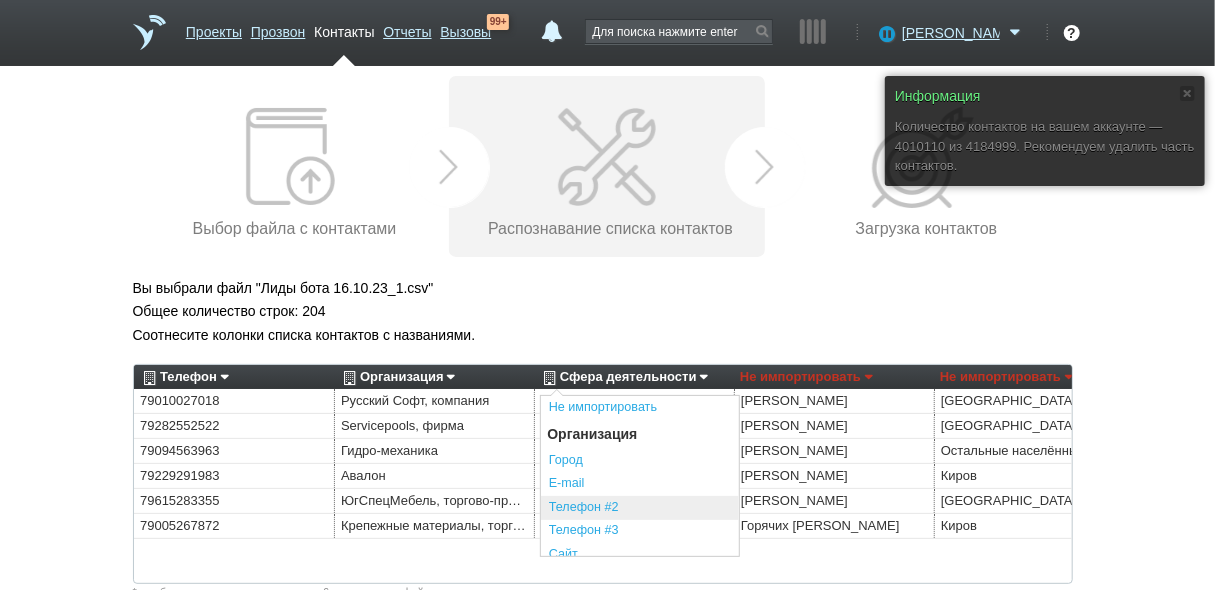 click on "Телефон #2" at bounding box center (640, 508) 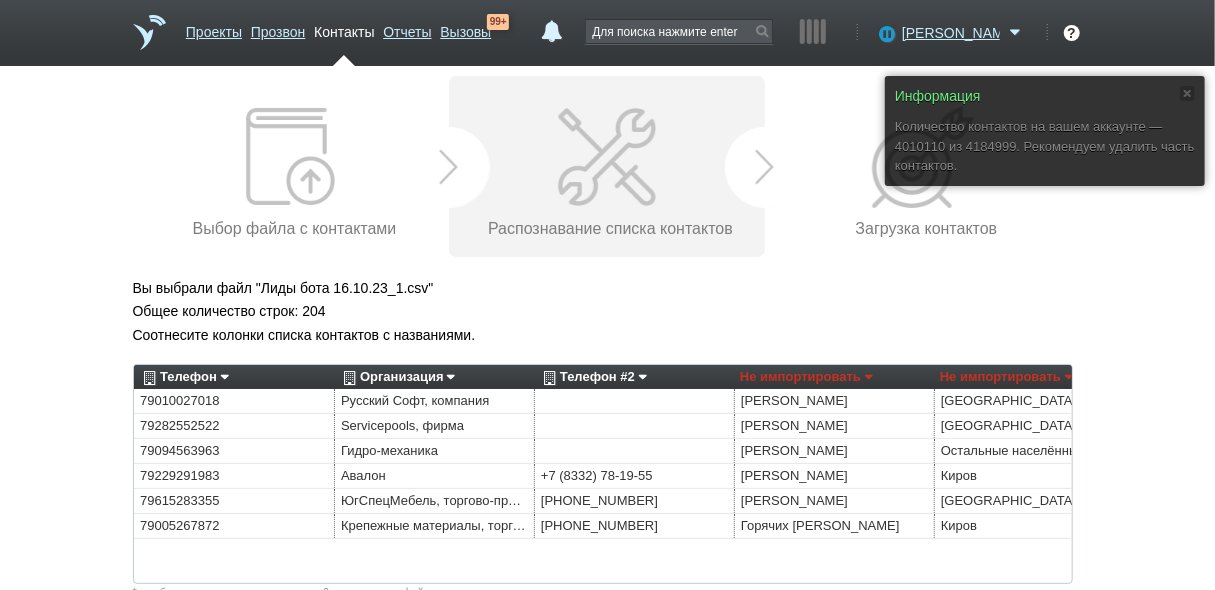 click on "Не импортировать" at bounding box center [806, 377] 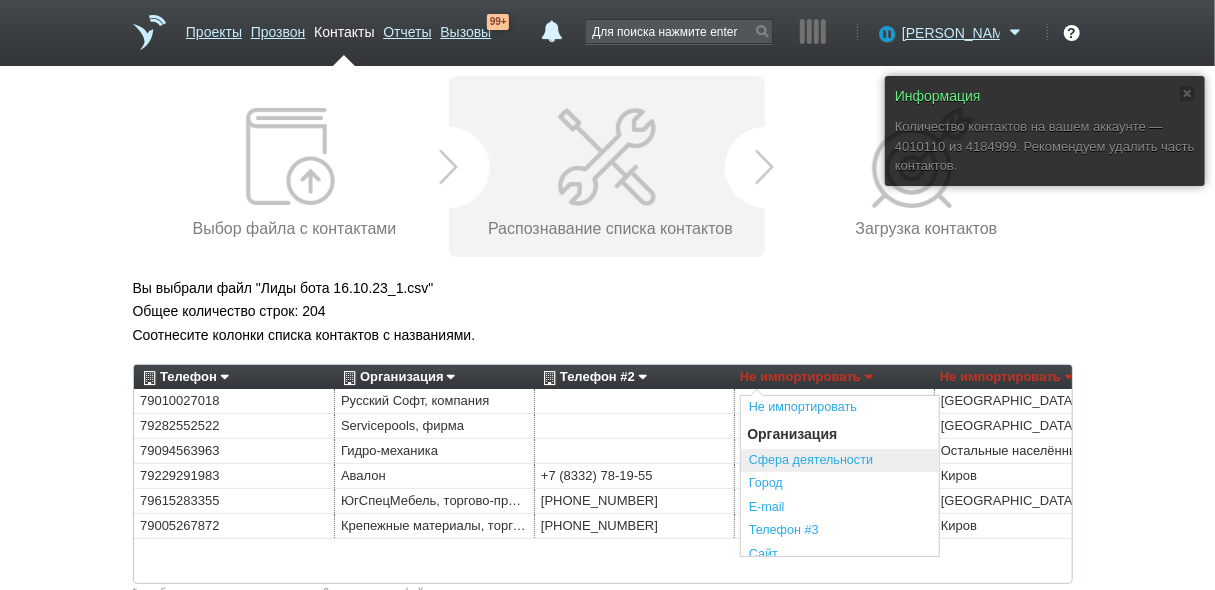 click on "Сфера деятельности" at bounding box center [840, 461] 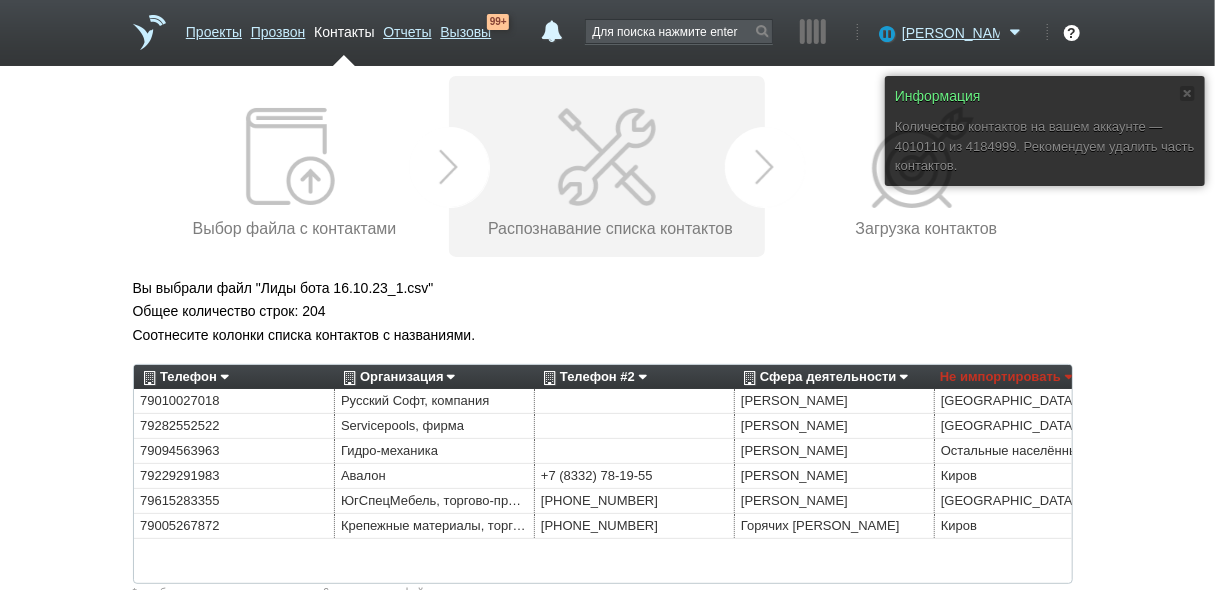 click on "Вы выбрали файл "Лиды бота 16.10.23_1.csv" Общее количество строк: 204 Соотнесите колонки списка контактов с названиями. Телефон Не импортировать Преобразовать хеш номер Организация Организация Сфера деятельности Город E-mail Телефон Телефон #2 Телефон #3 Сайт Описание ИНН КПП Теги Адрес Регион Внешний ID Приоритет Контакт Город Должность Фамилия Имя Отчество E-mail Телефон Телефон #2 Телефон #3 Сайт Описание Адрес Регион Приоритет Не импортировать Преобразовать хеш номер Организация Организация Сфера деятельности Город E-mail Телефон Телефон #2 Телефон #3 Сайт Описание" at bounding box center [608, 637] 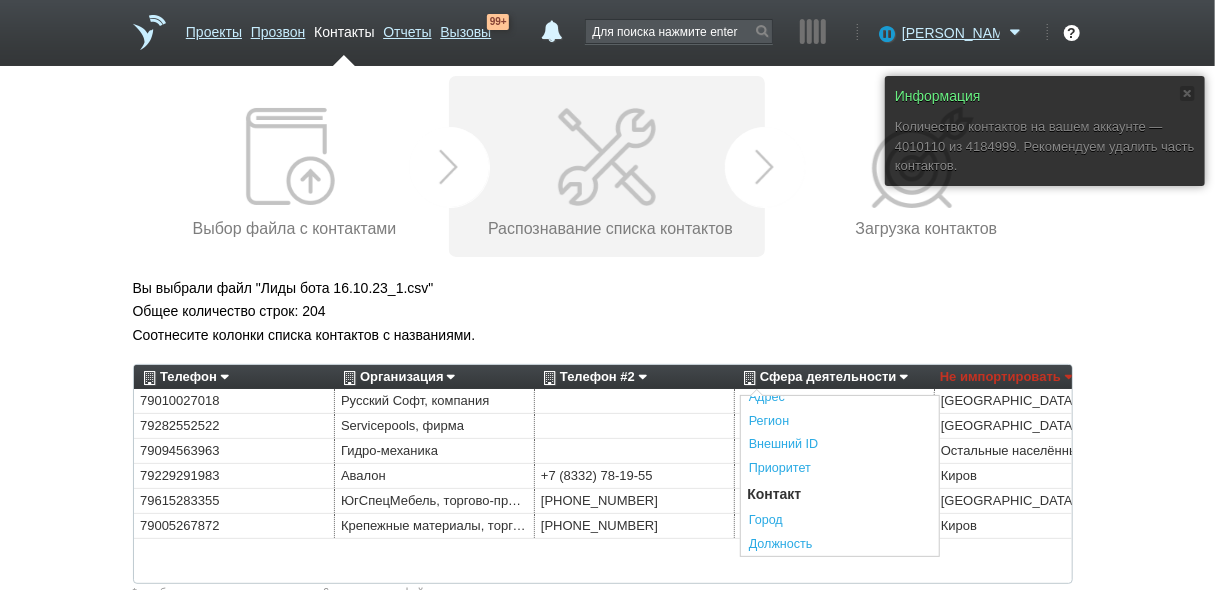 scroll, scrollTop: 240, scrollLeft: 0, axis: vertical 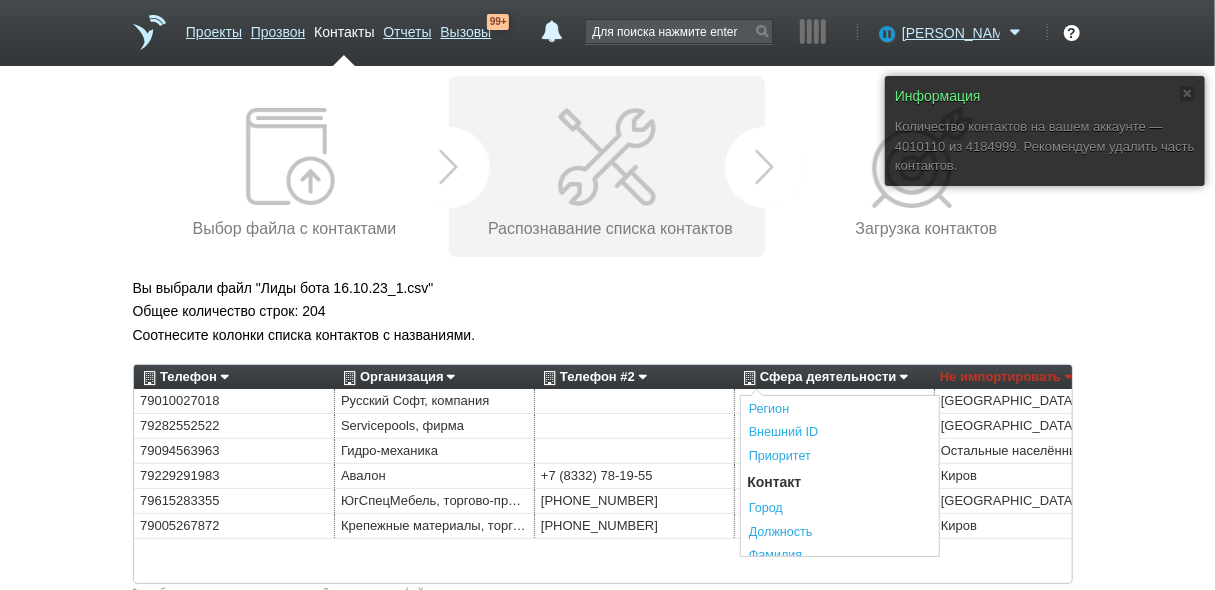 click on "Не импортировать Преобразовать хеш номер Организация Организация Сфера деятельности Город E-mail Телефон Телефон #2 Телефон #3 Сайт Описание ИНН КПП Теги Адрес Регион Внешний ID Приоритет Контакт Город Должность Фамилия Имя Отчество E-mail Телефон Телефон #2 Телефон #3 Сайт Описание Адрес Регион Приоритет" at bounding box center [840, 476] 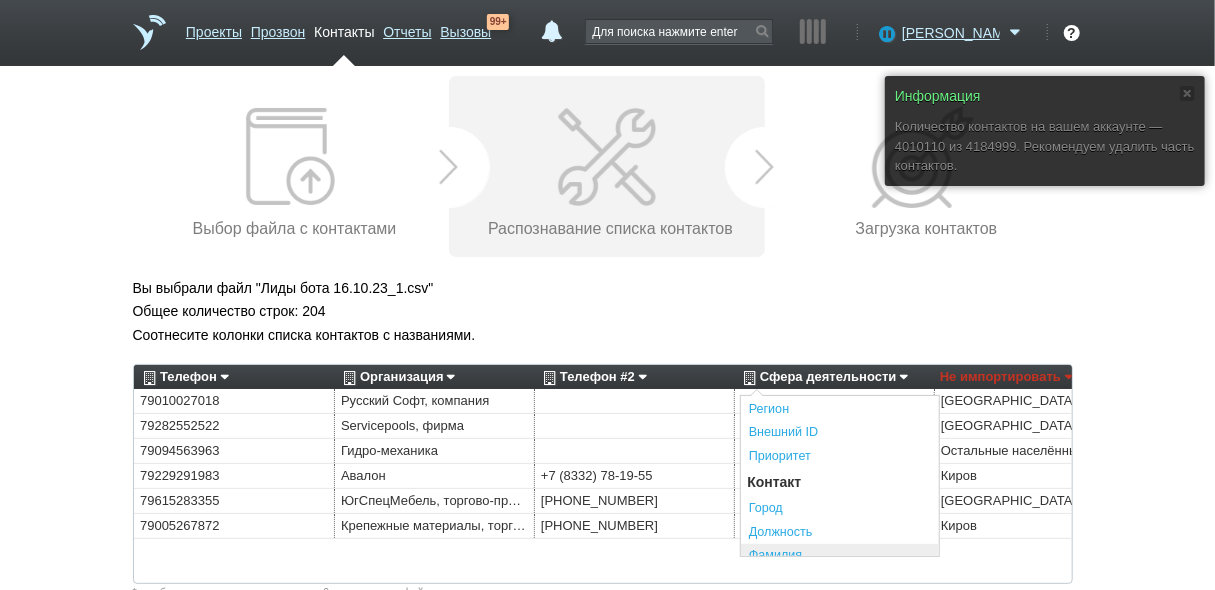 click on "Фамилия" at bounding box center [840, 556] 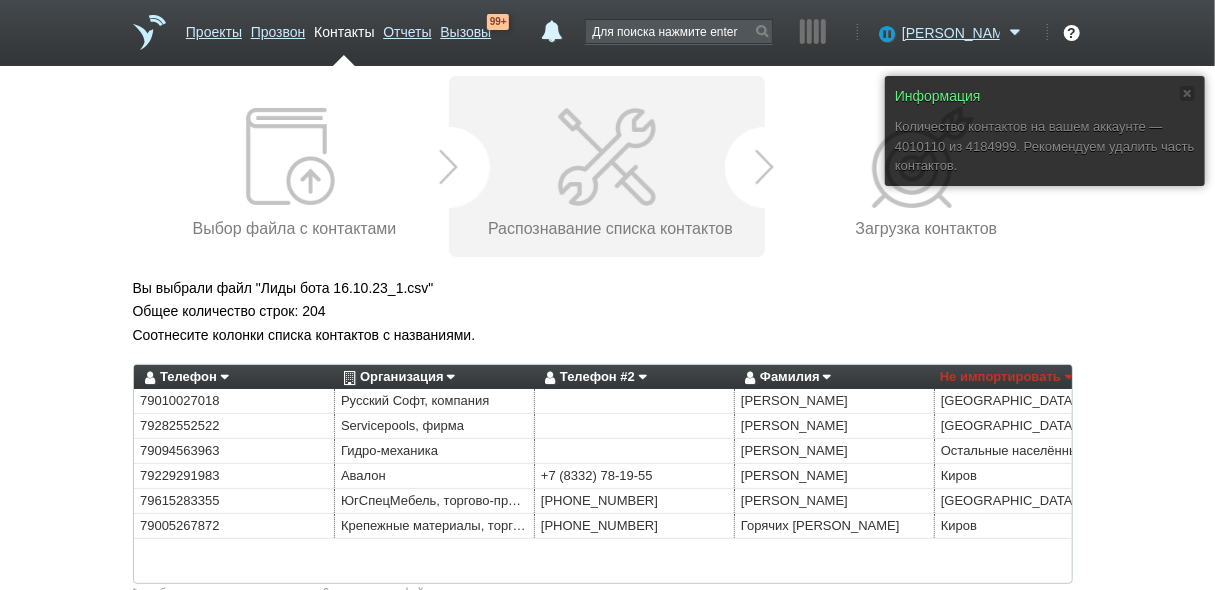 click on "Не импортировать" at bounding box center (1006, 377) 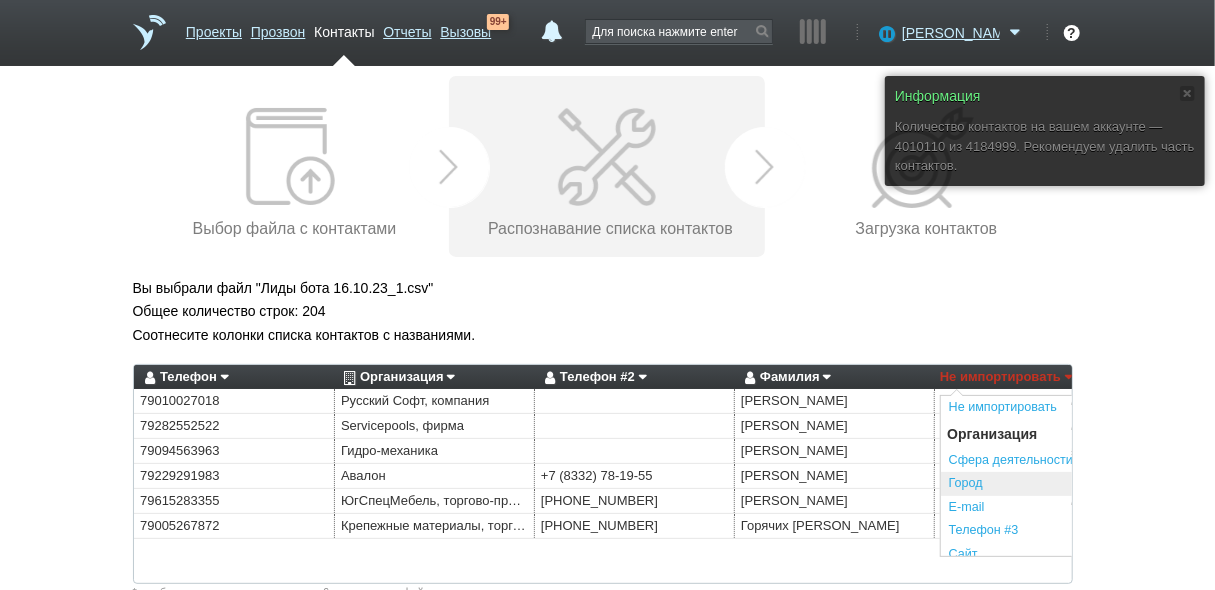 click on "Город" at bounding box center [1040, 484] 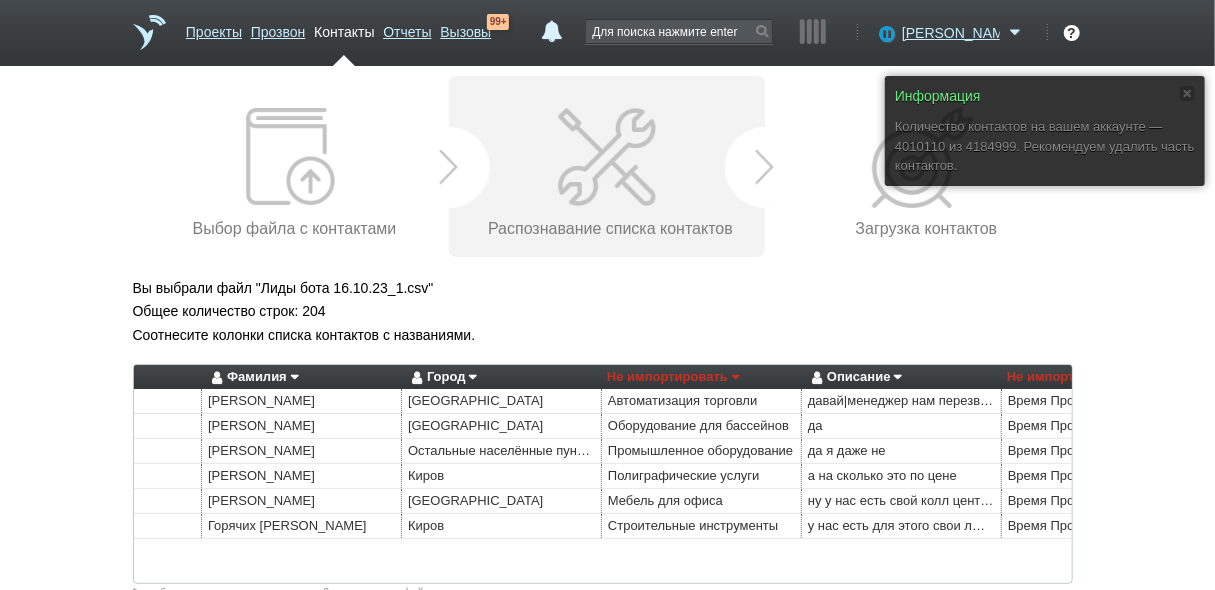 scroll, scrollTop: 0, scrollLeft: 595, axis: horizontal 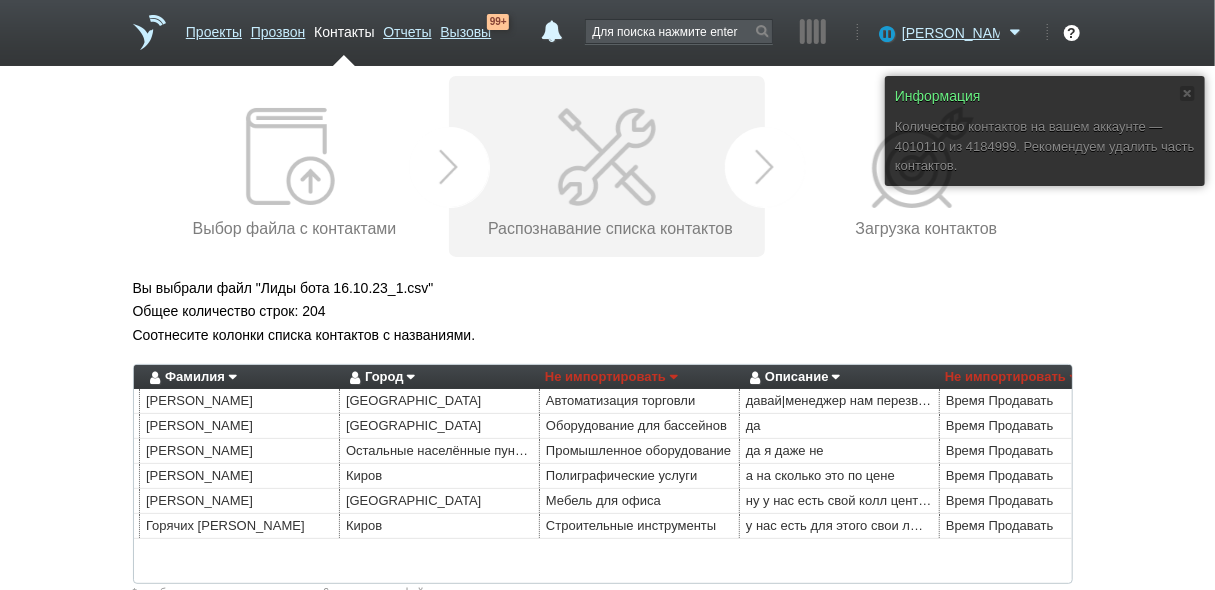 click on "Не импортировать" at bounding box center [611, 377] 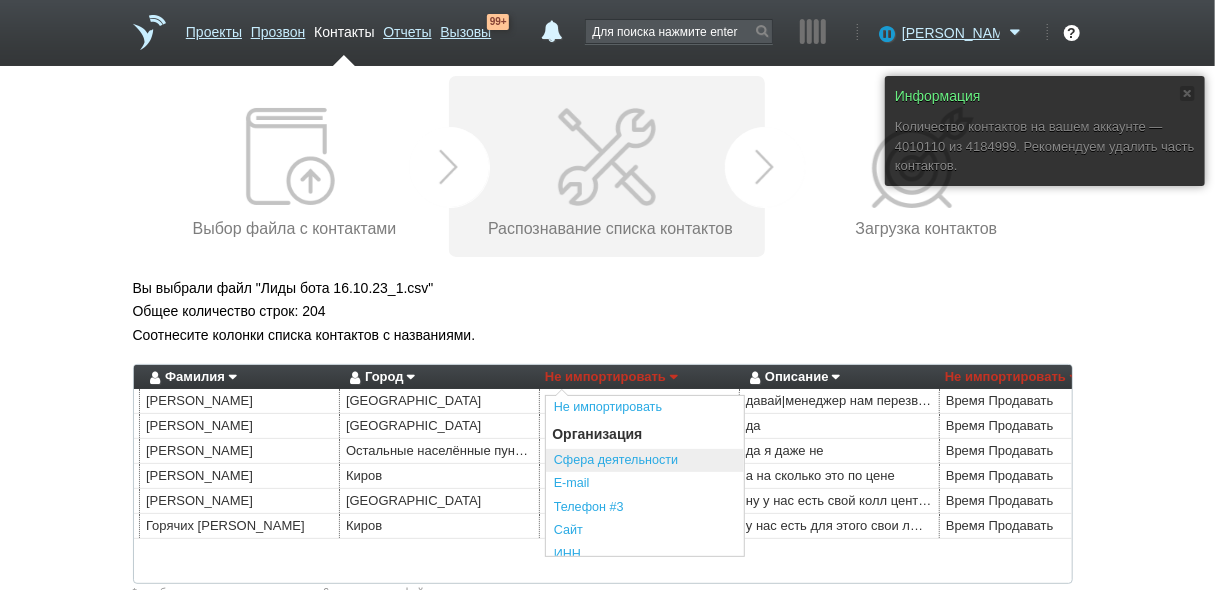 click on "Сфера деятельности" at bounding box center (645, 461) 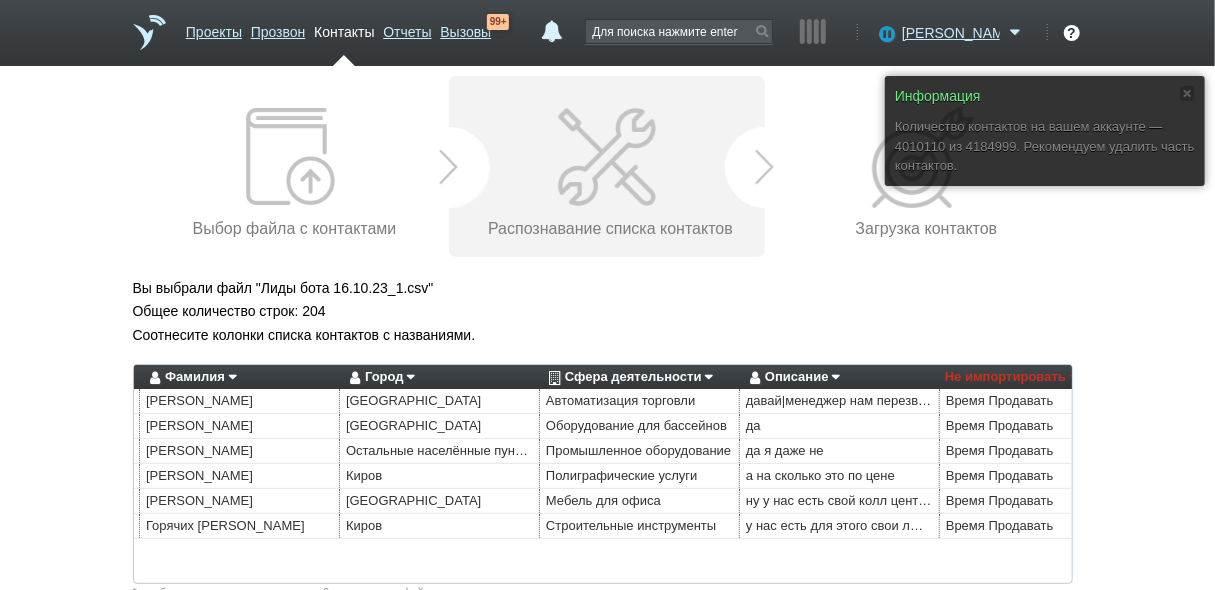 scroll, scrollTop: 0, scrollLeft: 872, axis: horizontal 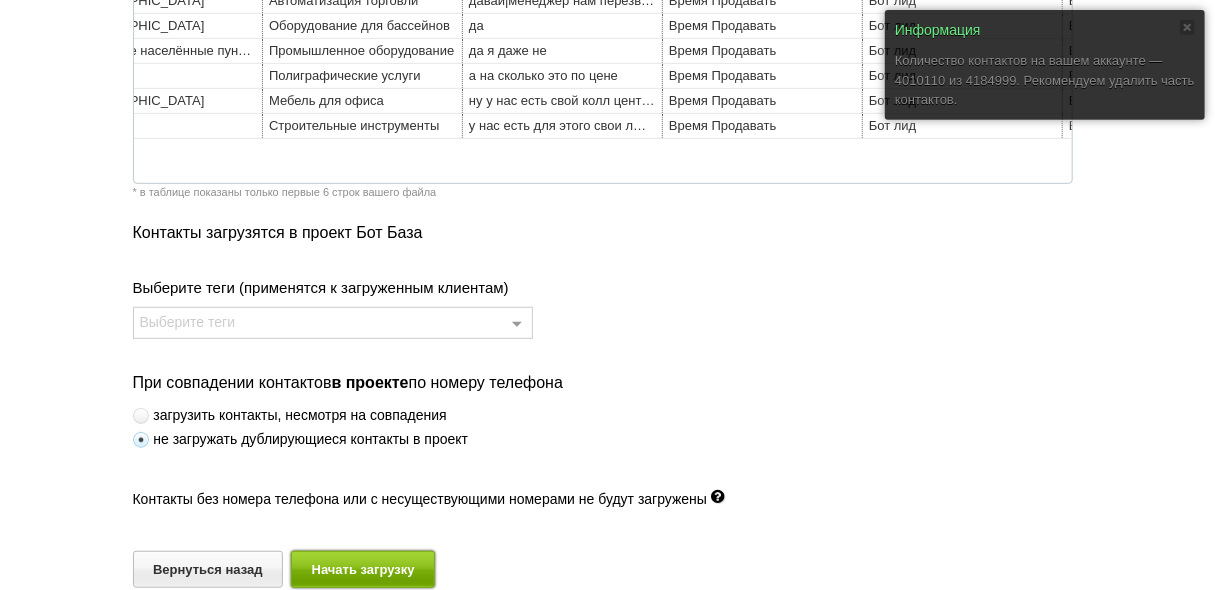 click on "Начать загрузку" at bounding box center [363, 569] 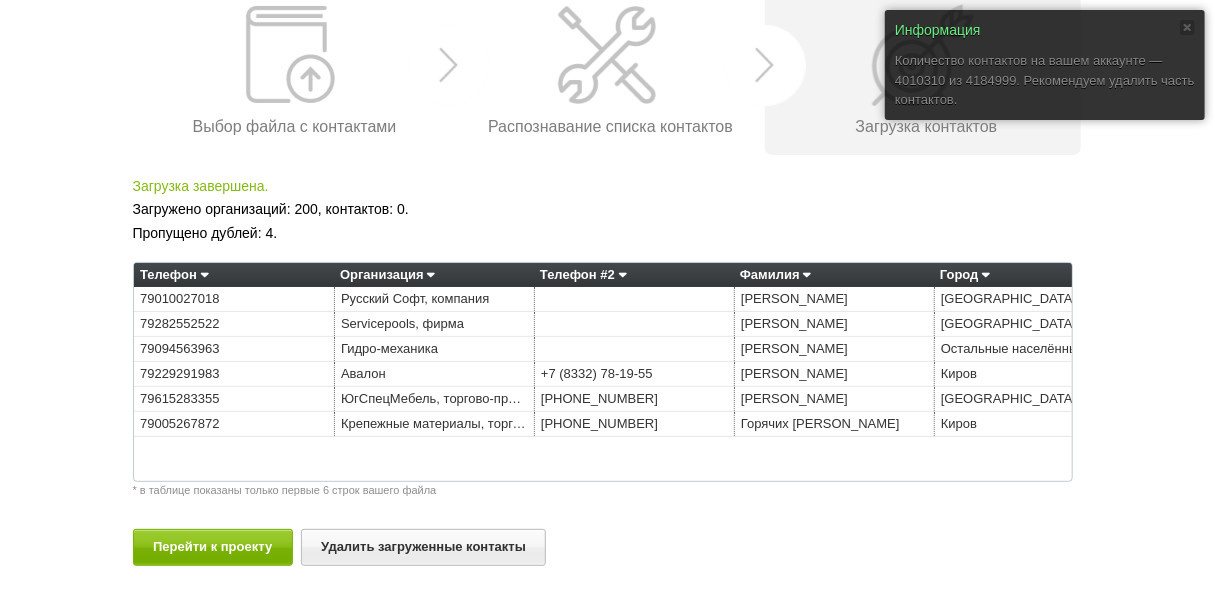 scroll, scrollTop: 106, scrollLeft: 0, axis: vertical 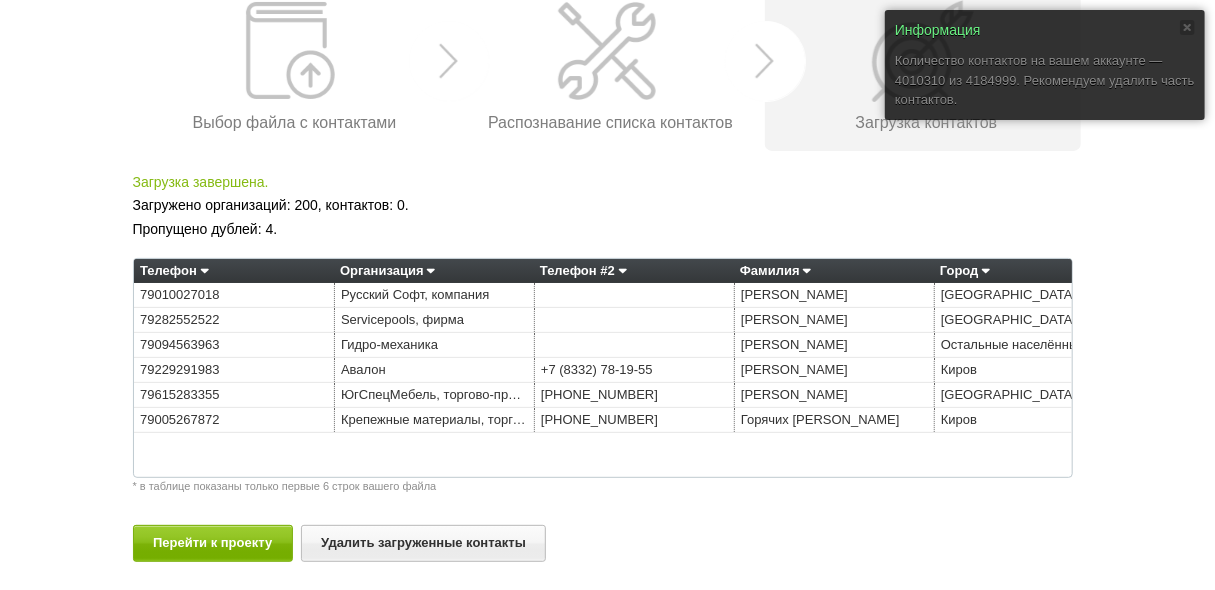 click on "Перейти к проекту Удалить загруженные контакты" at bounding box center [608, 543] 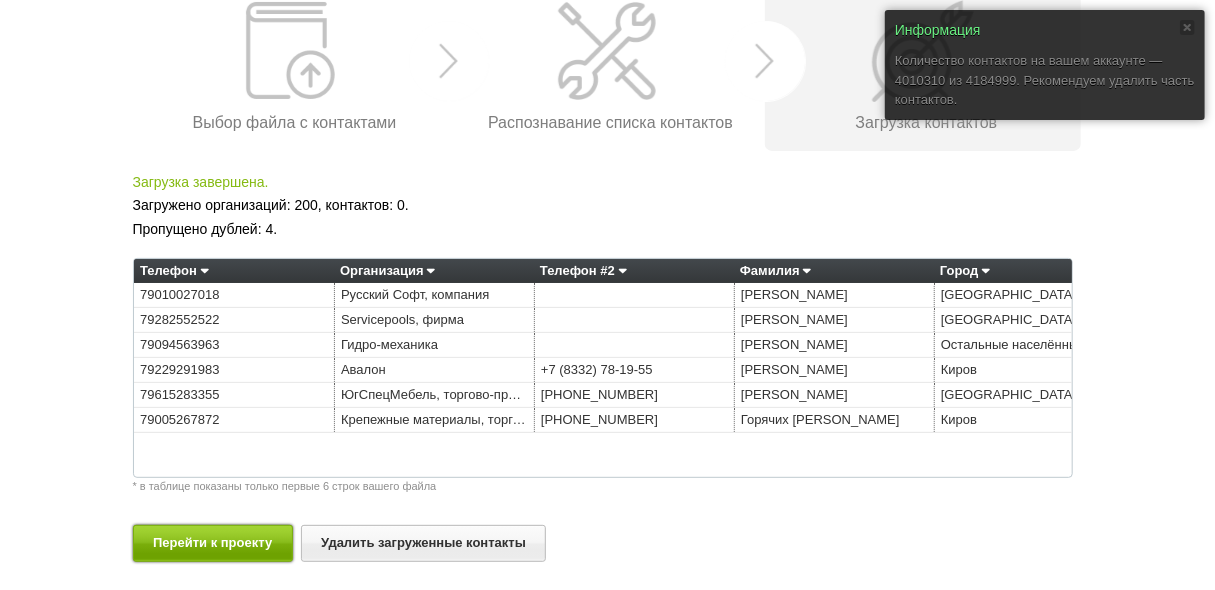 click on "Перейти к проекту" at bounding box center (213, 543) 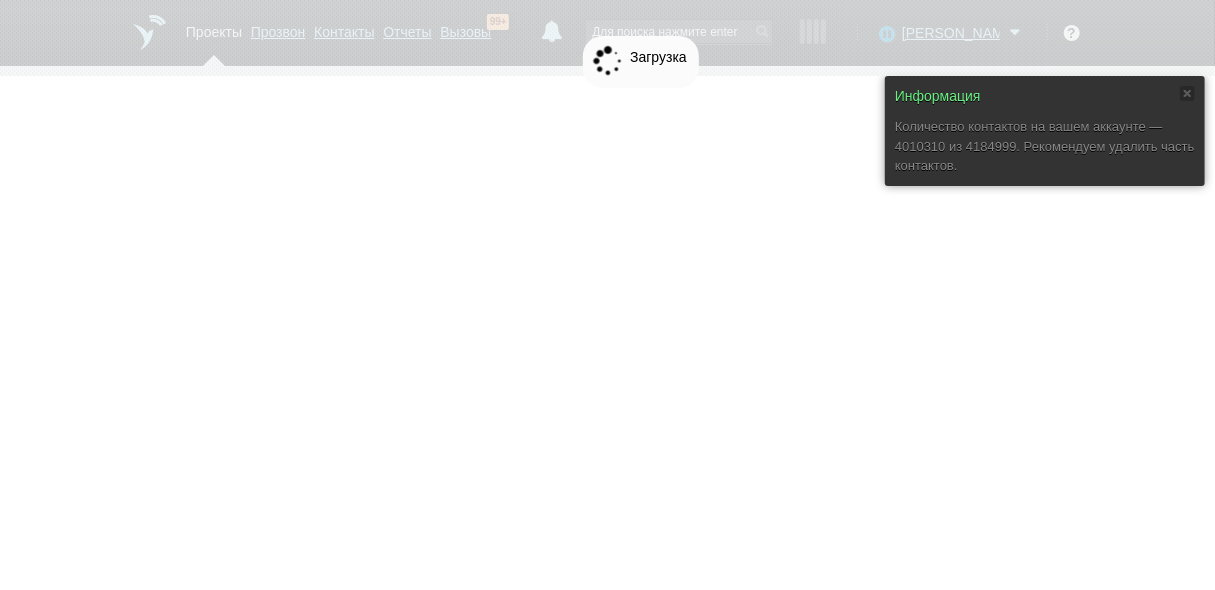 scroll, scrollTop: 0, scrollLeft: 0, axis: both 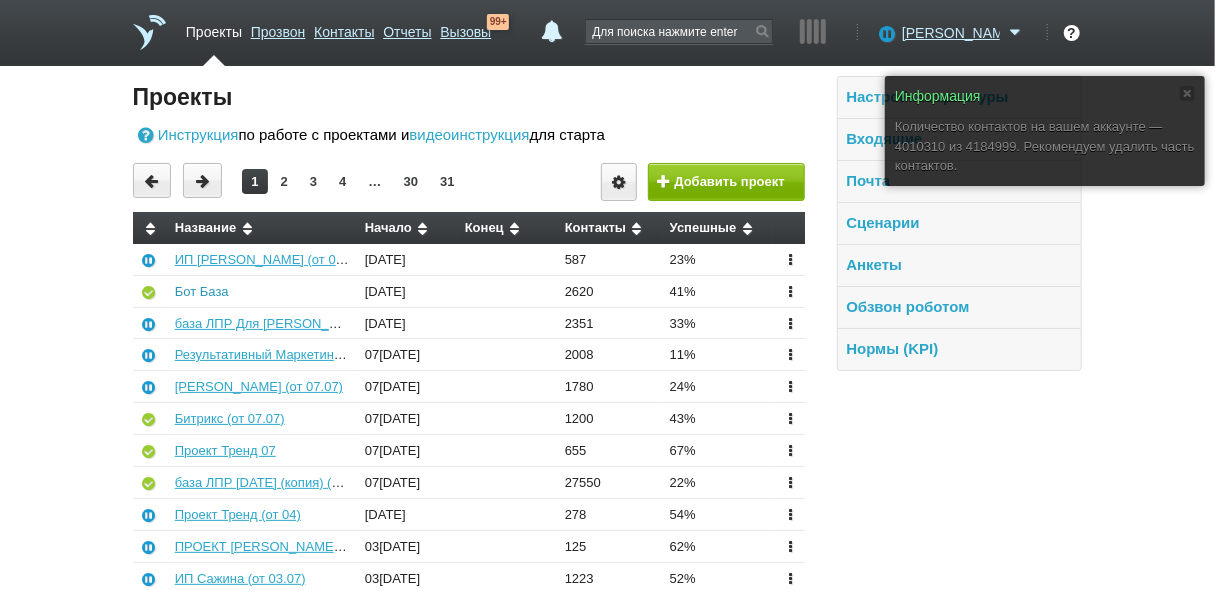 click on "Бот База" at bounding box center (202, 291) 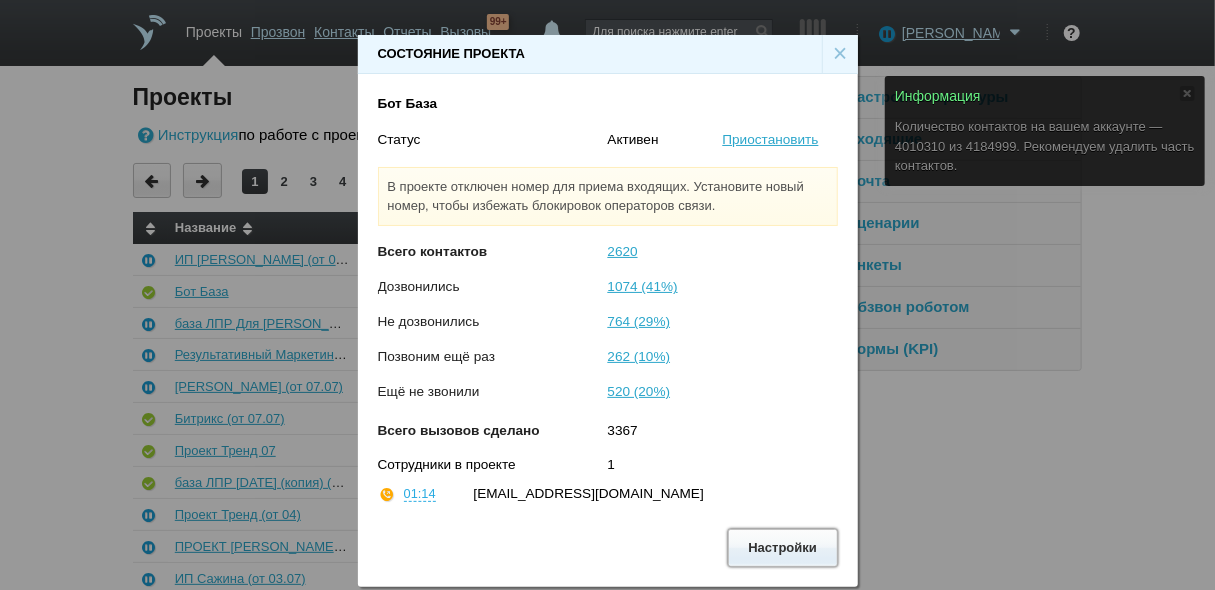 click on "Настройки" at bounding box center [783, 547] 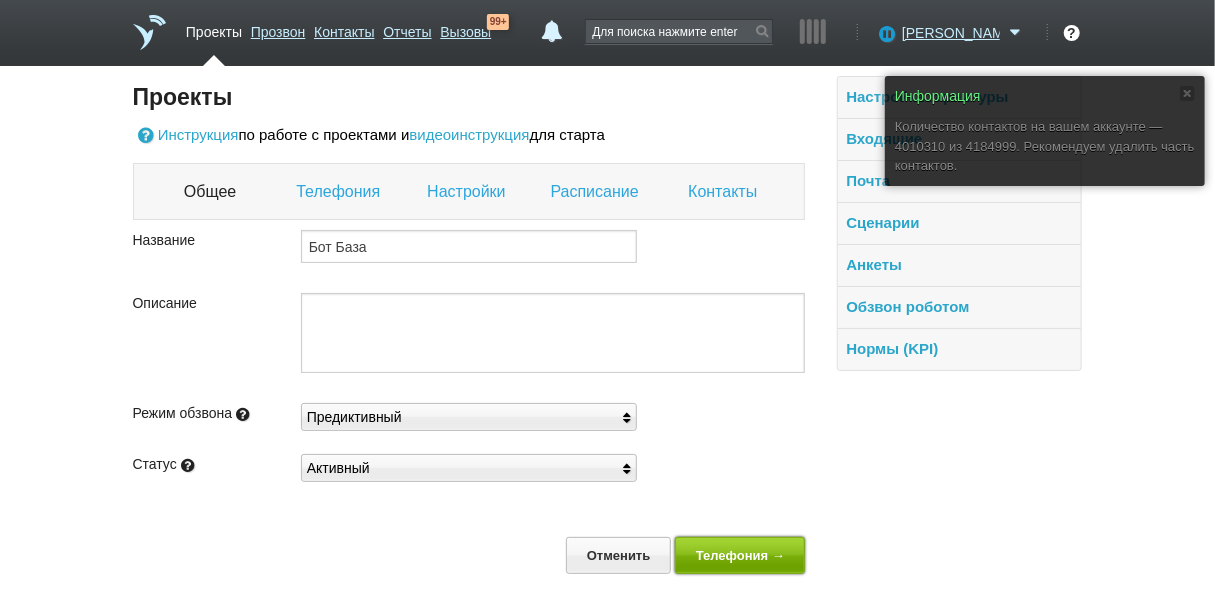 click on "Телефония →" at bounding box center (740, 555) 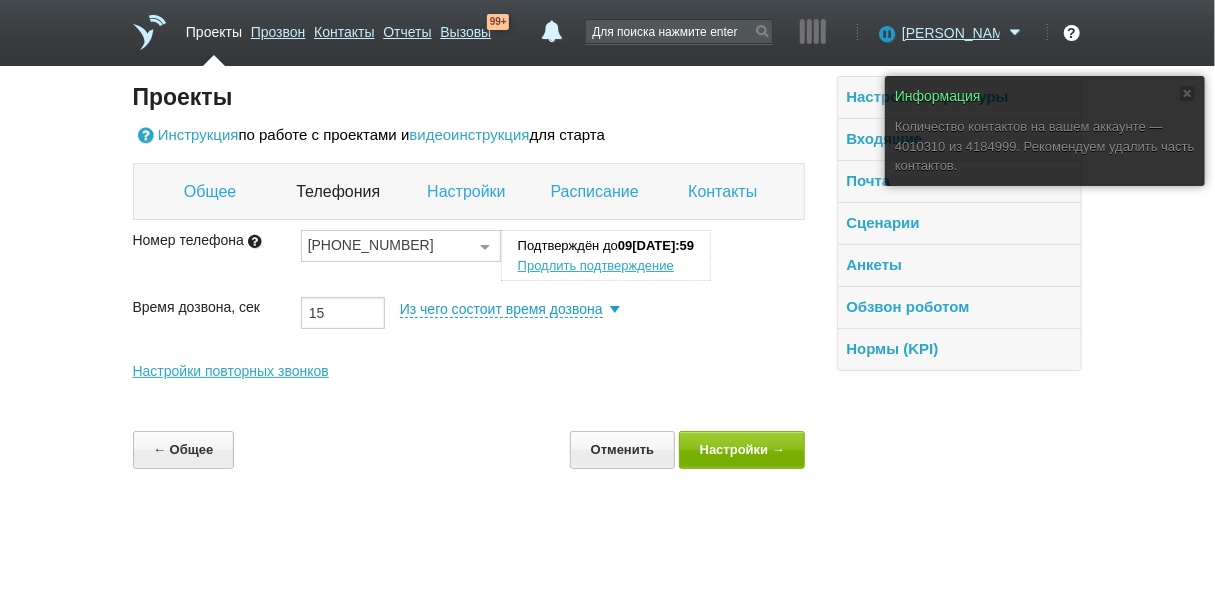click on "Контакты" at bounding box center [725, 192] 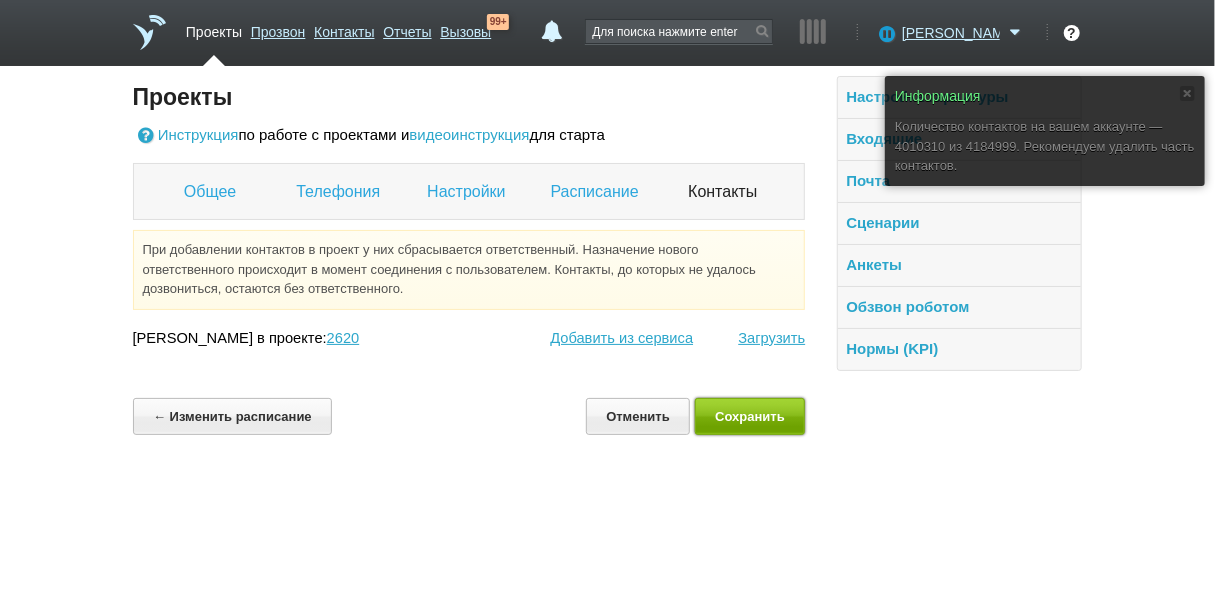 click on "Сохранить" at bounding box center (750, 416) 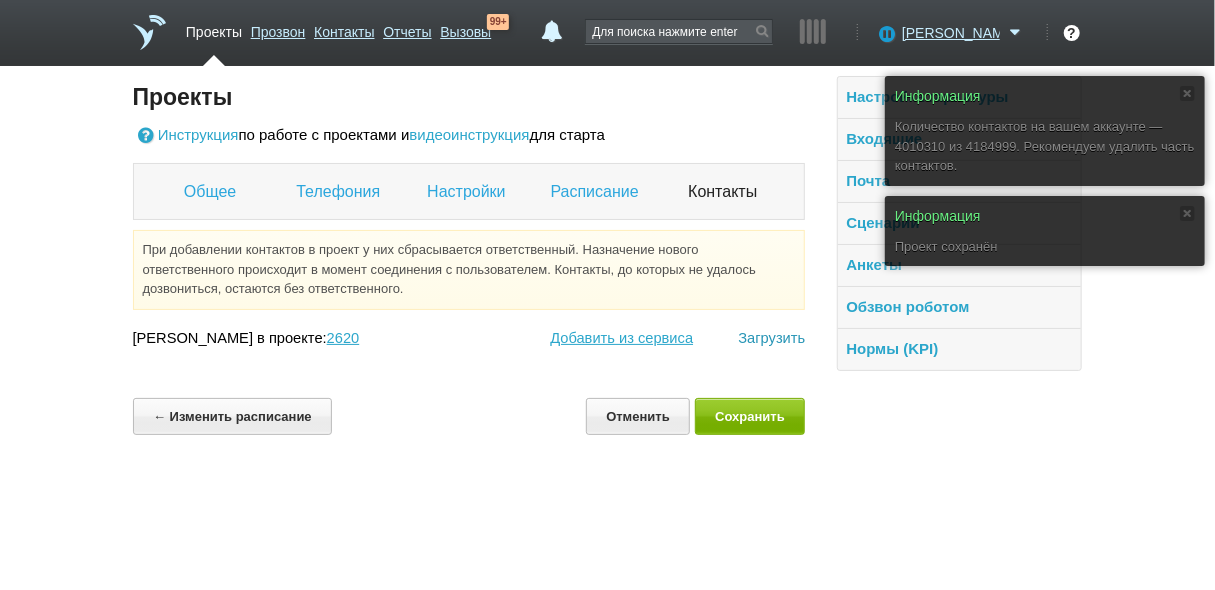 click on "Загрузить" at bounding box center (771, 338) 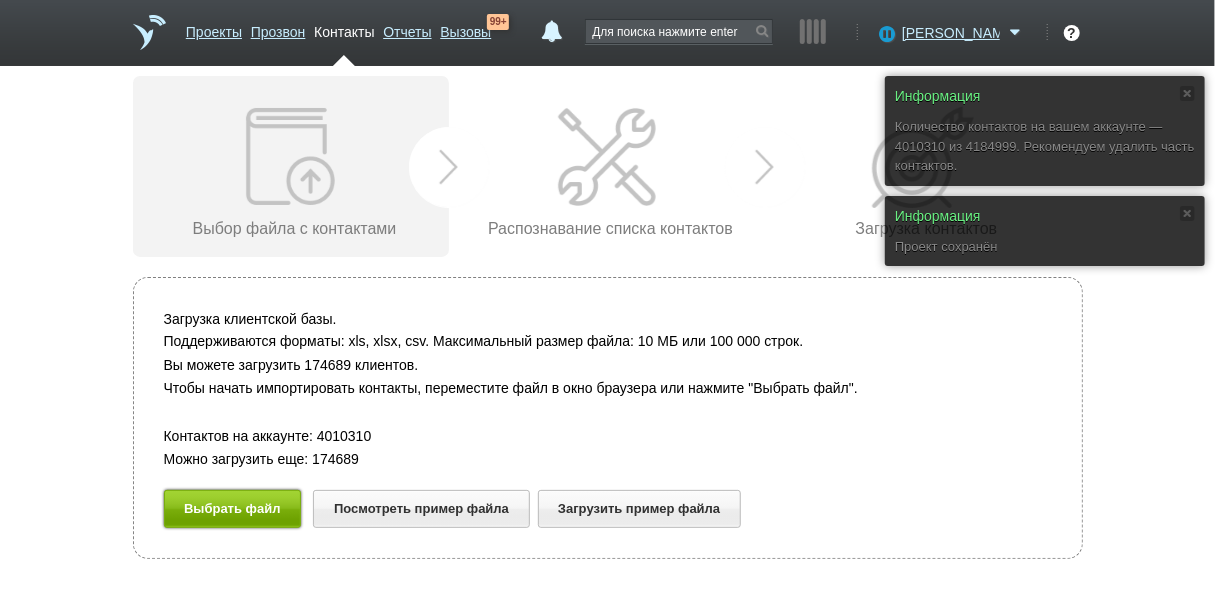 click on "Выбрать файл" at bounding box center [233, 508] 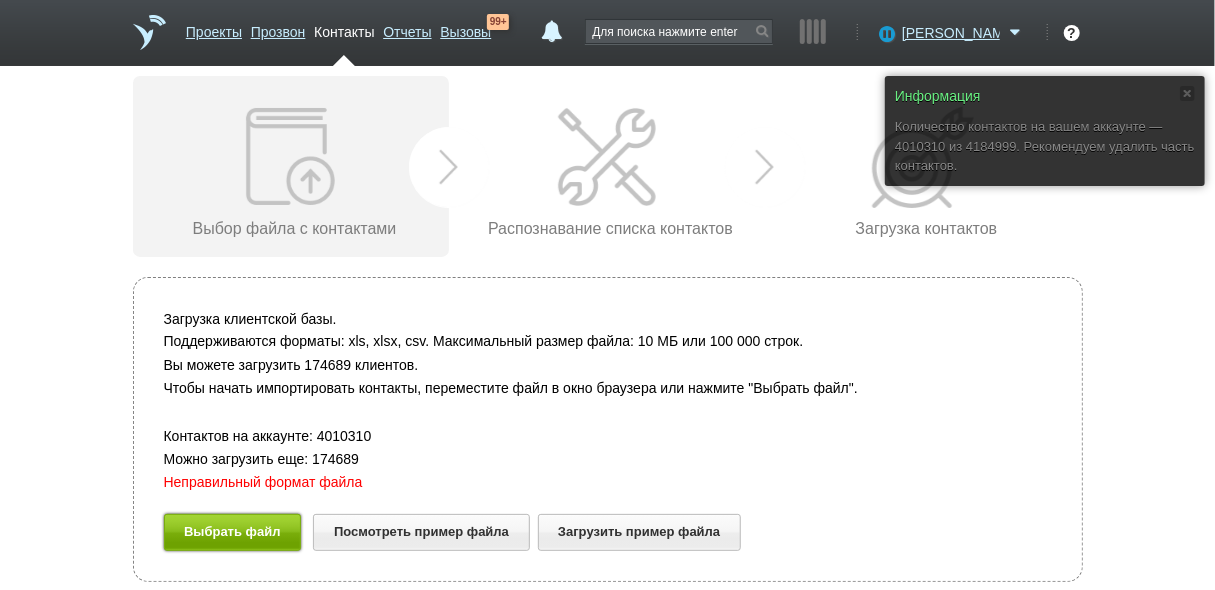 click on "Выбрать файл" at bounding box center [233, 532] 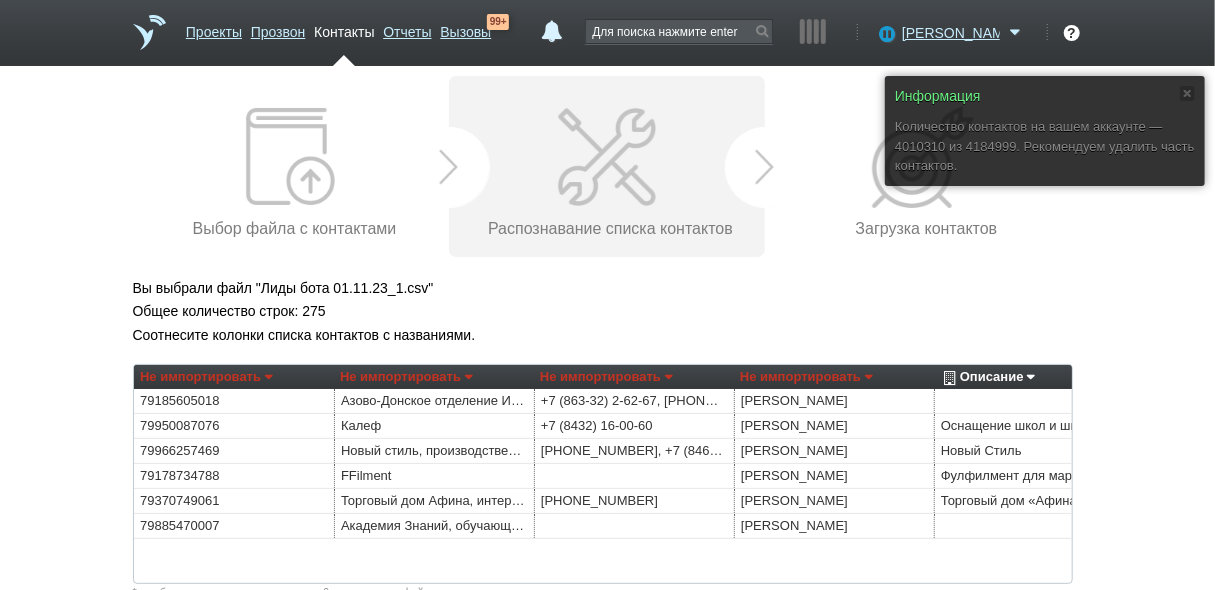 click on "Не импортировать" at bounding box center [206, 377] 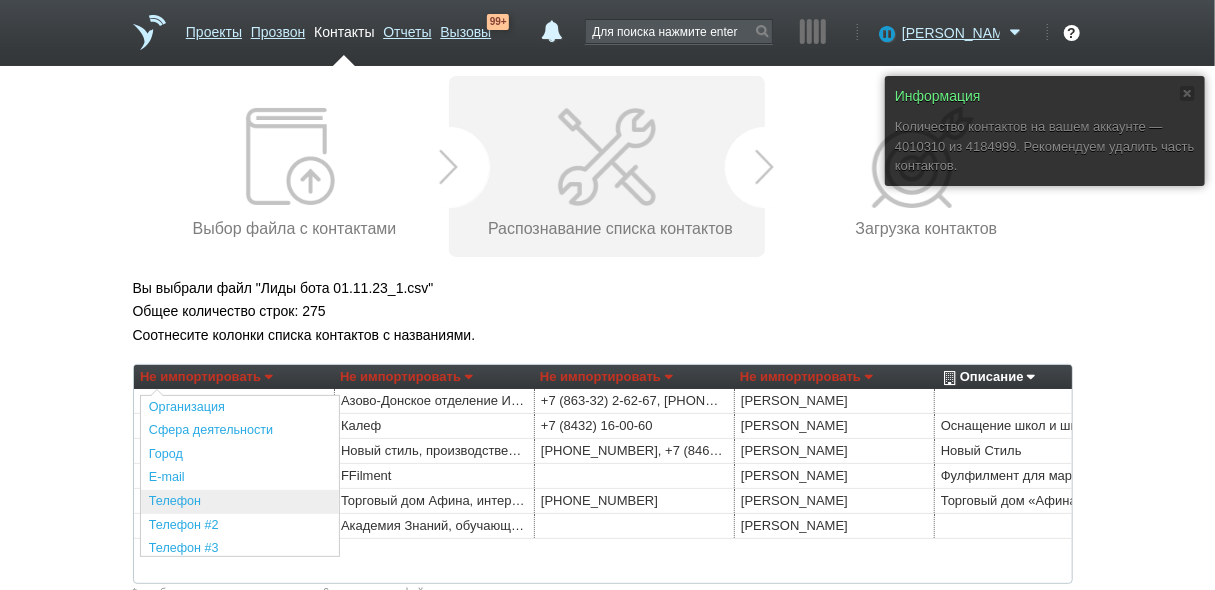 scroll, scrollTop: 80, scrollLeft: 0, axis: vertical 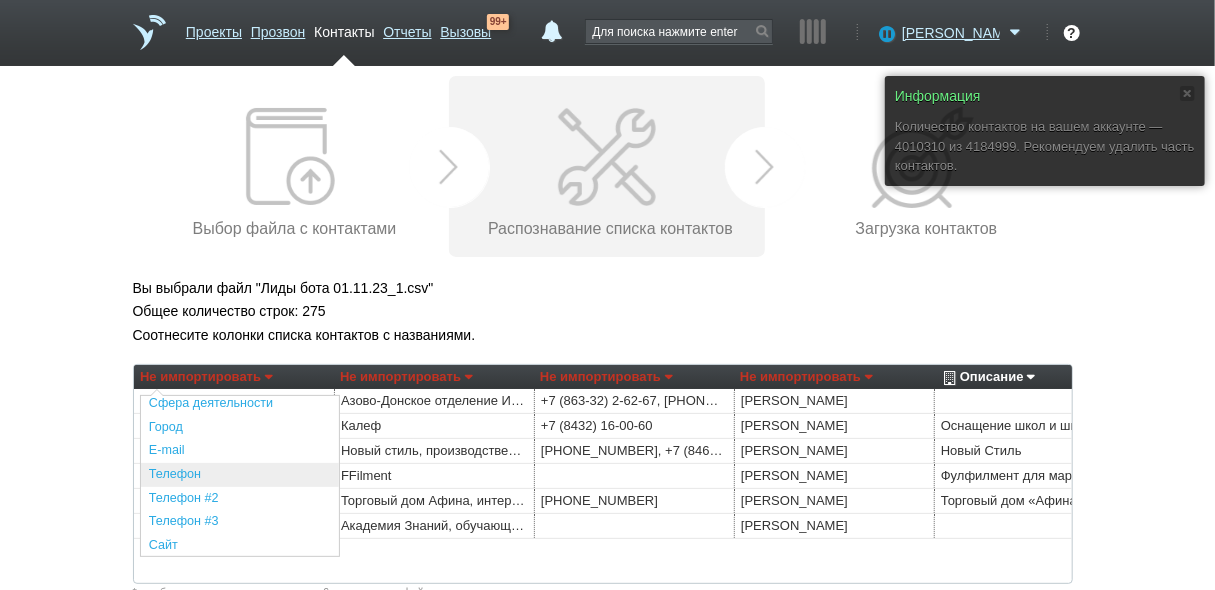 click on "Телефон" at bounding box center (240, 475) 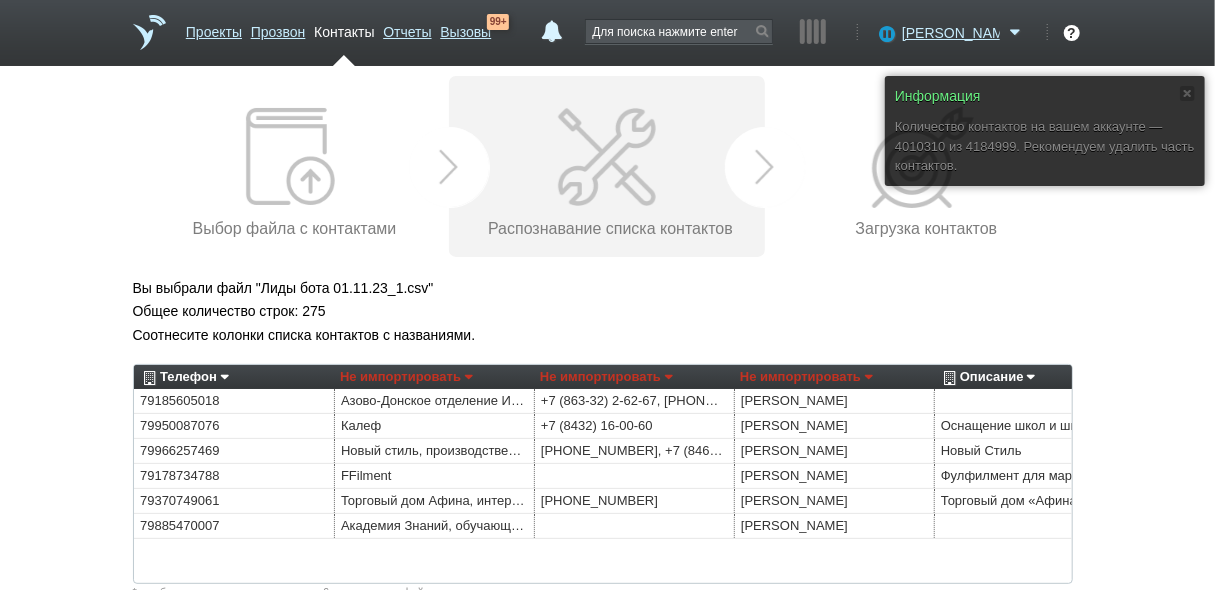 click on "Не импортировать" at bounding box center [406, 377] 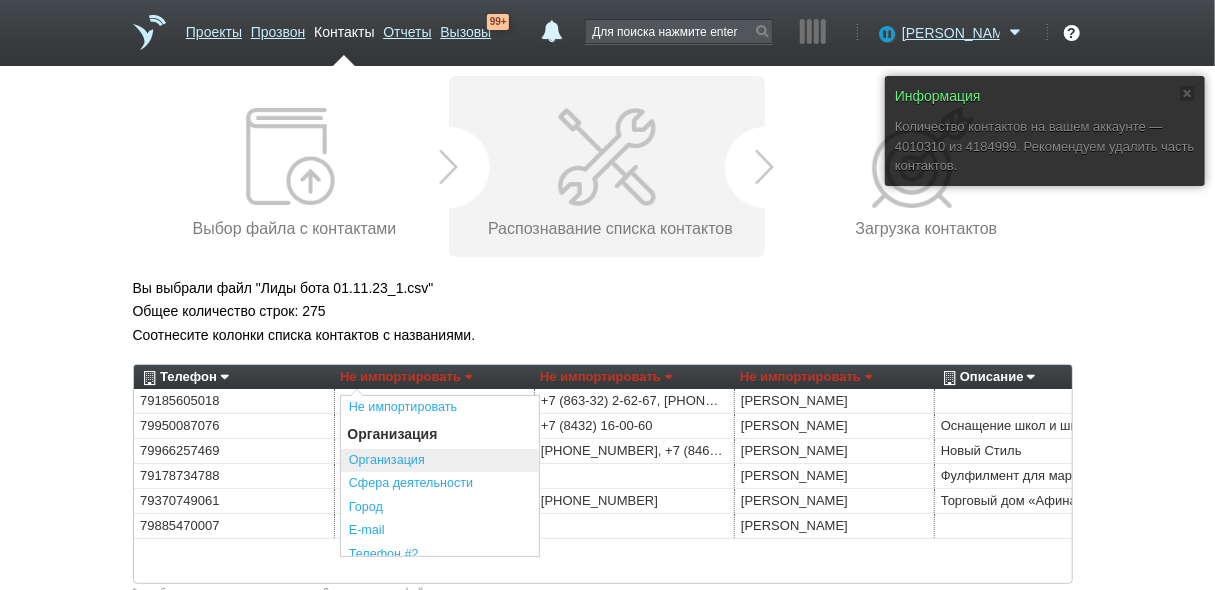 click on "Организация" at bounding box center [440, 461] 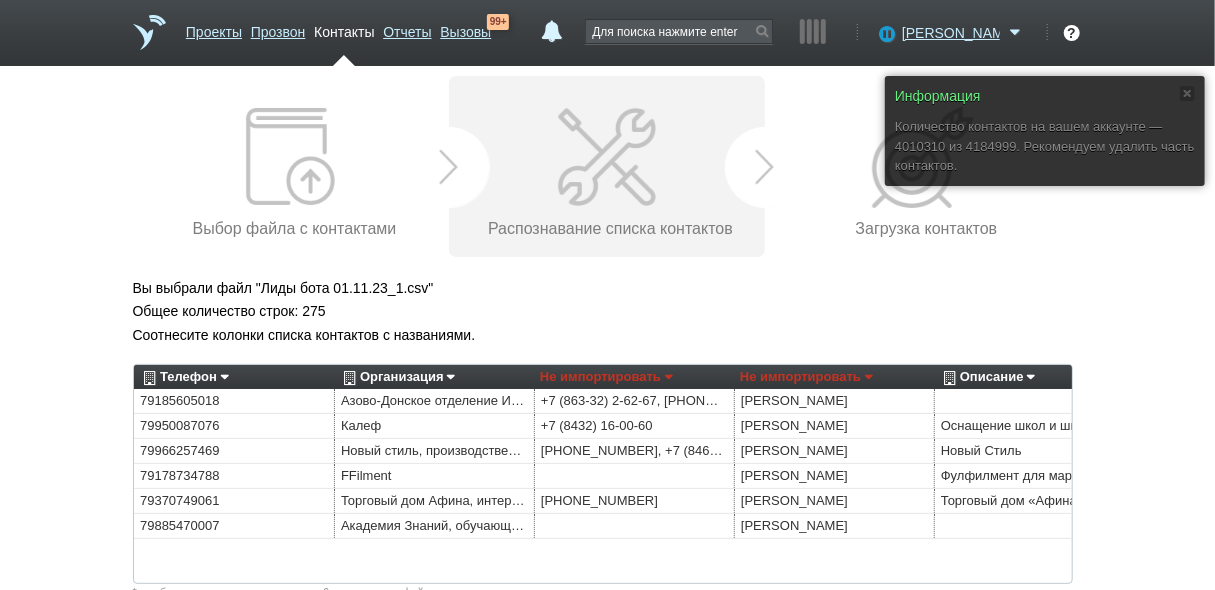 click on "Не импортировать" at bounding box center (606, 377) 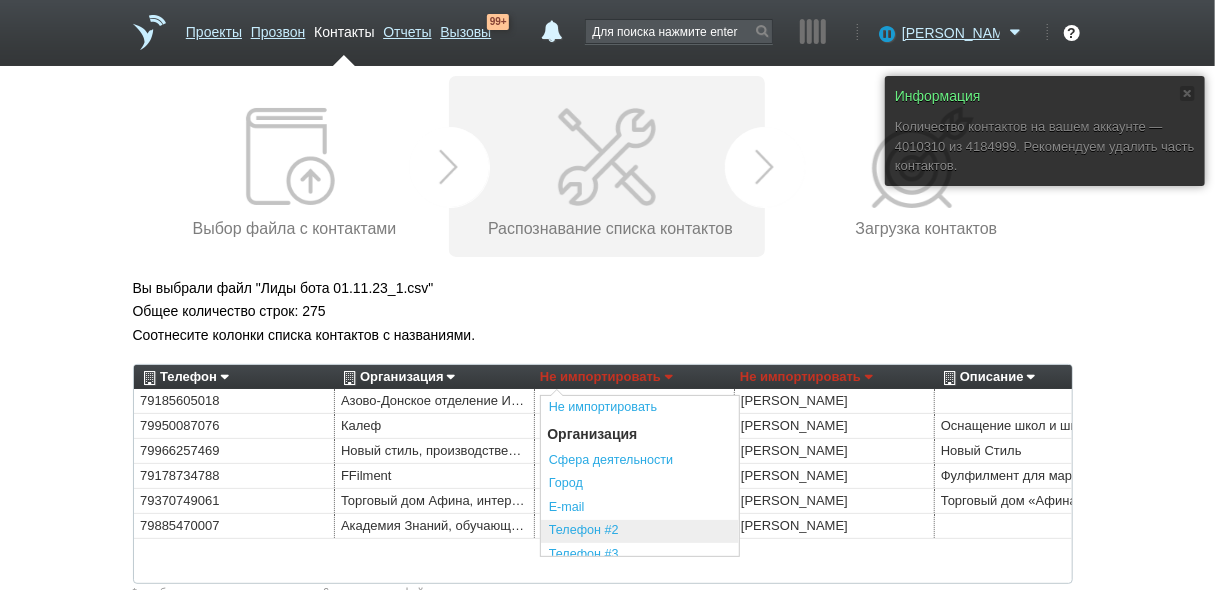 click on "Телефон #2" at bounding box center [640, 532] 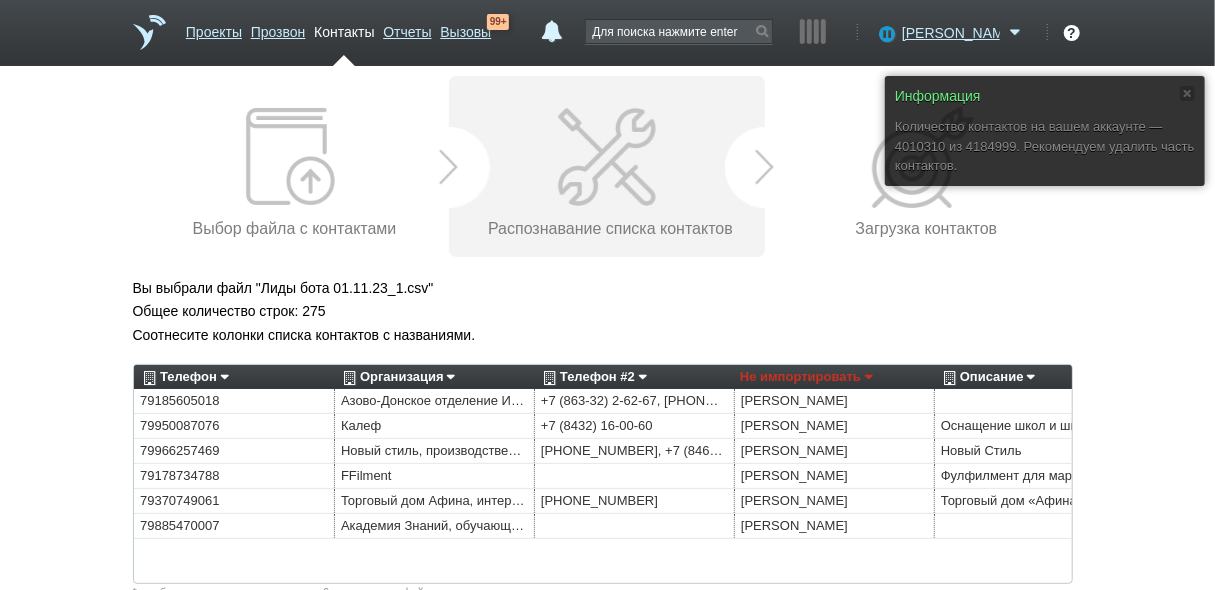 click on "[PERSON_NAME]" at bounding box center [834, 401] 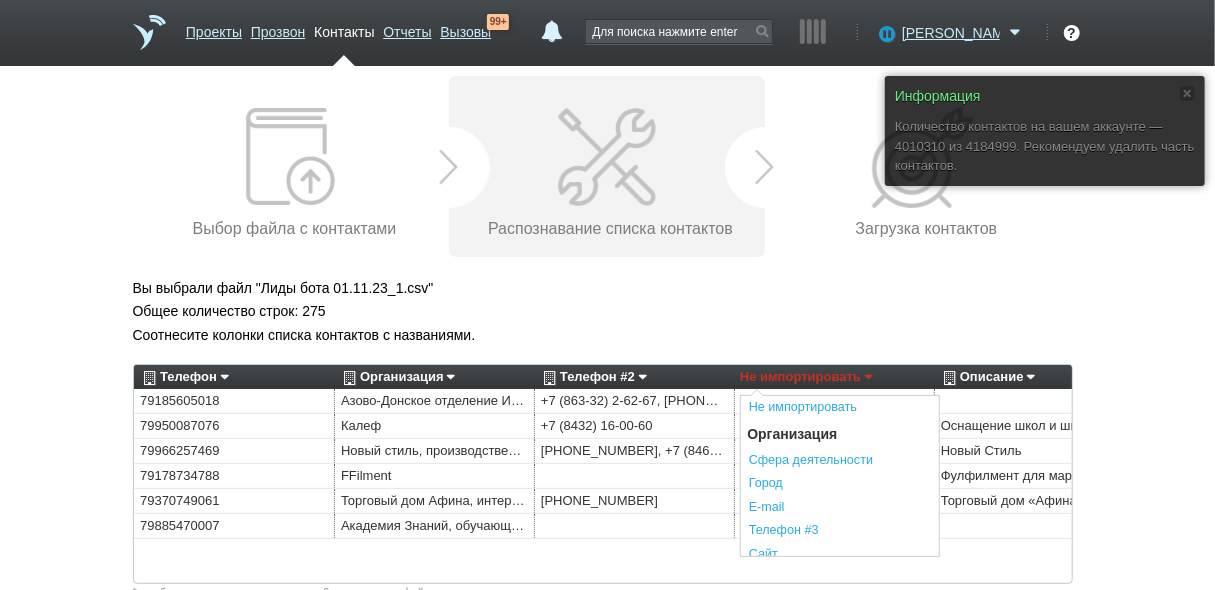 click on "Соотнесите колонки списка контактов с названиями." at bounding box center [608, 335] 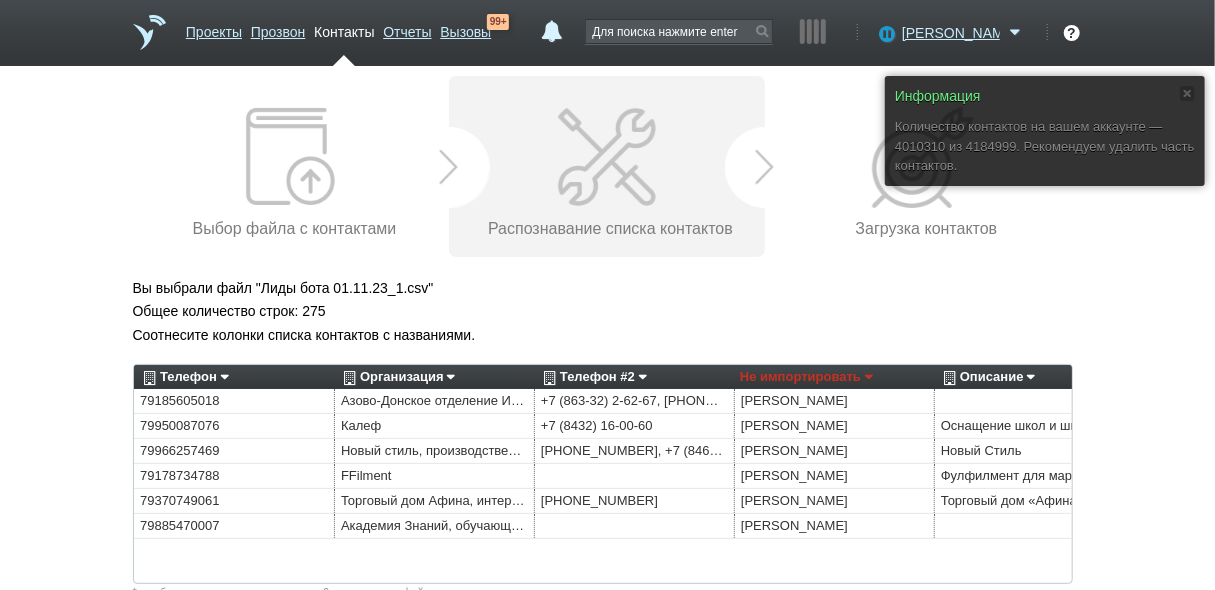click on "Не импортировать" at bounding box center (806, 377) 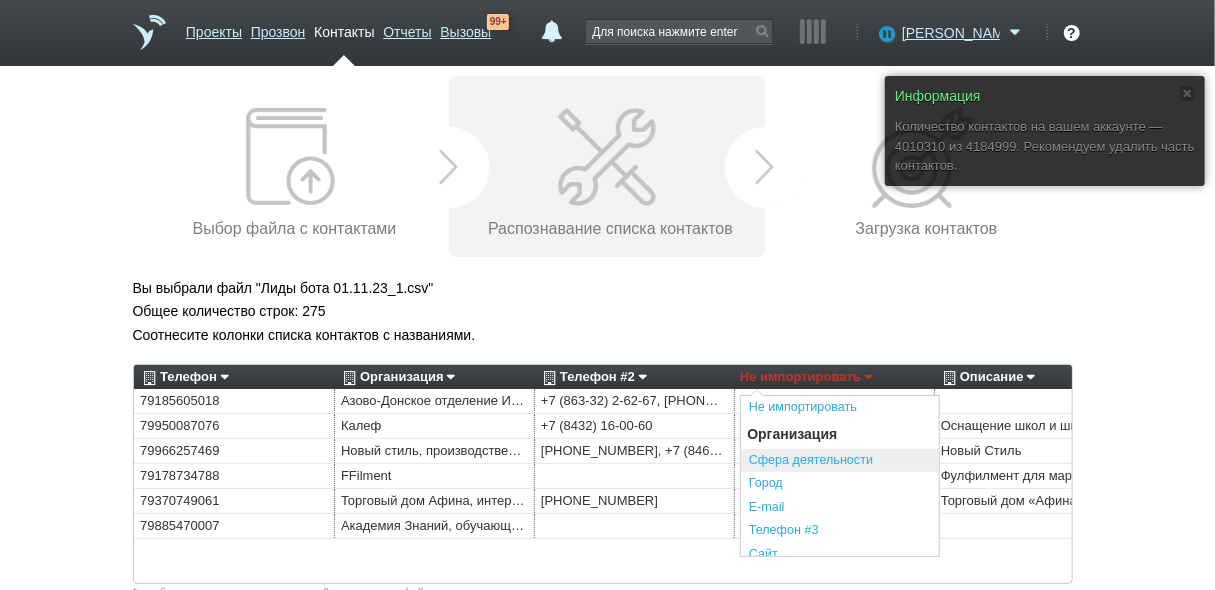 click on "Сфера деятельности" at bounding box center [840, 461] 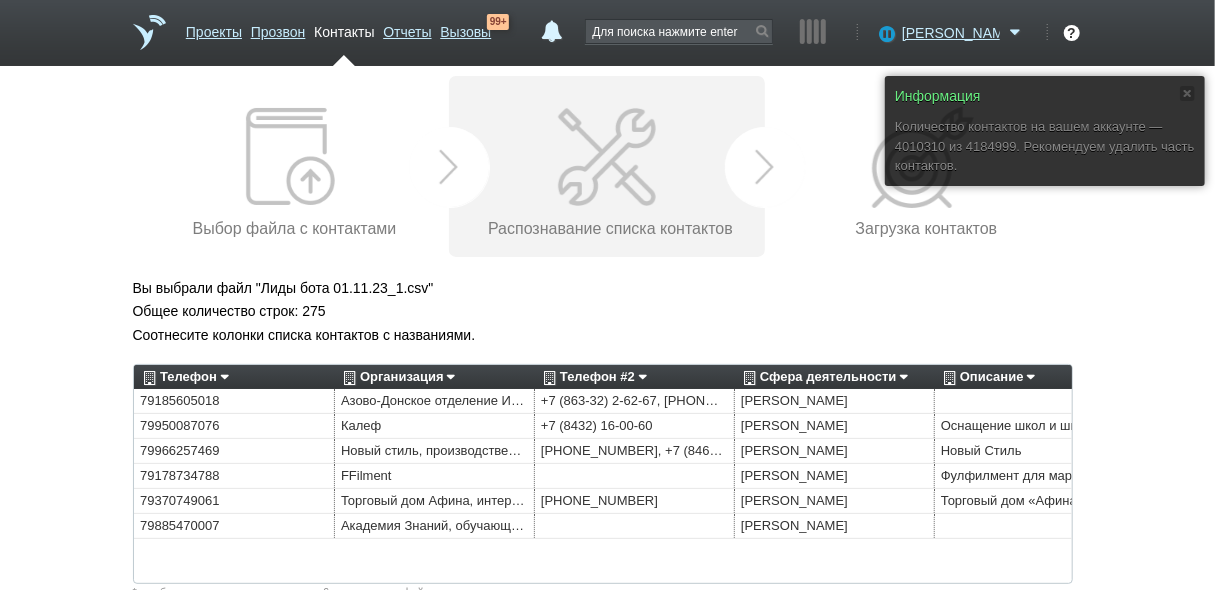 click on "Сфера деятельности" at bounding box center [823, 377] 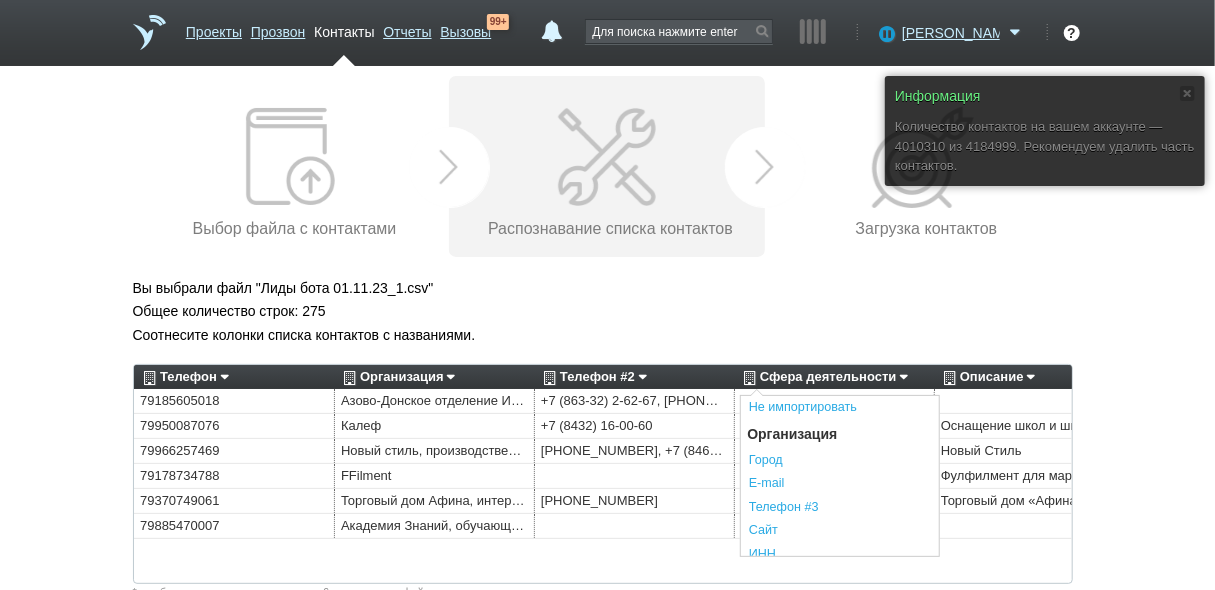 scroll, scrollTop: 80, scrollLeft: 0, axis: vertical 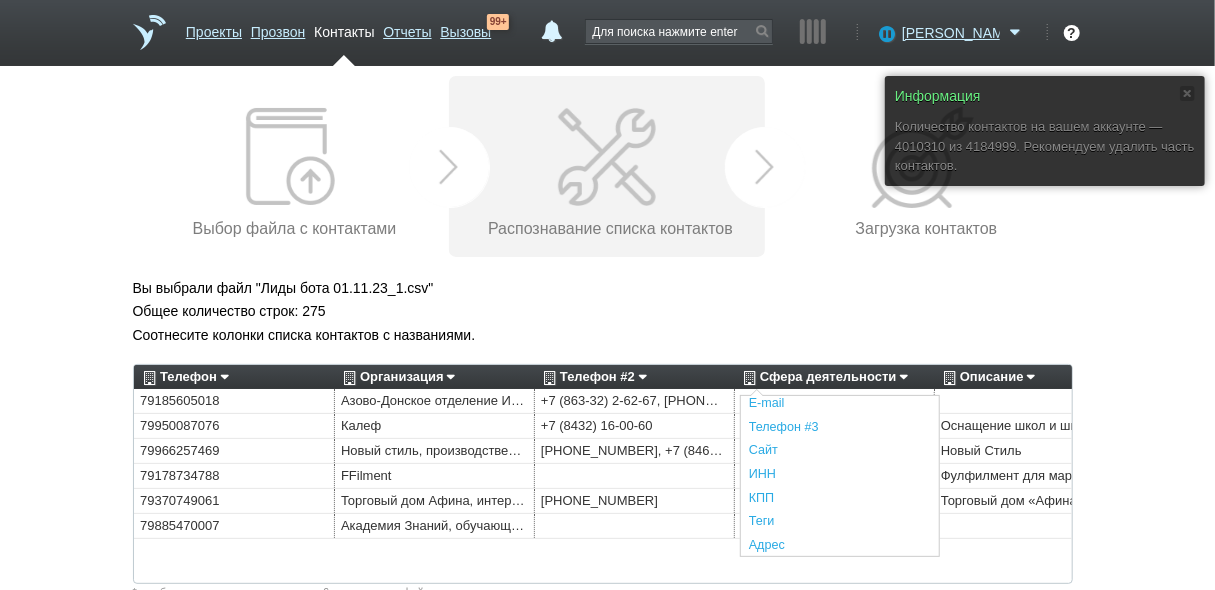 click on "Вы выбрали файл "Лиды бота 01.11.23_1.csv"" at bounding box center [608, 288] 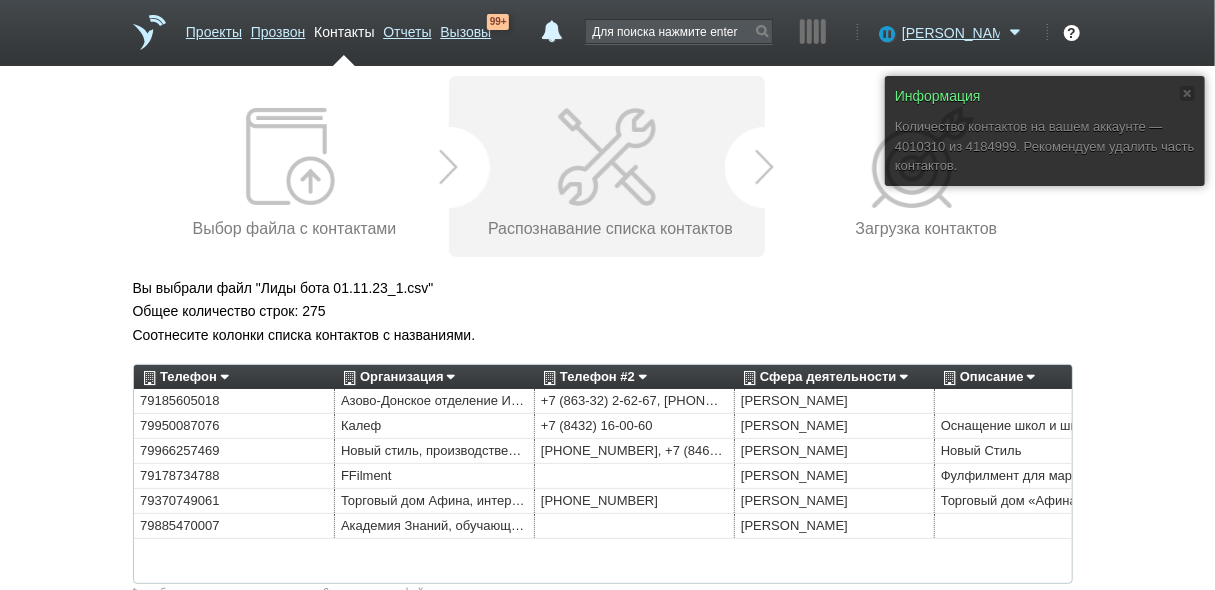 click on "Сфера деятельности" at bounding box center [823, 377] 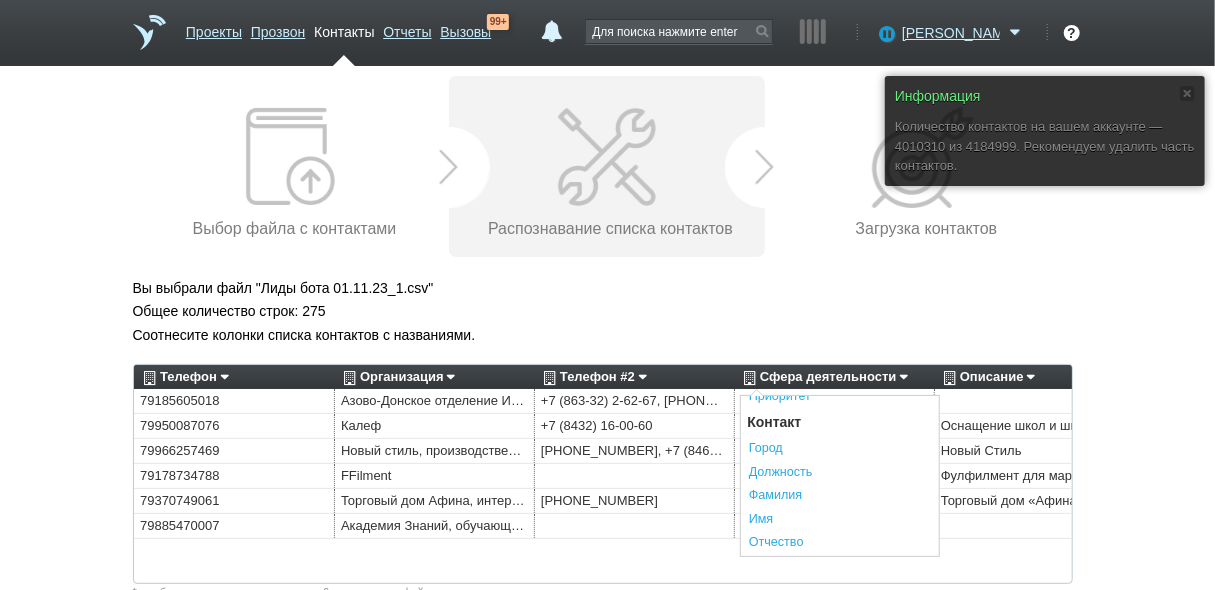 scroll, scrollTop: 320, scrollLeft: 0, axis: vertical 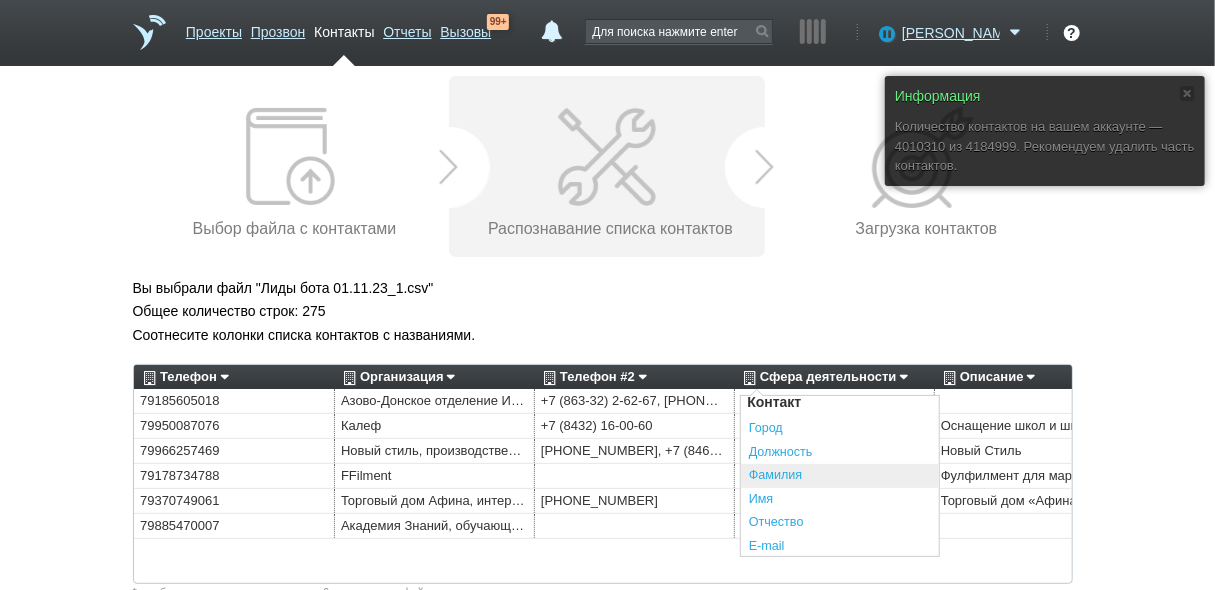 click on "Фамилия" at bounding box center (840, 476) 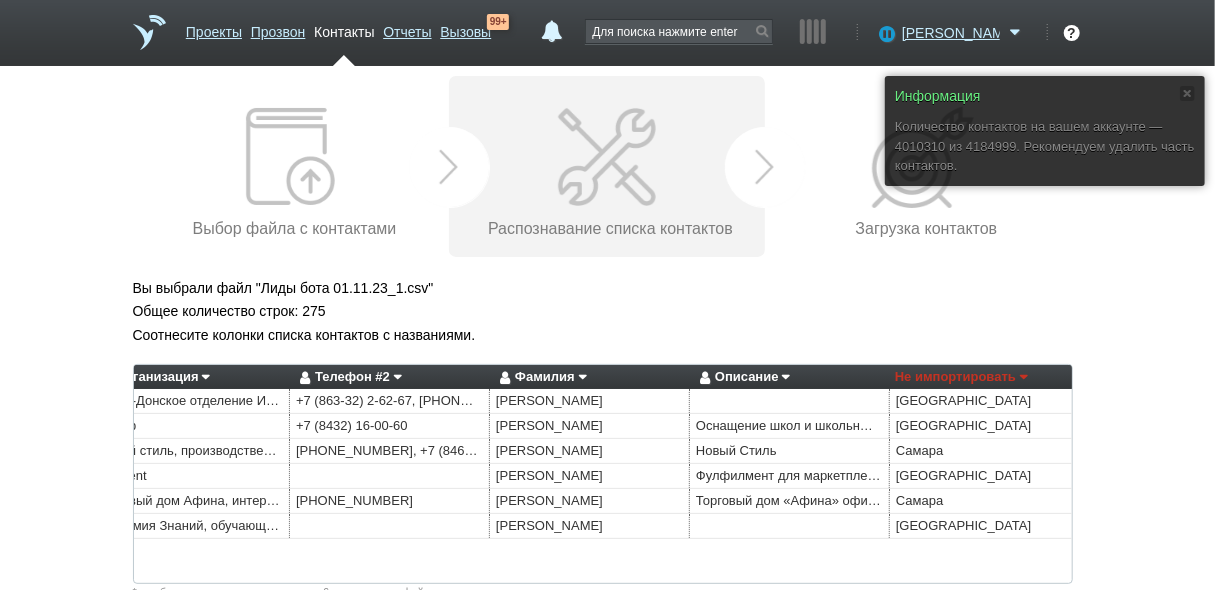 scroll, scrollTop: 0, scrollLeft: 424, axis: horizontal 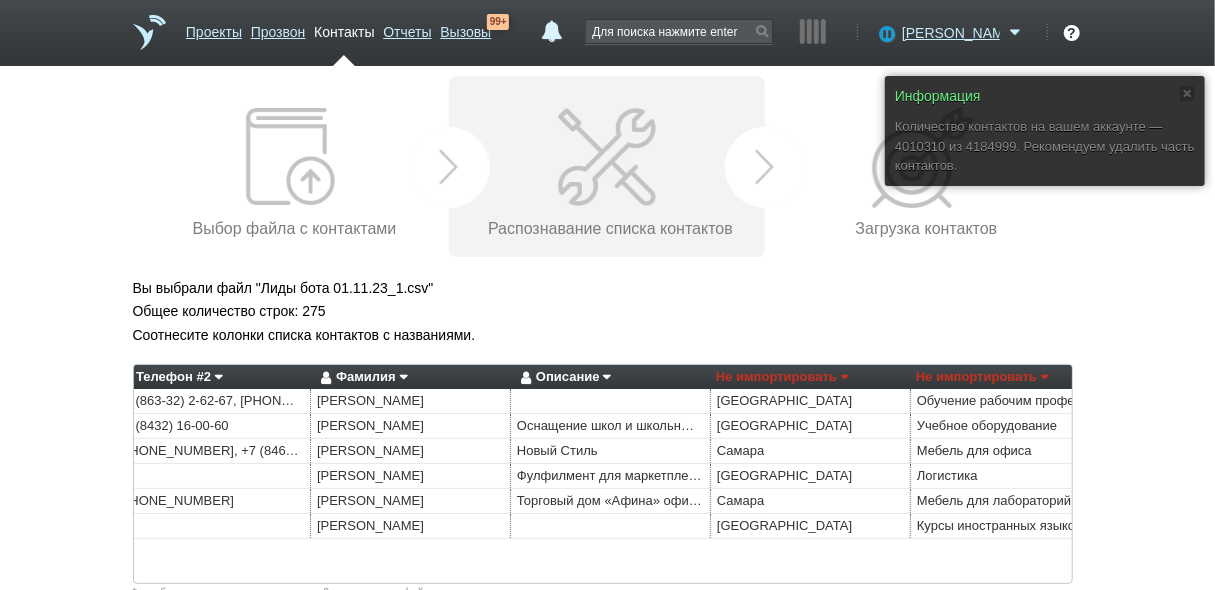 click on "Не импортировать" at bounding box center (782, 377) 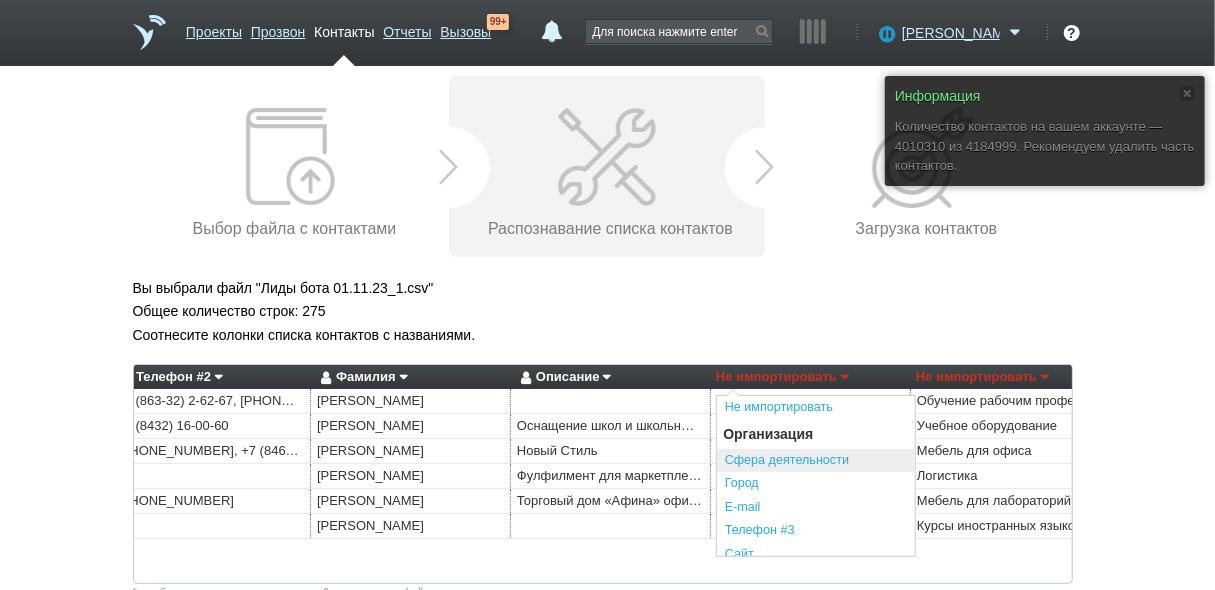 click on "Сфера деятельности" at bounding box center (816, 461) 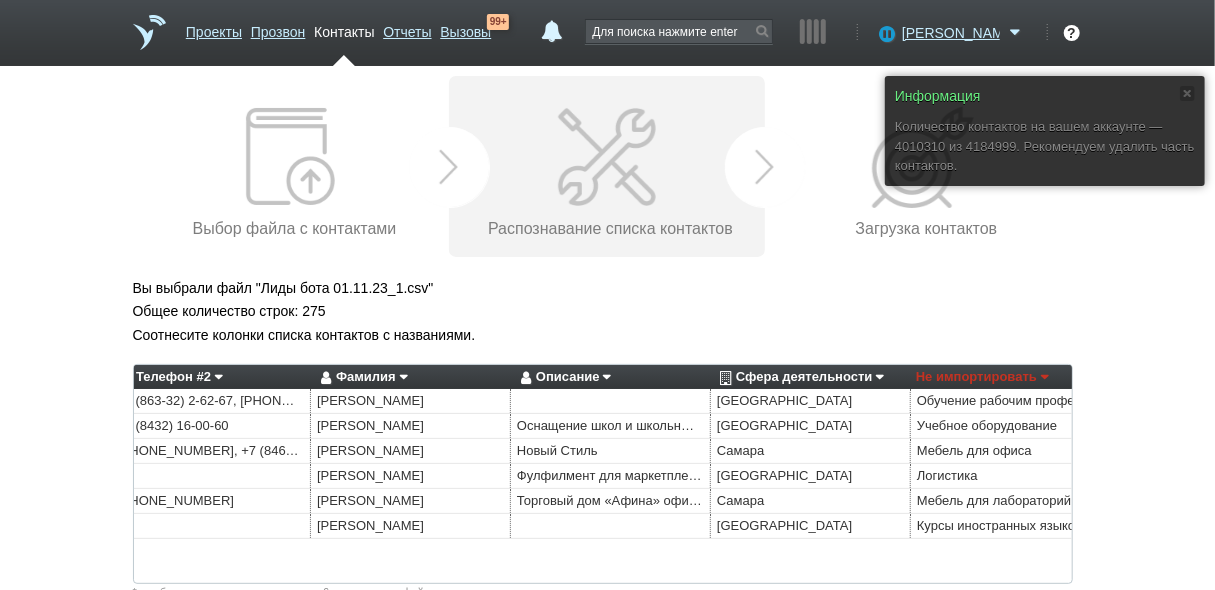 click on "Не импортировать" at bounding box center [982, 377] 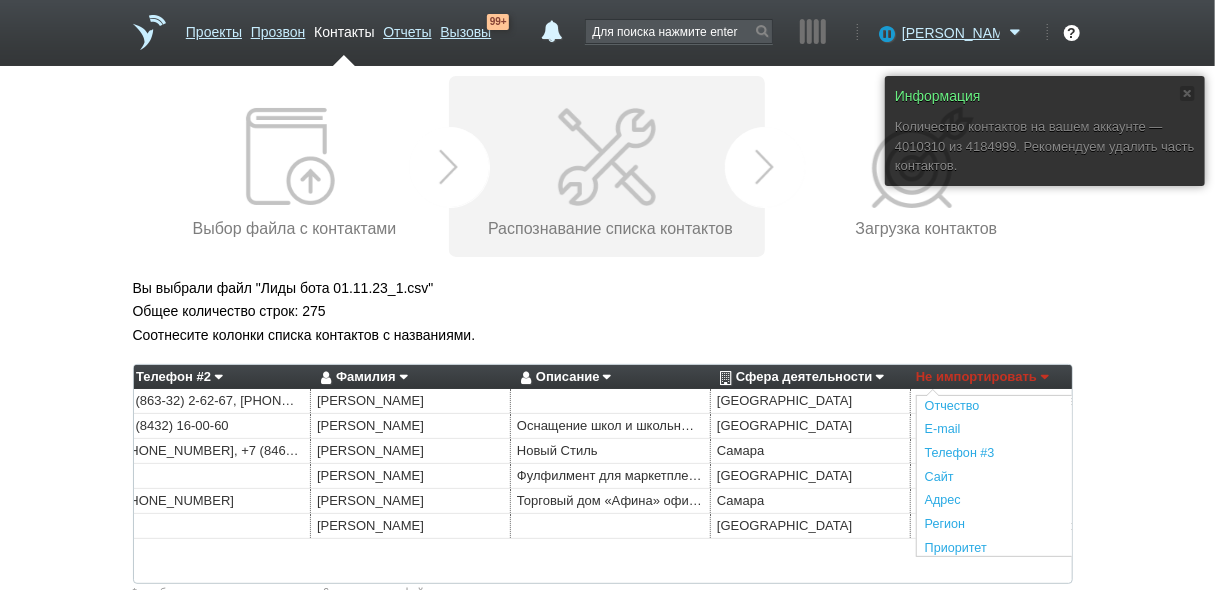 scroll, scrollTop: 416, scrollLeft: 0, axis: vertical 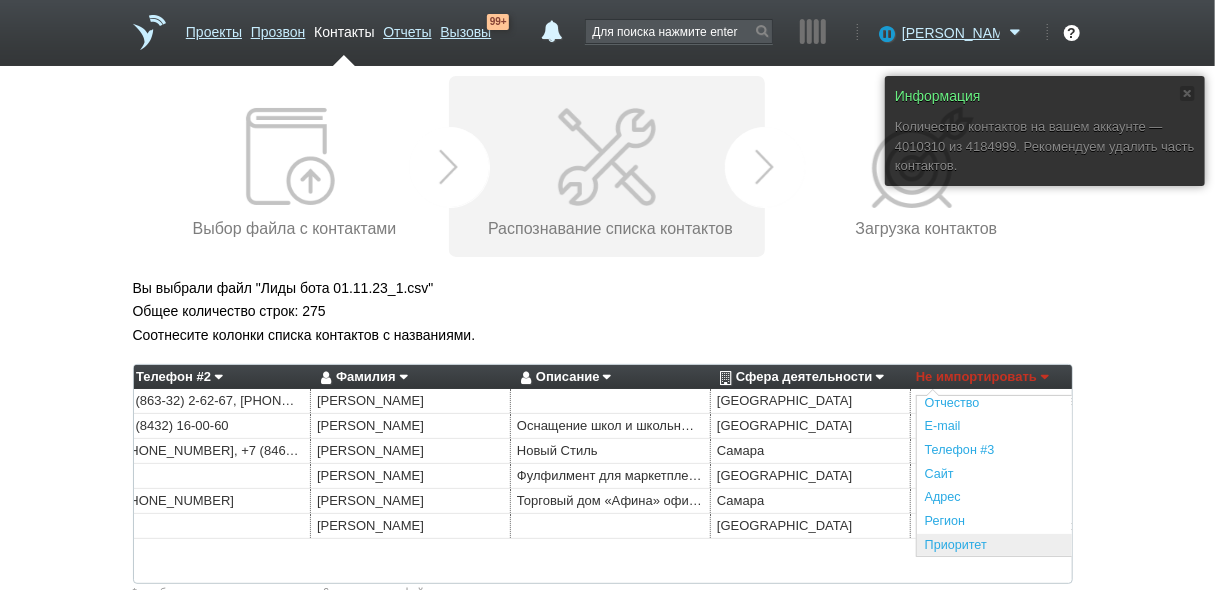 click on "Приоритет" at bounding box center (1016, 546) 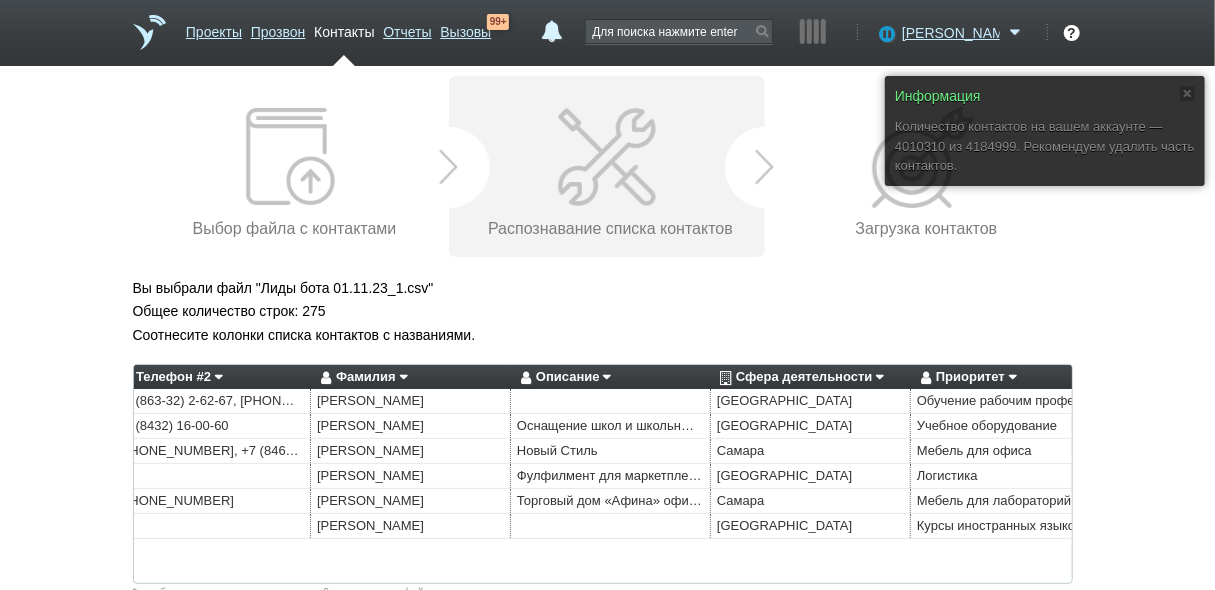 drag, startPoint x: 622, startPoint y: 583, endPoint x: 771, endPoint y: 595, distance: 149.48244 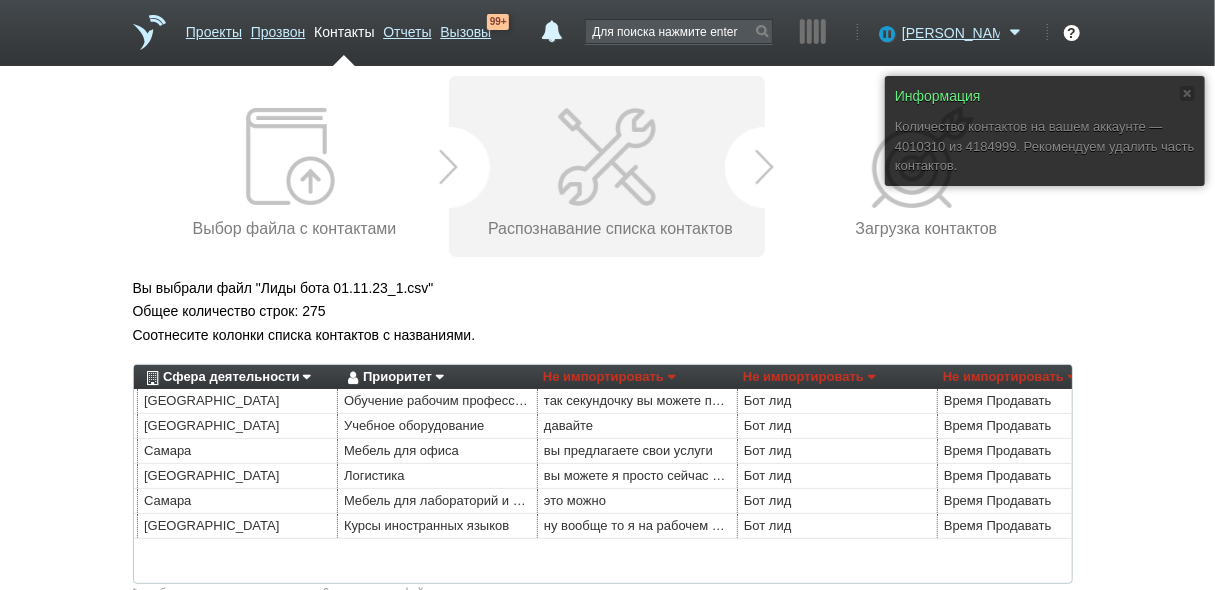 scroll, scrollTop: 0, scrollLeft: 1000, axis: horizontal 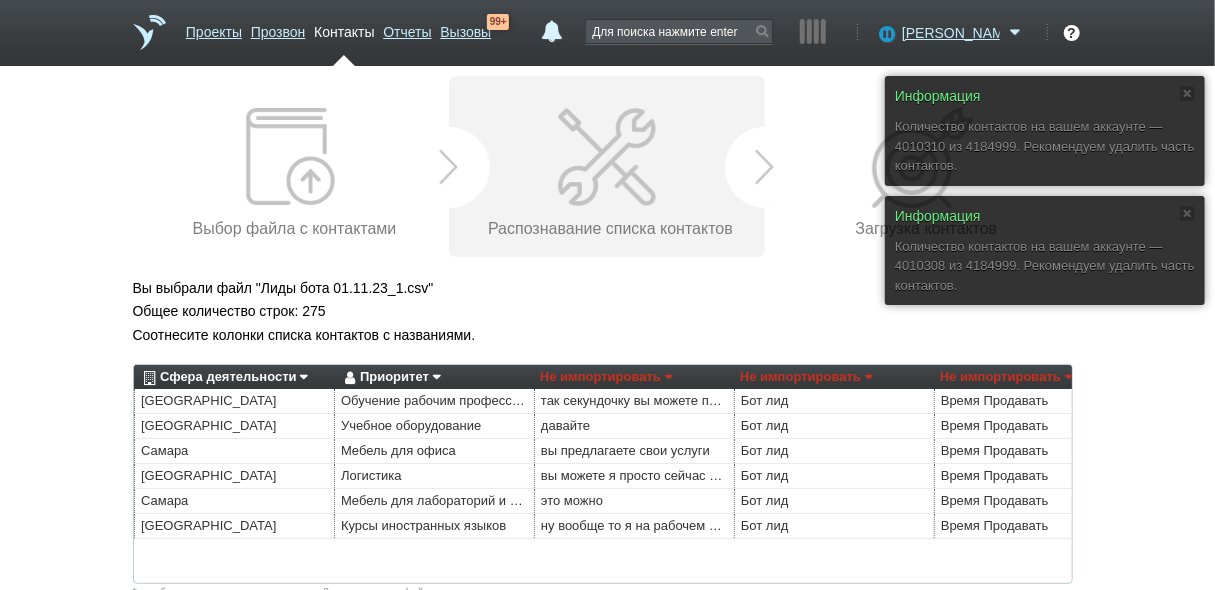 click on "Не импортировать" at bounding box center [606, 377] 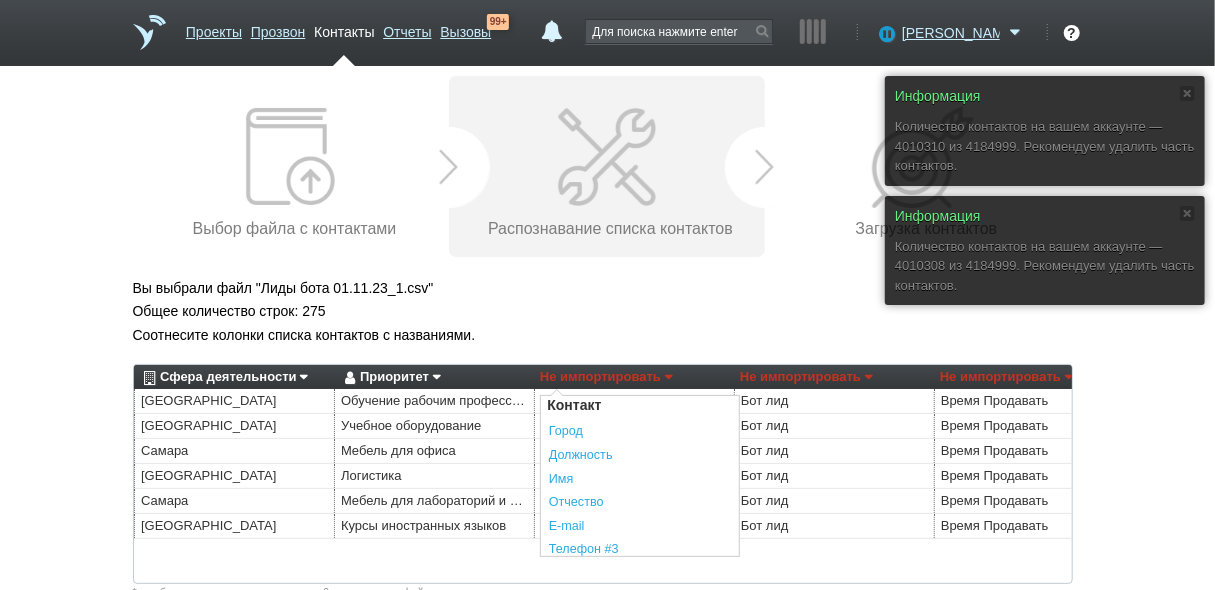 scroll, scrollTop: 320, scrollLeft: 0, axis: vertical 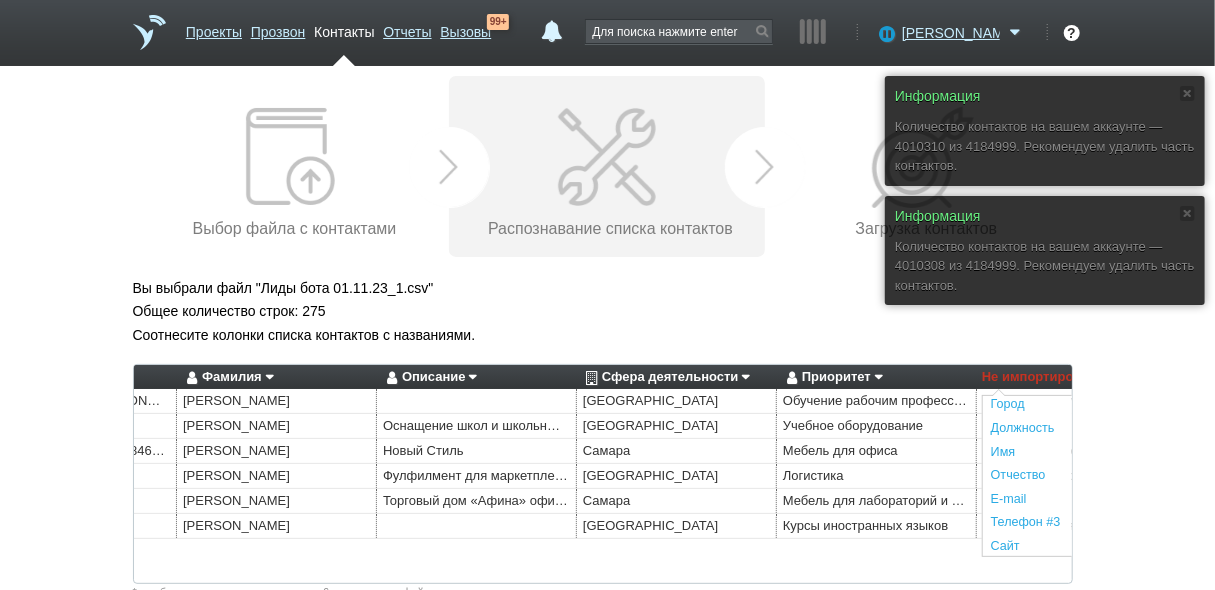 click on "Описание" at bounding box center (429, 377) 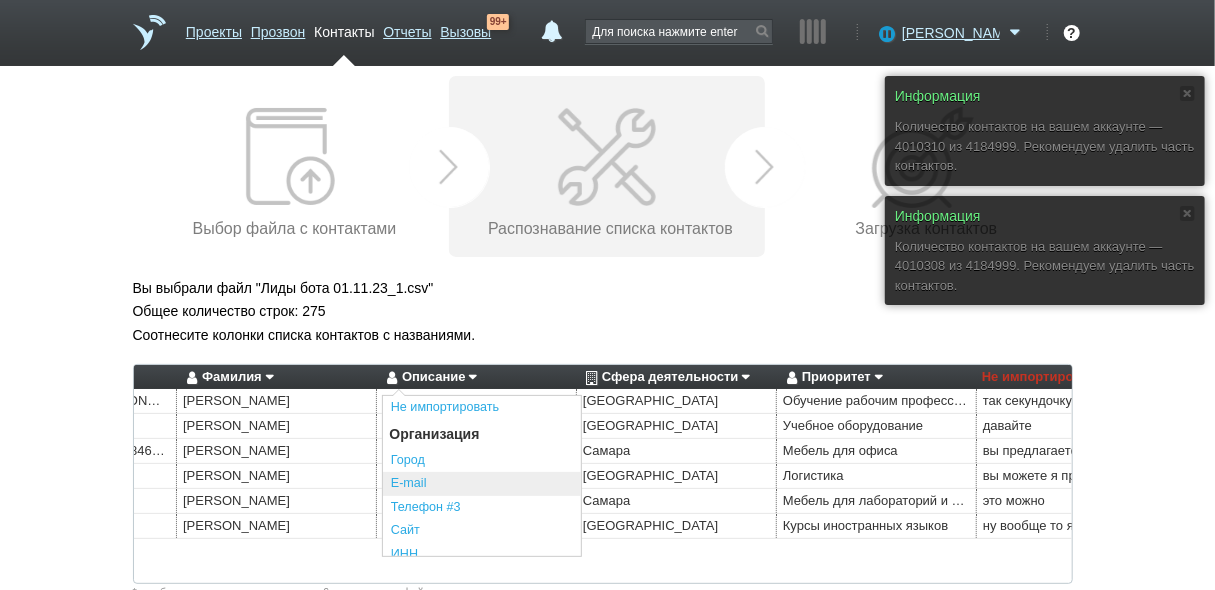 click on "E-mail" at bounding box center (482, 484) 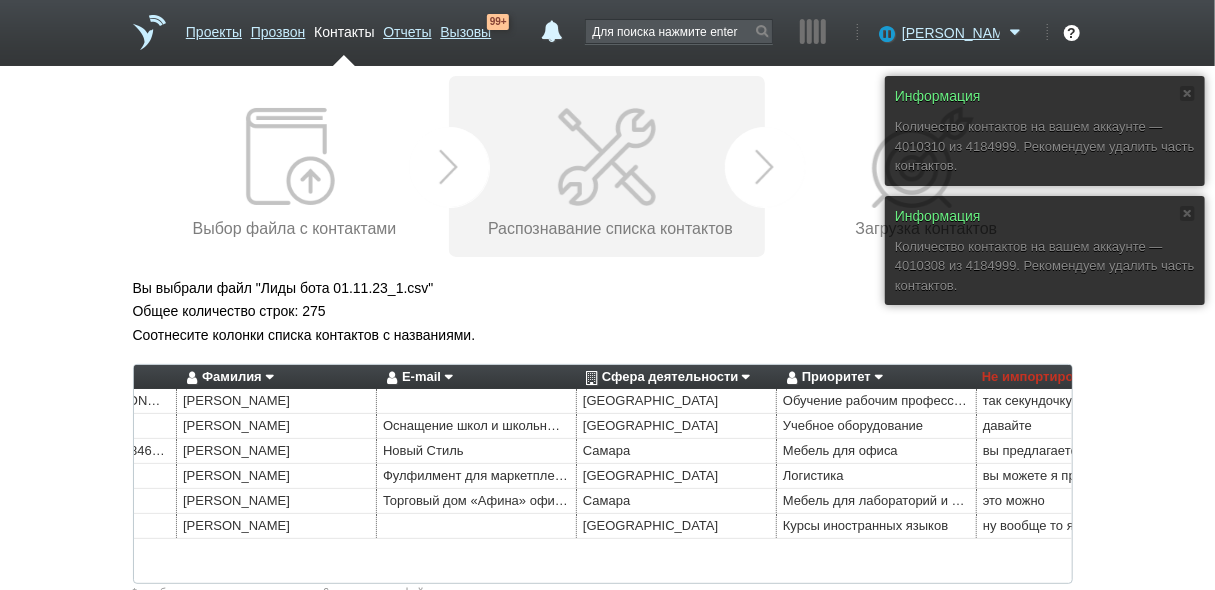 click on "Не импортировать" at bounding box center [1048, 377] 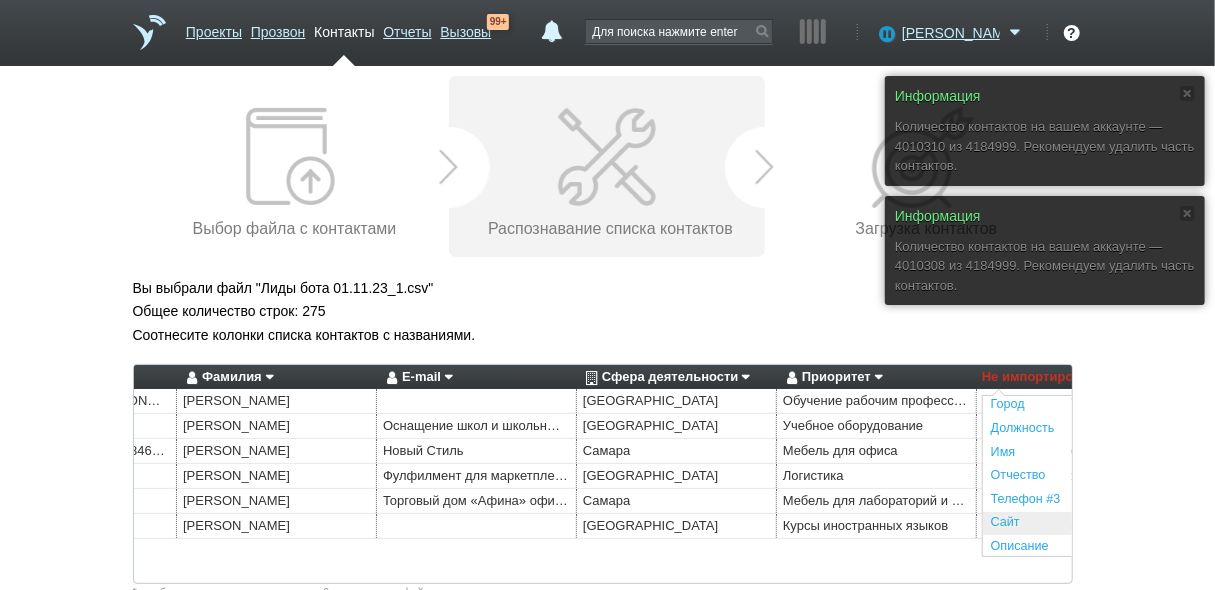 scroll, scrollTop: 369, scrollLeft: 0, axis: vertical 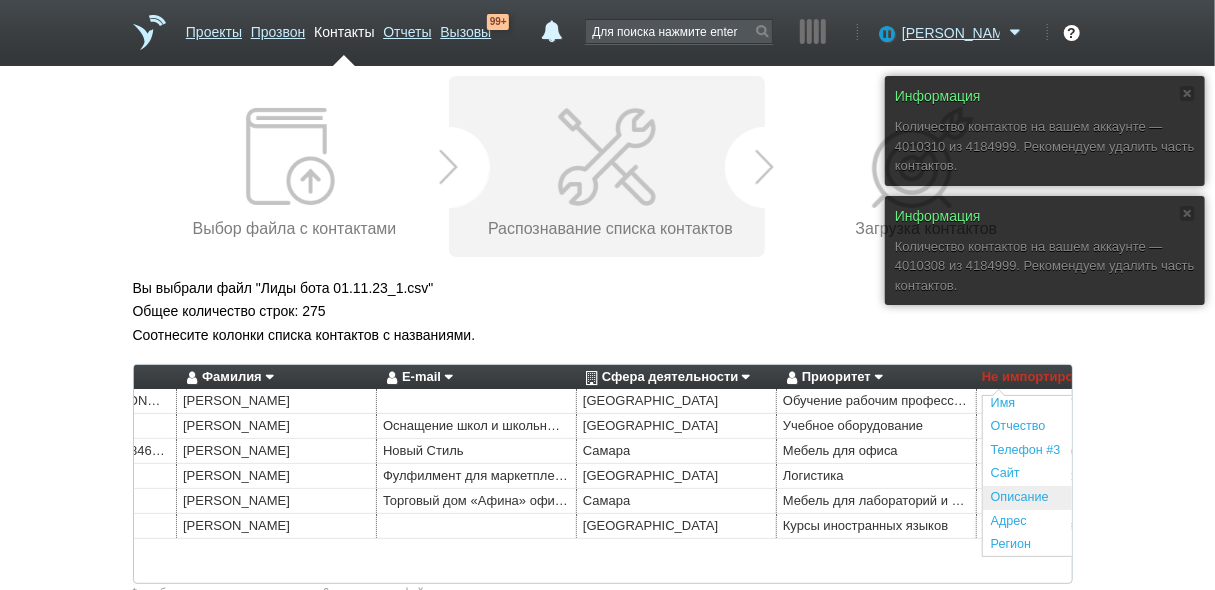 click on "Описание" at bounding box center (1082, 498) 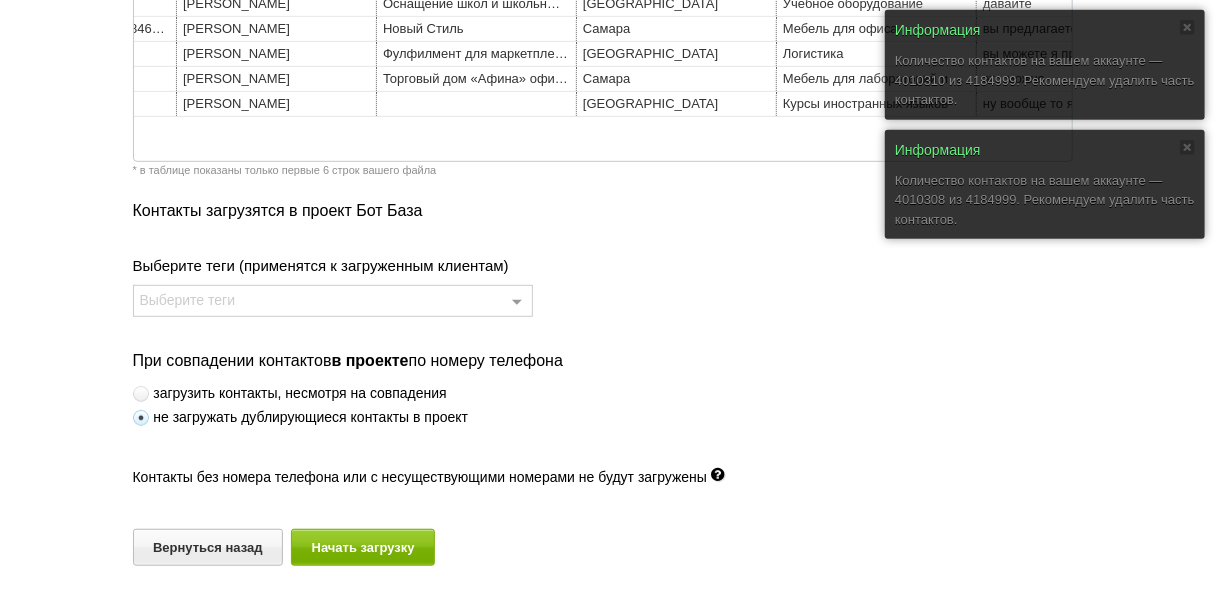 scroll, scrollTop: 426, scrollLeft: 0, axis: vertical 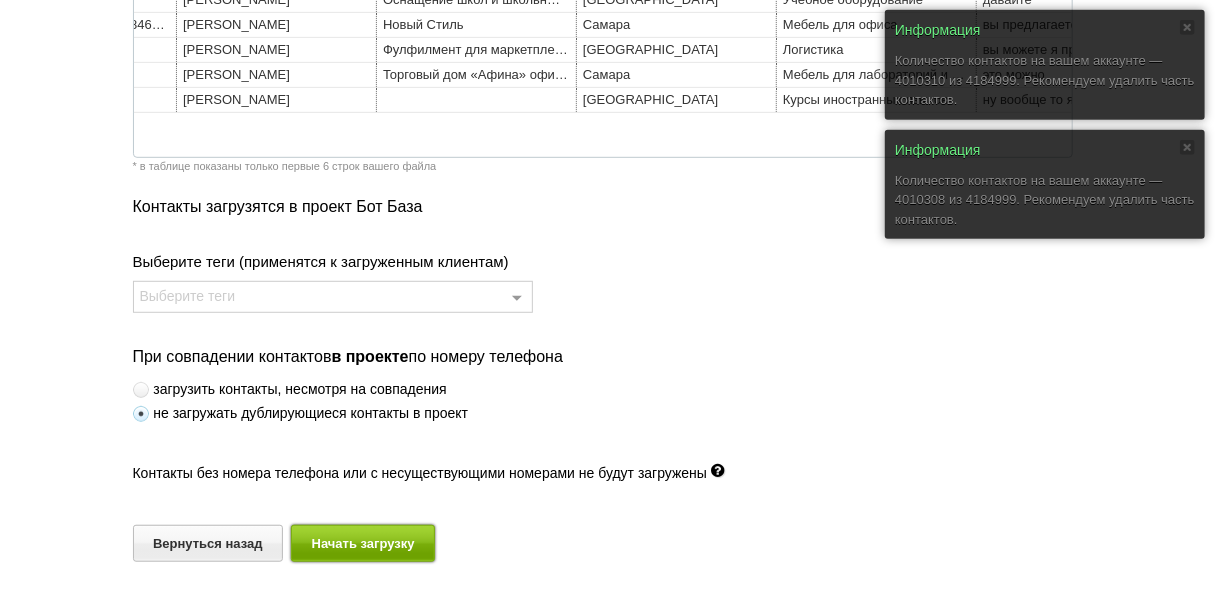 drag, startPoint x: 373, startPoint y: 540, endPoint x: 394, endPoint y: 546, distance: 21.84033 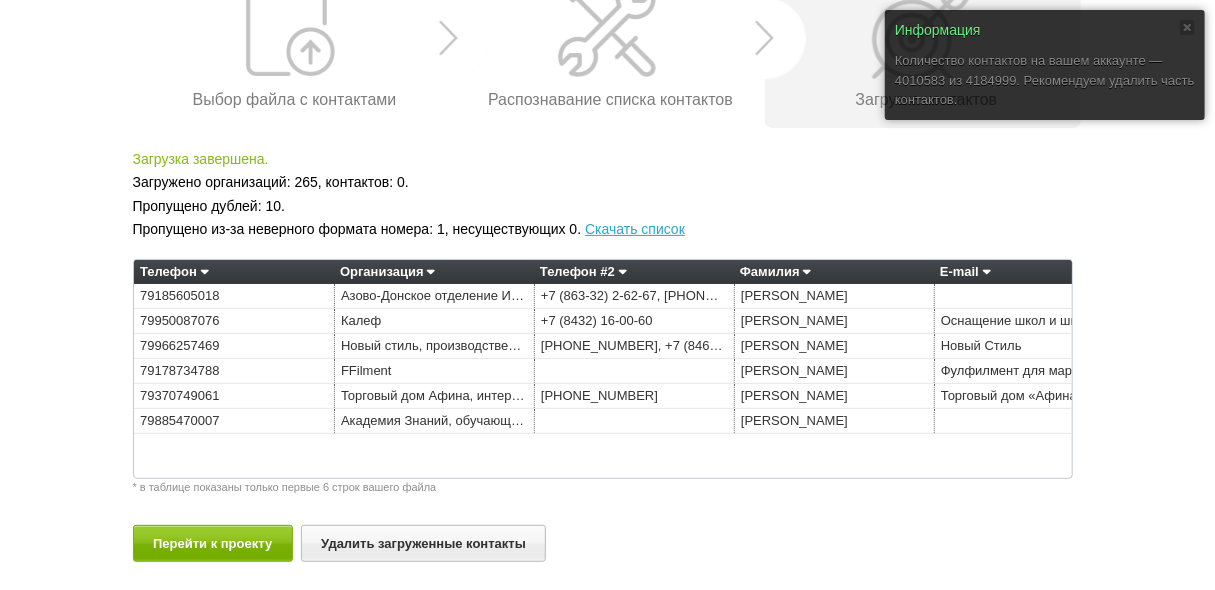 scroll, scrollTop: 130, scrollLeft: 0, axis: vertical 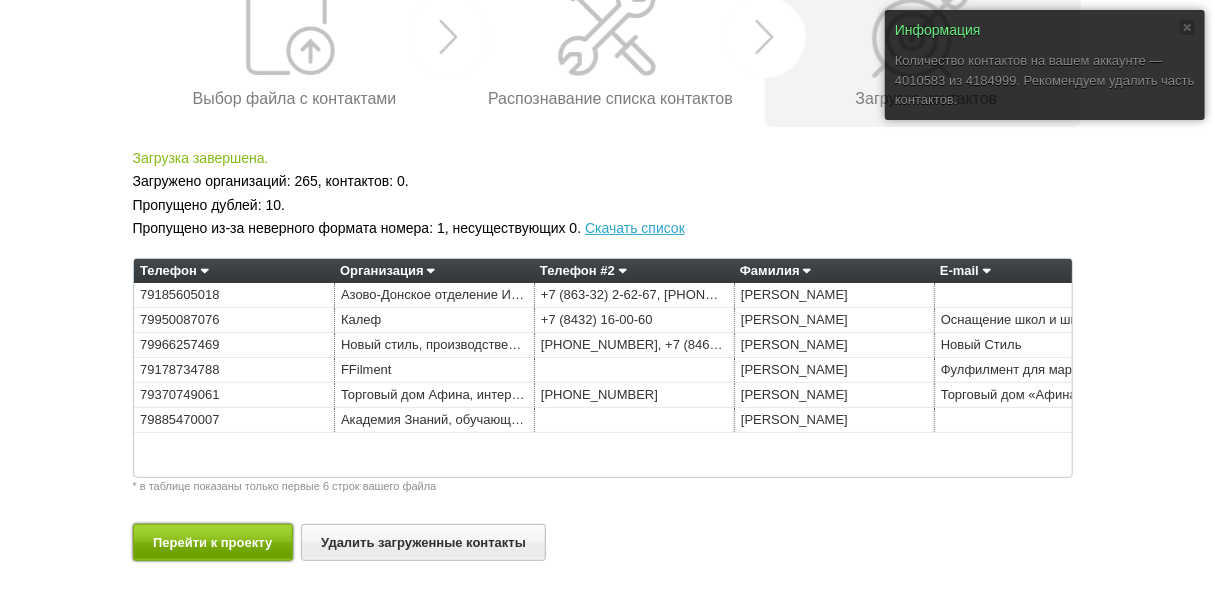 click on "Перейти к проекту" at bounding box center [213, 542] 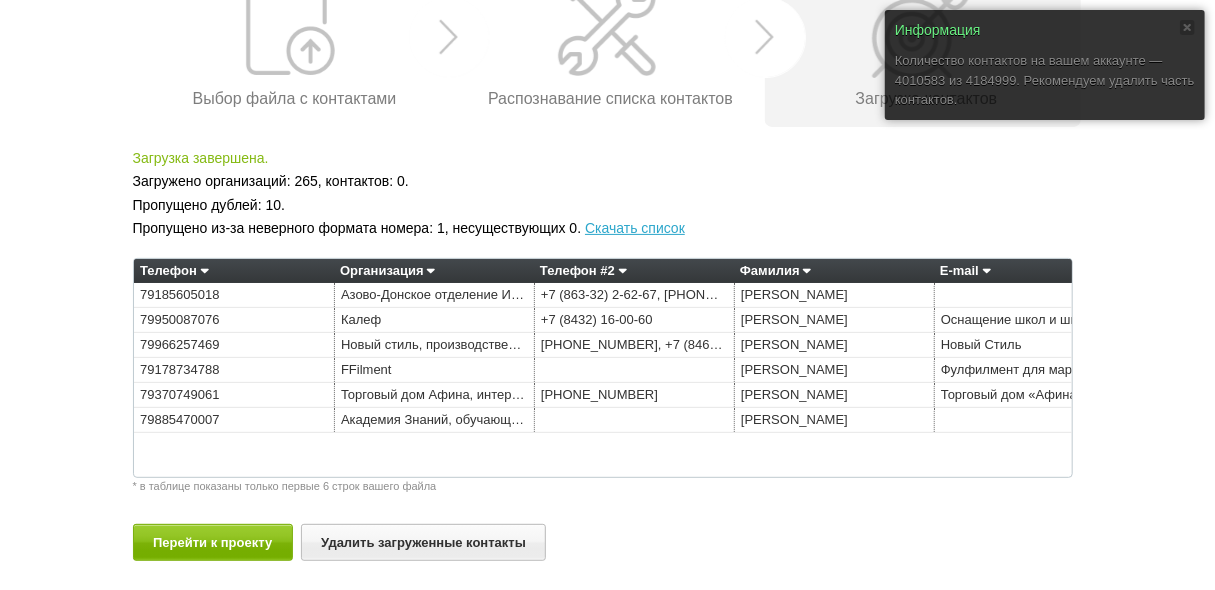 scroll, scrollTop: 0, scrollLeft: 0, axis: both 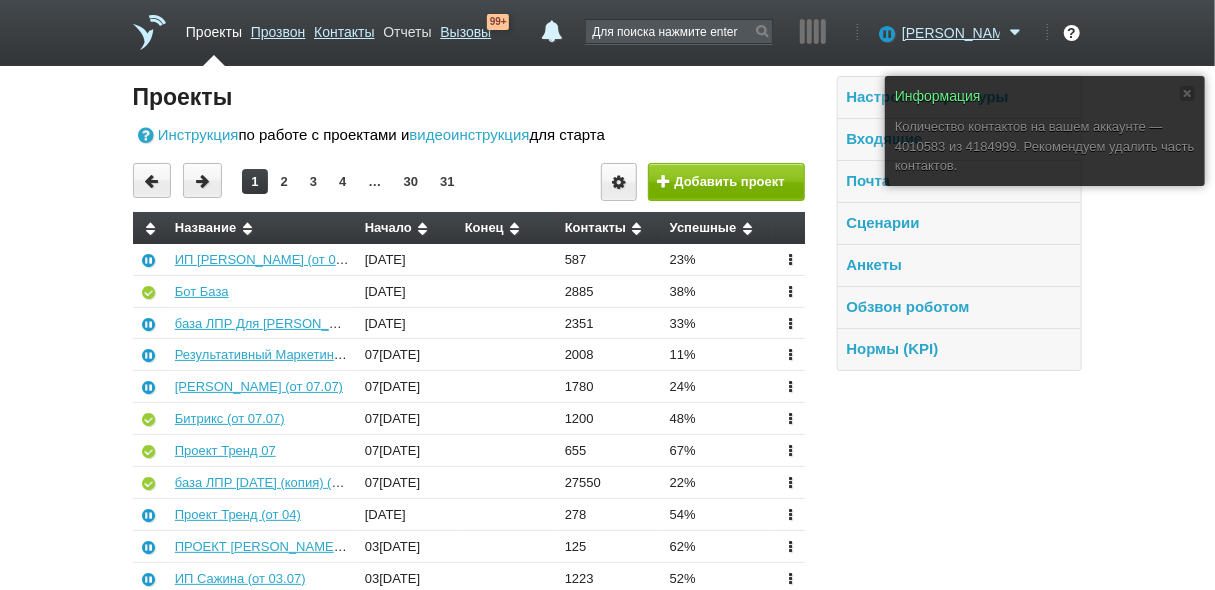 click on "Отчеты" at bounding box center (407, 28) 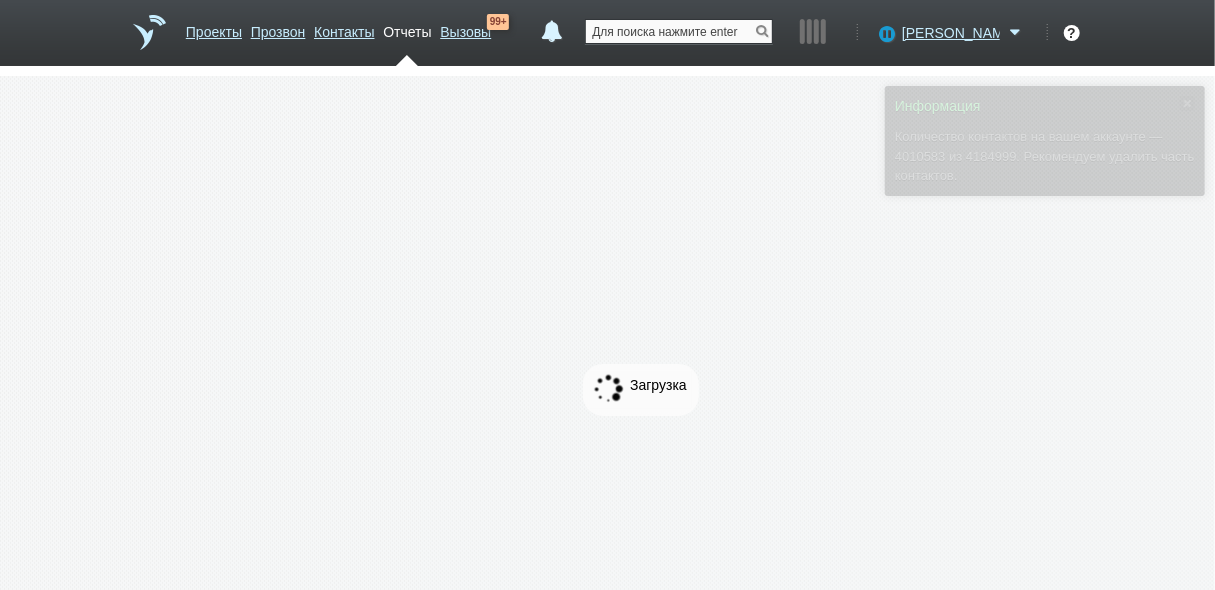 click at bounding box center [679, 31] 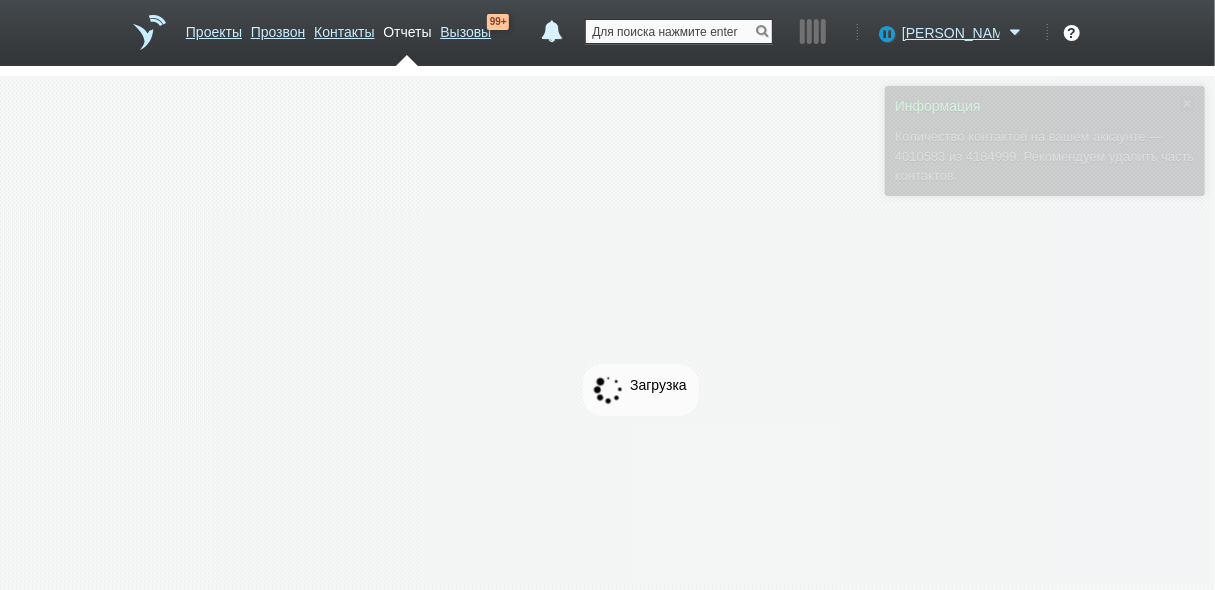 paste on "[PHONE_NUMBER]" 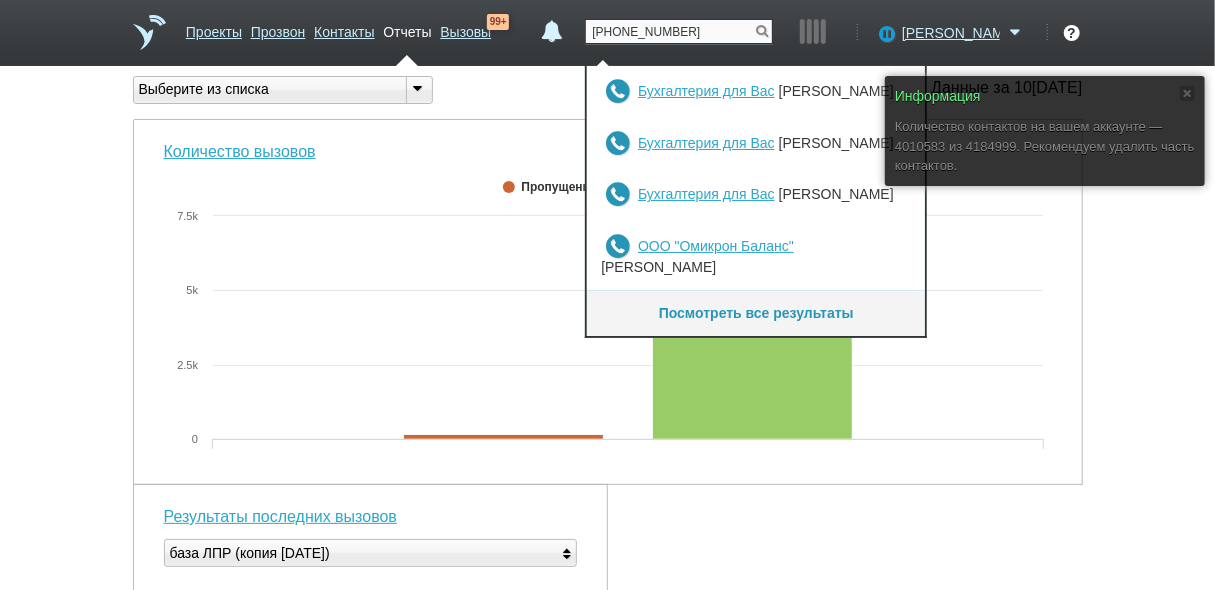 type on "[PHONE_NUMBER]" 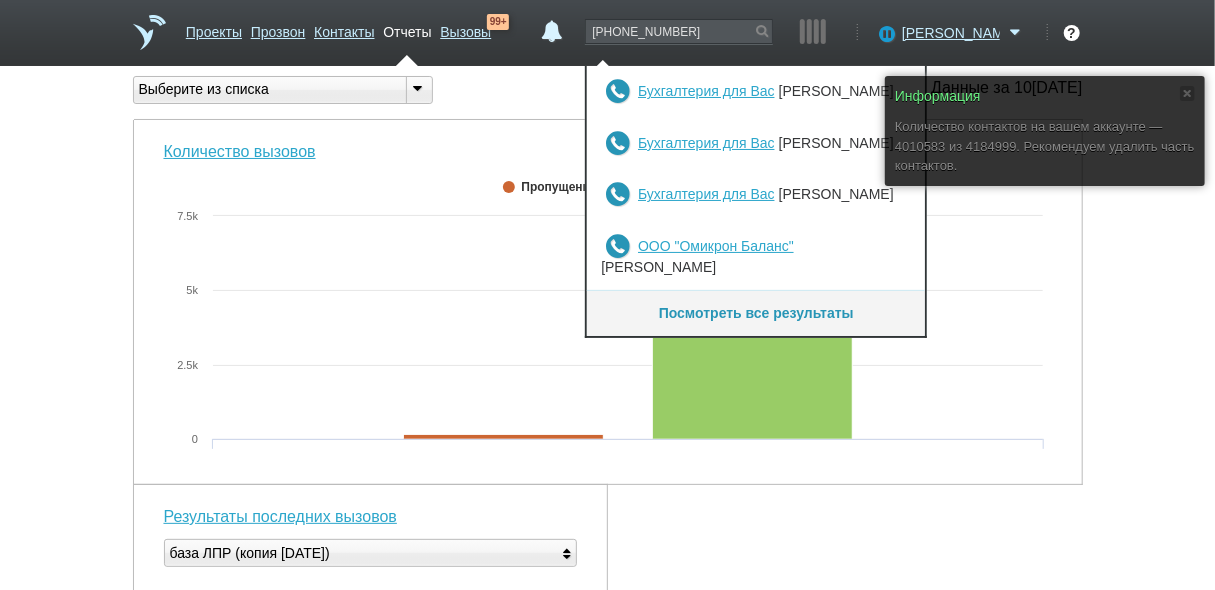 click on "Посмотреть все результаты" at bounding box center (756, 313) 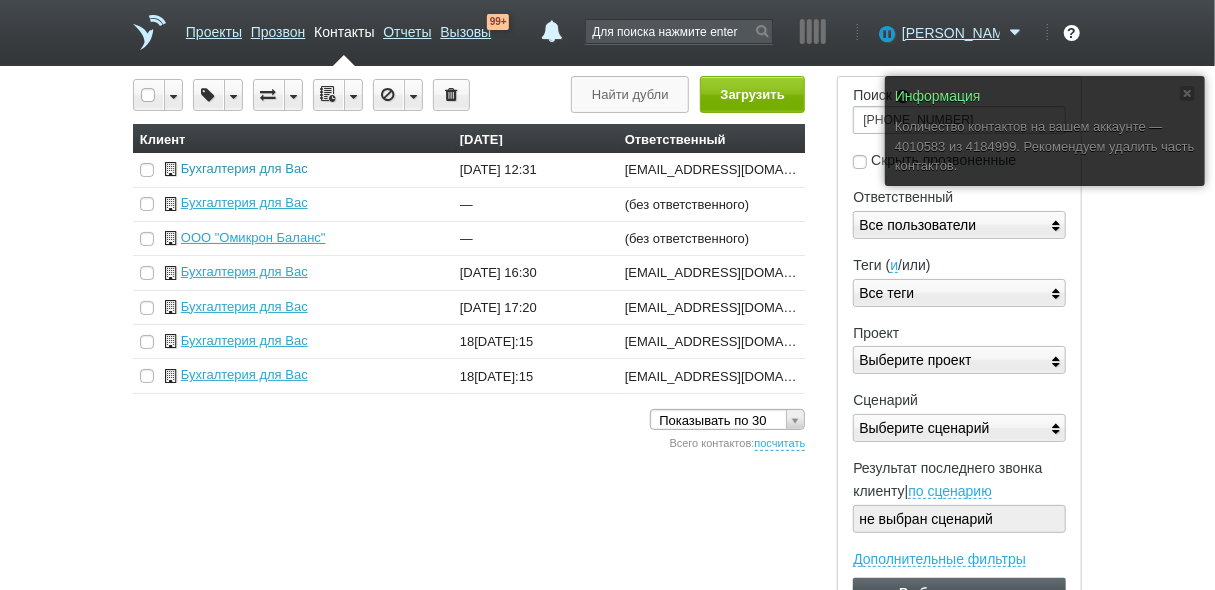 click on "Бухгалтерия для Вас" at bounding box center (244, 168) 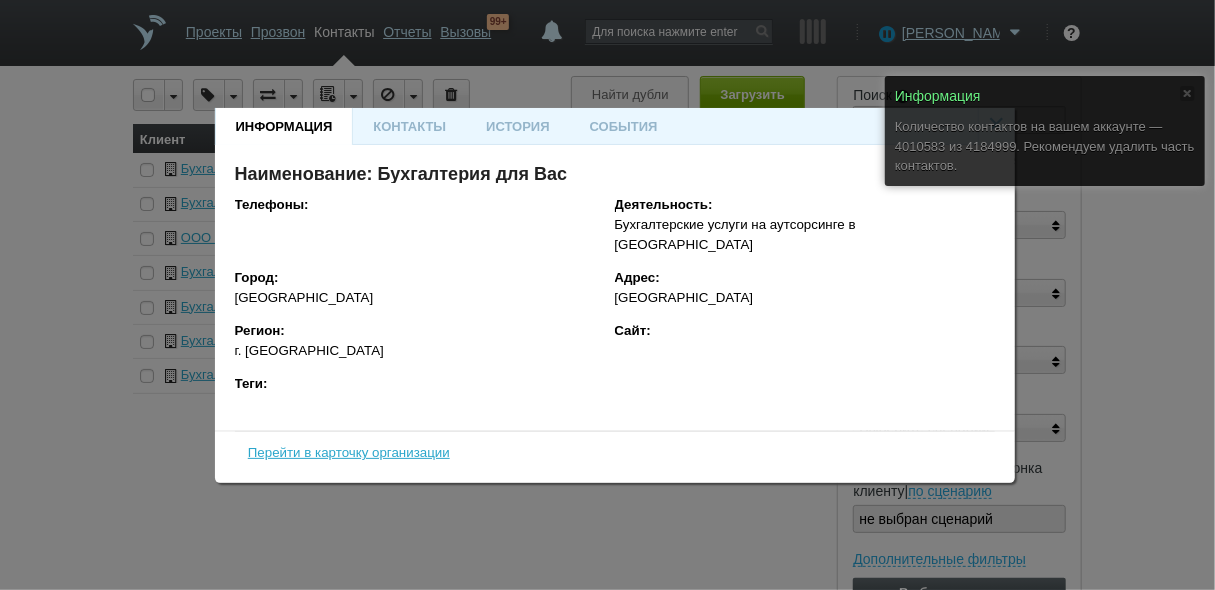 click on "Информация
Контакты
История
События
×" at bounding box center (615, 126) 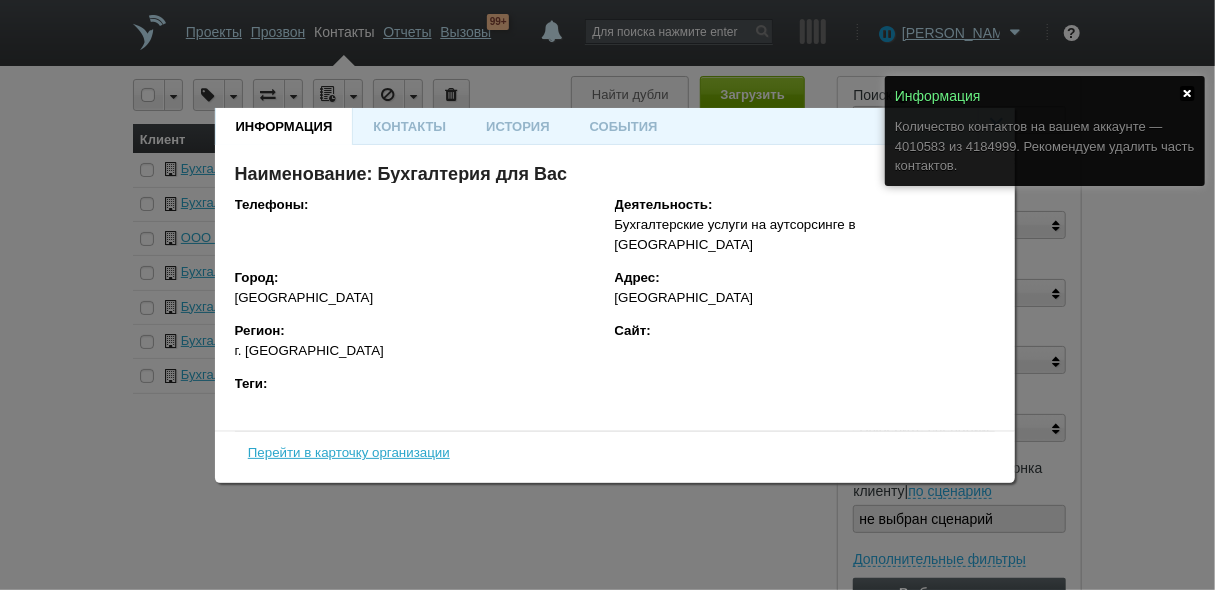 click at bounding box center [1187, 93] 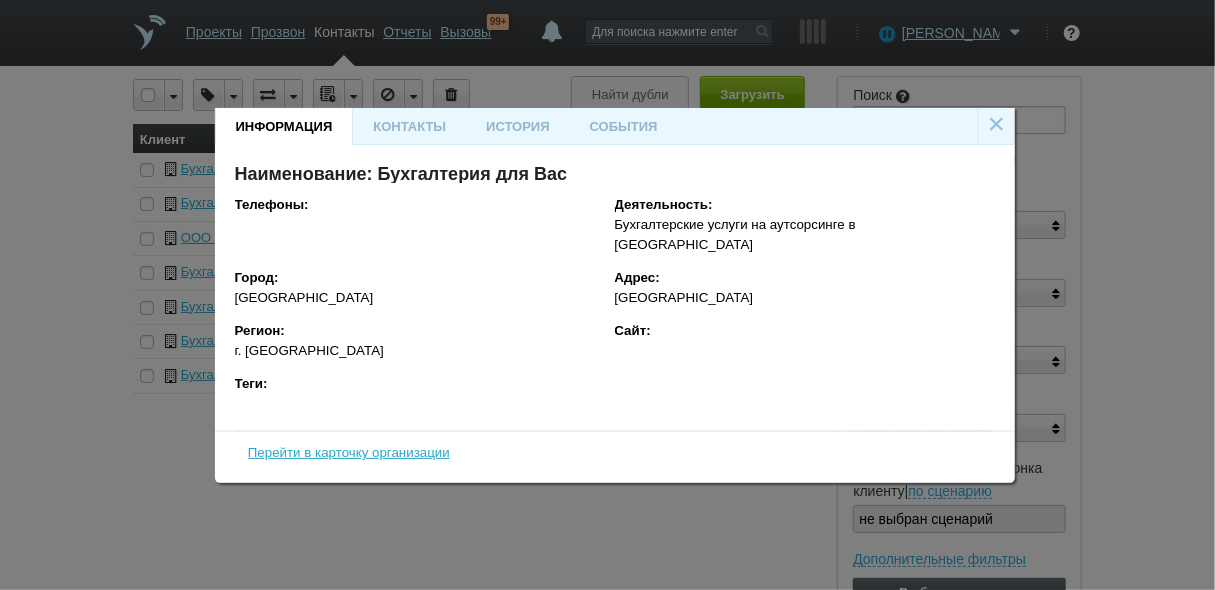 click on "×" at bounding box center [997, 123] 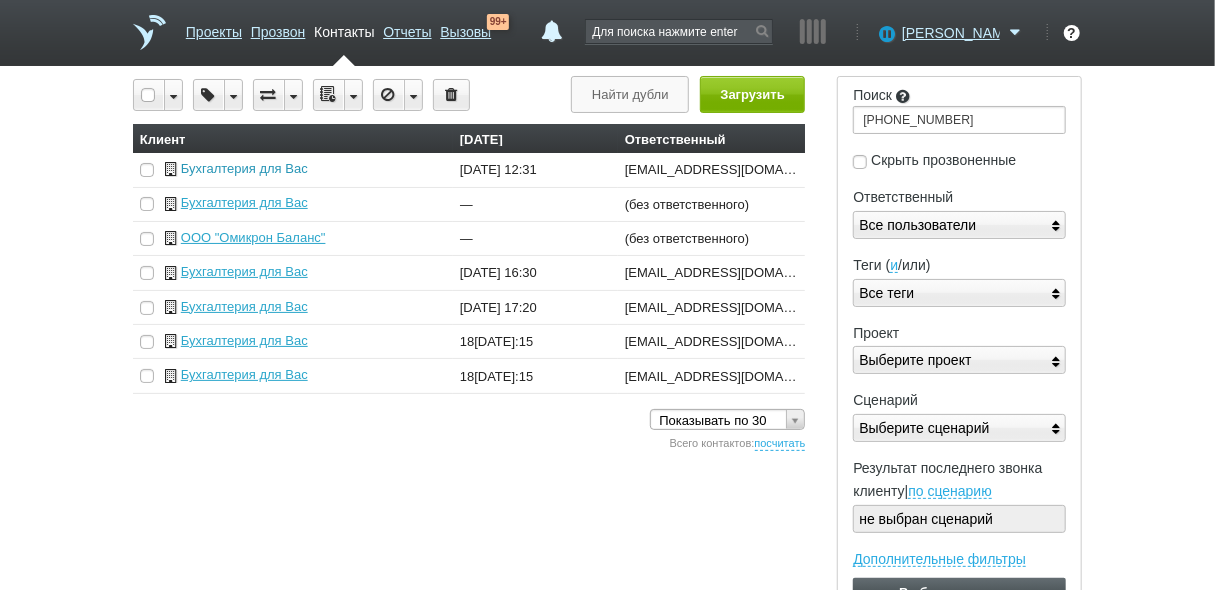 click on "Бухгалтерия для Вас" at bounding box center [244, 168] 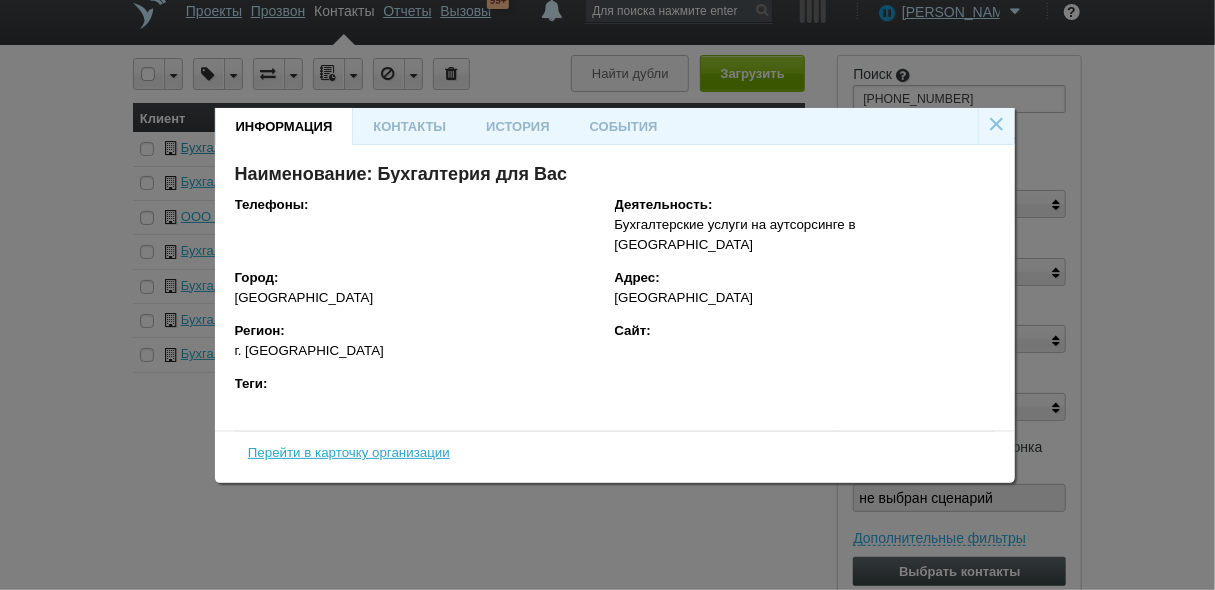 scroll, scrollTop: 32, scrollLeft: 0, axis: vertical 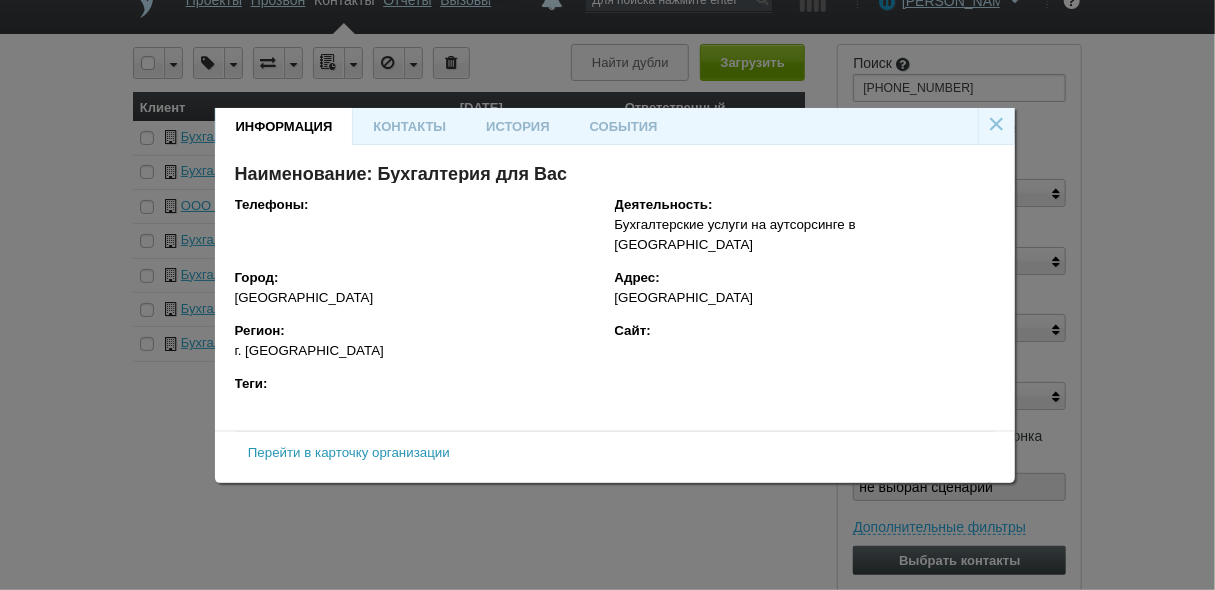 click on "Перейти в карточку организации" at bounding box center (349, 452) 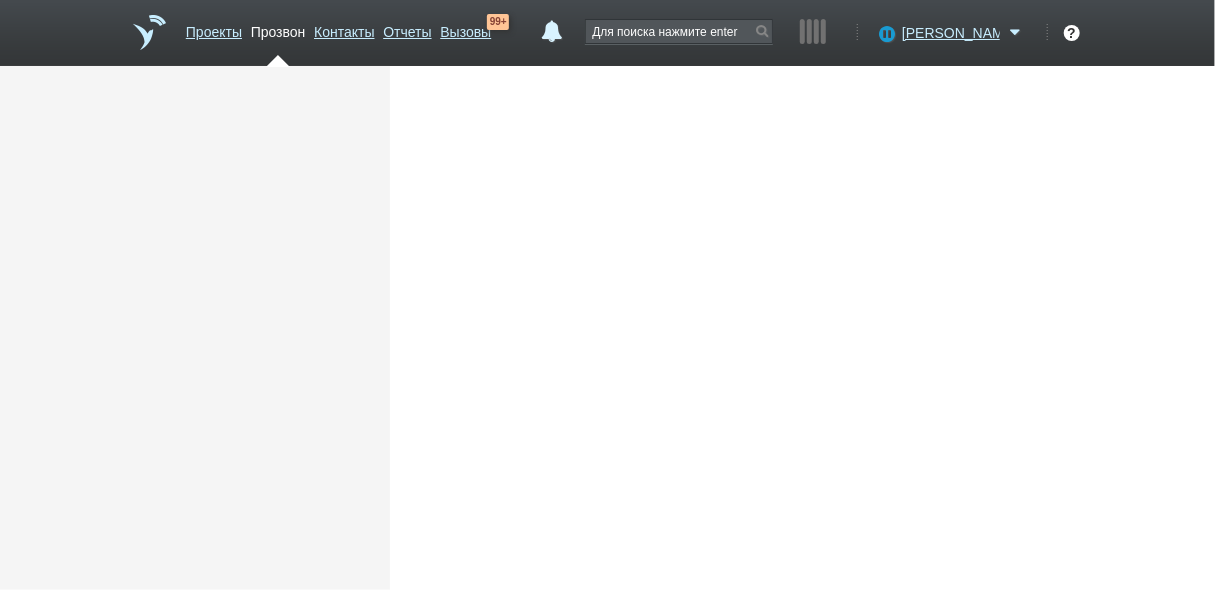 scroll, scrollTop: 0, scrollLeft: 0, axis: both 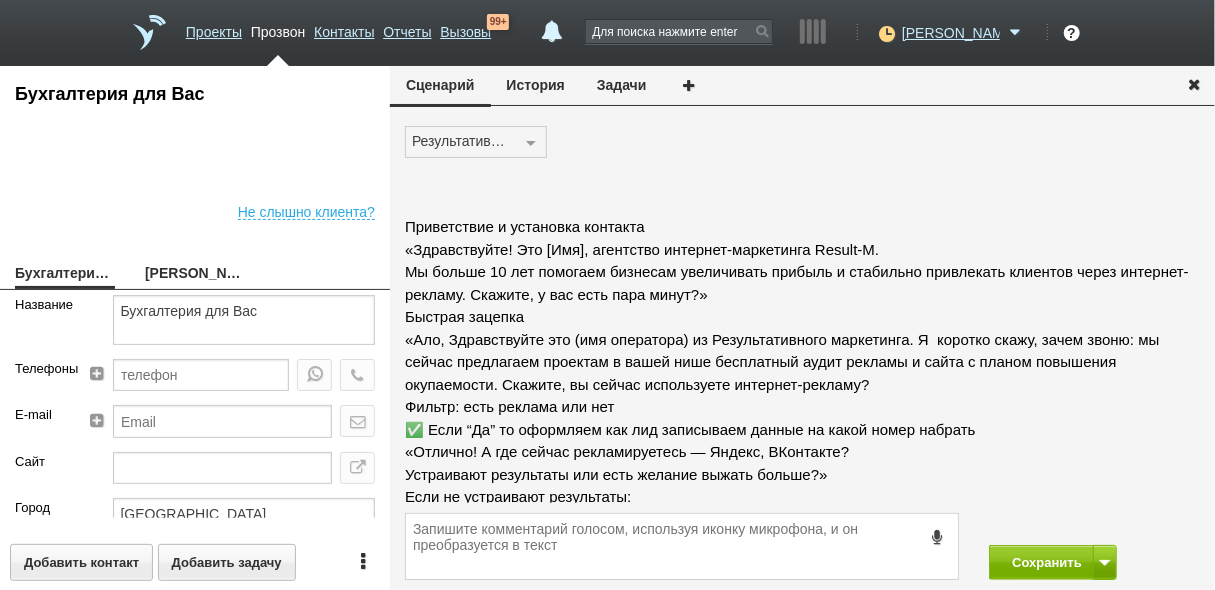 click on "История" at bounding box center [536, 85] 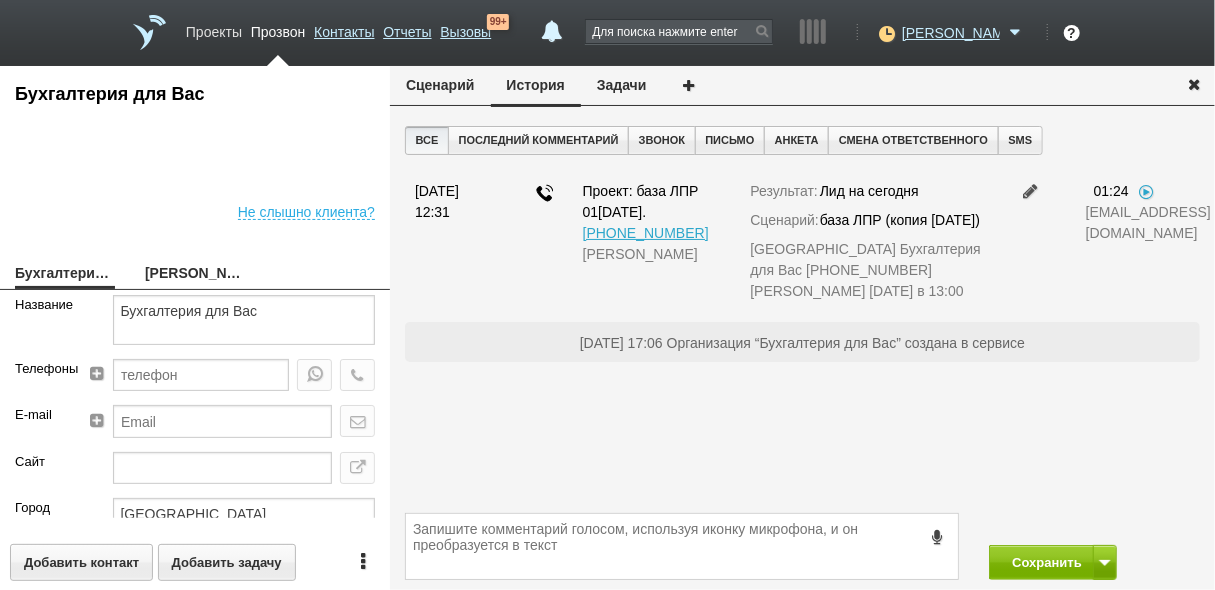 click on "Проекты" at bounding box center (214, 28) 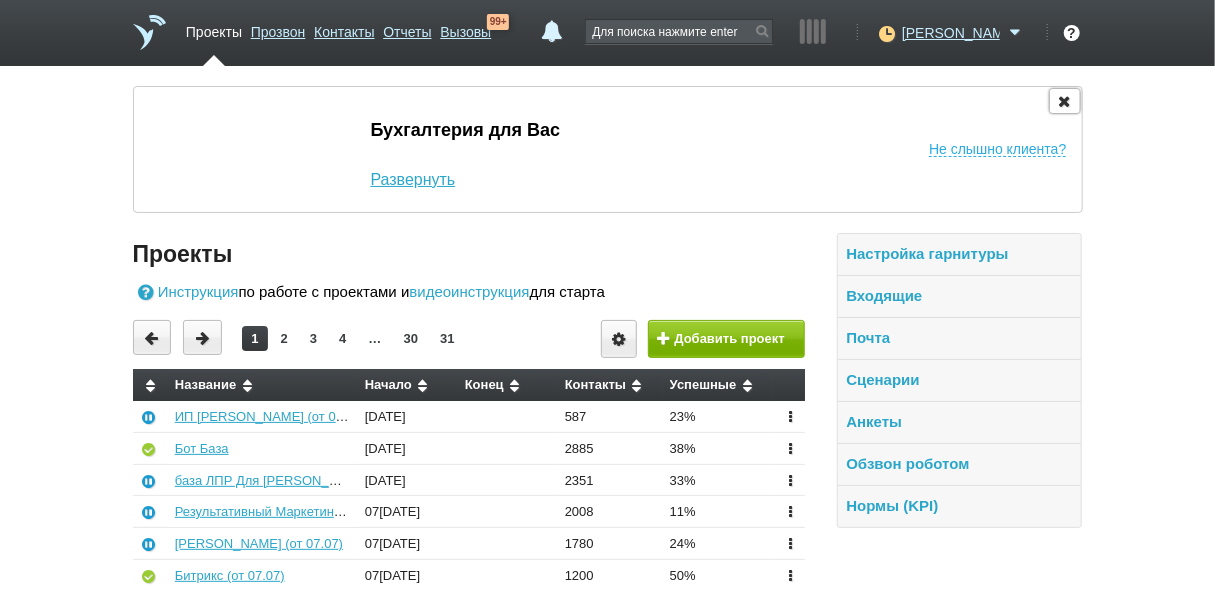 click at bounding box center [1065, 100] 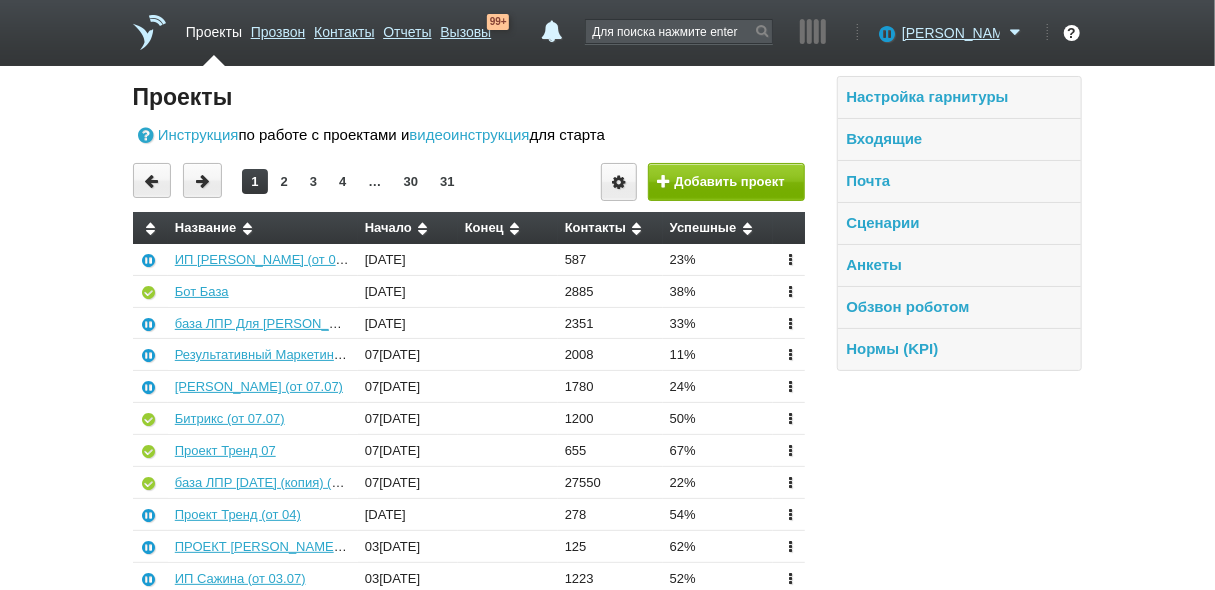 click on "Битрикс (от 07.07)" at bounding box center (263, 419) 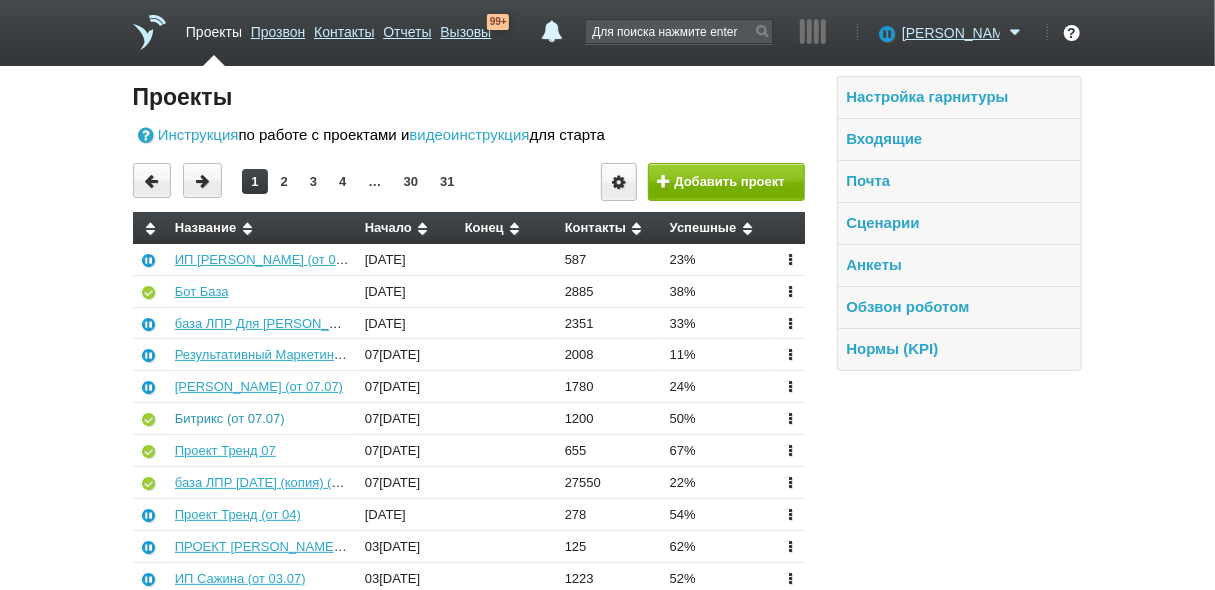 click on "Битрикс (от 07.07)" at bounding box center (230, 418) 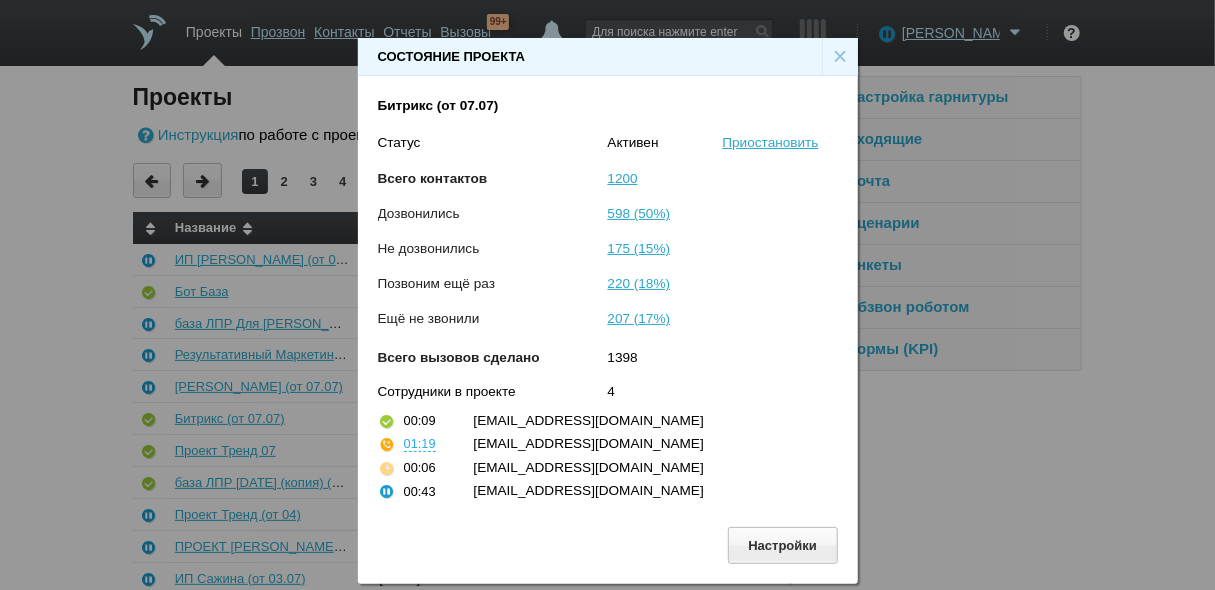 click on "×" at bounding box center (840, 57) 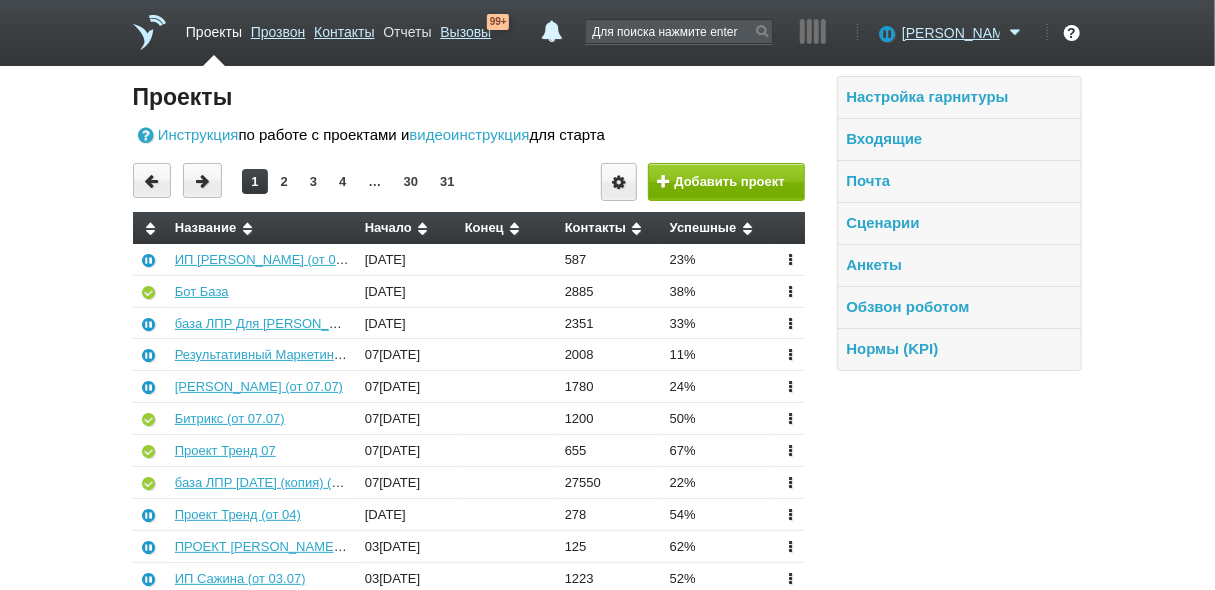 click on "Отчеты" at bounding box center [407, 28] 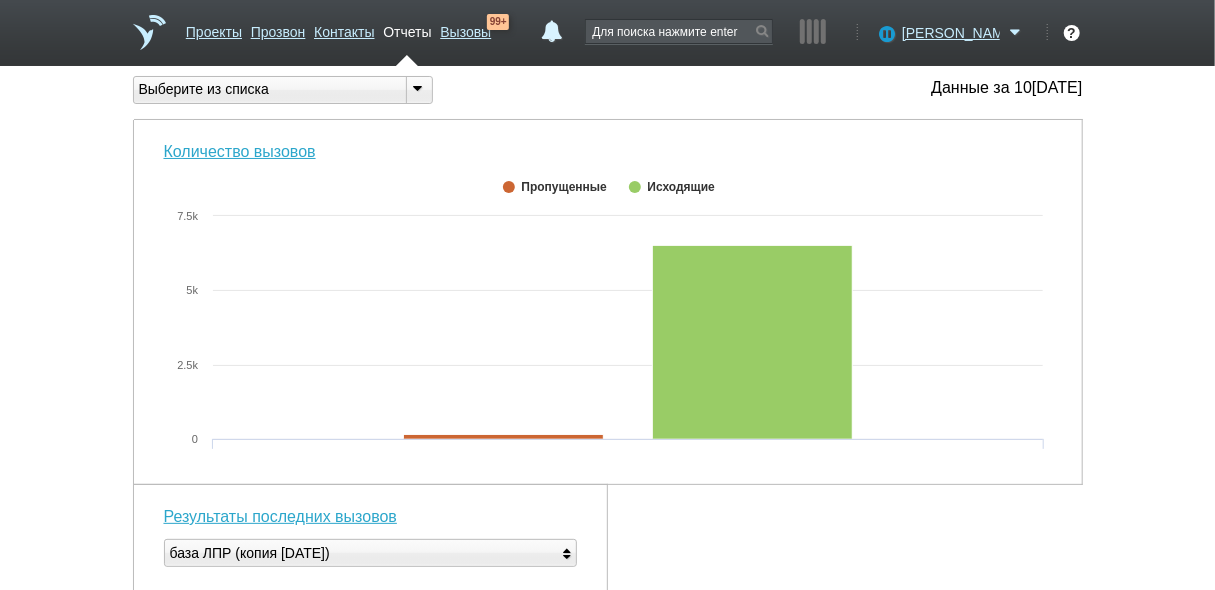 drag, startPoint x: 412, startPoint y: 96, endPoint x: 401, endPoint y: 105, distance: 14.21267 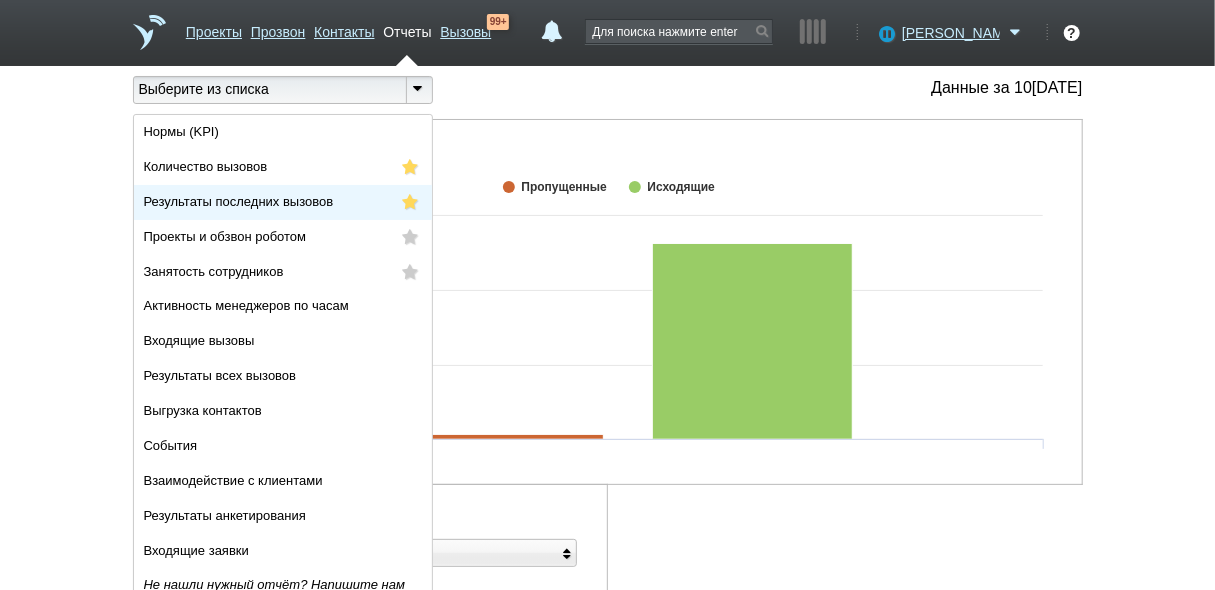 click on "Результаты последних вызовов" at bounding box center [283, 202] 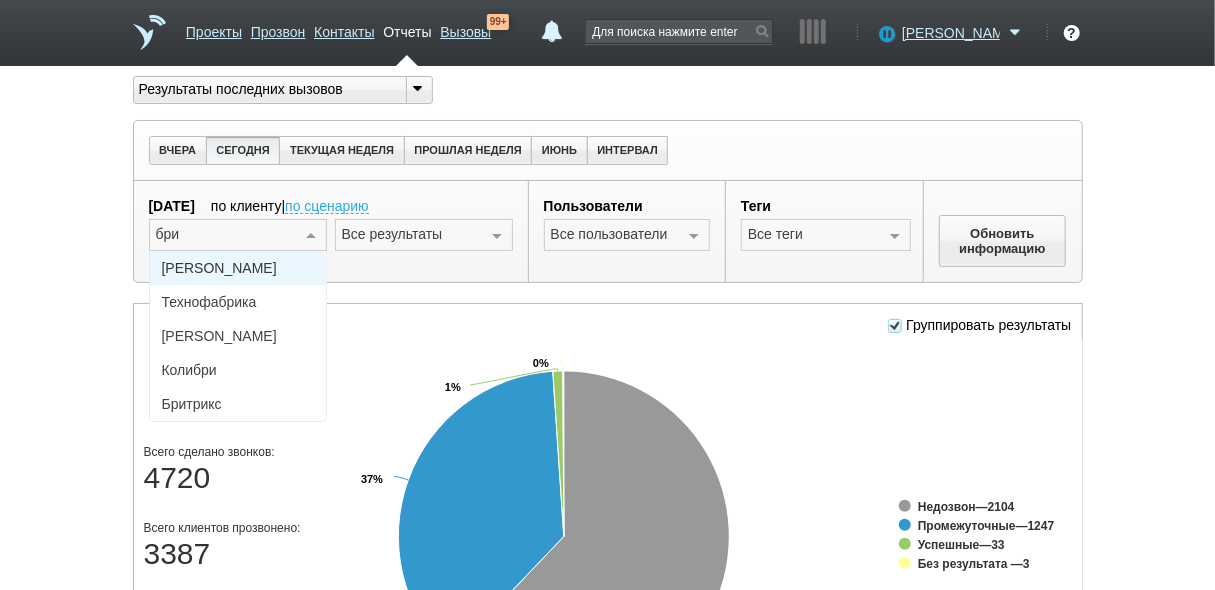 type on "брит" 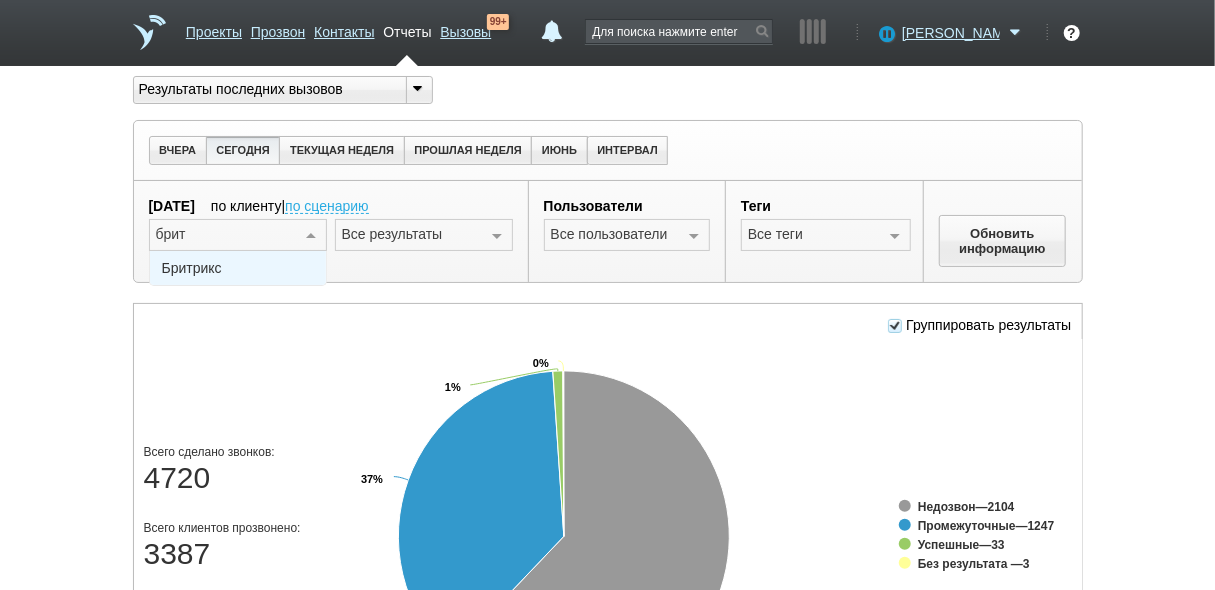 click on "Бритрикс" at bounding box center (238, 268) 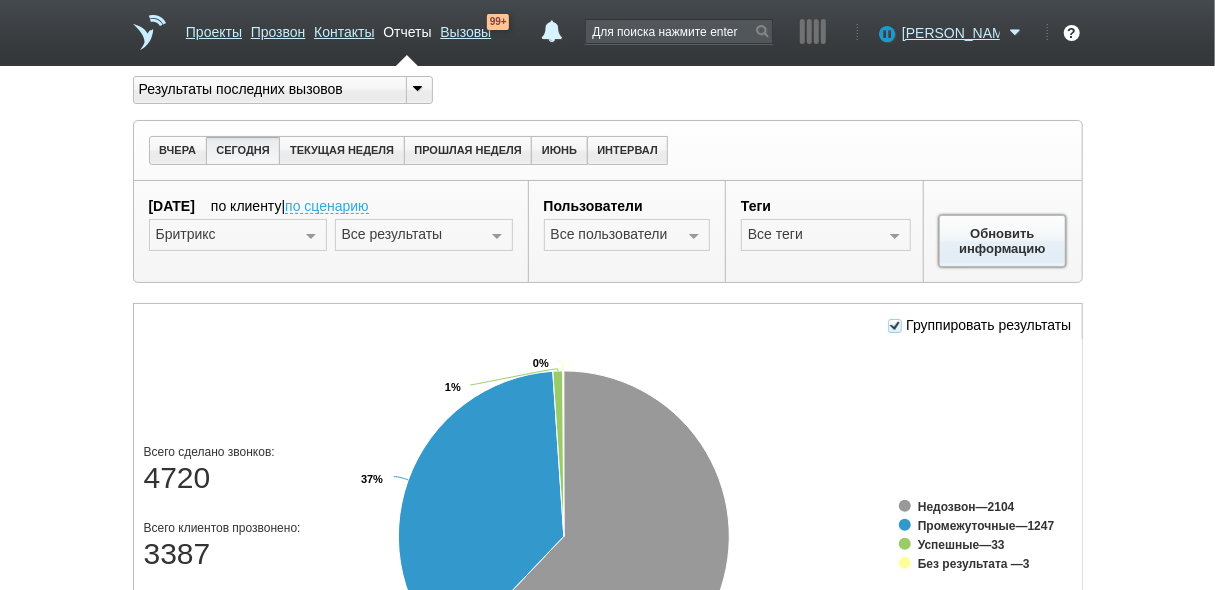 click on "Обновить информацию" at bounding box center [1003, 241] 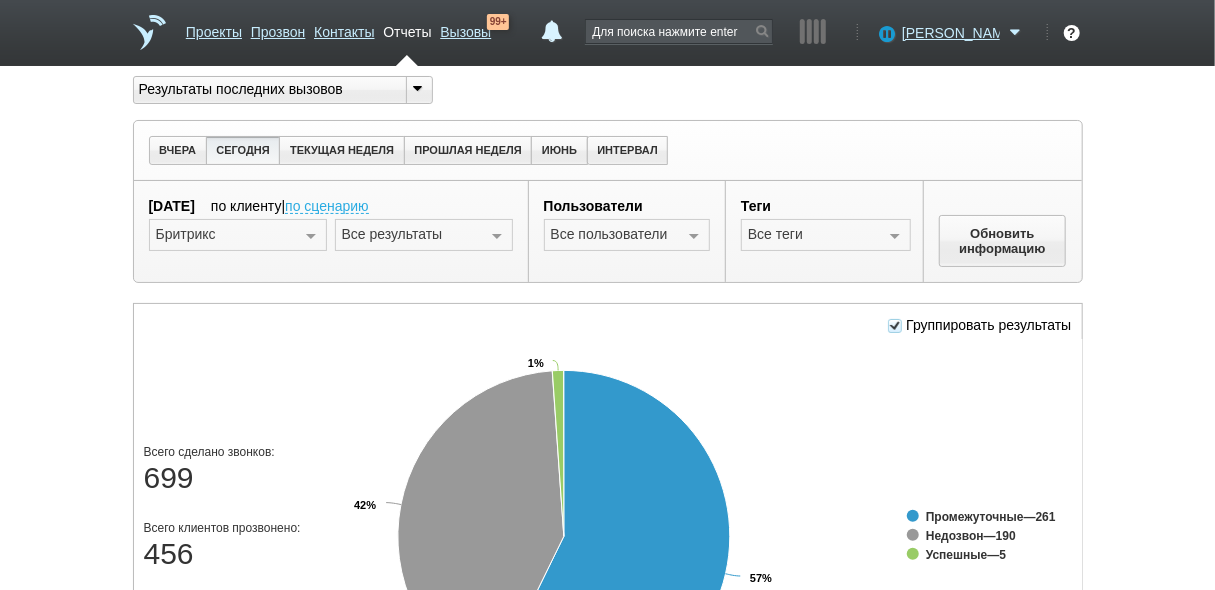 click at bounding box center [895, 326] 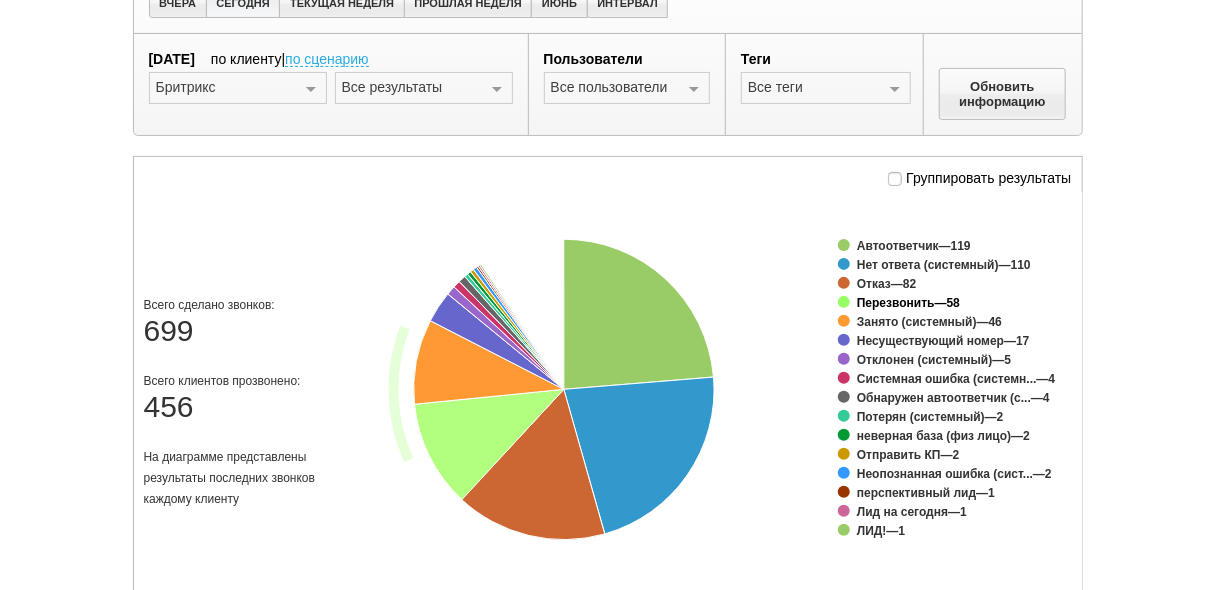 scroll, scrollTop: 160, scrollLeft: 0, axis: vertical 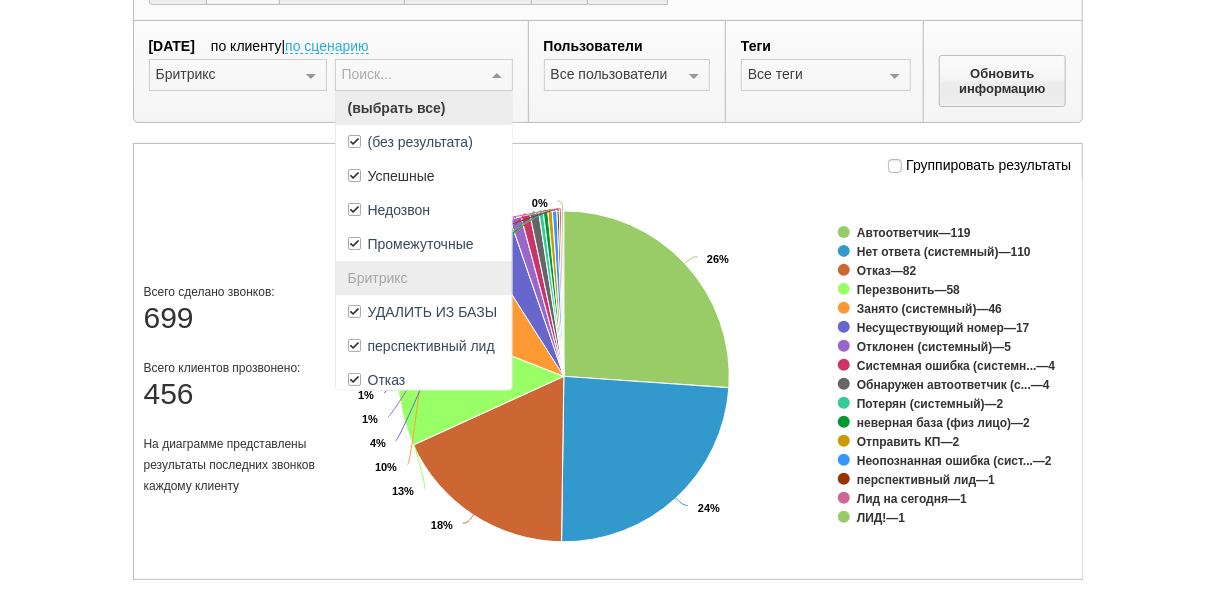click at bounding box center [497, 76] 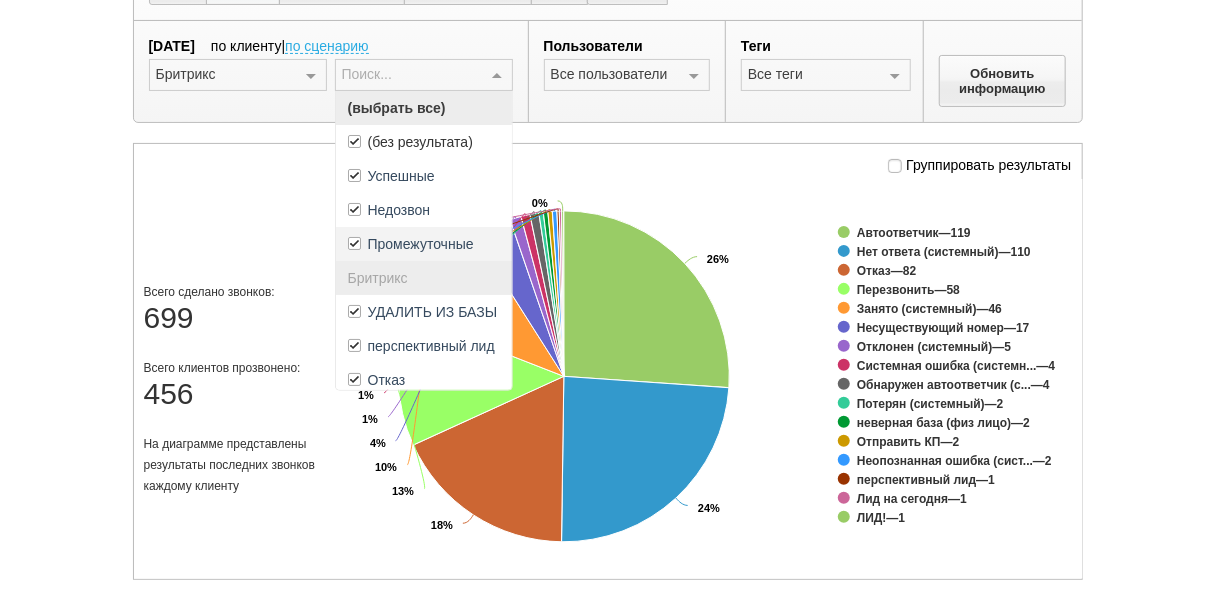 drag, startPoint x: 421, startPoint y: 137, endPoint x: 407, endPoint y: 238, distance: 101.96568 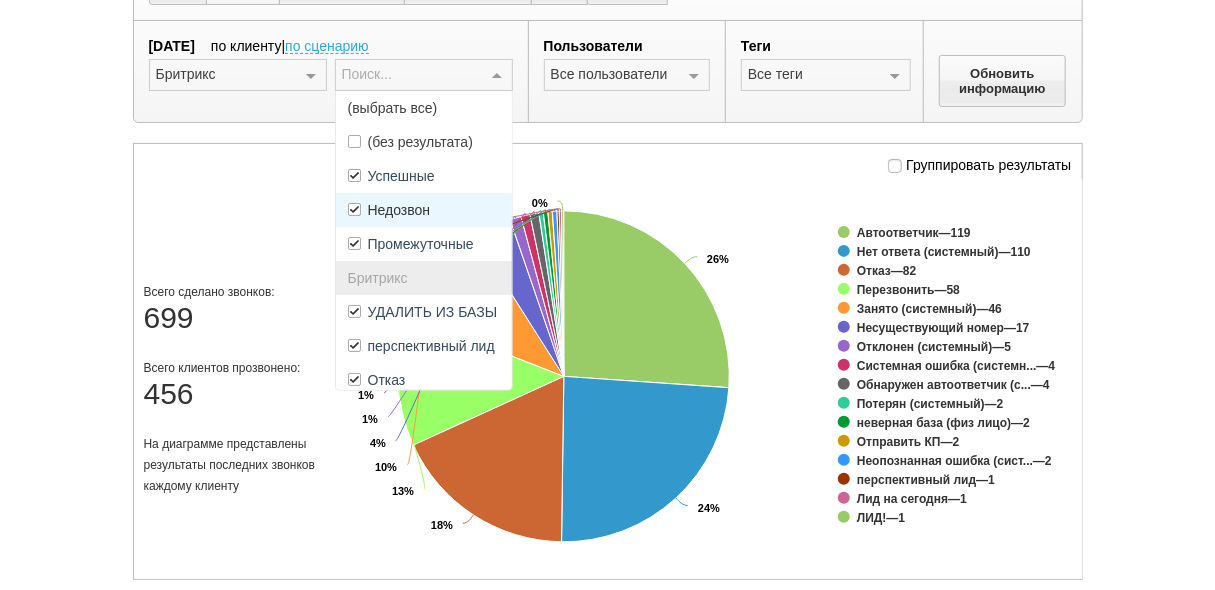 click on "Недозвон" at bounding box center [399, 210] 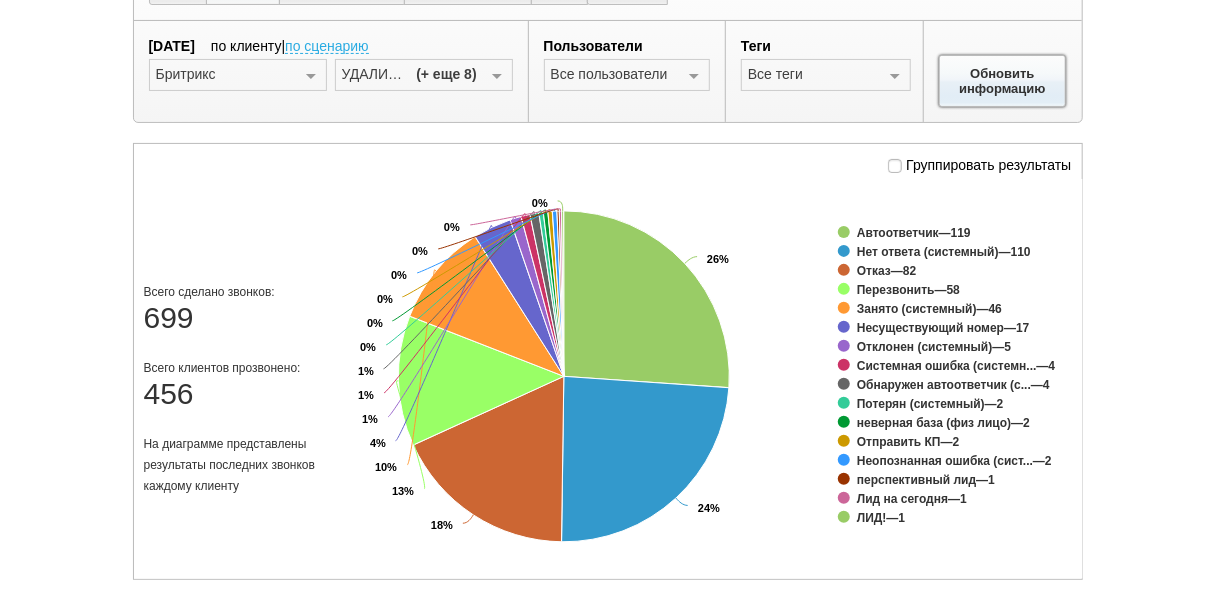click on "Обновить информацию" at bounding box center [1003, 81] 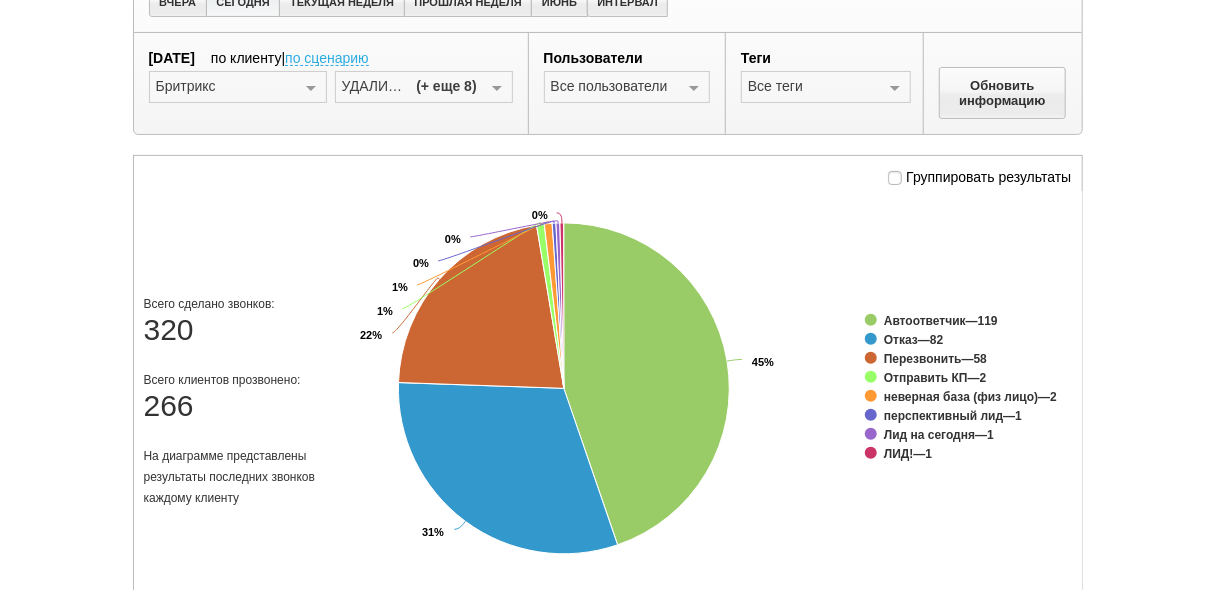 scroll, scrollTop: 0, scrollLeft: 0, axis: both 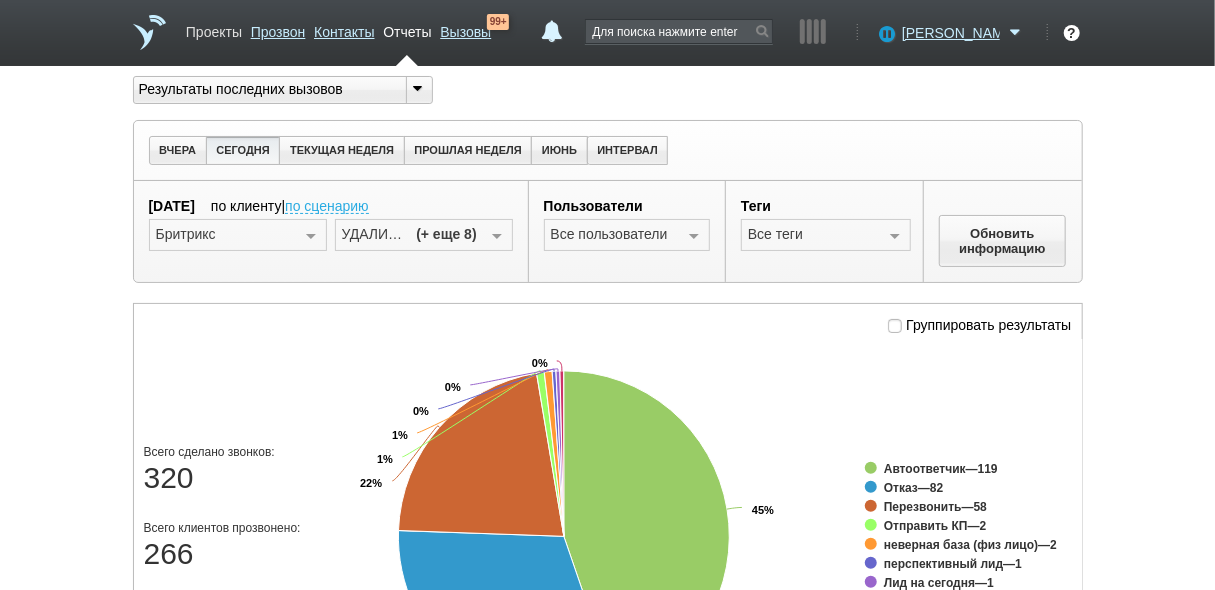 click on "Проекты" at bounding box center (214, 28) 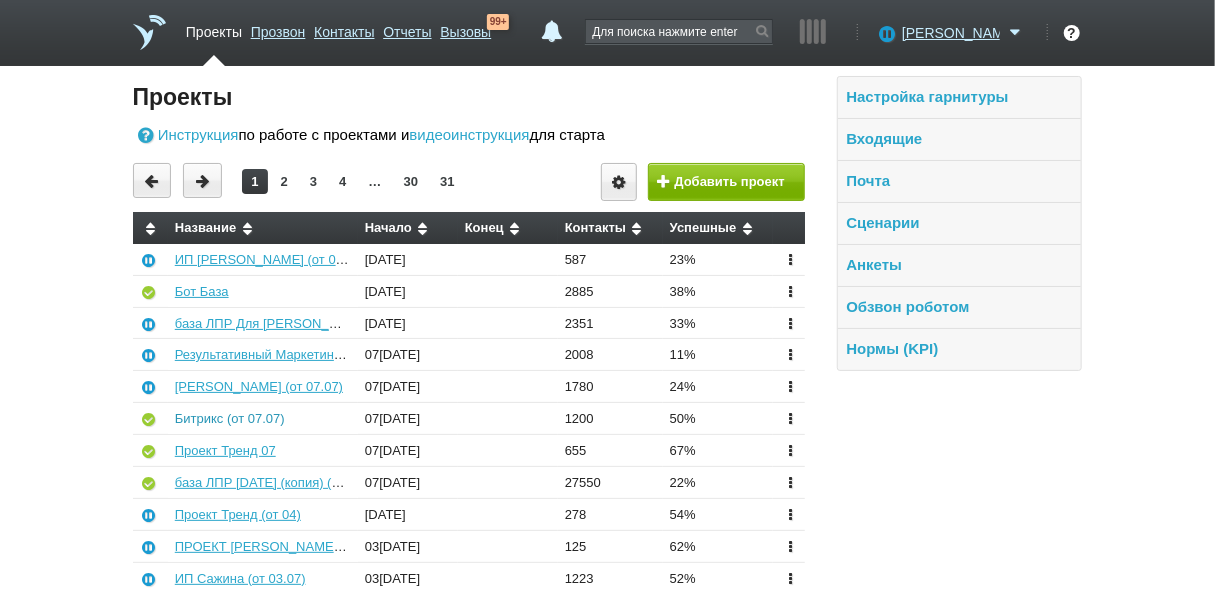 click on "Битрикс (от 07.07)" at bounding box center [230, 418] 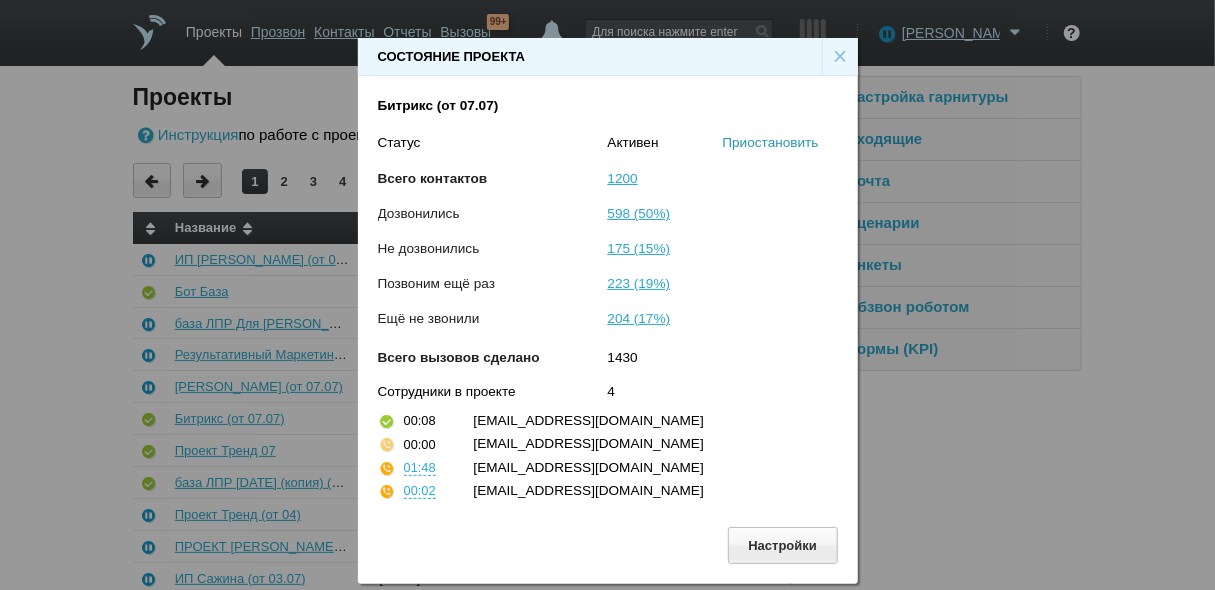 click on "Приостановить" at bounding box center [771, 142] 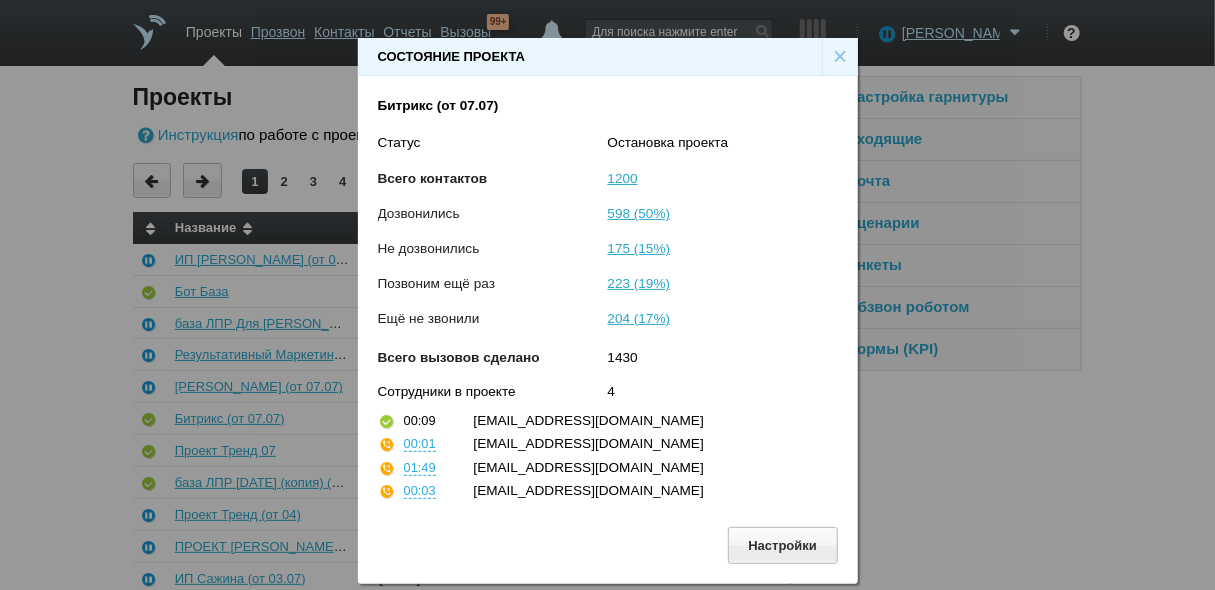 click on "×" at bounding box center [840, 57] 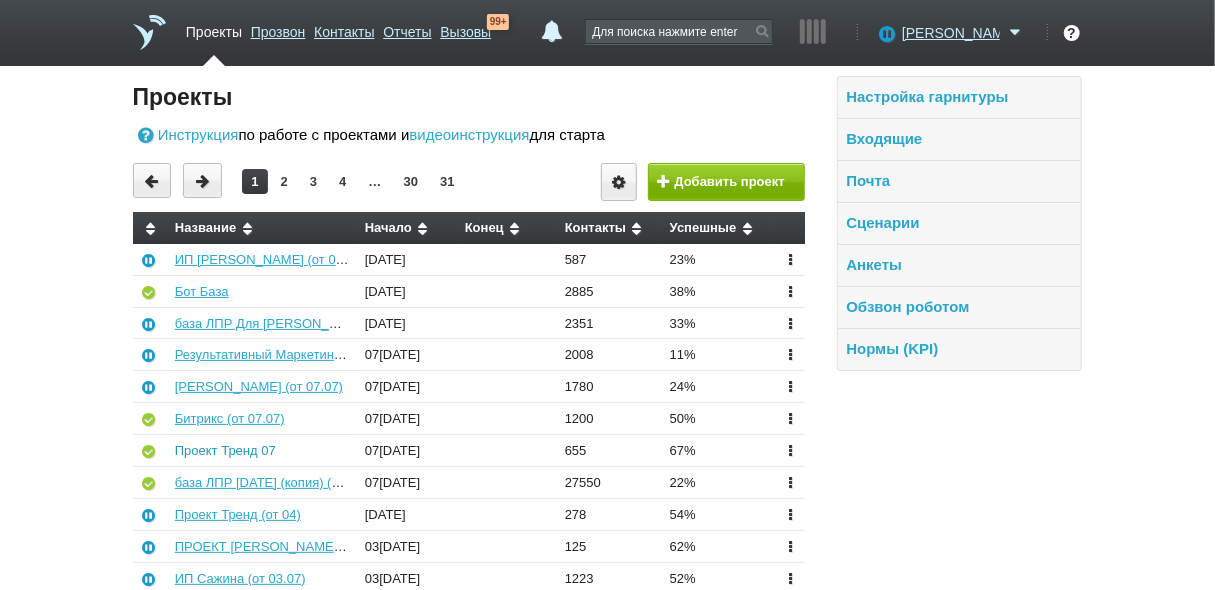 click on "Проект Тренд 07" at bounding box center (225, 450) 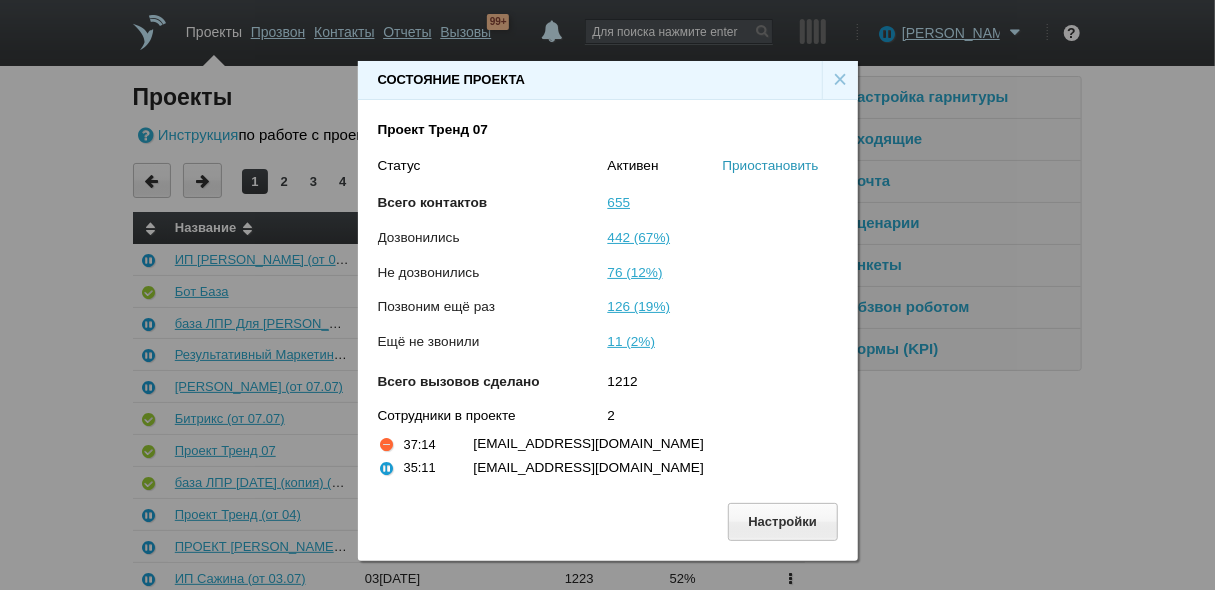 click on "Приостановить" at bounding box center (771, 165) 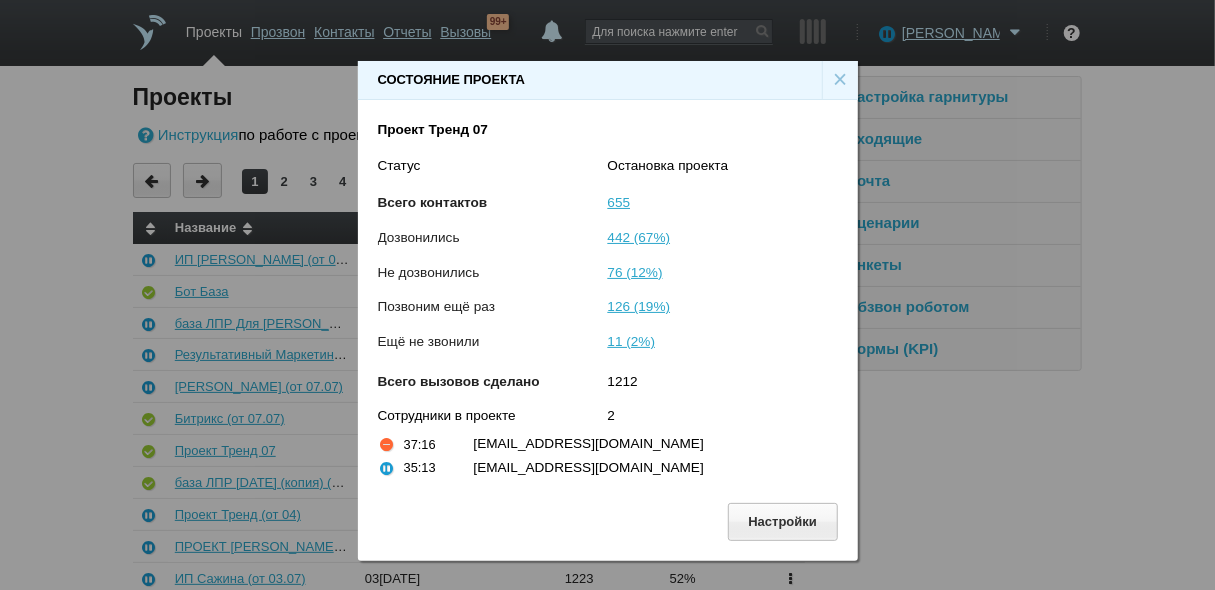 click on "×" at bounding box center (840, 80) 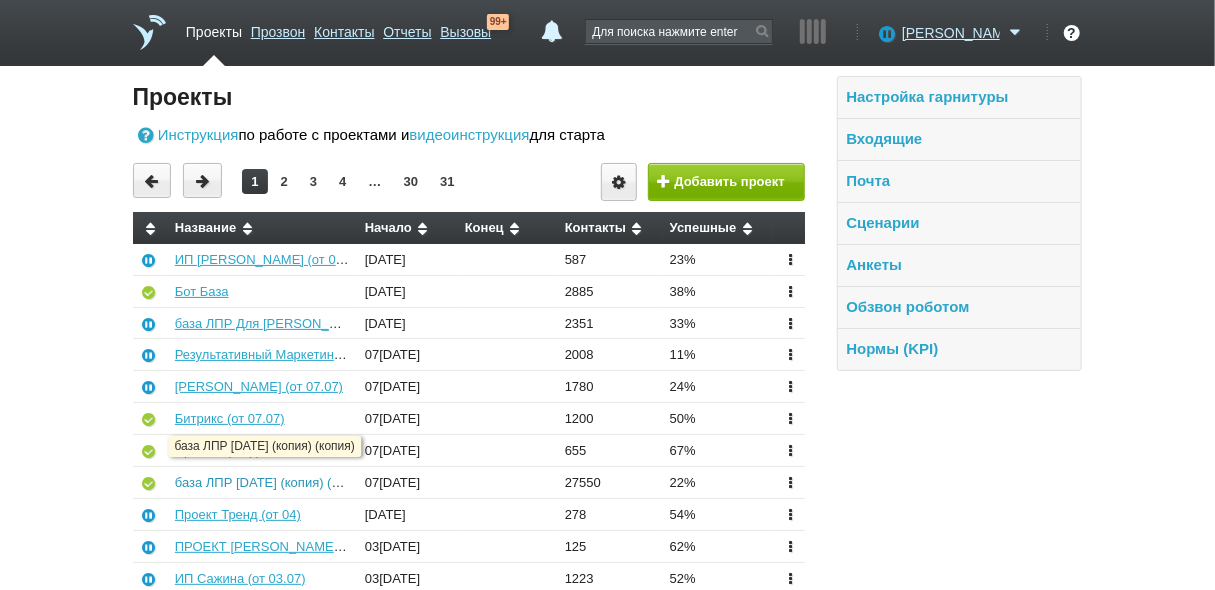 click on "база ЛПР  [DATE] (копия) (копия)" at bounding box center (272, 482) 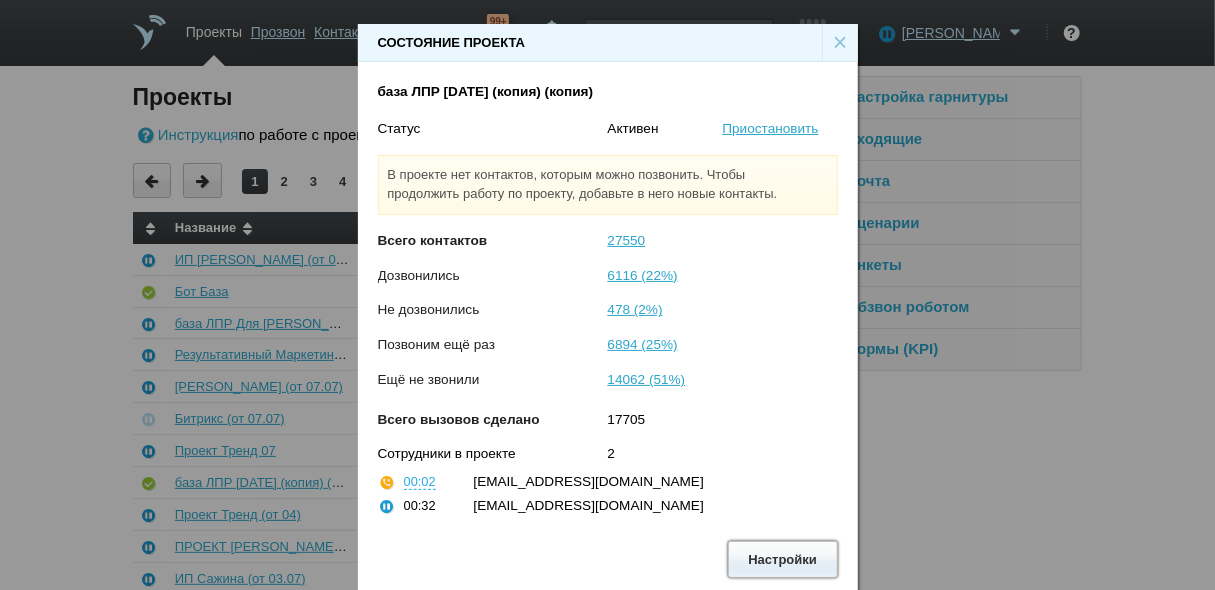 click on "Настройки" at bounding box center [783, 559] 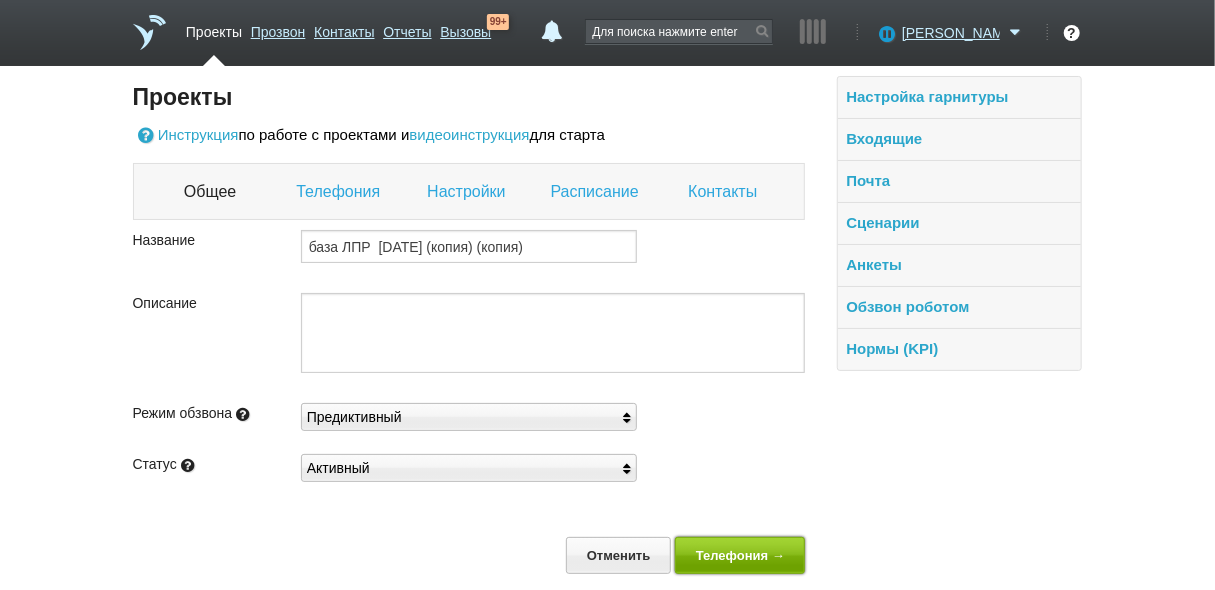 click on "Телефония →" at bounding box center [740, 555] 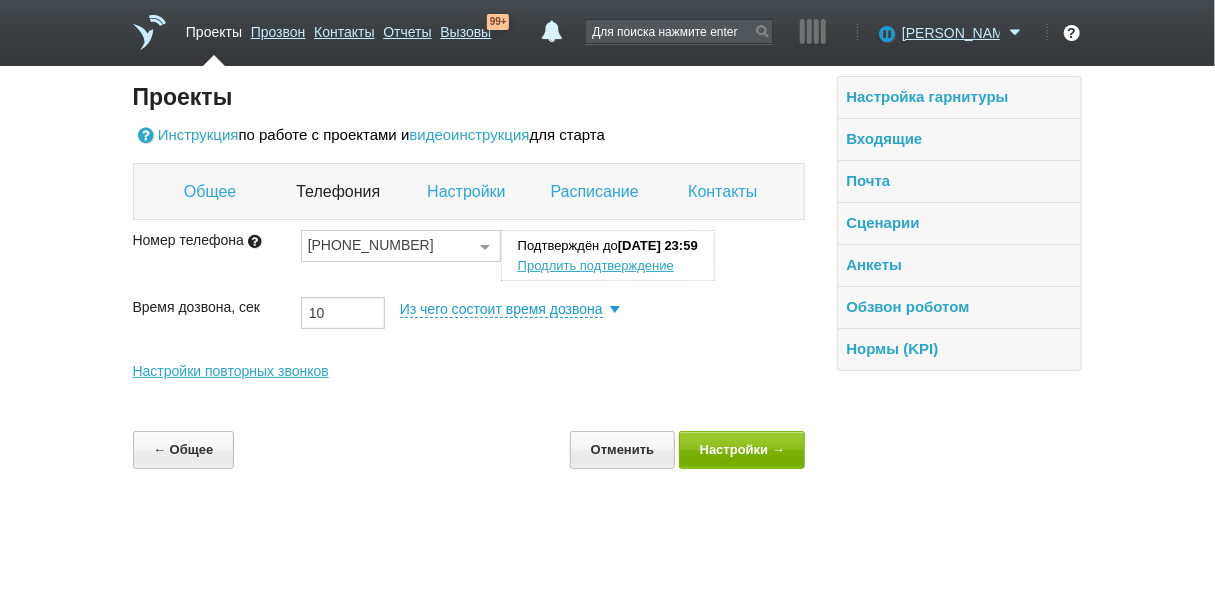 click on "Настройки" at bounding box center [468, 192] 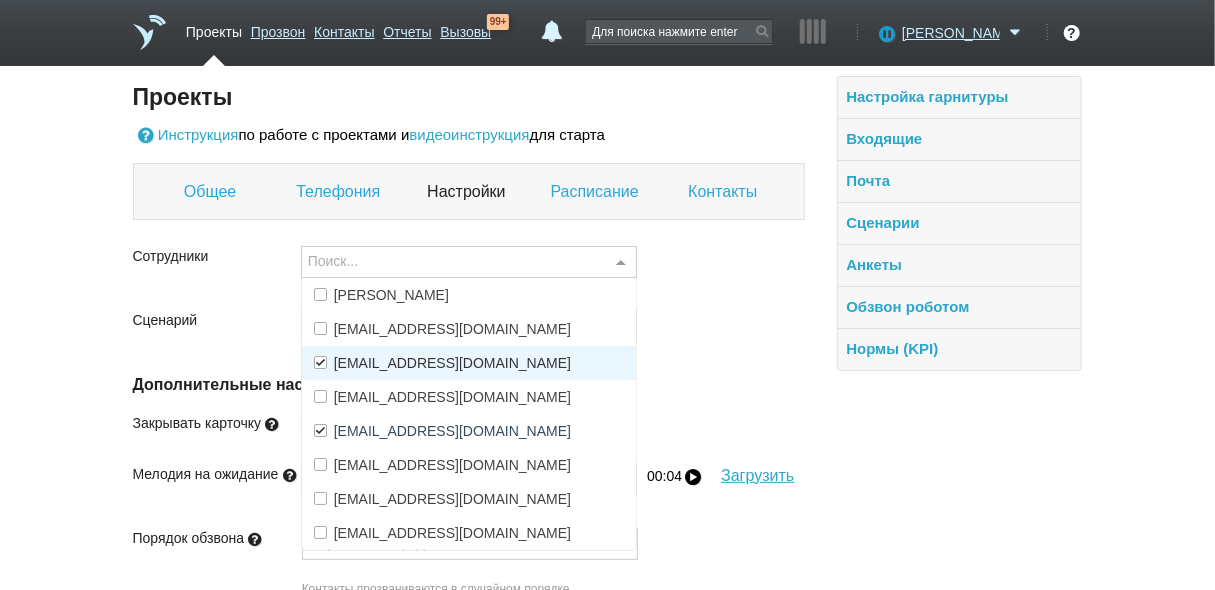 click on "[EMAIL_ADDRESS][DOMAIN_NAME]" at bounding box center (452, 363) 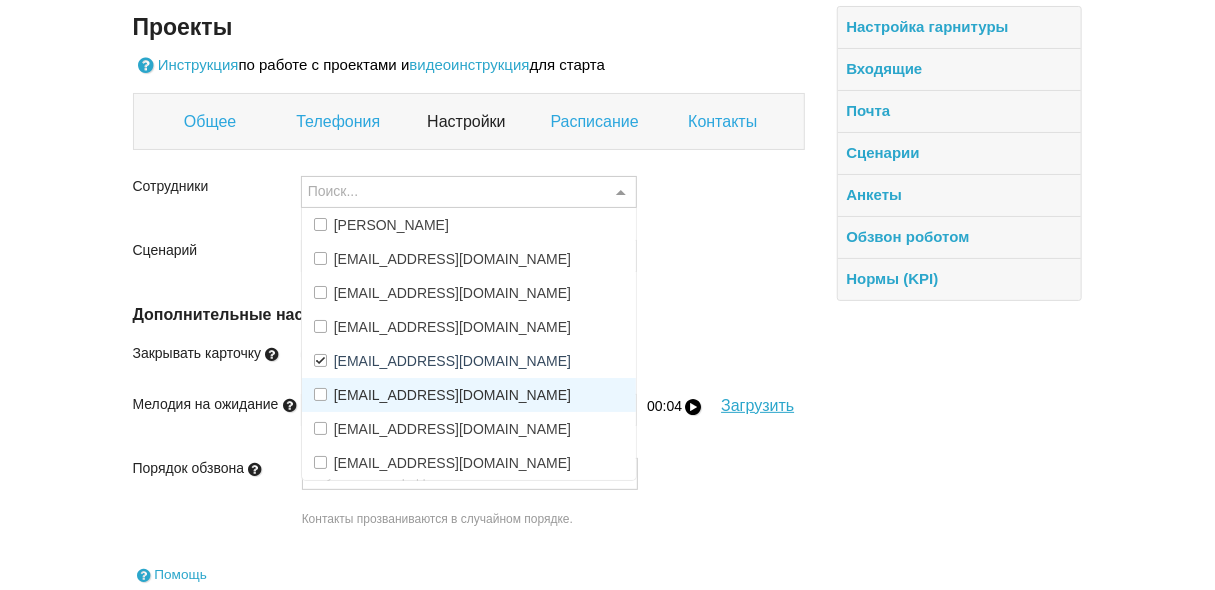 scroll, scrollTop: 181, scrollLeft: 0, axis: vertical 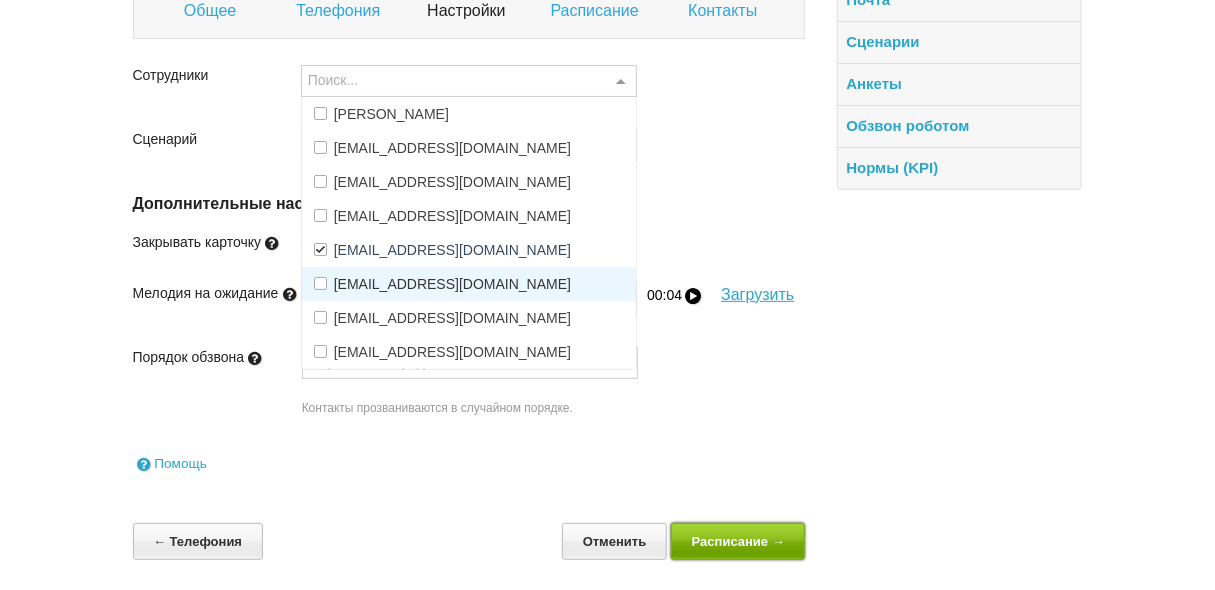 click on "Расписание →" at bounding box center (738, 541) 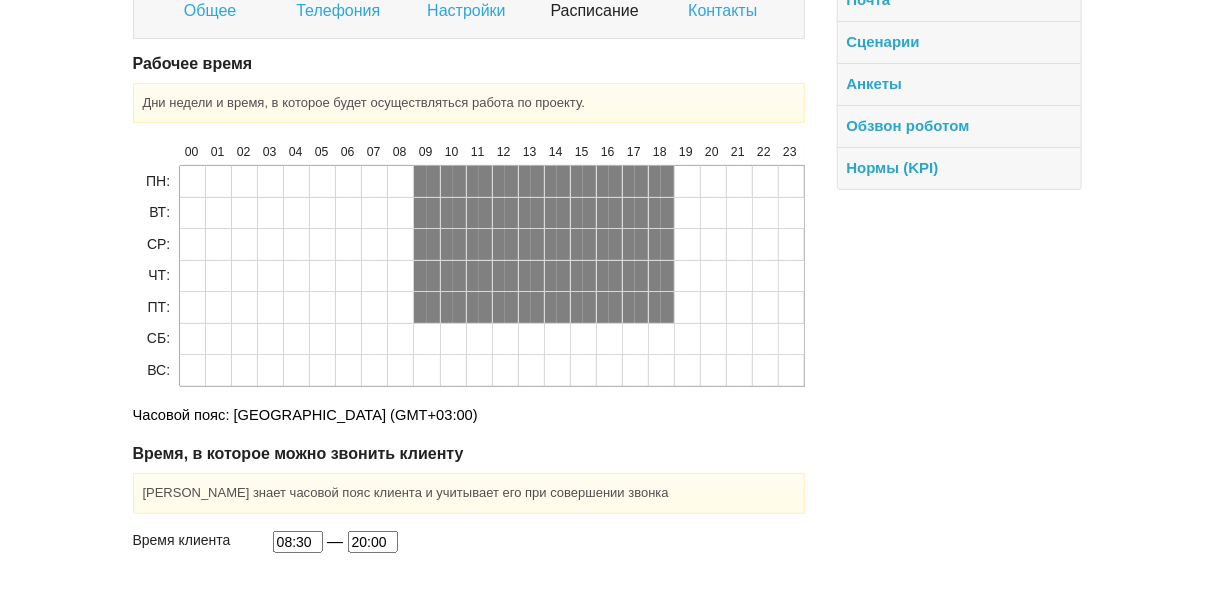 click on "08:30
—
20:00" at bounding box center (539, 547) 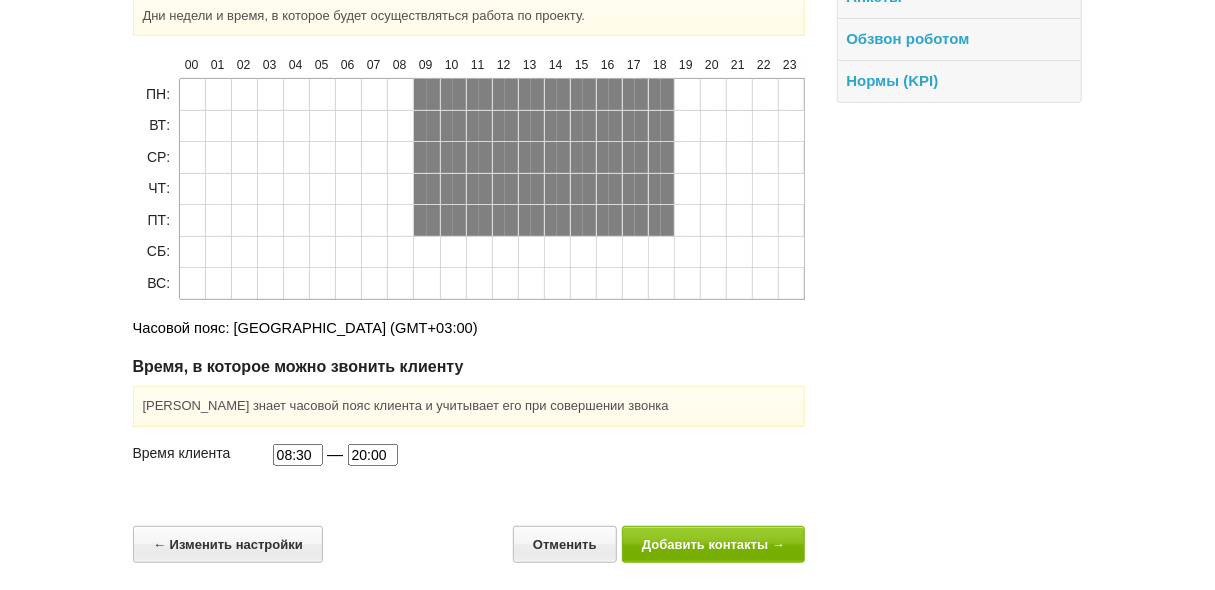scroll, scrollTop: 269, scrollLeft: 0, axis: vertical 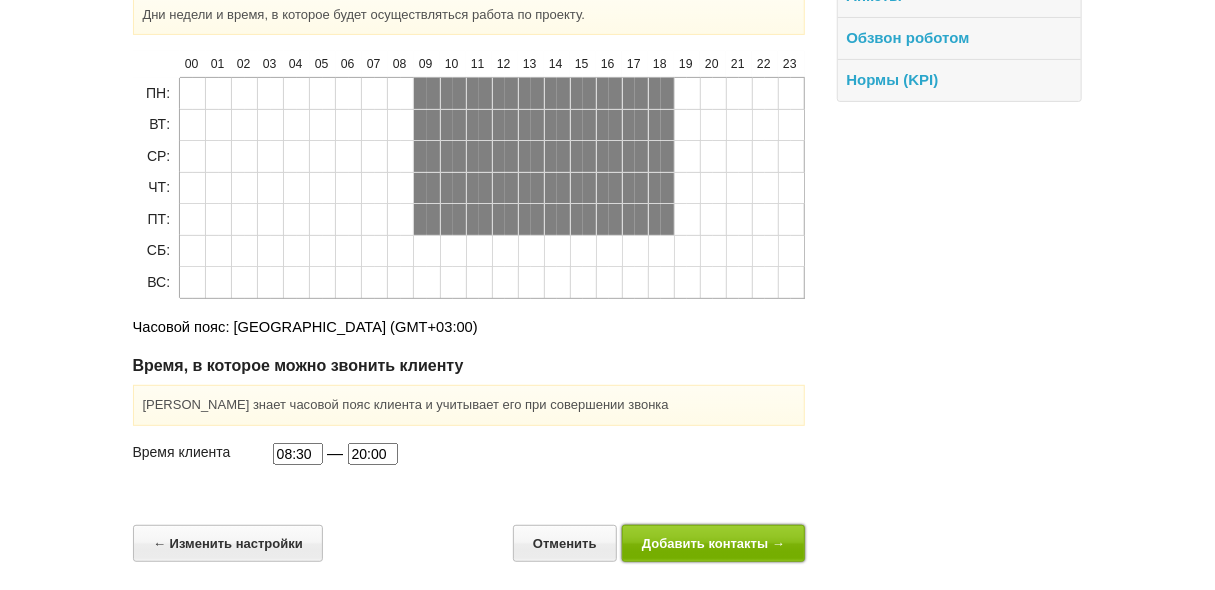 click on "Добавить контакты →" at bounding box center [714, 543] 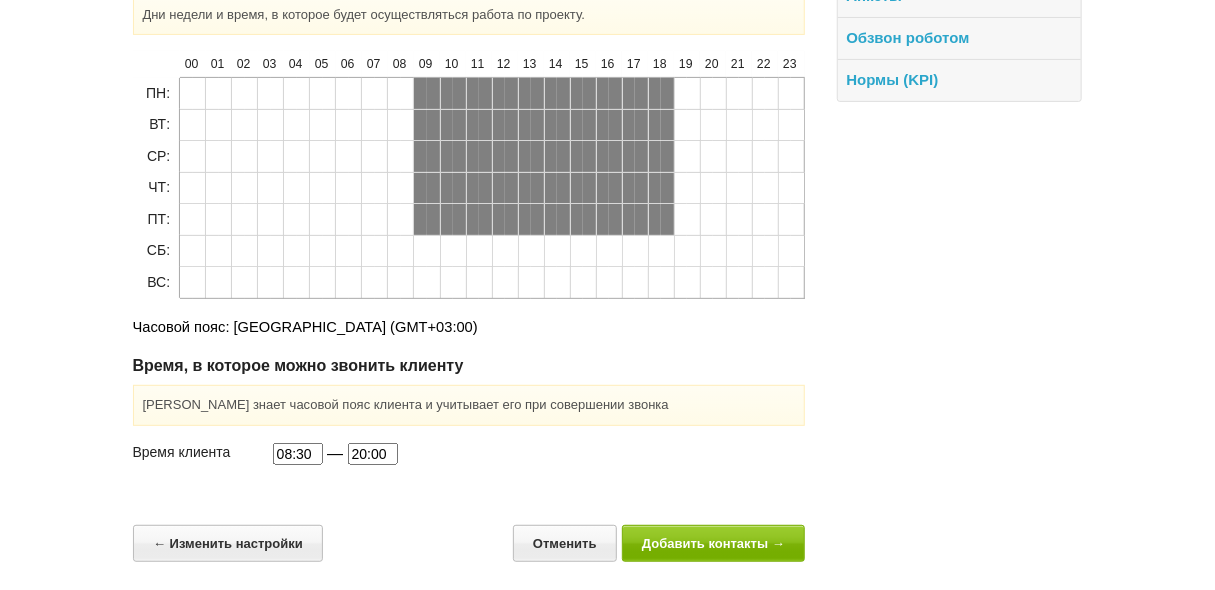 scroll, scrollTop: 0, scrollLeft: 0, axis: both 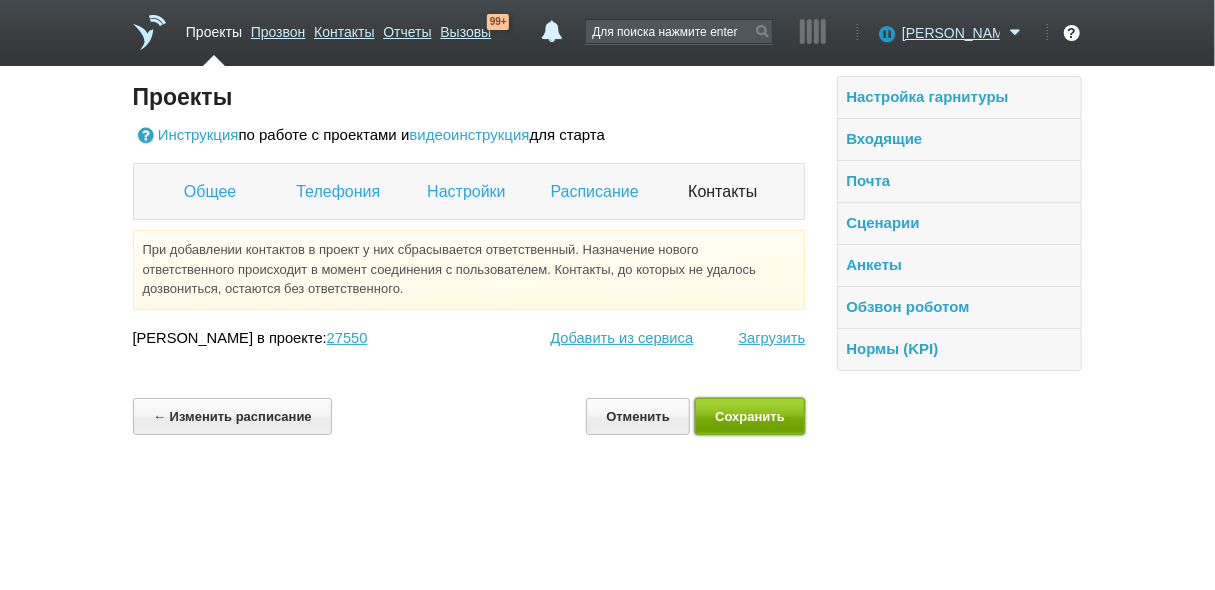 click on "Сохранить" at bounding box center (750, 416) 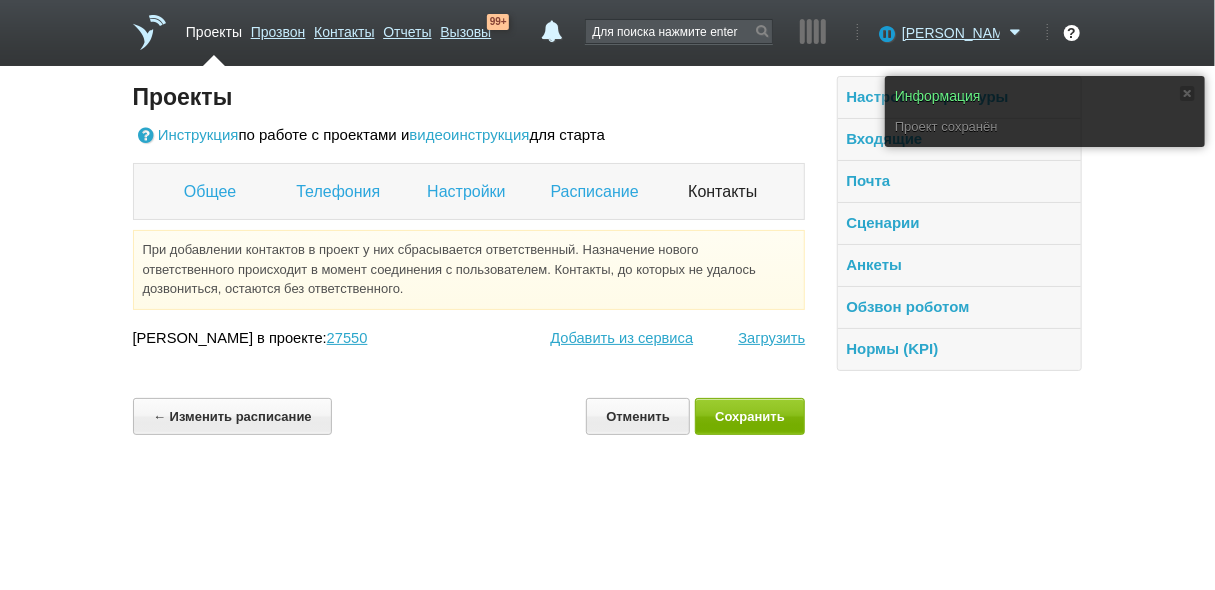 click on "Проекты" at bounding box center [214, 28] 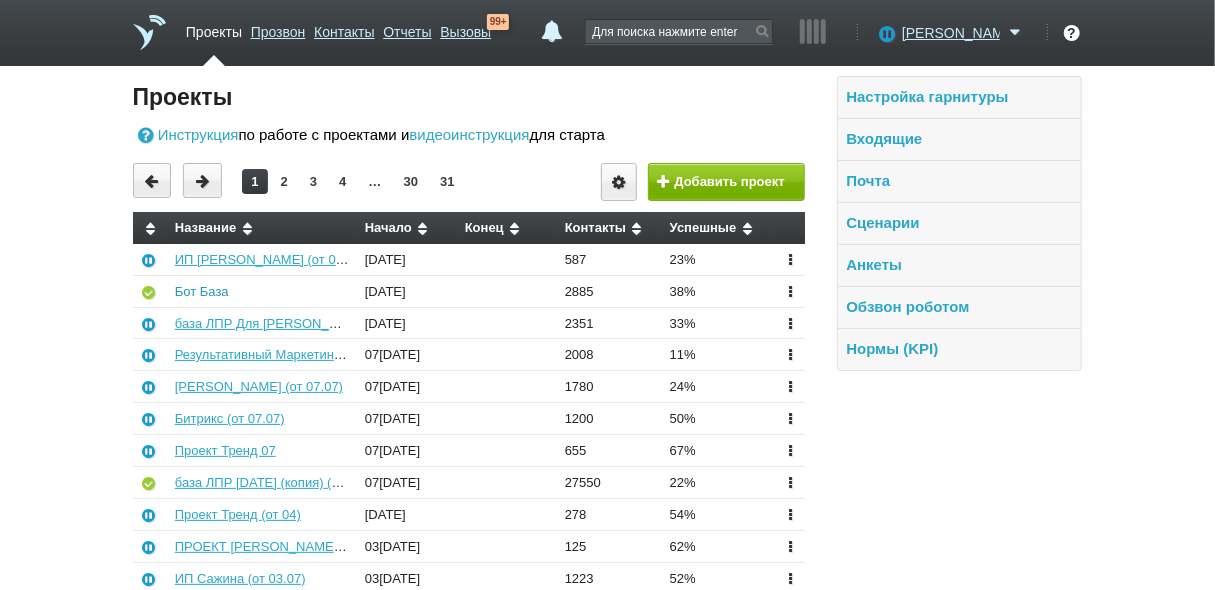 click on "Бот База" at bounding box center [202, 291] 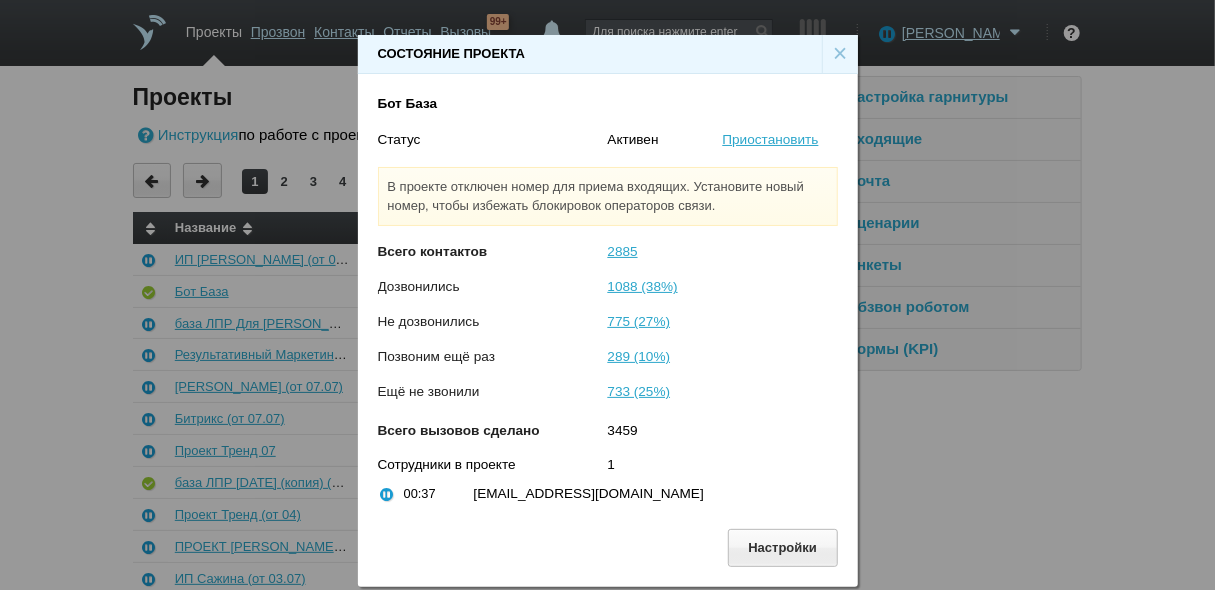 click on "×" at bounding box center [840, 54] 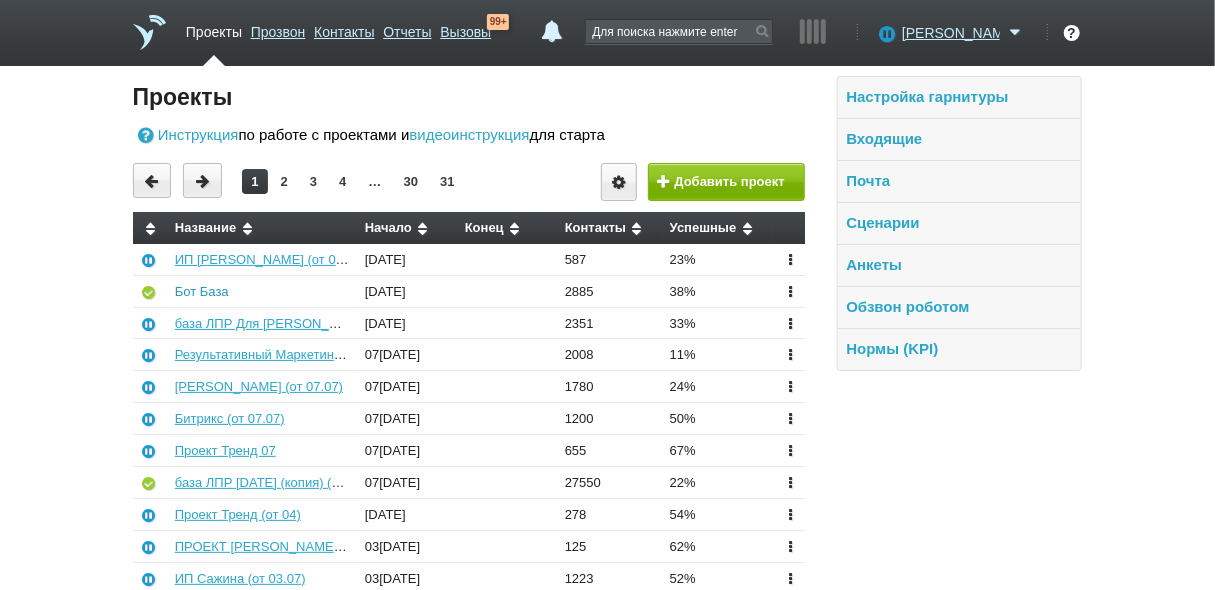 click on "Бот База" at bounding box center [202, 291] 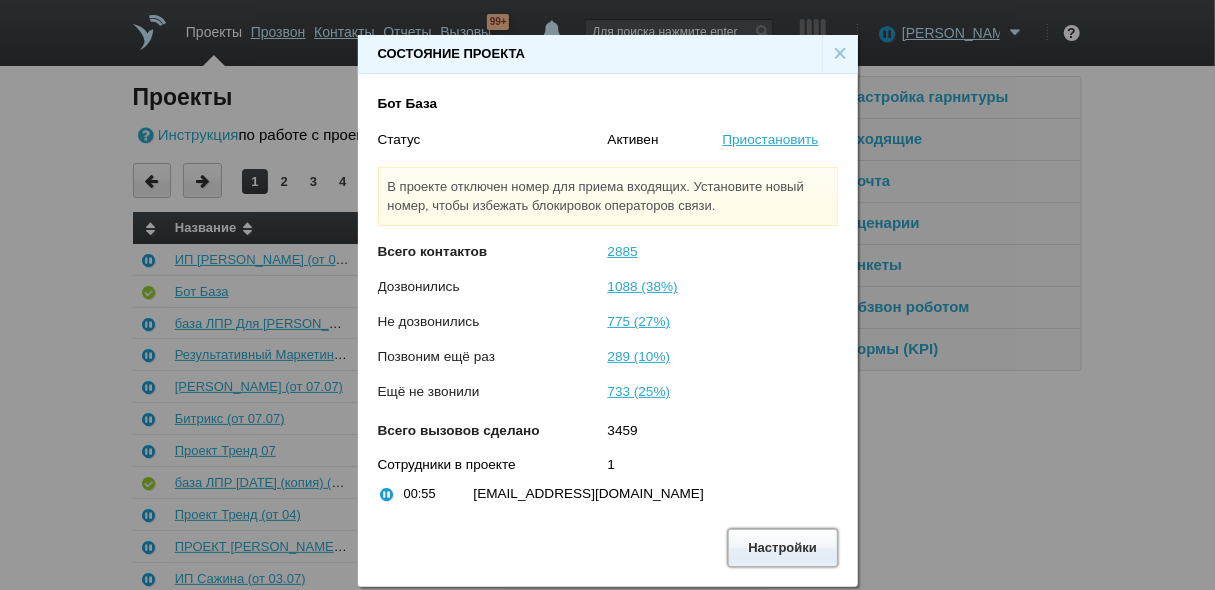 click on "Настройки" at bounding box center [783, 547] 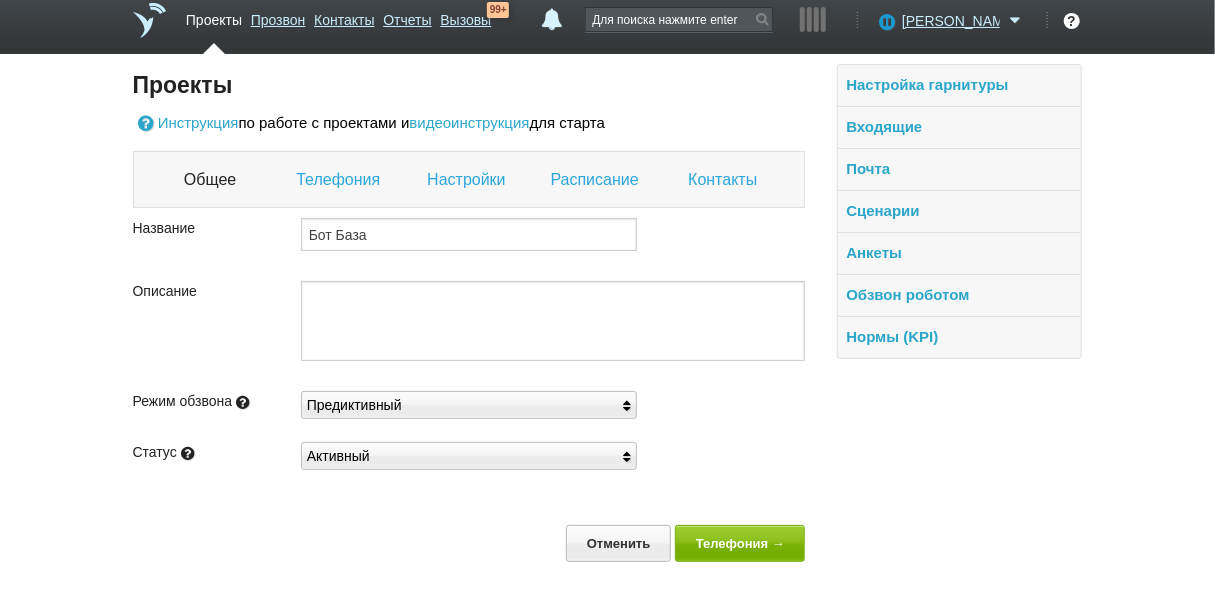 scroll, scrollTop: 16, scrollLeft: 0, axis: vertical 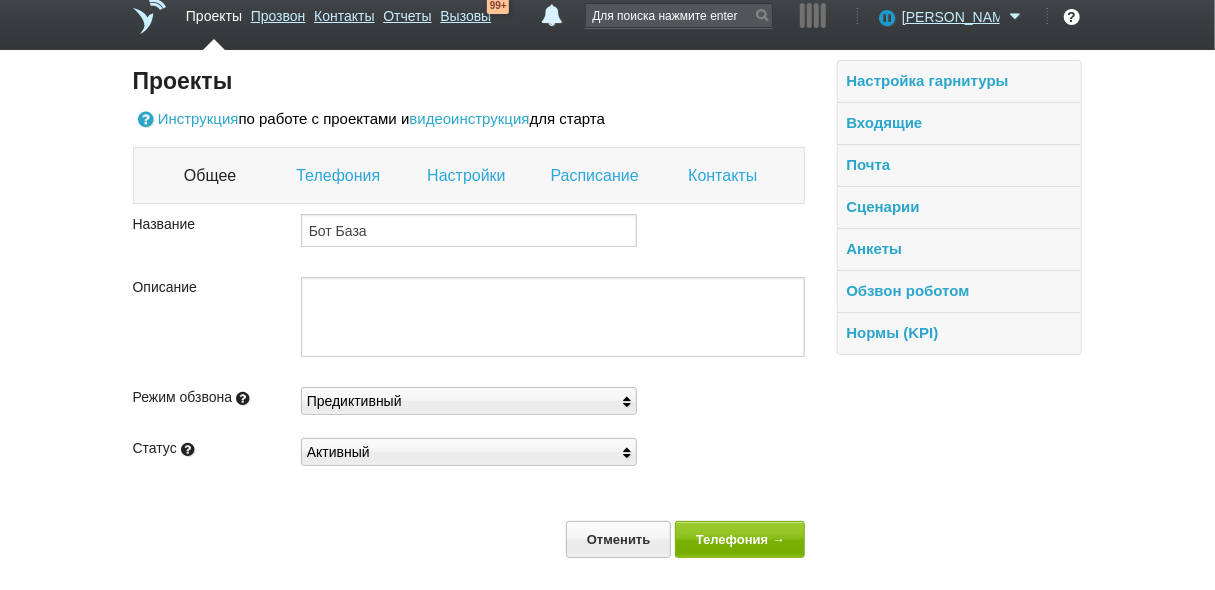 click on "Контакты" at bounding box center [725, 176] 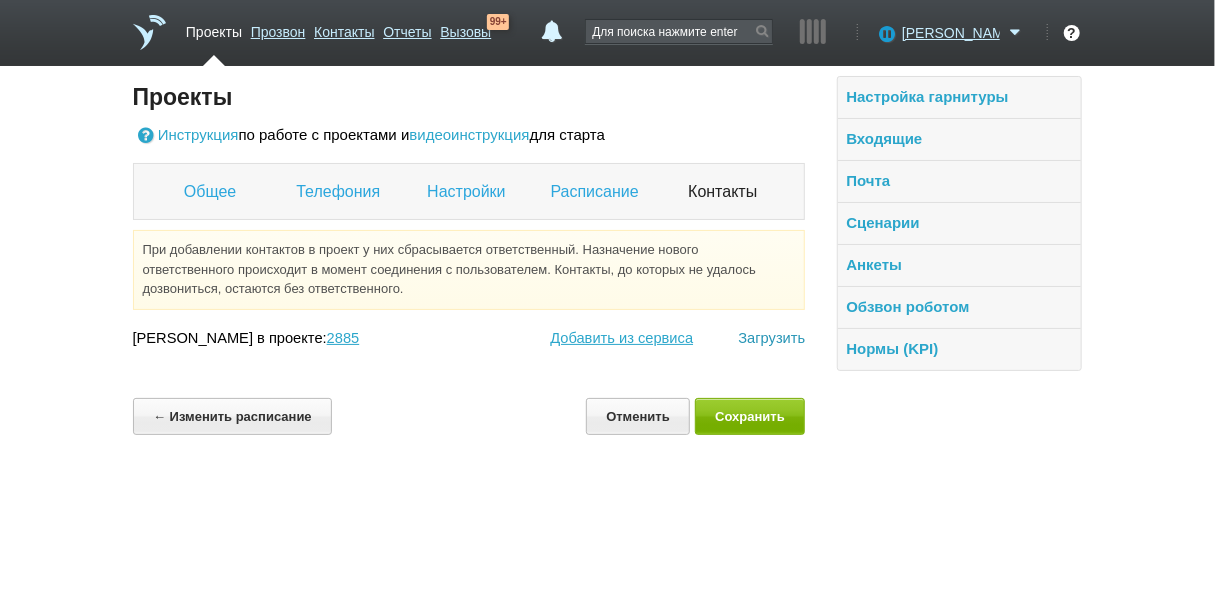 click on "Загрузить" at bounding box center (771, 338) 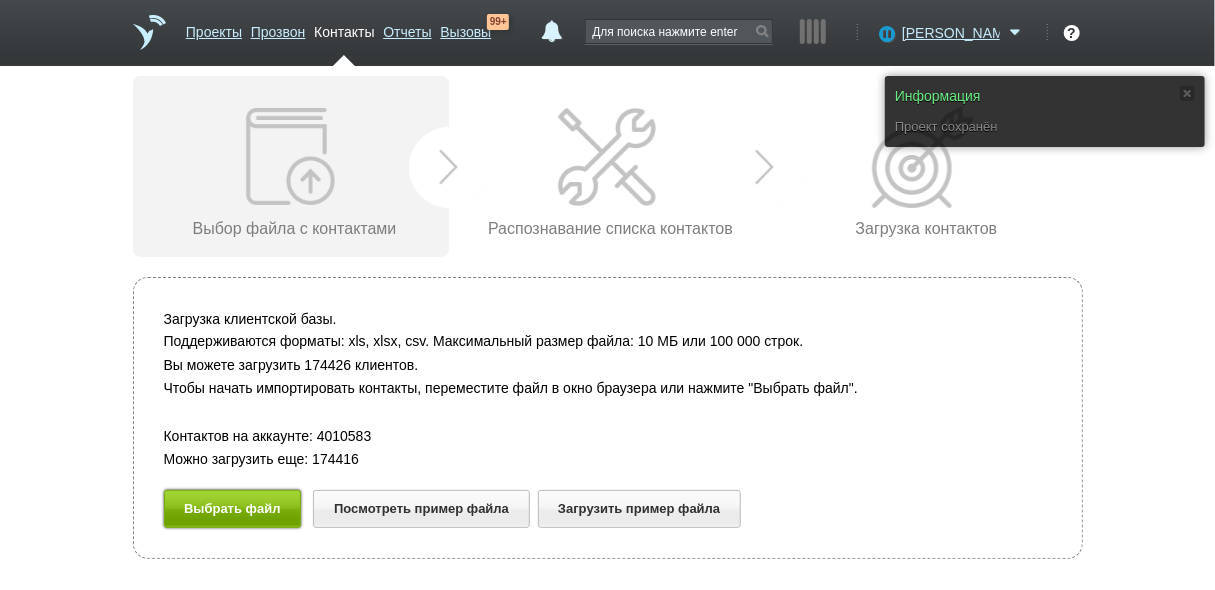click on "Выбрать файл" at bounding box center (233, 508) 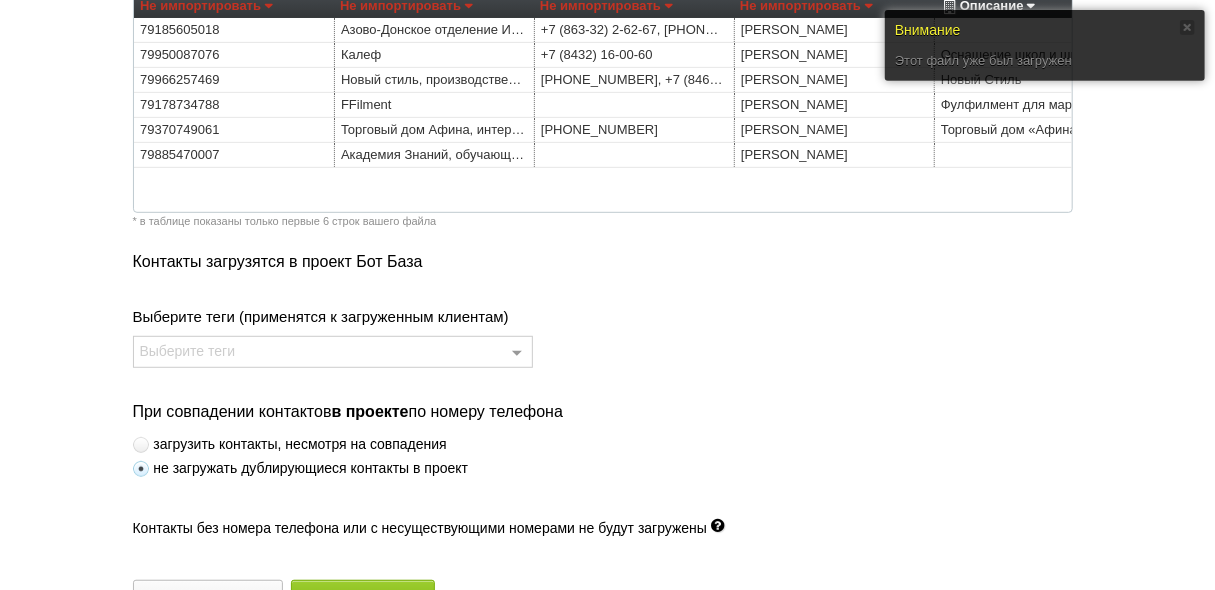 scroll, scrollTop: 426, scrollLeft: 0, axis: vertical 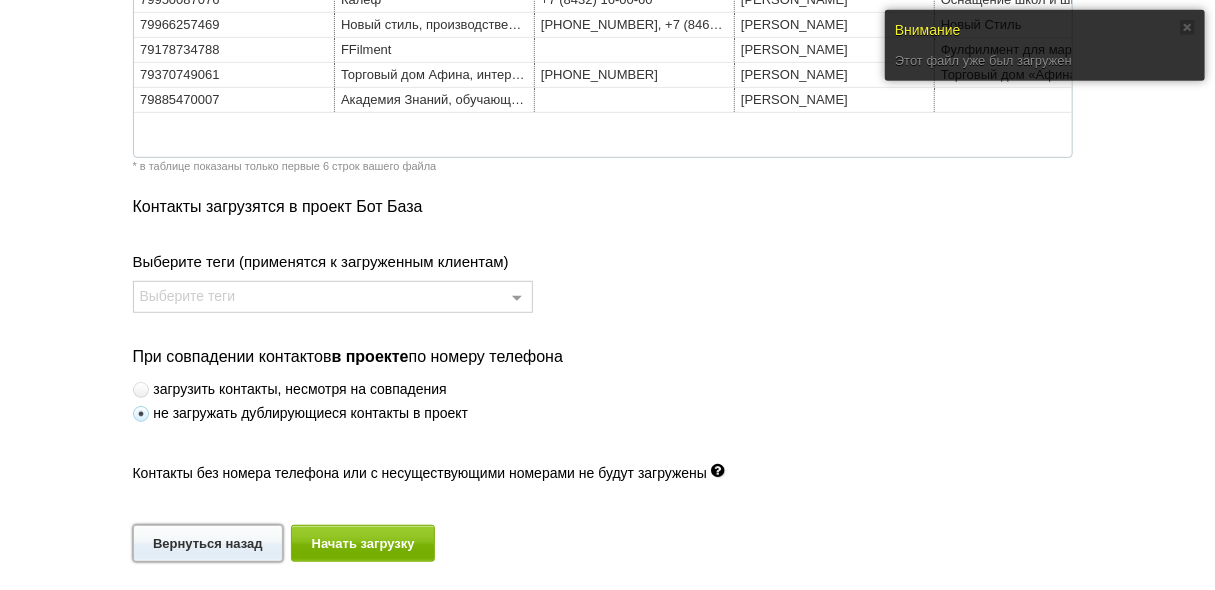 click on "Вернуться назад" at bounding box center (208, 543) 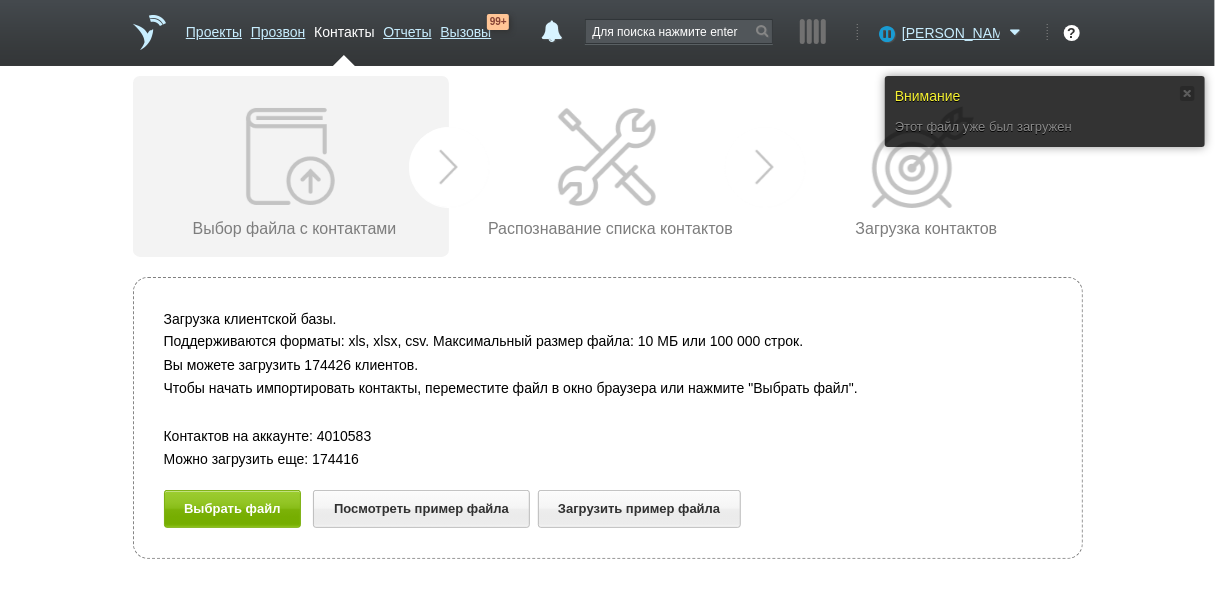 scroll, scrollTop: 0, scrollLeft: 0, axis: both 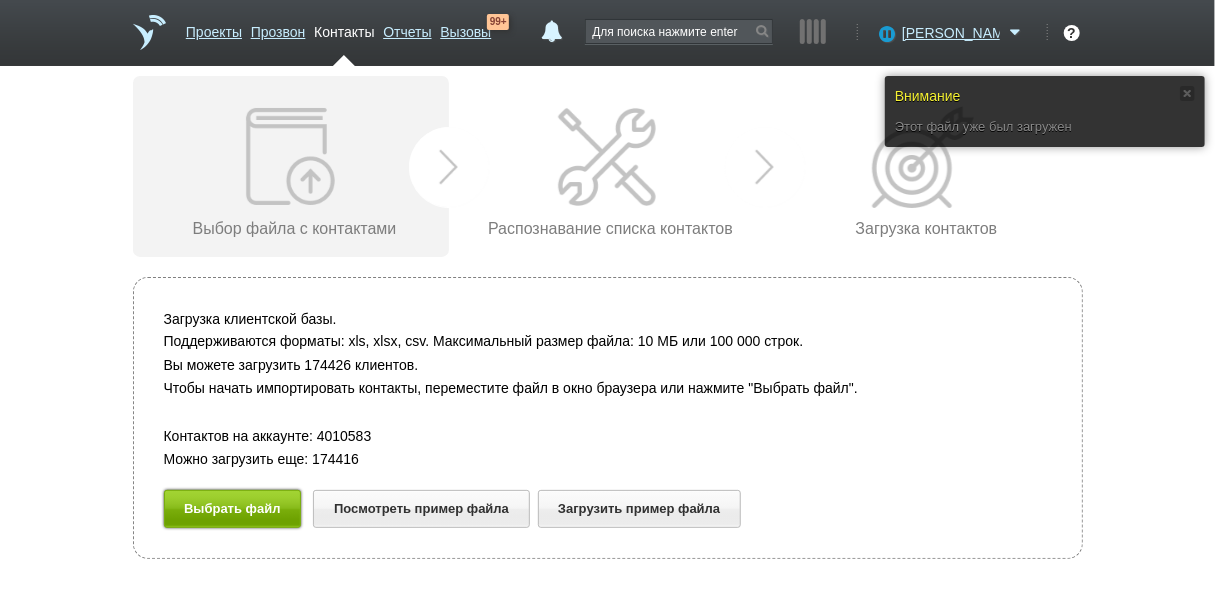 click on "Выбрать файл" at bounding box center [233, 508] 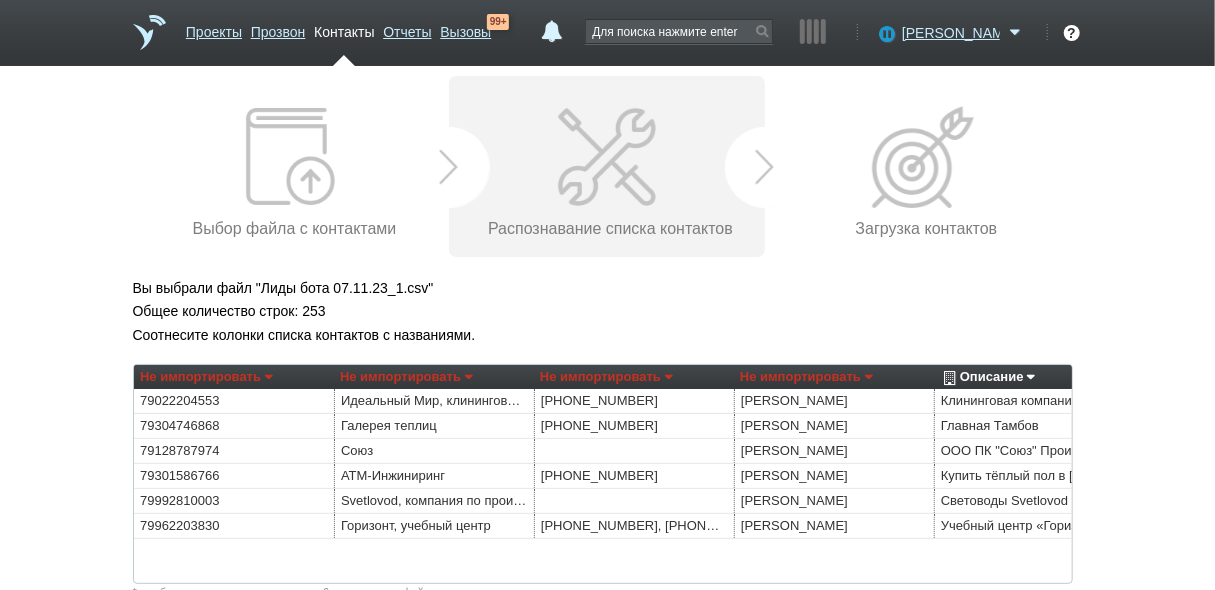 click on "Не импортировать" at bounding box center [806, 377] 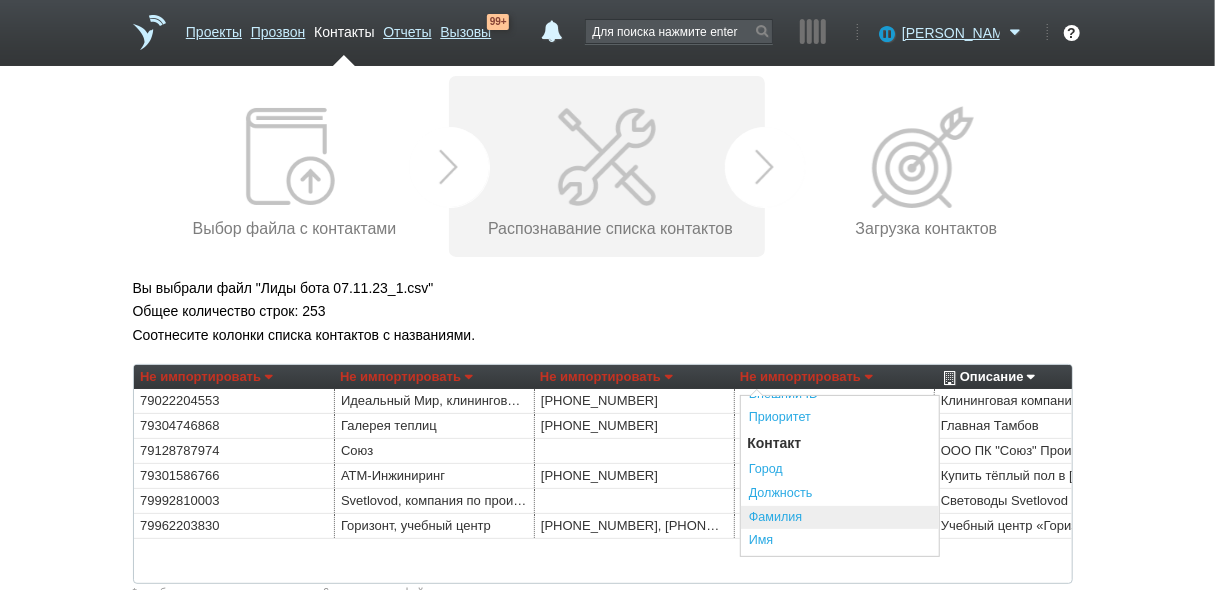 scroll, scrollTop: 400, scrollLeft: 0, axis: vertical 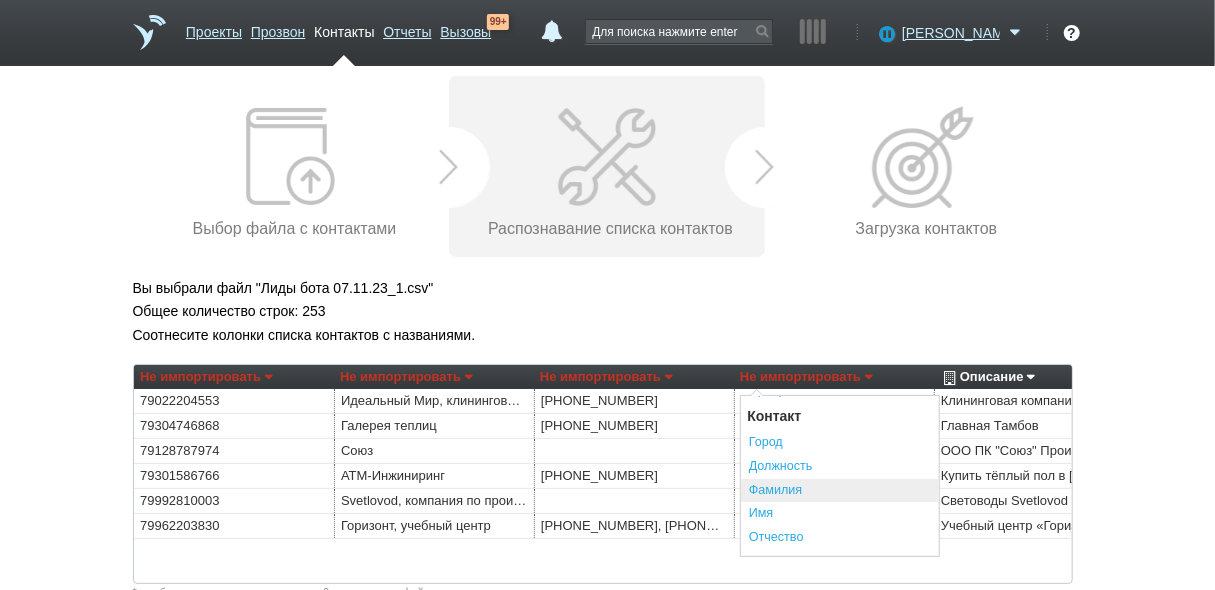 click on "Фамилия" at bounding box center [840, 491] 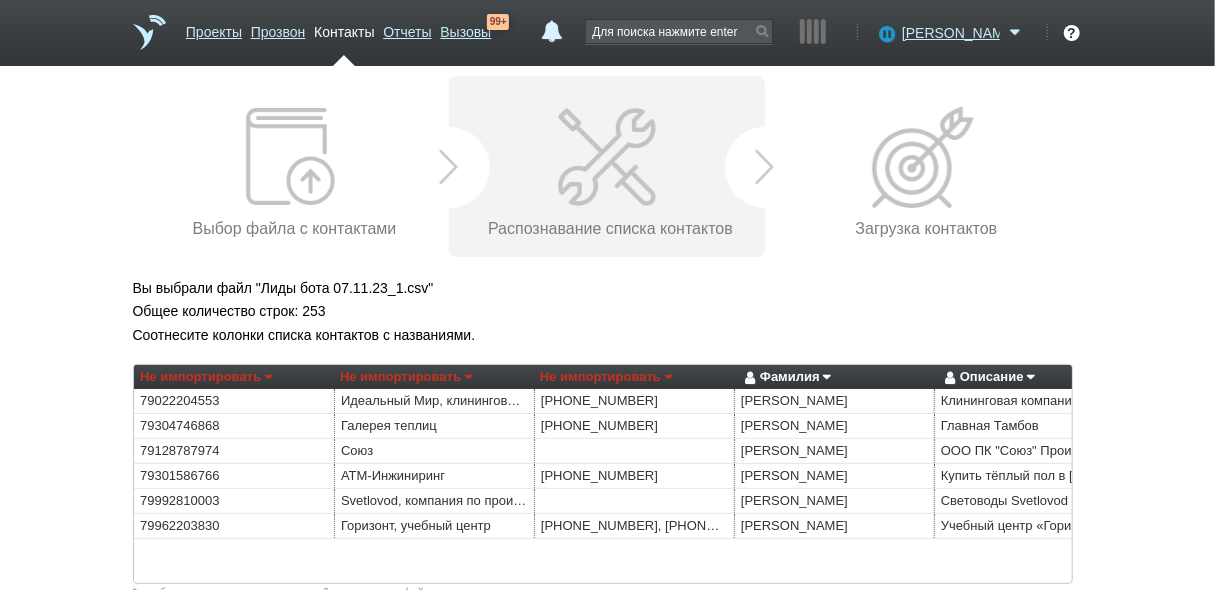 click on "Не импортировать" at bounding box center (606, 377) 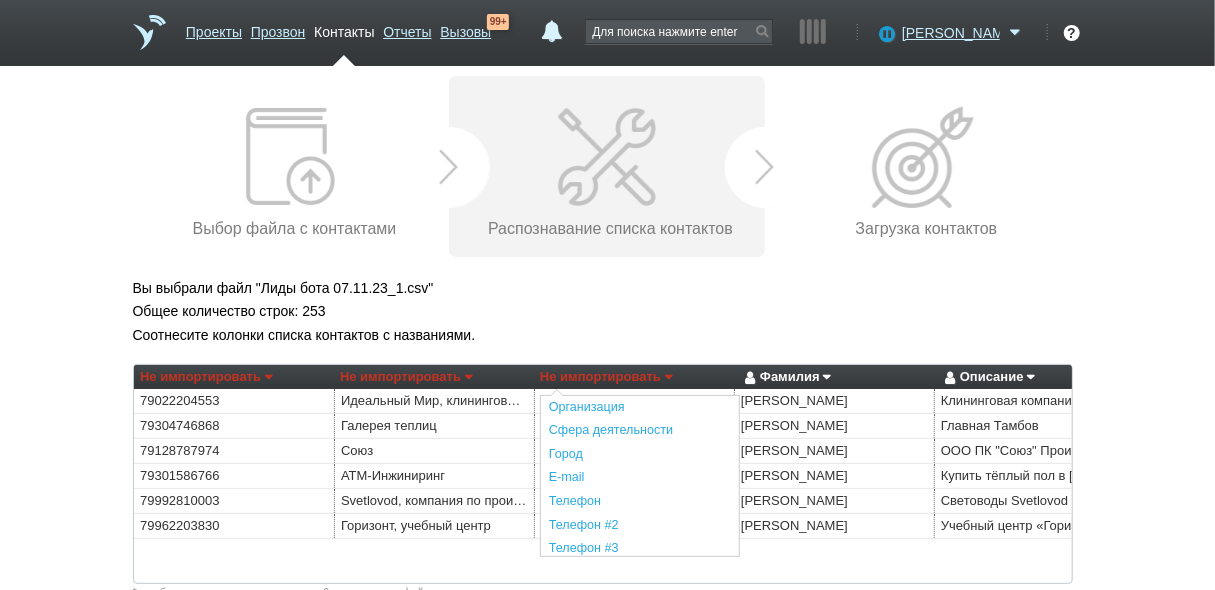 scroll, scrollTop: 80, scrollLeft: 0, axis: vertical 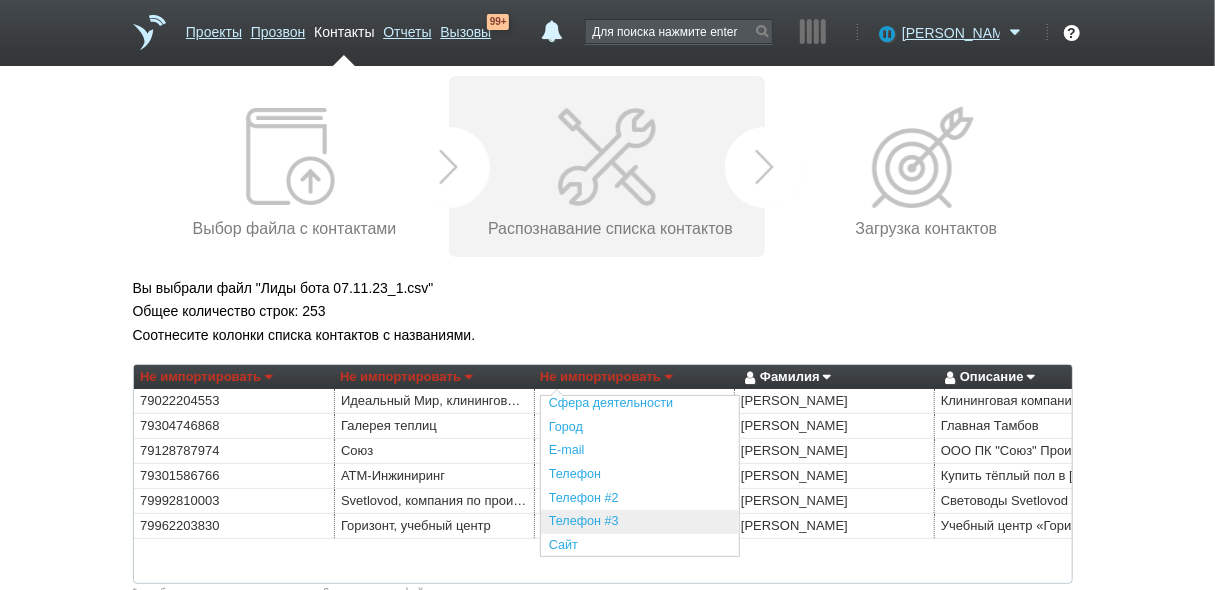 click on "Телефон #3" at bounding box center (640, 522) 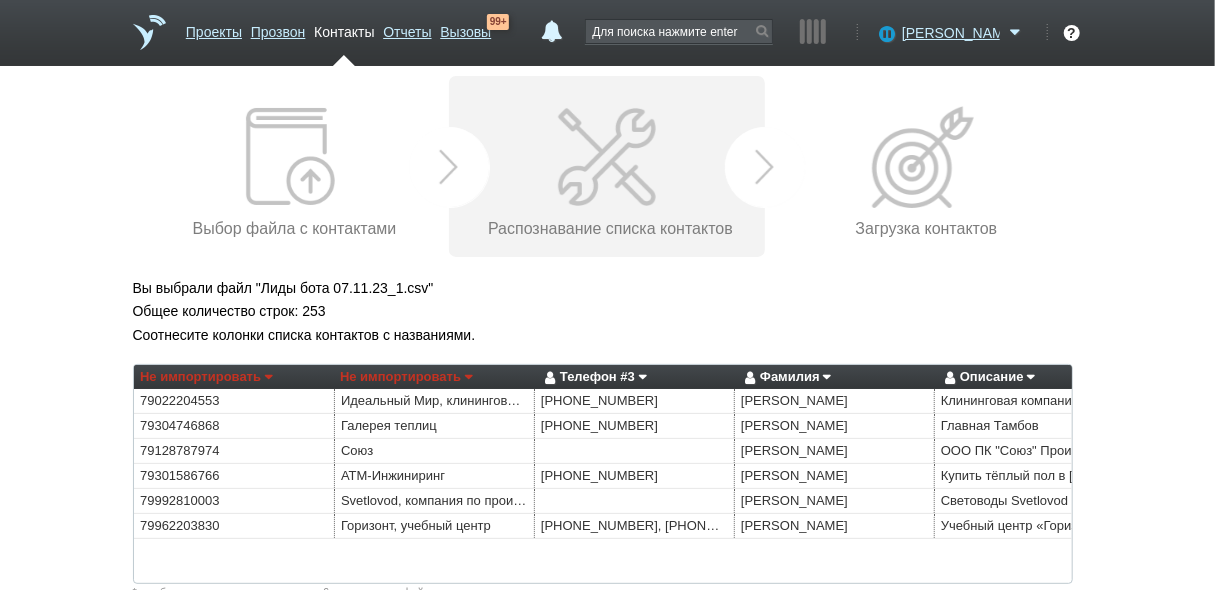 click on "Не импортировать" at bounding box center [206, 377] 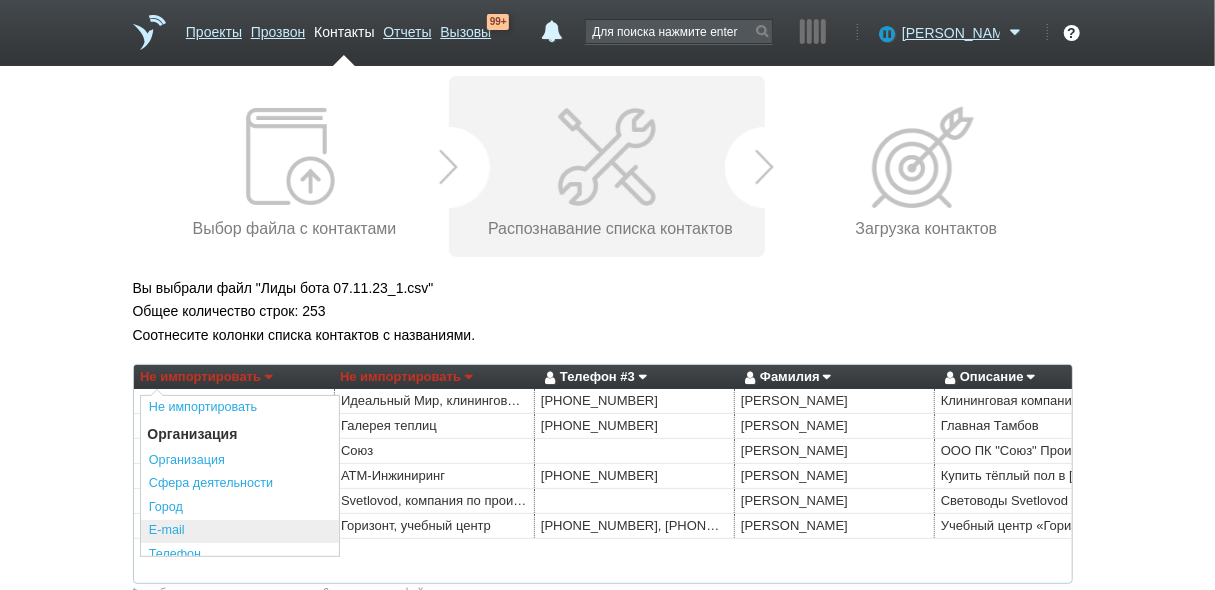 scroll, scrollTop: 80, scrollLeft: 0, axis: vertical 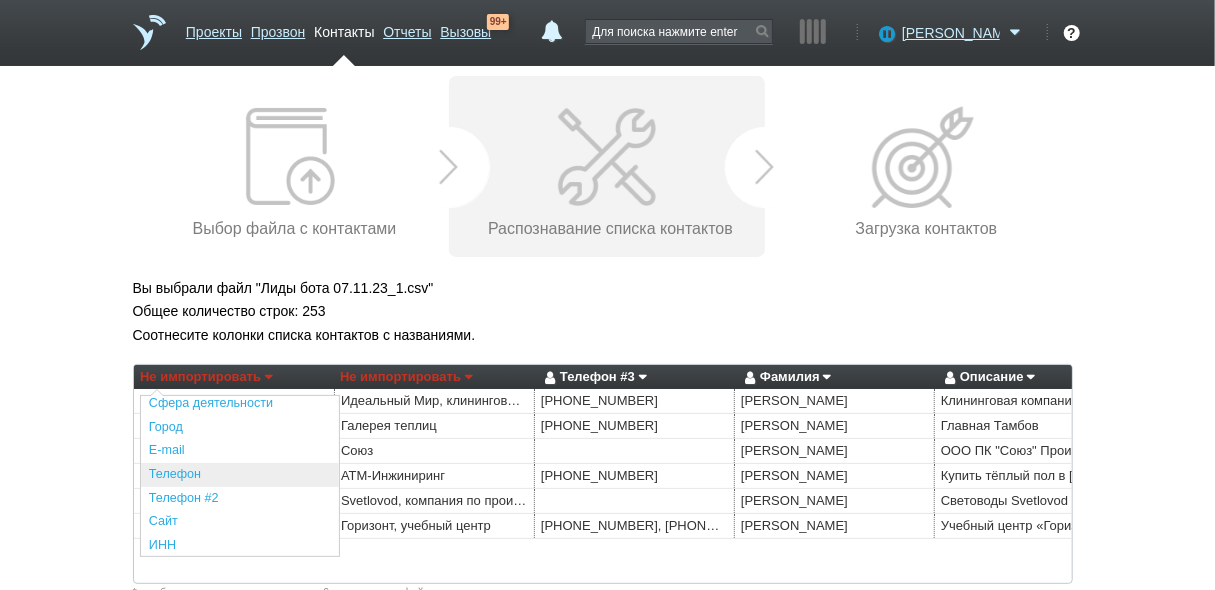 click on "Телефон" at bounding box center (240, 475) 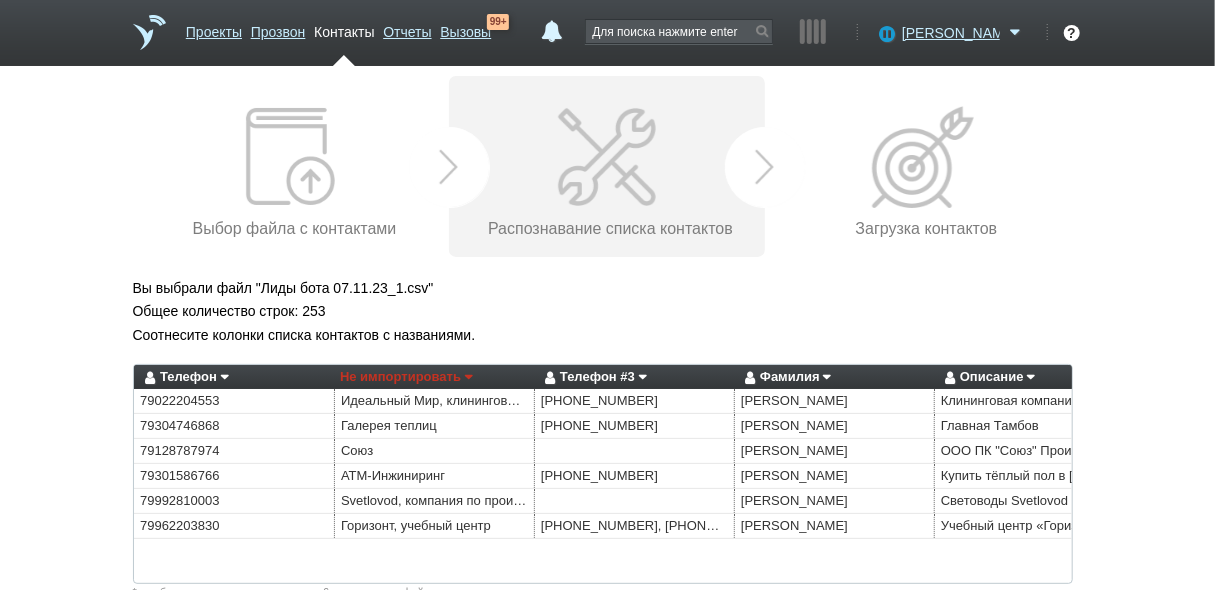 click on "Не импортировать" at bounding box center [406, 377] 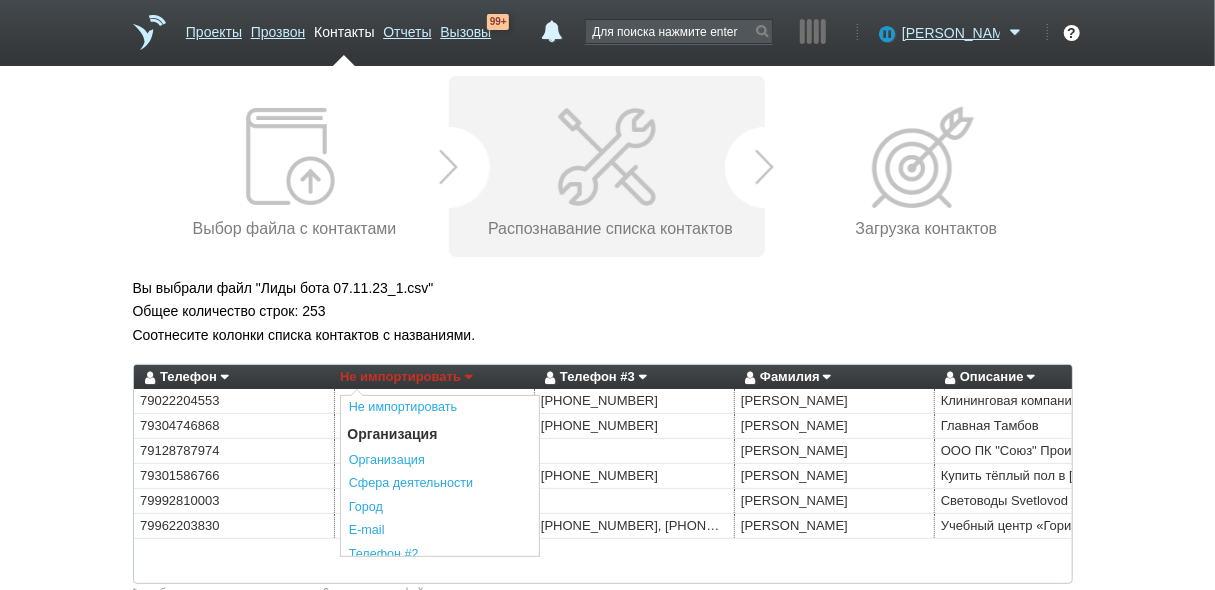 click on "Вы выбрали файл "Лиды бота 07.11.23_1.csv" Общее количество строк: 253 Соотнесите колонки списка контактов с названиями. Телефон Не импортировать Преобразовать хеш номер Организация Организация Сфера деятельности Город E-mail Телефон Телефон #2 Телефон #3 Сайт Описание ИНН КПП Теги Адрес Регион Внешний ID Приоритет Контакт Город Должность Фамилия Имя Отчество E-mail Телефон Телефон #2 Телефон #3 Сайт Описание Адрес Регион Приоритет Не импортировать Преобразовать хеш номер Организация Организация Сфера деятельности Город E-mail Телефон Телефон #2 Телефон #3 Сайт Описание" at bounding box center [608, 637] 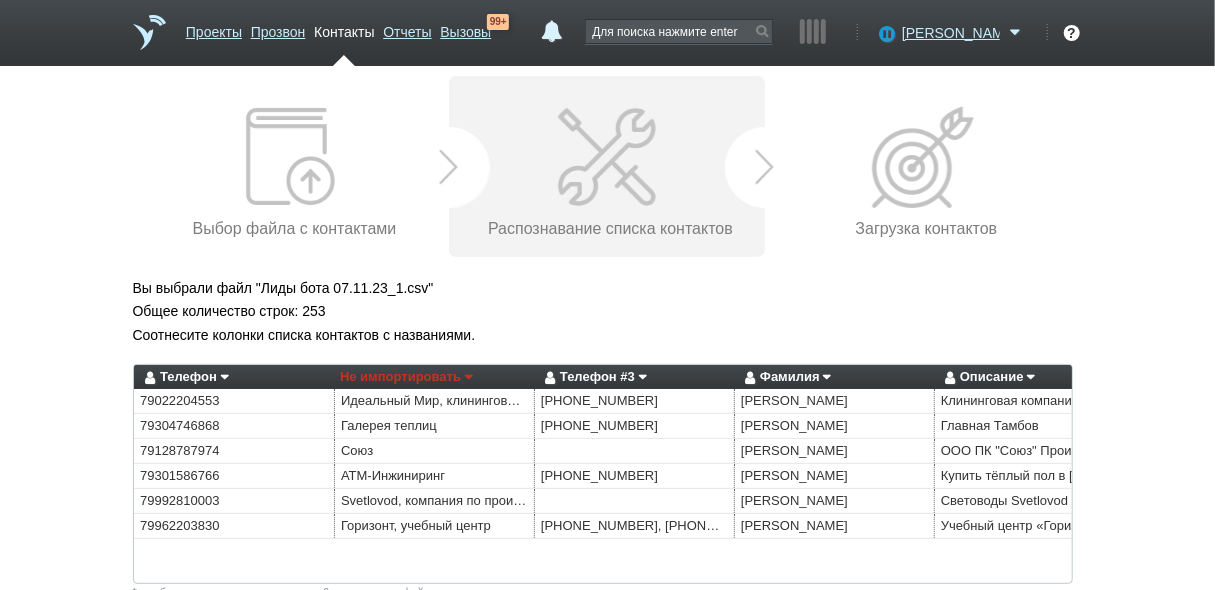 click on "Не импортировать" at bounding box center (406, 377) 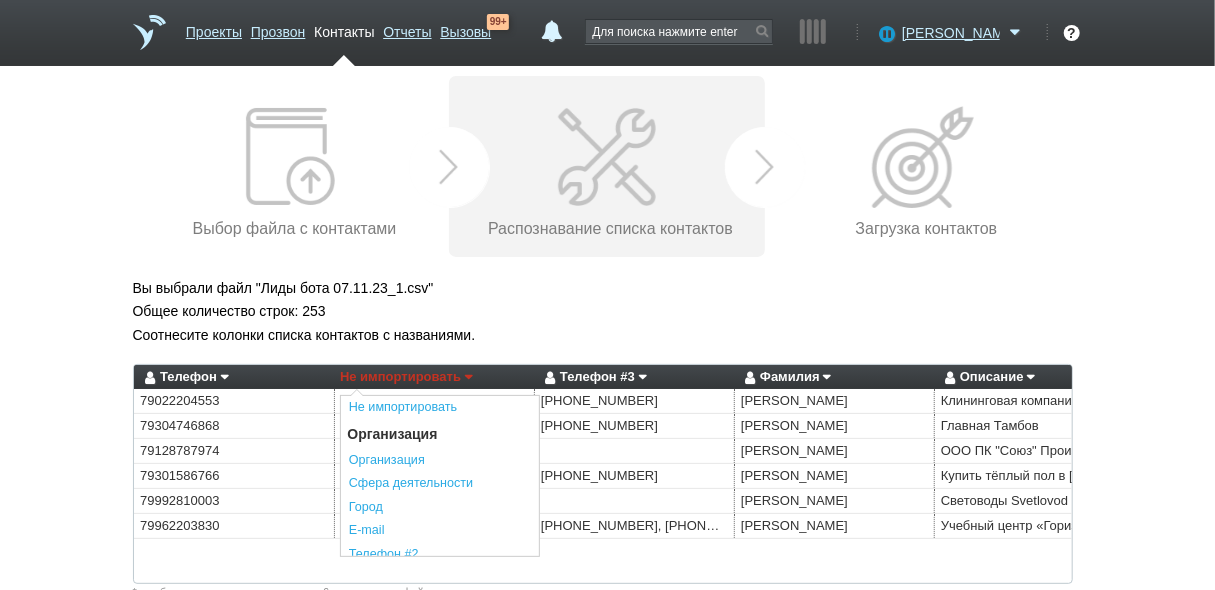 click on "Вы выбрали файл "Лиды бота 07.11.23_1.csv" Общее количество строк: 253 Соотнесите колонки списка контактов с названиями. Телефон Не импортировать Преобразовать хеш номер Организация Организация Сфера деятельности Город E-mail Телефон Телефон #2 Телефон #3 Сайт Описание ИНН КПП Теги Адрес Регион Внешний ID Приоритет Контакт Город Должность Фамилия Имя Отчество E-mail Телефон Телефон #2 Телефон #3 Сайт Описание Адрес Регион Приоритет Не импортировать Преобразовать хеш номер Организация Организация Сфера деятельности Город E-mail Телефон Телефон #2 Телефон #3 Сайт Описание" at bounding box center [608, 637] 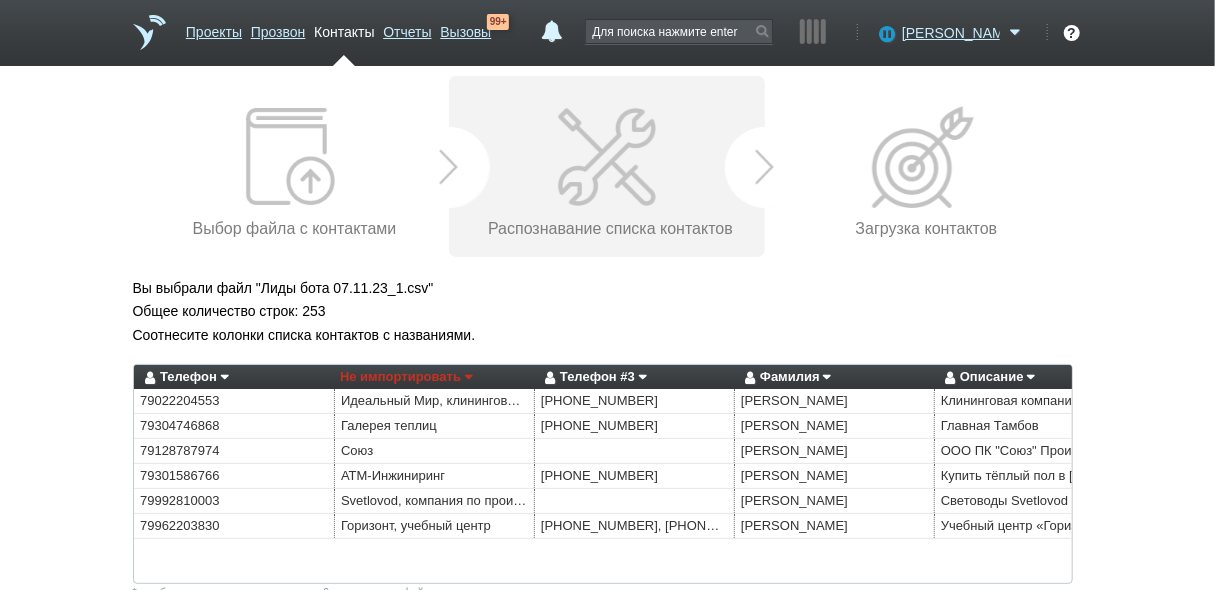 click on "Не импортировать" at bounding box center [406, 377] 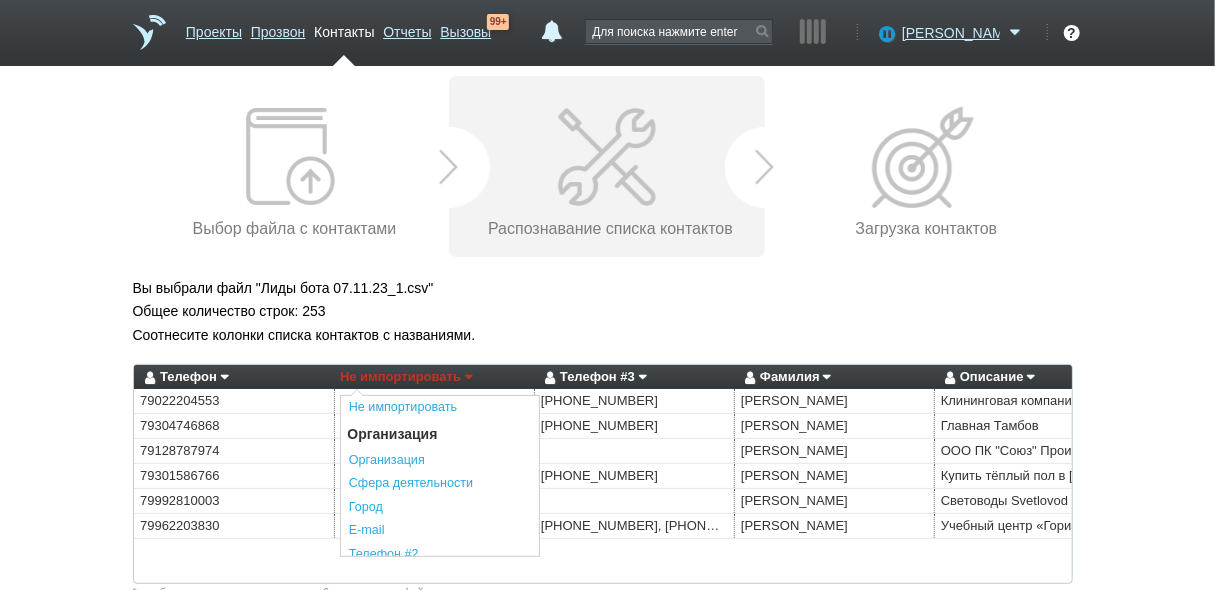 click on "Вы выбрали файл "Лиды бота 07.11.23_1.csv" Общее количество строк: 253 Соотнесите колонки списка контактов с названиями. Телефон Не импортировать Преобразовать хеш номер Организация Организация Сфера деятельности Город E-mail Телефон Телефон #2 Телефон #3 Сайт Описание ИНН КПП Теги Адрес Регион Внешний ID Приоритет Контакт Город Должность Фамилия Имя Отчество E-mail Телефон Телефон #2 Телефон #3 Сайт Описание Адрес Регион Приоритет Не импортировать Преобразовать хеш номер Организация Организация Сфера деятельности Город E-mail Телефон Телефон #2 Телефон #3 Сайт Описание" at bounding box center (608, 637) 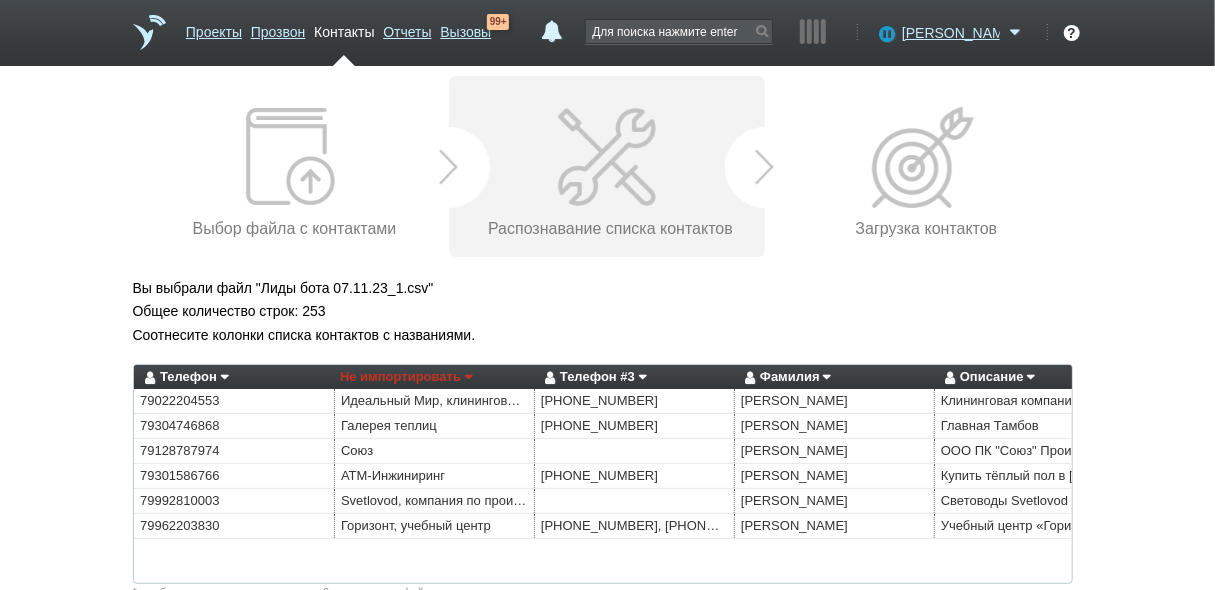 click on "Не импортировать" at bounding box center [406, 377] 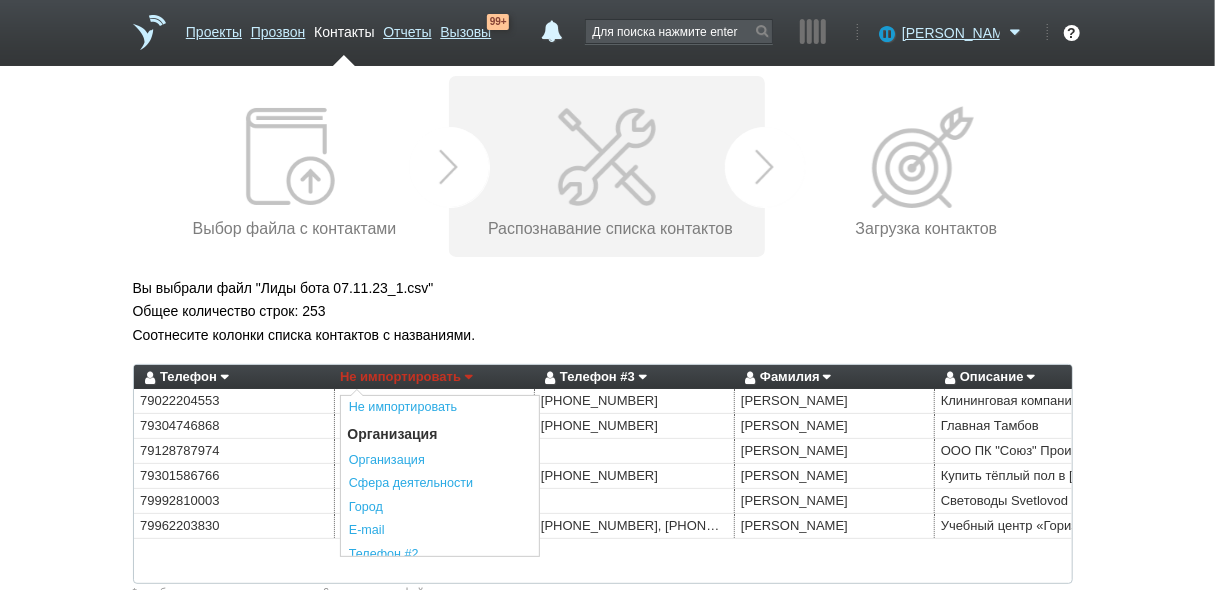 click on "Вы выбрали файл "Лиды бота 07.11.23_1.csv" Общее количество строк: 253 Соотнесите колонки списка контактов с названиями. Телефон Не импортировать Преобразовать хеш номер Организация Организация Сфера деятельности Город E-mail Телефон Телефон #2 Телефон #3 Сайт Описание ИНН КПП Теги Адрес Регион Внешний ID Приоритет Контакт Город Должность Фамилия Имя Отчество E-mail Телефон Телефон #2 Телефон #3 Сайт Описание Адрес Регион Приоритет Не импортировать Преобразовать хеш номер Организация Организация Сфера деятельности Город E-mail Телефон Телефон #2 Телефон #3 Сайт Описание" at bounding box center [608, 637] 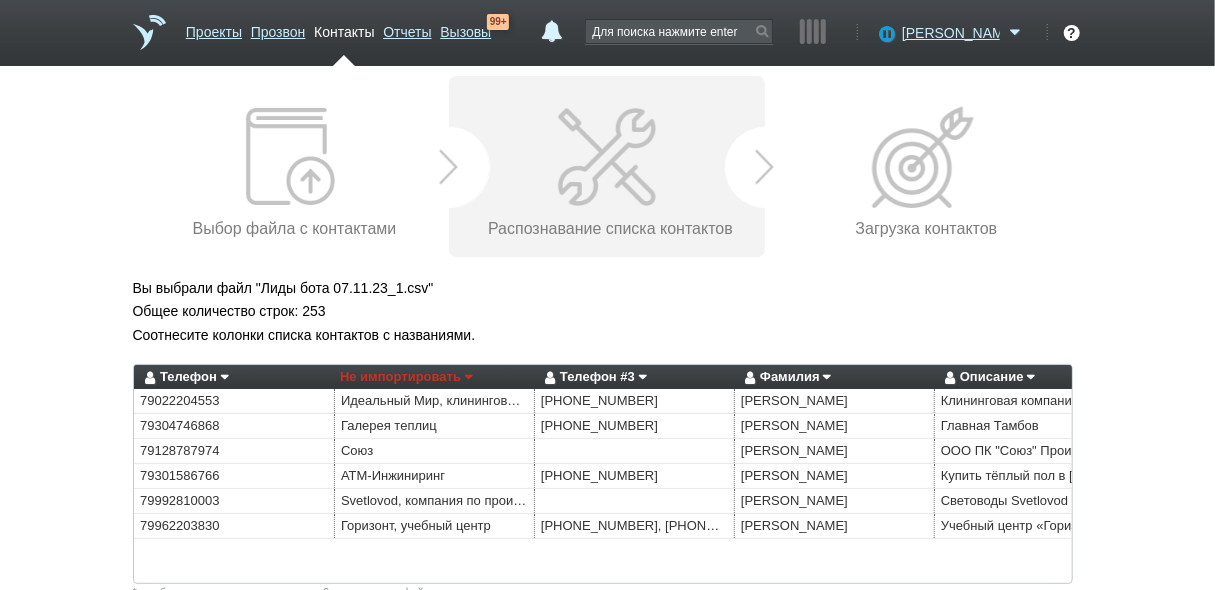 click on "Не импортировать" at bounding box center [406, 377] 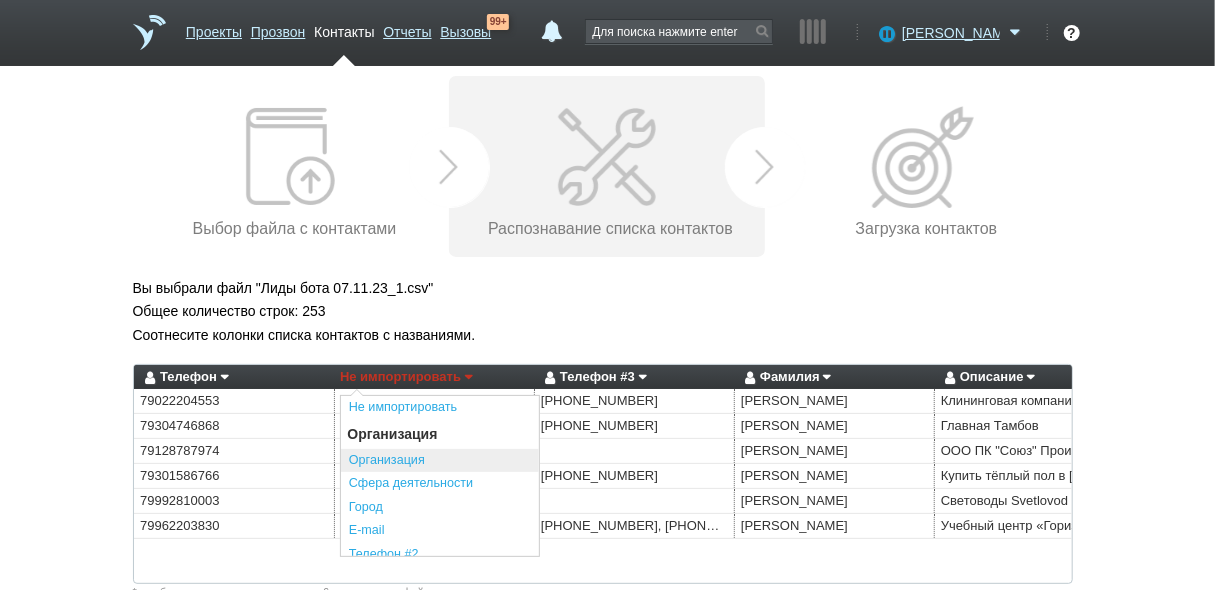 click on "Организация" at bounding box center [440, 461] 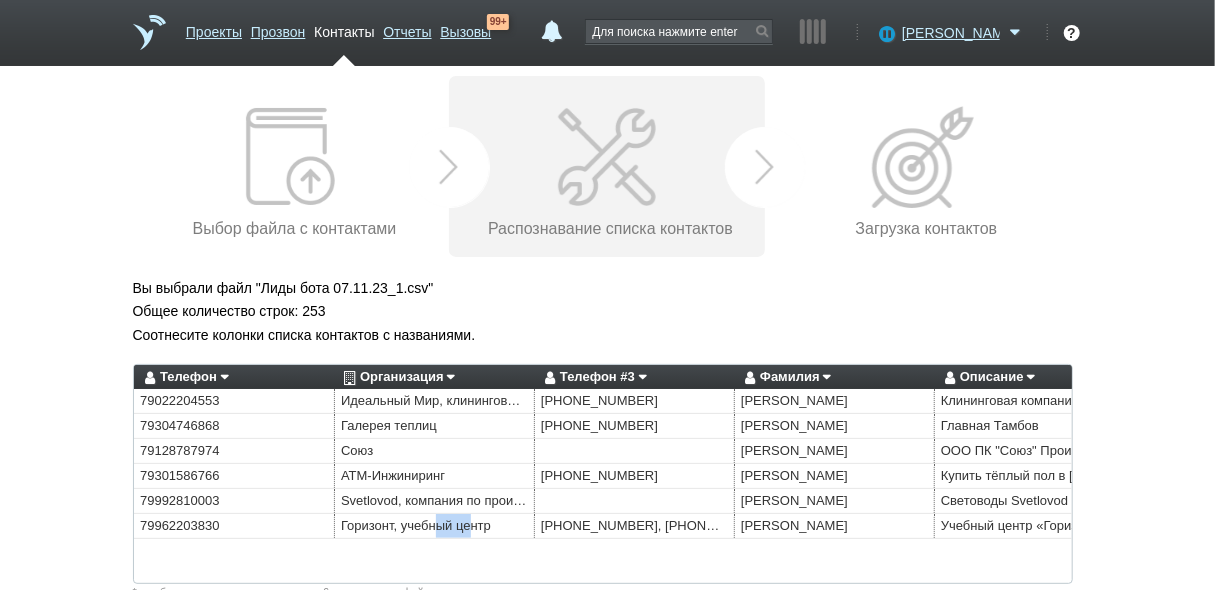 drag, startPoint x: 438, startPoint y: 565, endPoint x: 469, endPoint y: 570, distance: 31.400637 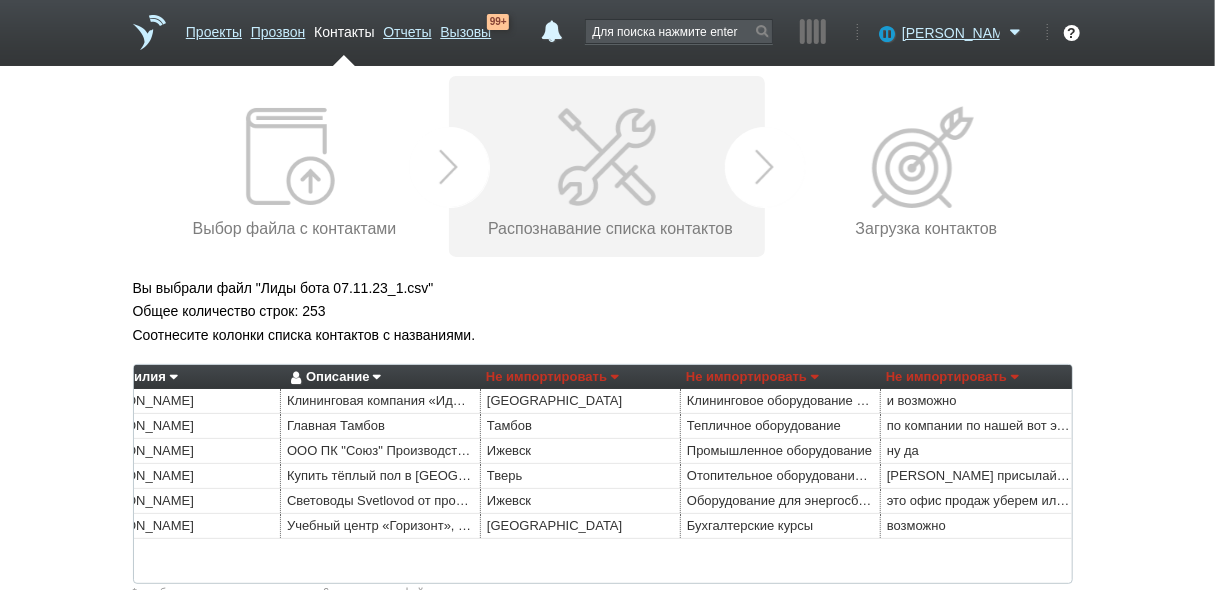 scroll, scrollTop: 0, scrollLeft: 657, axis: horizontal 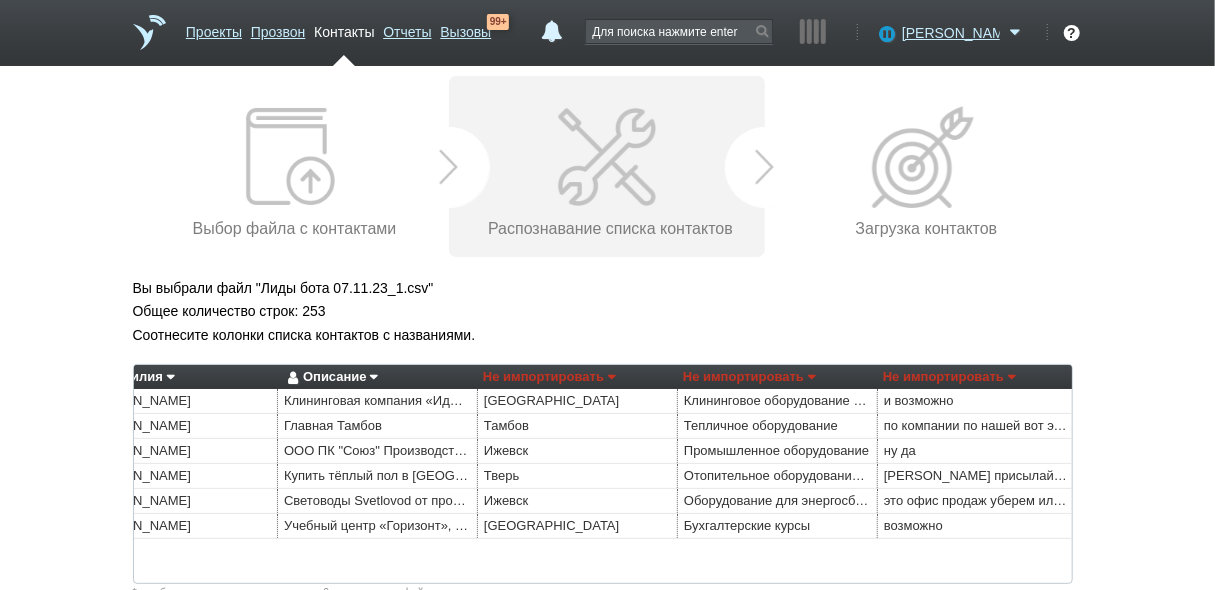 click on "Не импортировать" at bounding box center (549, 377) 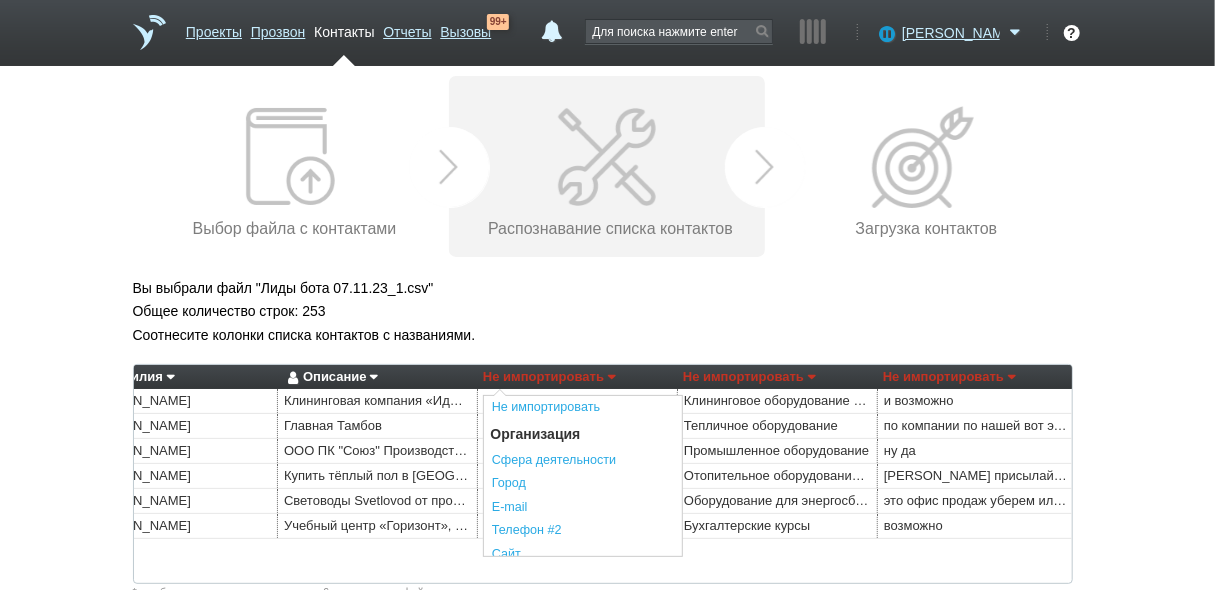 click on "Не импортировать" at bounding box center (749, 377) 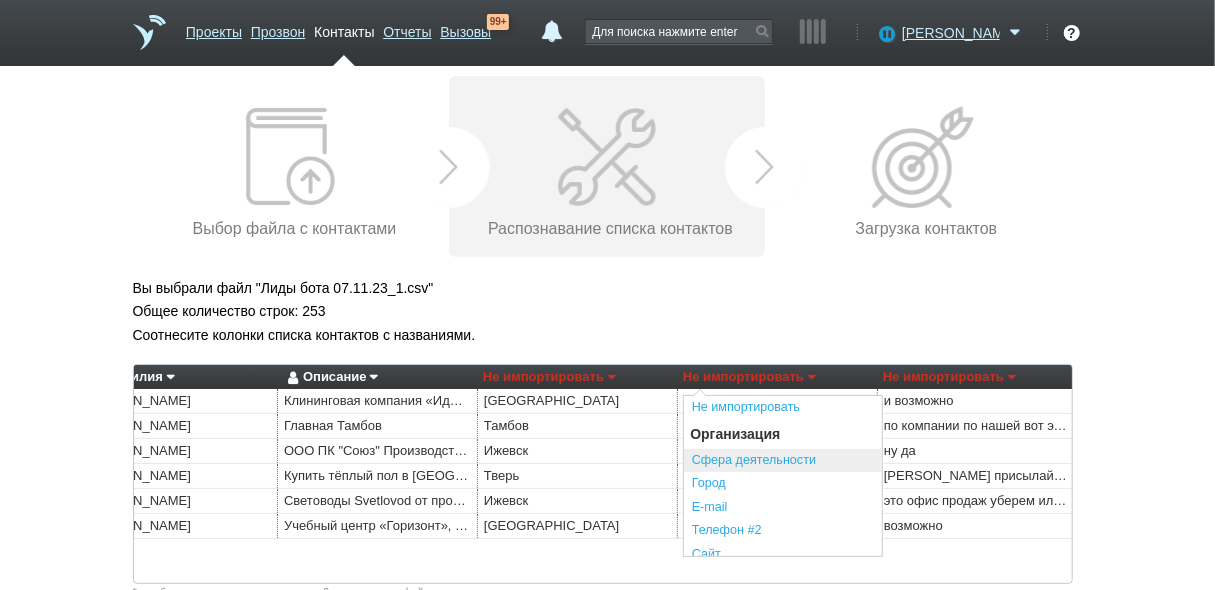 click on "Сфера деятельности" at bounding box center (783, 461) 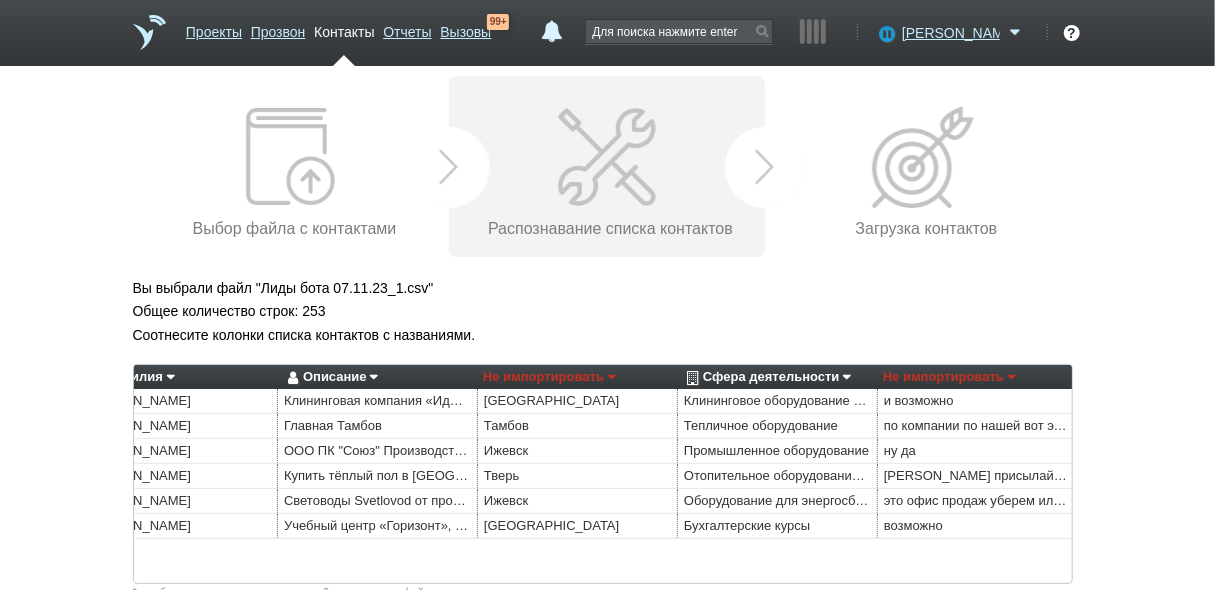click on "Не импортировать" at bounding box center [949, 377] 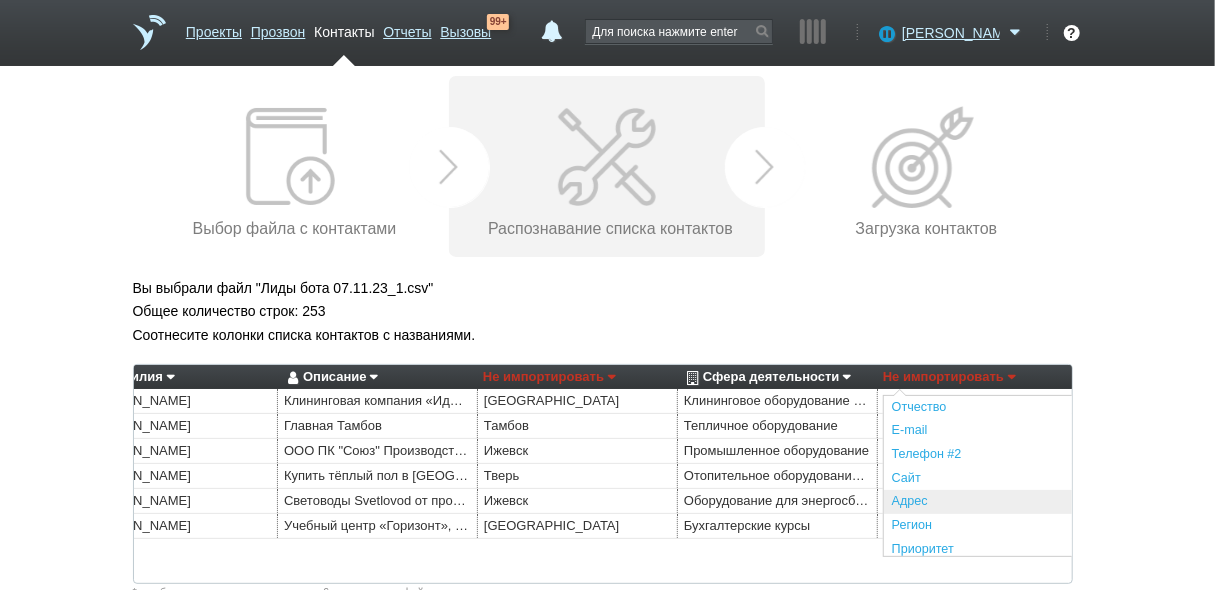 scroll, scrollTop: 416, scrollLeft: 0, axis: vertical 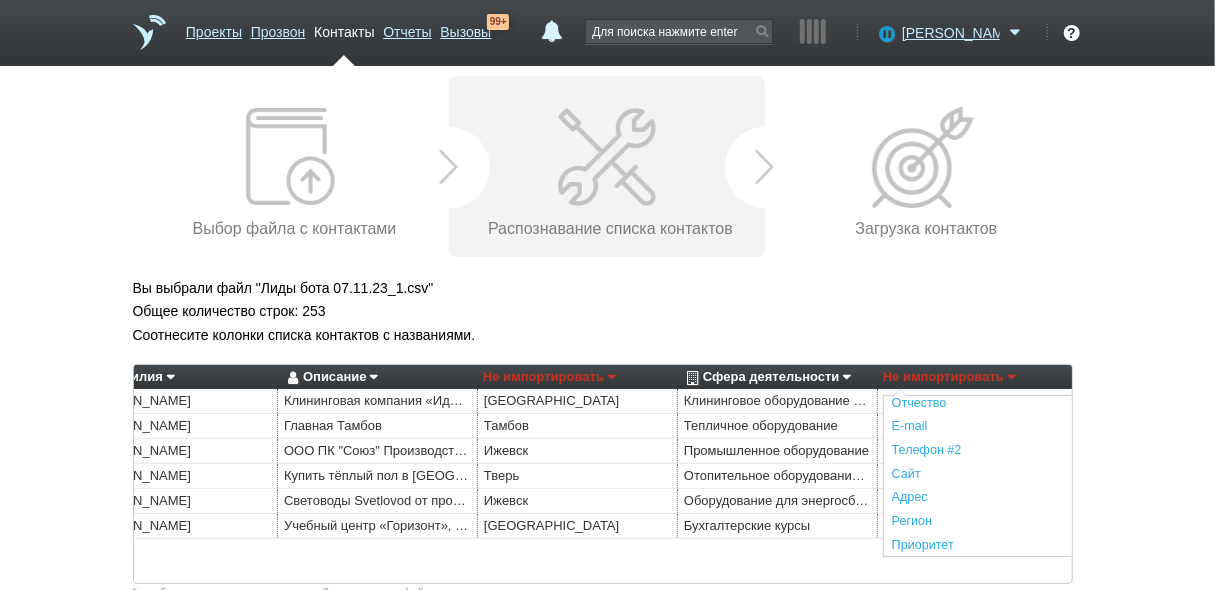 click on "Описание" at bounding box center [330, 377] 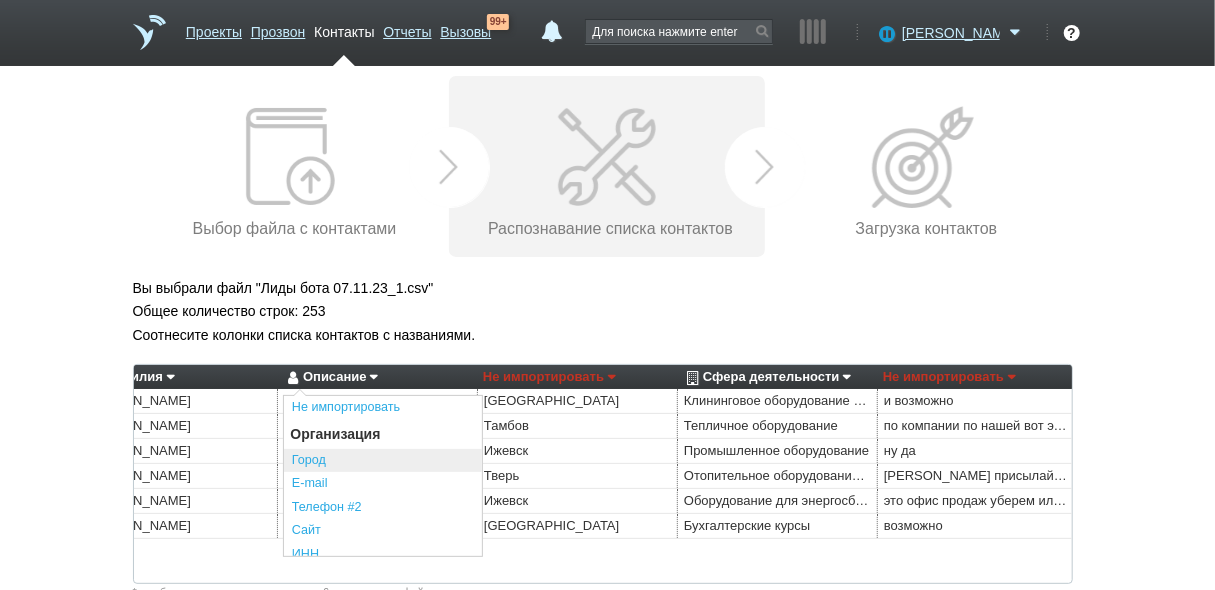 click on "Город" at bounding box center [383, 461] 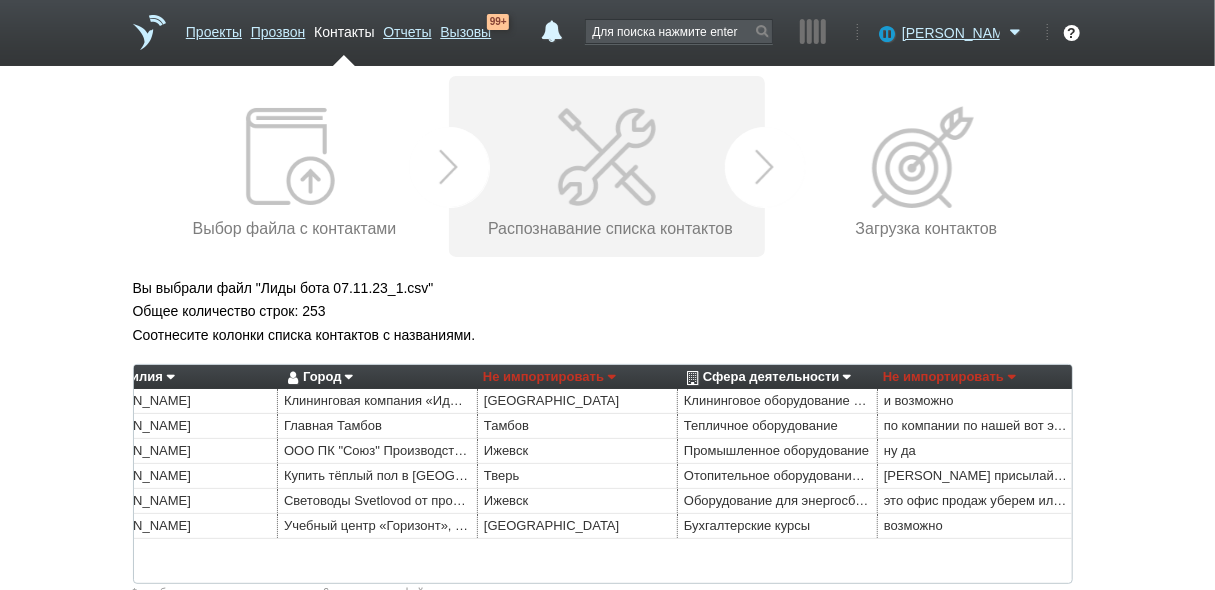 click on "Город" at bounding box center [318, 377] 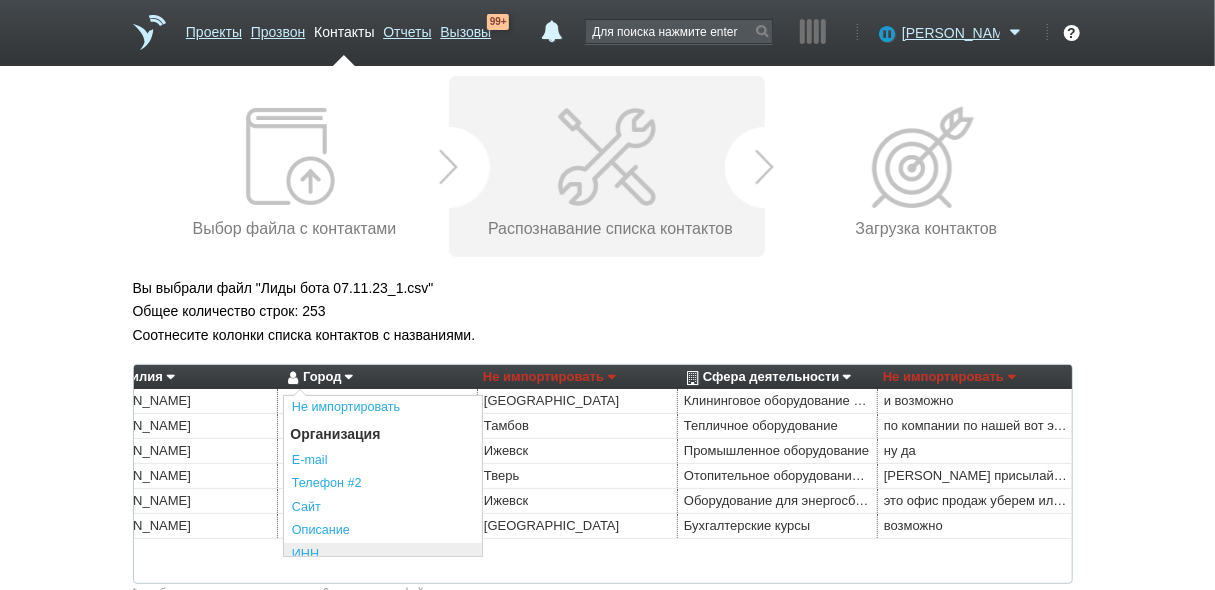 click on "ИНН" at bounding box center [383, 555] 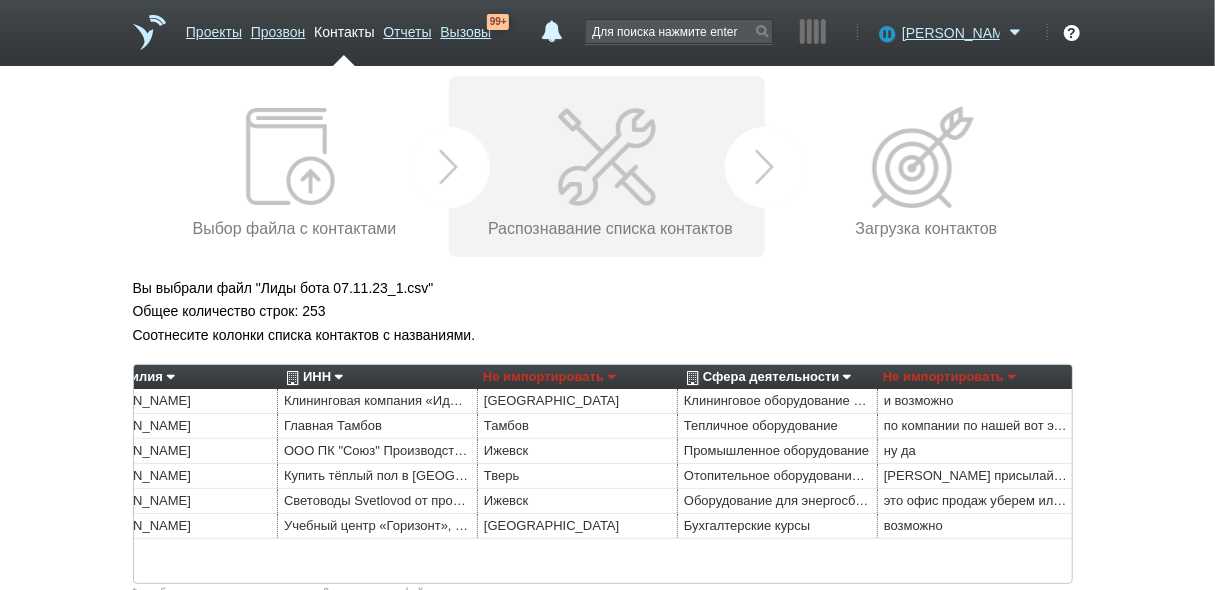 click on "Не импортировать" at bounding box center (549, 377) 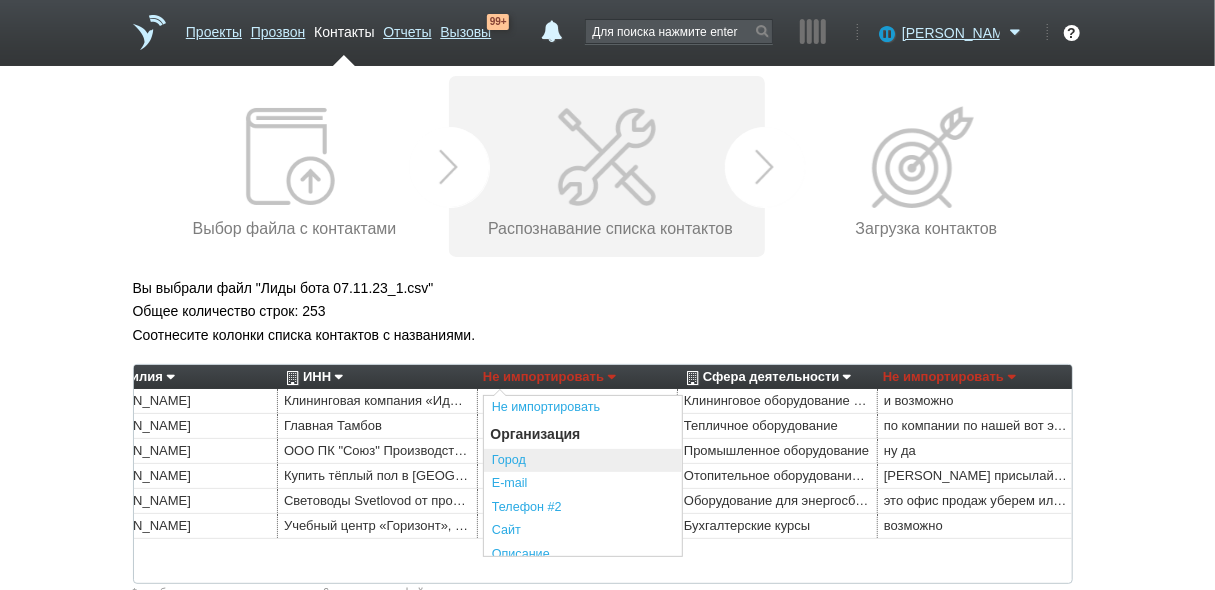 click on "Город" at bounding box center (583, 461) 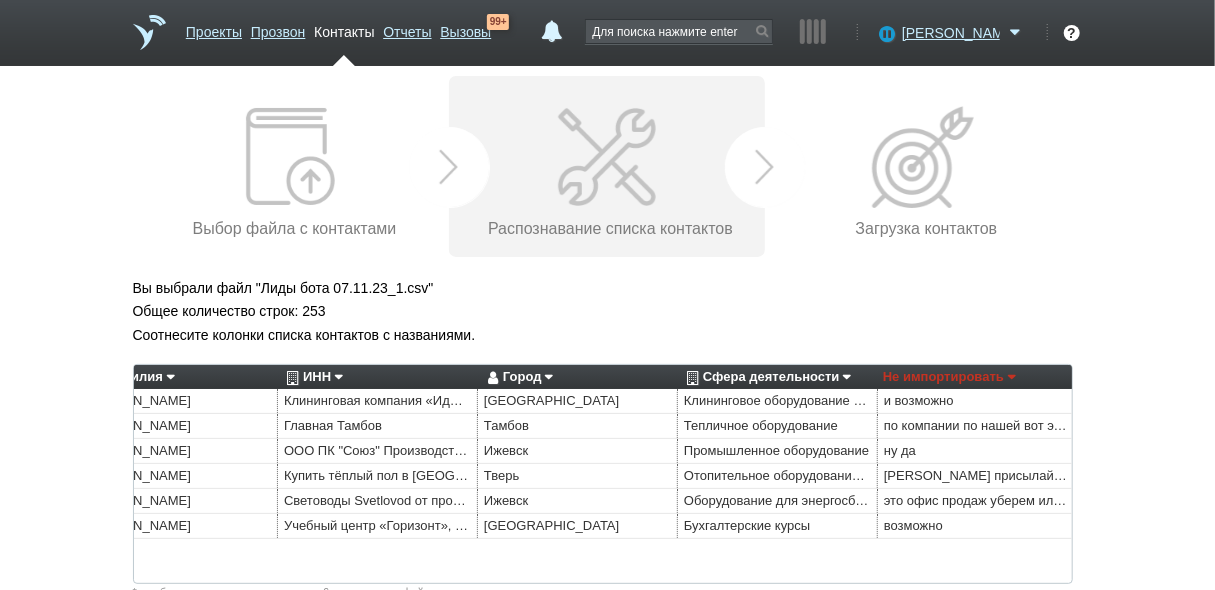 click on "Не импортировать" at bounding box center (949, 377) 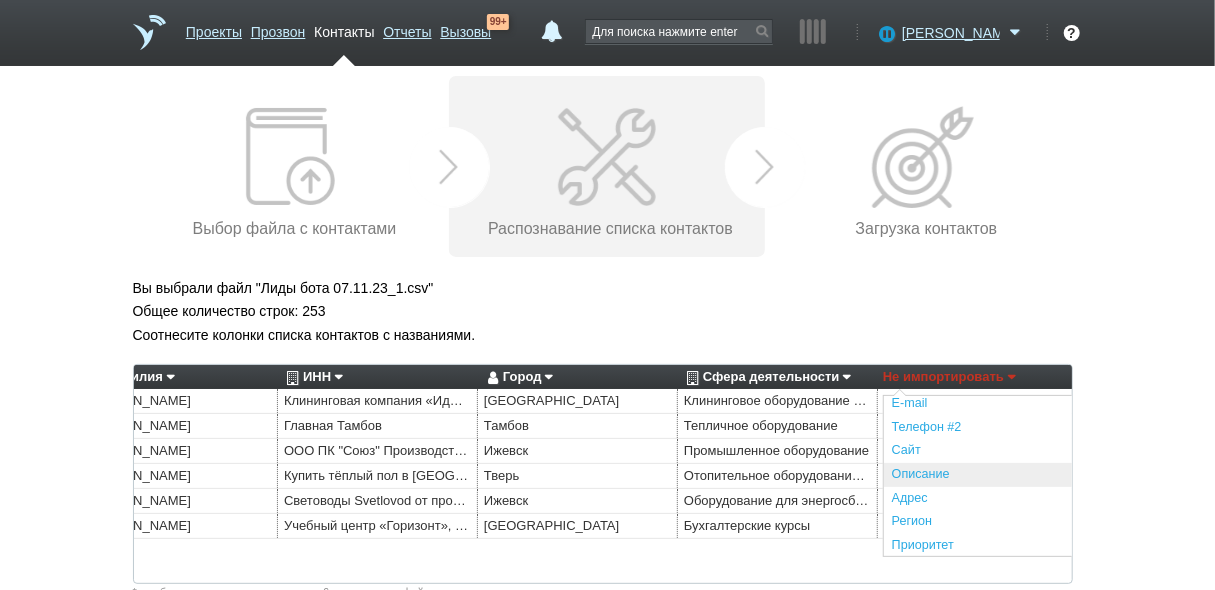 click on "Описание" at bounding box center [983, 475] 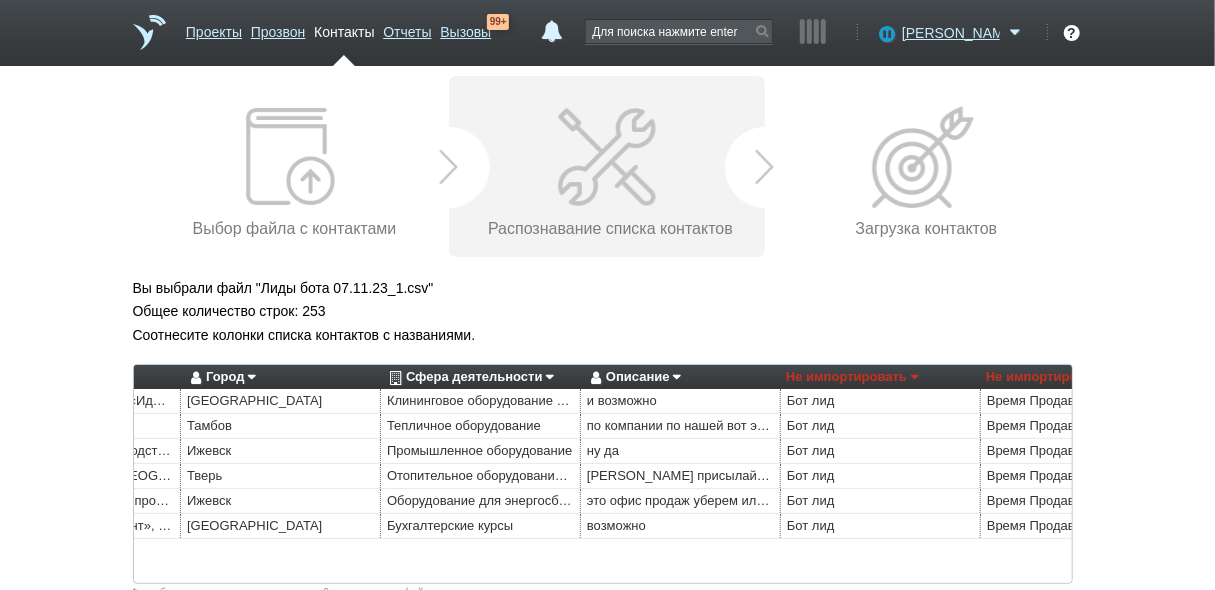scroll, scrollTop: 0, scrollLeft: 1014, axis: horizontal 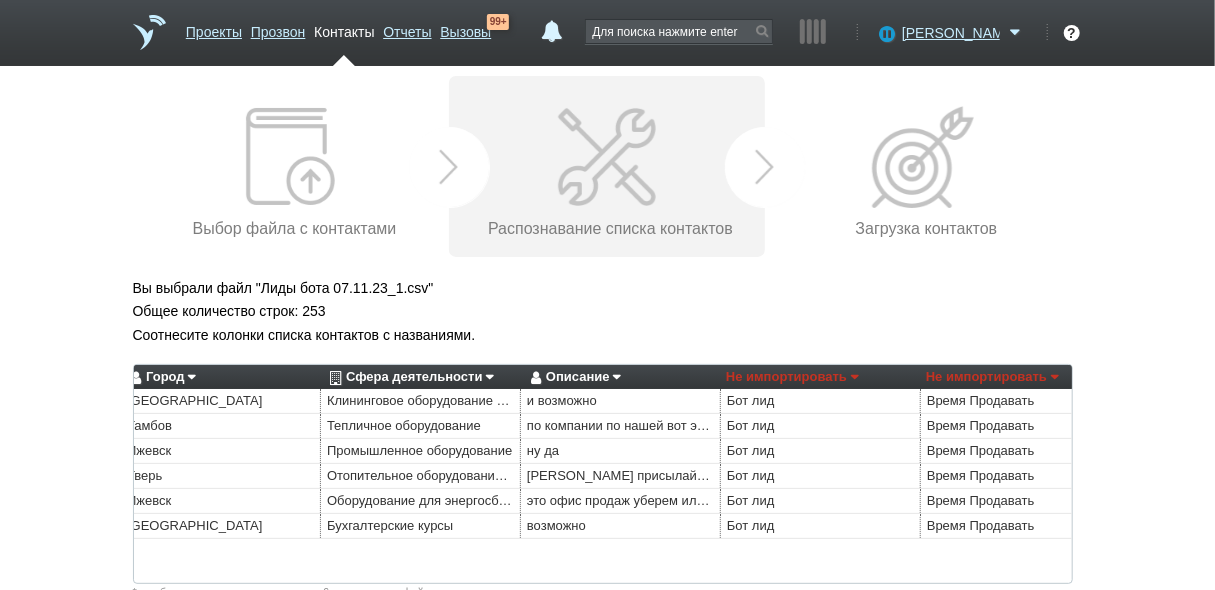 drag, startPoint x: 911, startPoint y: 545, endPoint x: 922, endPoint y: 542, distance: 11.401754 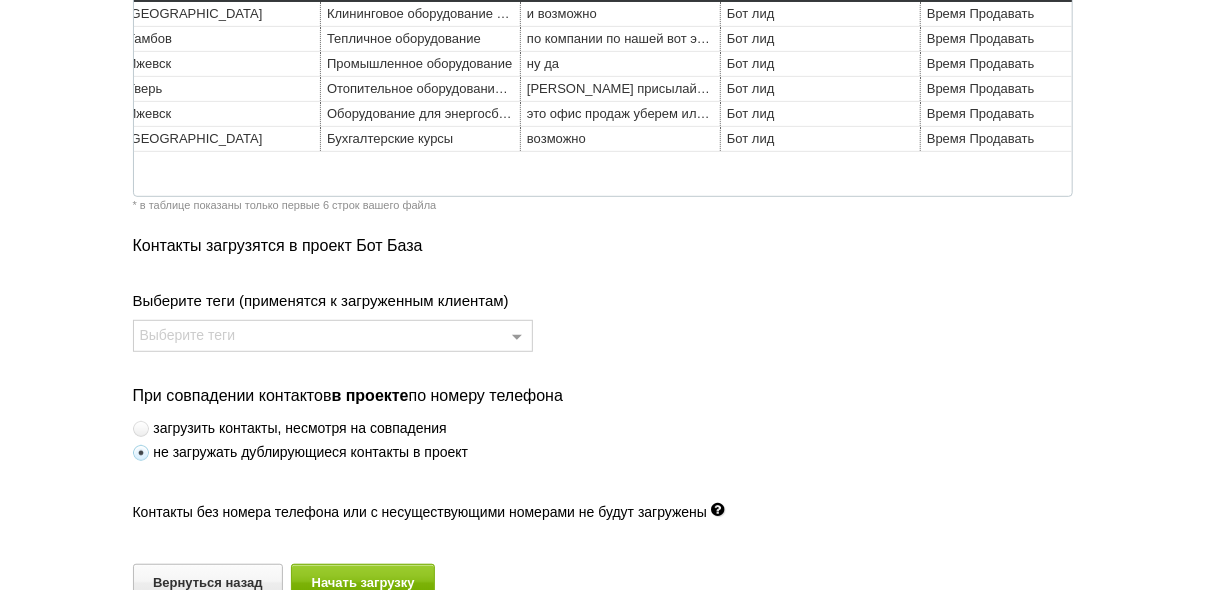 scroll, scrollTop: 400, scrollLeft: 0, axis: vertical 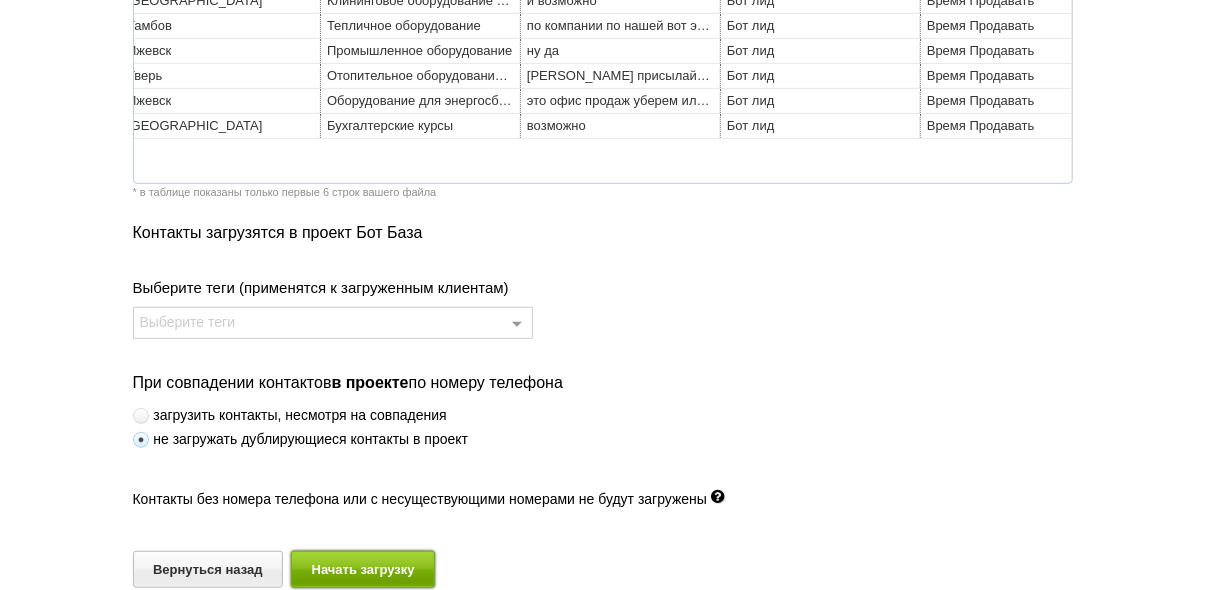 click on "Начать загрузку" at bounding box center [363, 569] 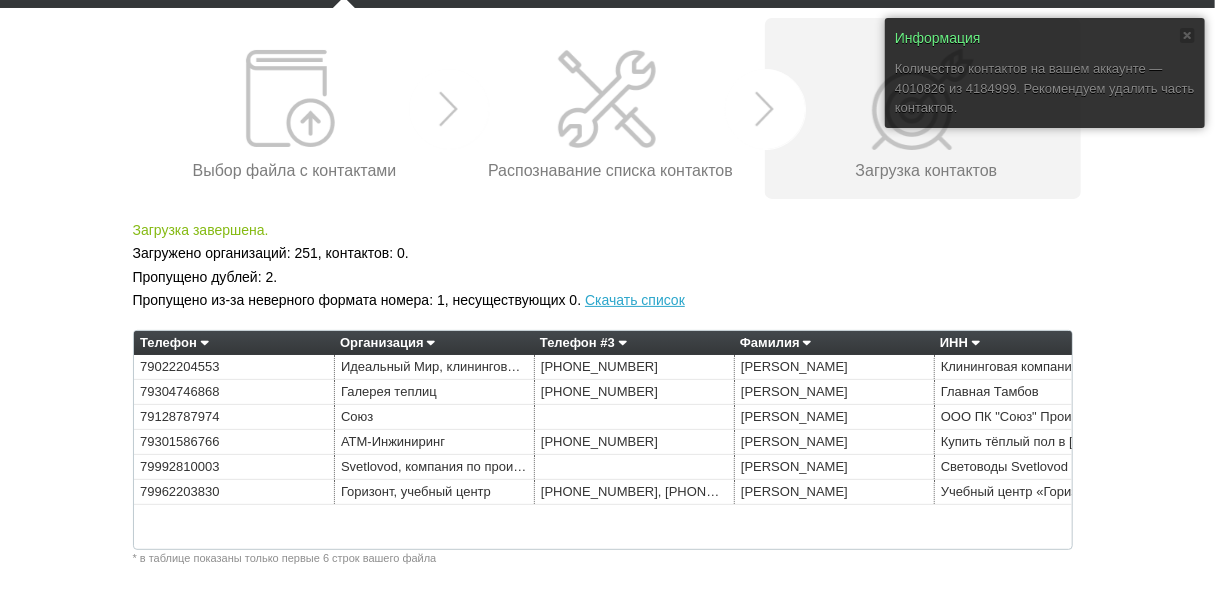 scroll, scrollTop: 130, scrollLeft: 0, axis: vertical 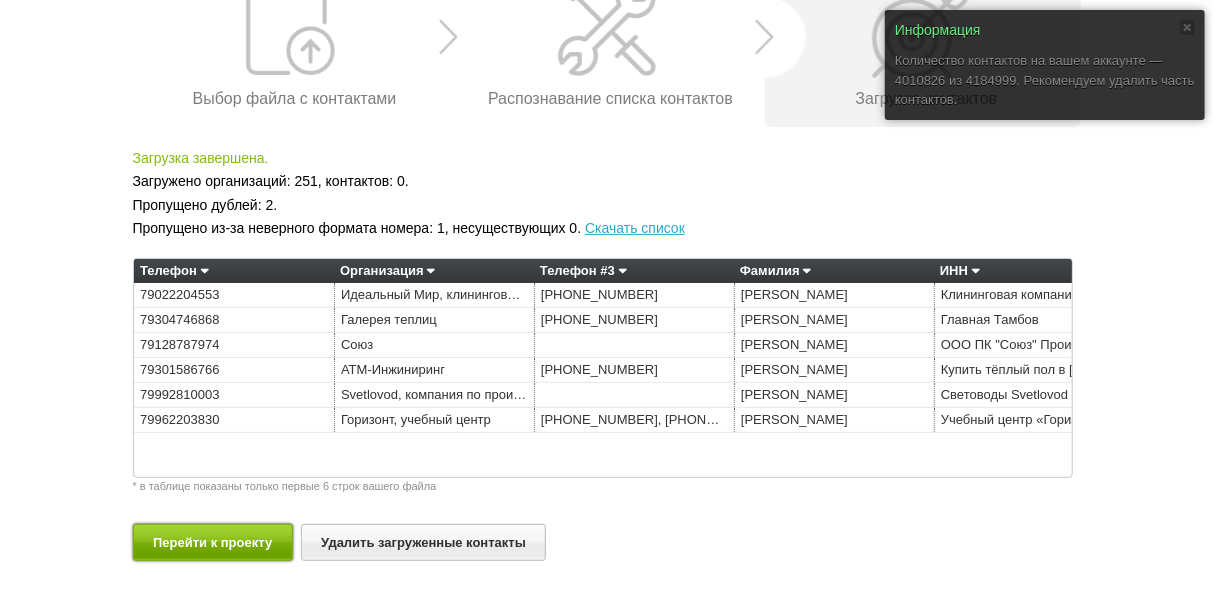 click on "Перейти к проекту" at bounding box center (213, 542) 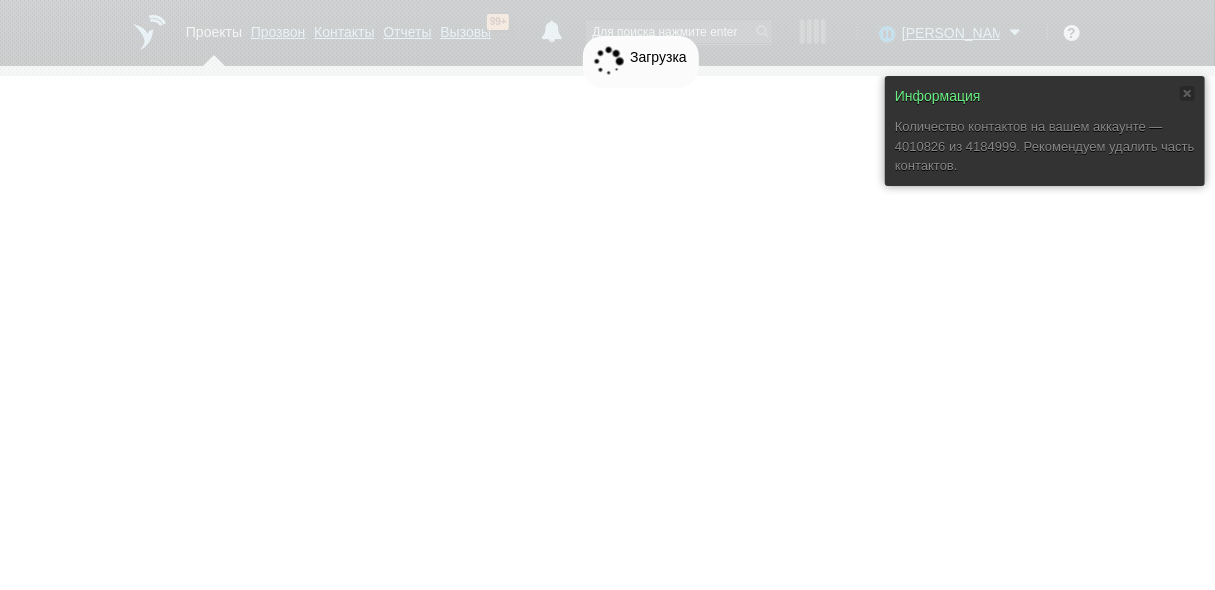scroll, scrollTop: 0, scrollLeft: 0, axis: both 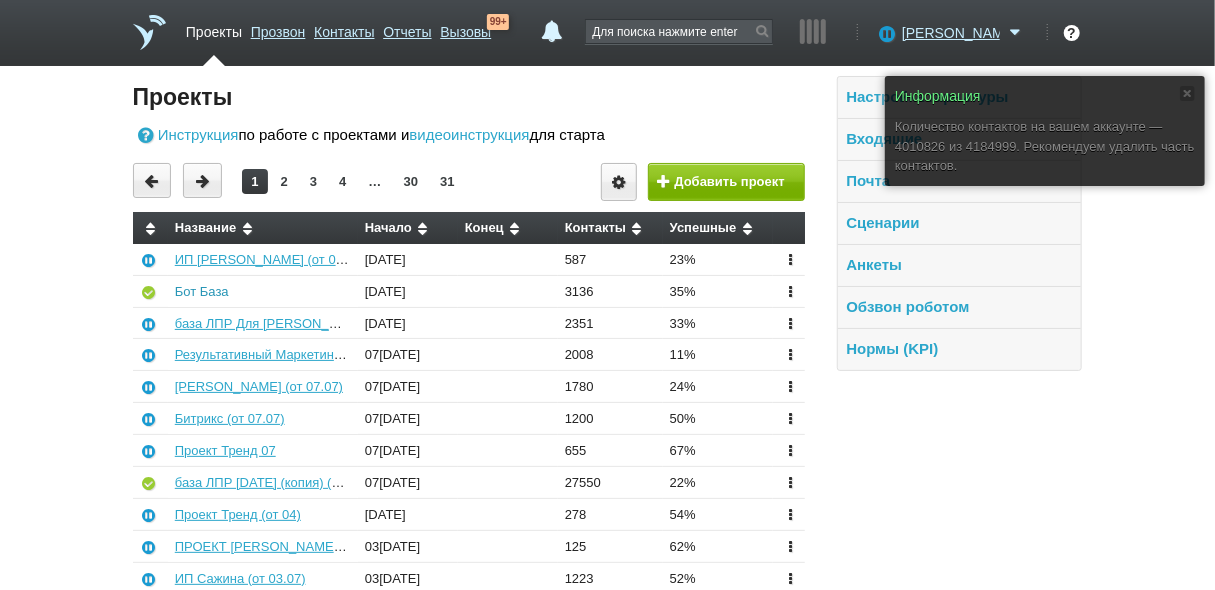 click on "Бот База" at bounding box center [202, 291] 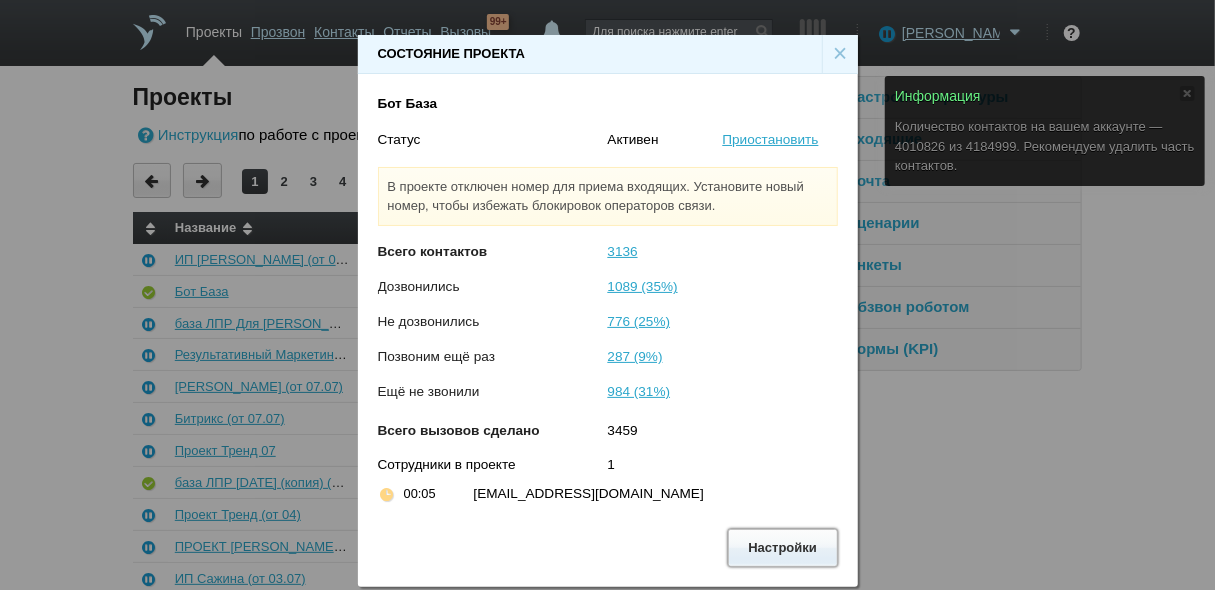 click on "Настройки" at bounding box center (783, 547) 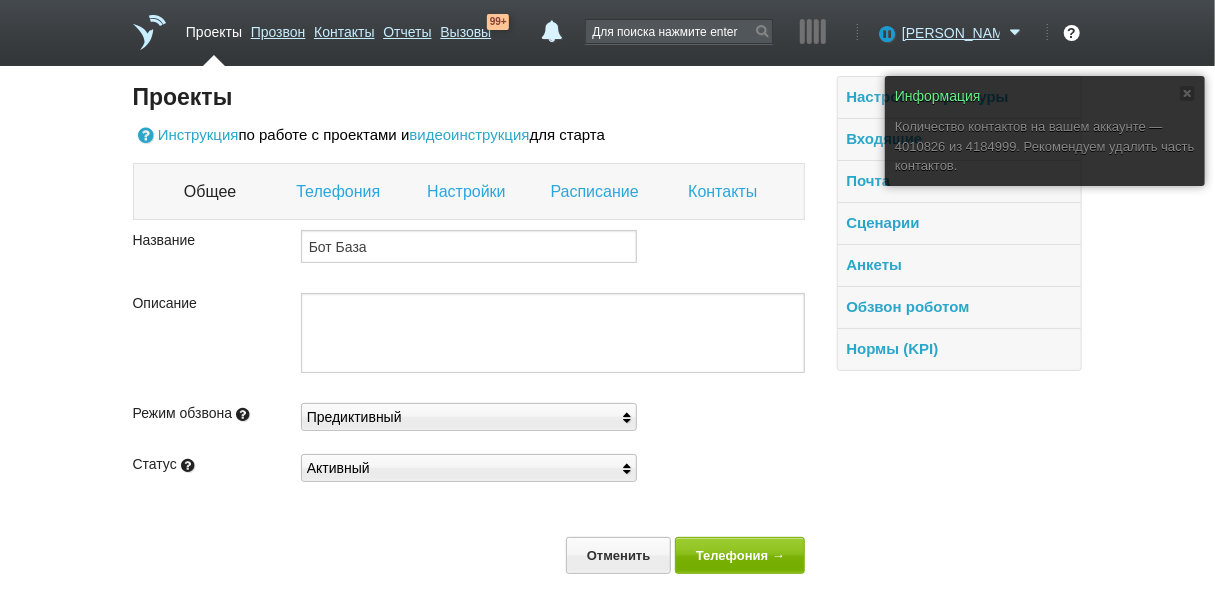 click on "Настройки" at bounding box center (468, 192) 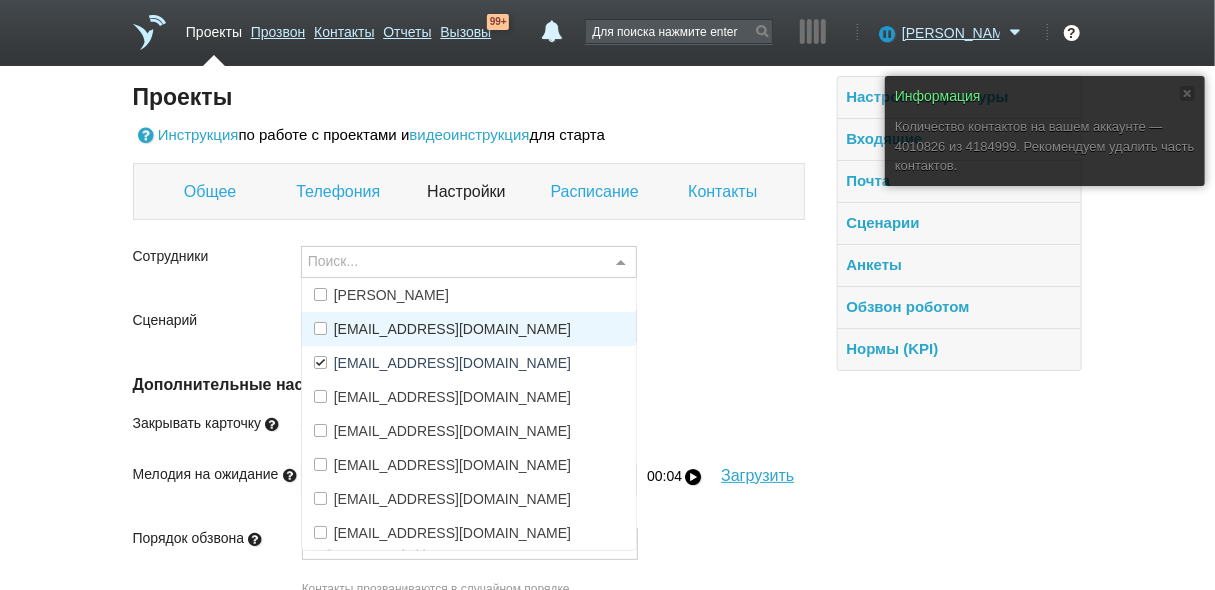 click on "[EMAIL_ADDRESS][DOMAIN_NAME]" at bounding box center (452, 329) 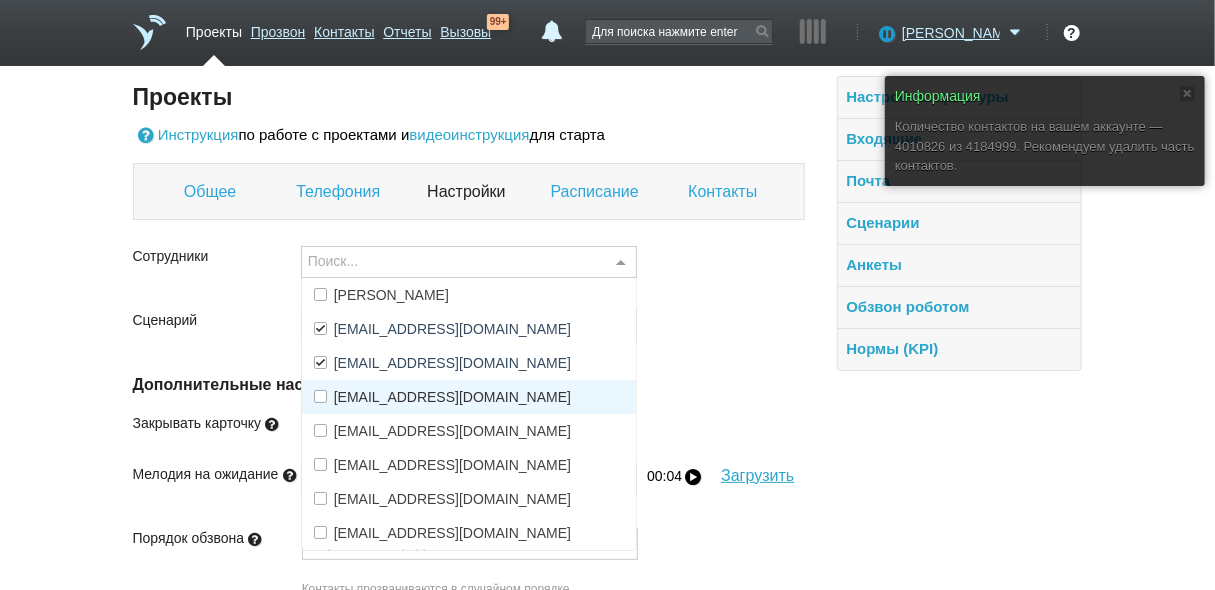 click on "[EMAIL_ADDRESS][DOMAIN_NAME]" at bounding box center (452, 397) 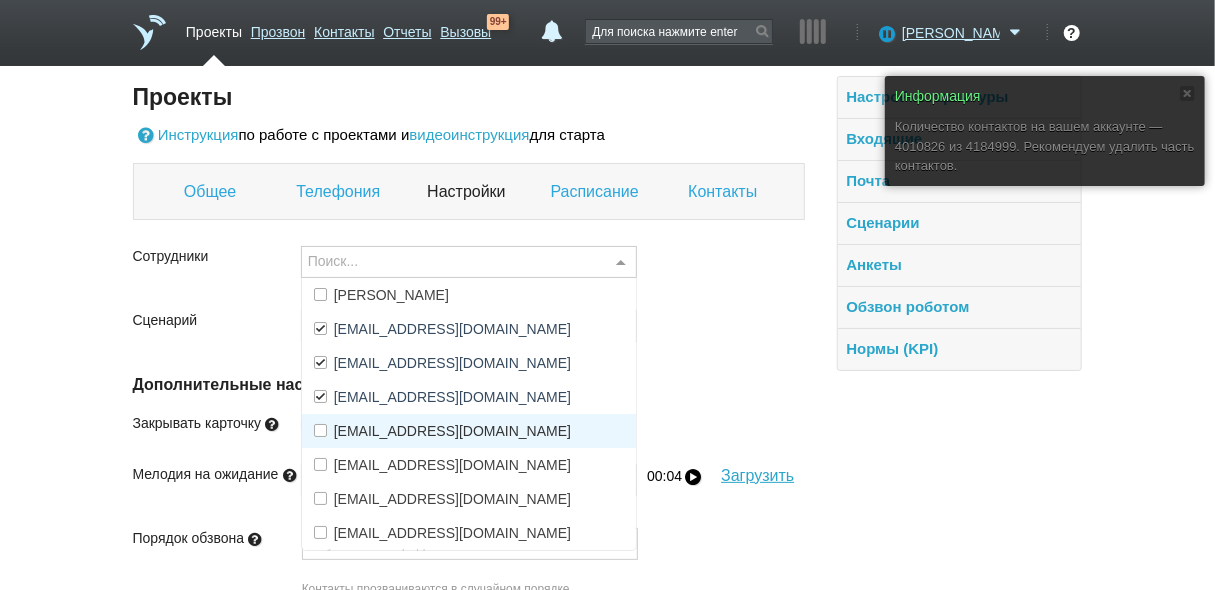 click on "[EMAIL_ADDRESS][DOMAIN_NAME]" at bounding box center (452, 431) 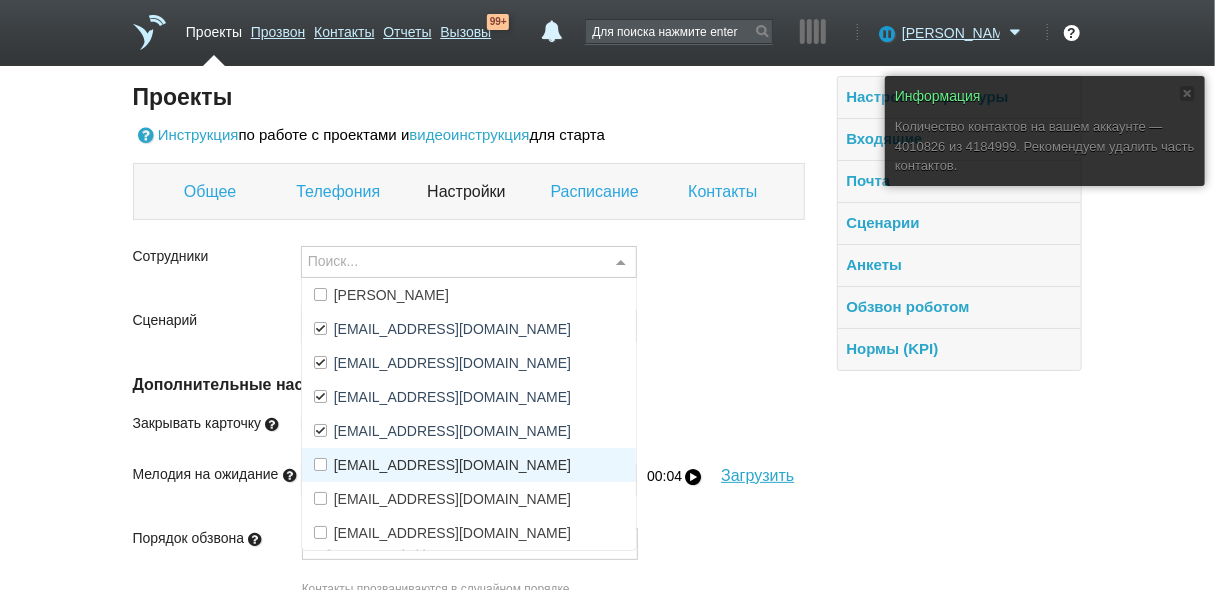 drag, startPoint x: 410, startPoint y: 455, endPoint x: 411, endPoint y: 482, distance: 27.018513 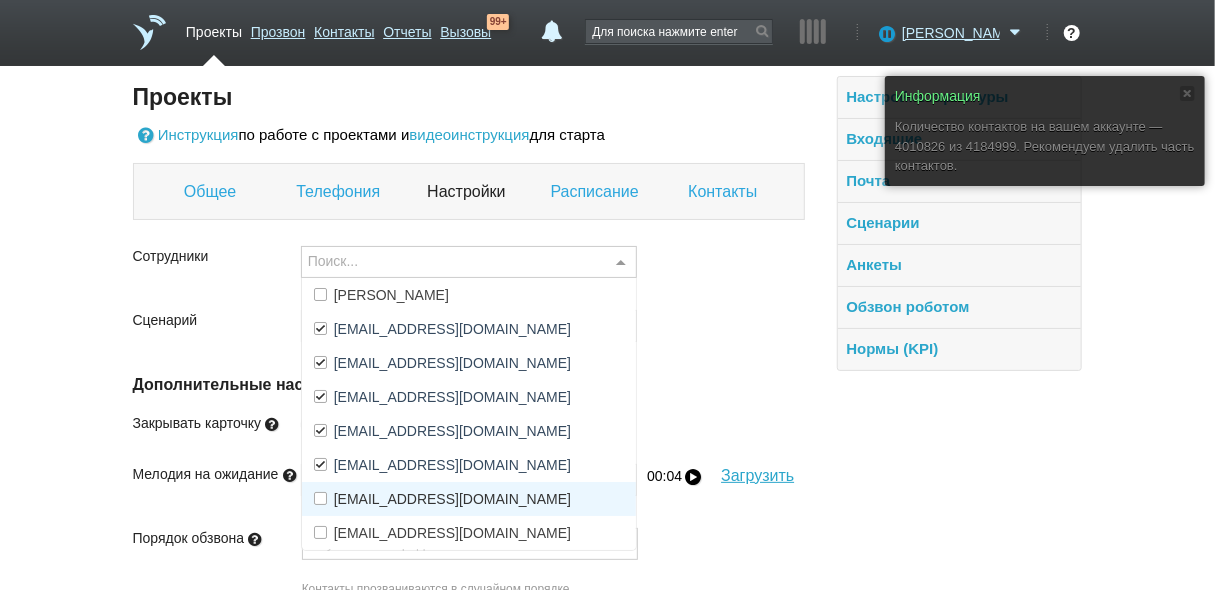 drag, startPoint x: 407, startPoint y: 495, endPoint x: 401, endPoint y: 527, distance: 32.55764 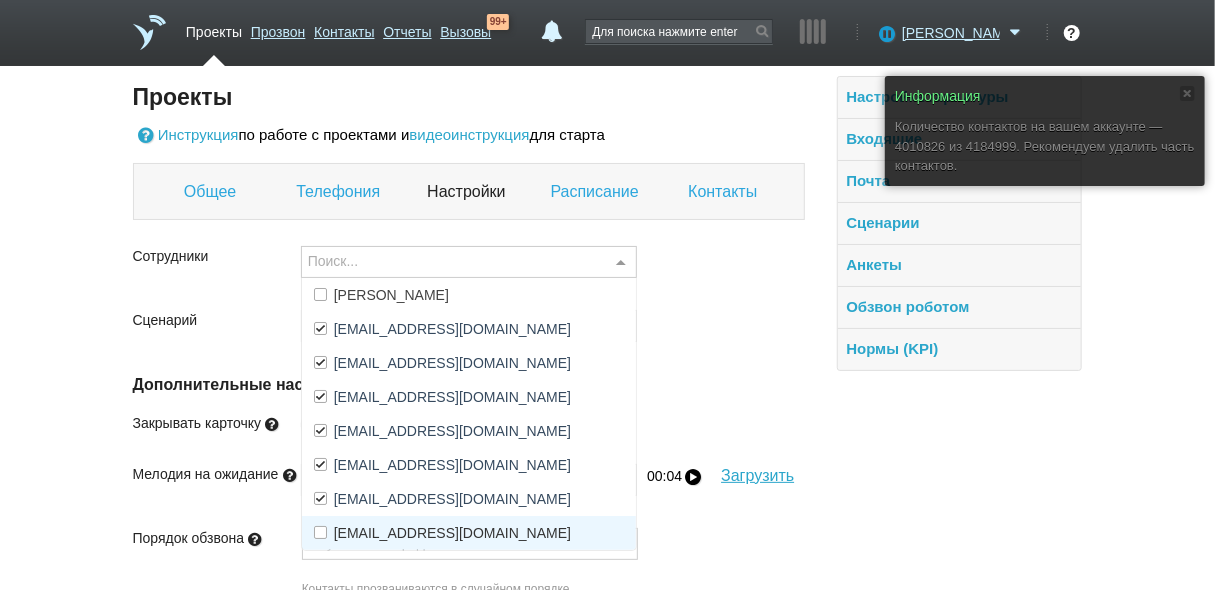 click on "[EMAIL_ADDRESS][DOMAIN_NAME]" at bounding box center (452, 533) 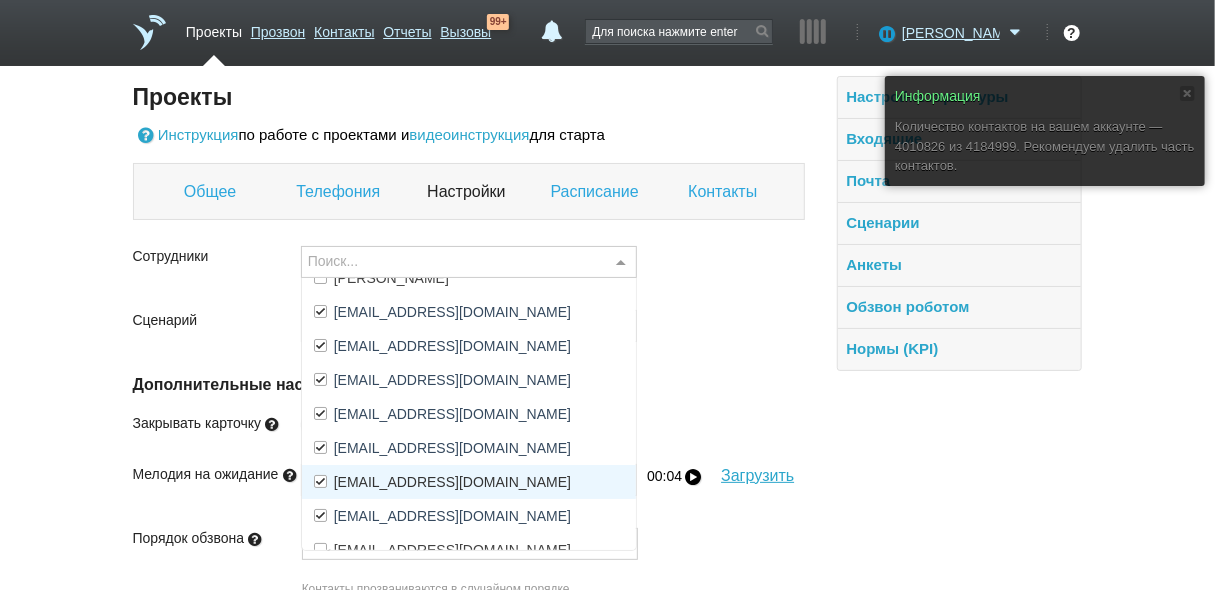 scroll, scrollTop: 33, scrollLeft: 0, axis: vertical 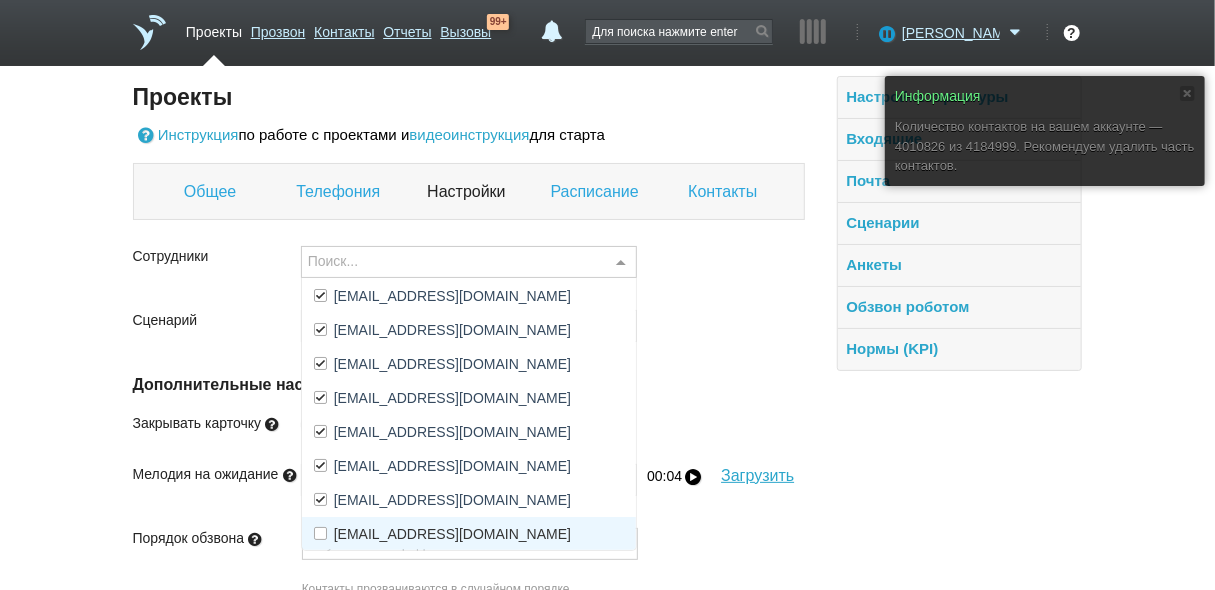 click on "[EMAIL_ADDRESS][DOMAIN_NAME]" at bounding box center [452, 534] 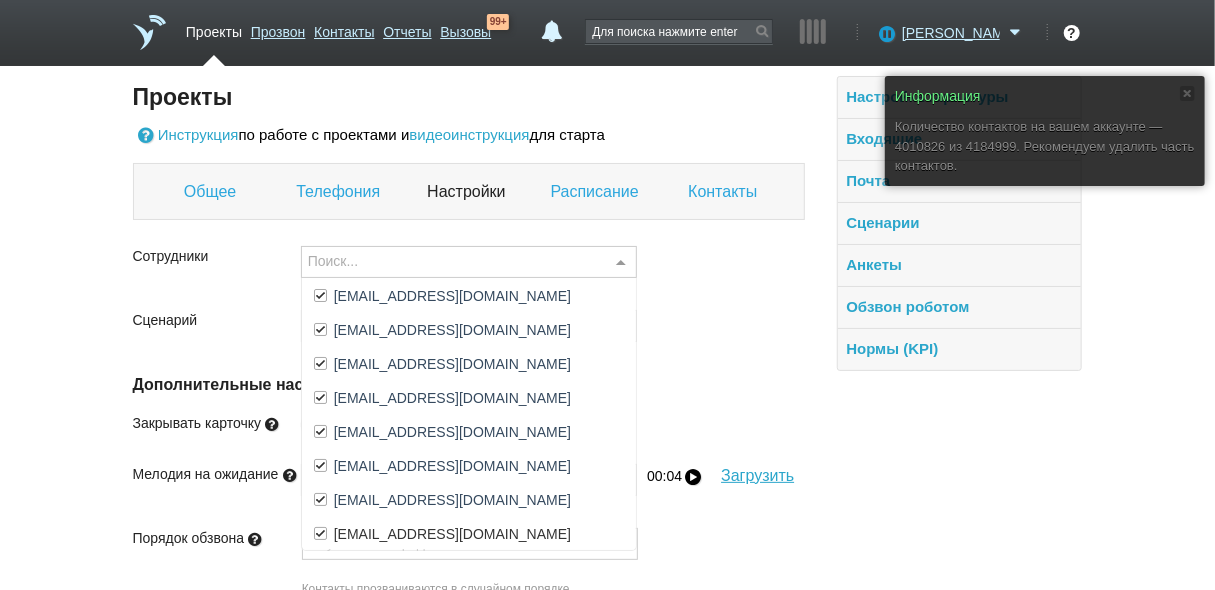 click on "Порядок обзвона Случайный порядок Случайный порядок По дате добавления По количеству попыток По часовому поясу По приоритету в карточке Ничего не найдено Список пуст Контакты прозваниваются в случайном порядке." at bounding box center (469, 580) 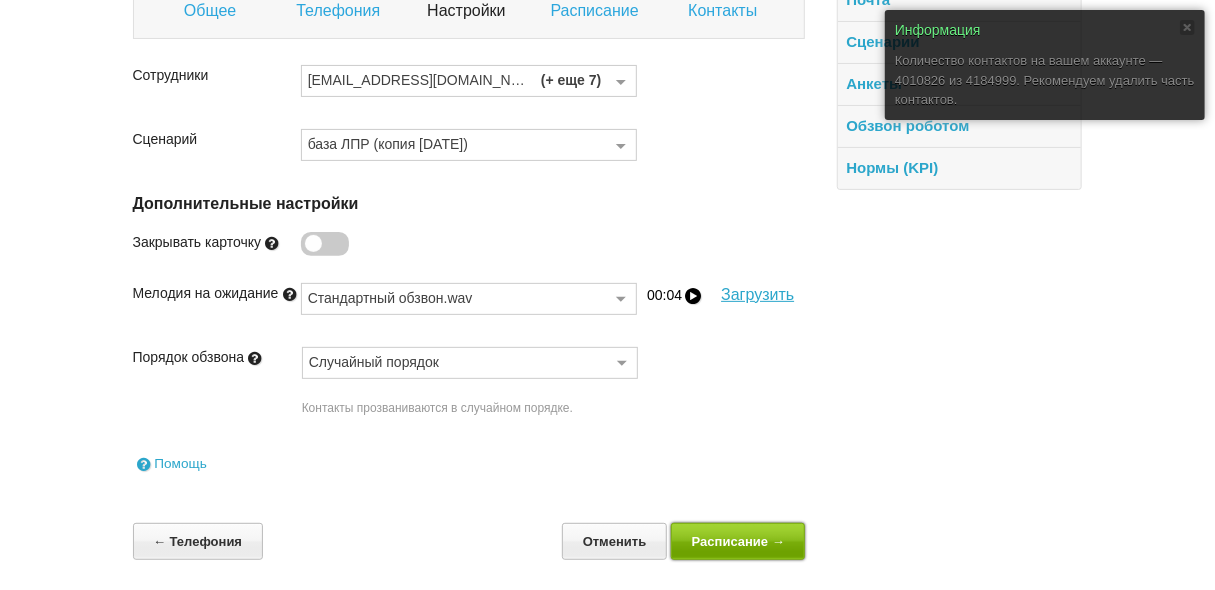 click on "Расписание →" at bounding box center [738, 541] 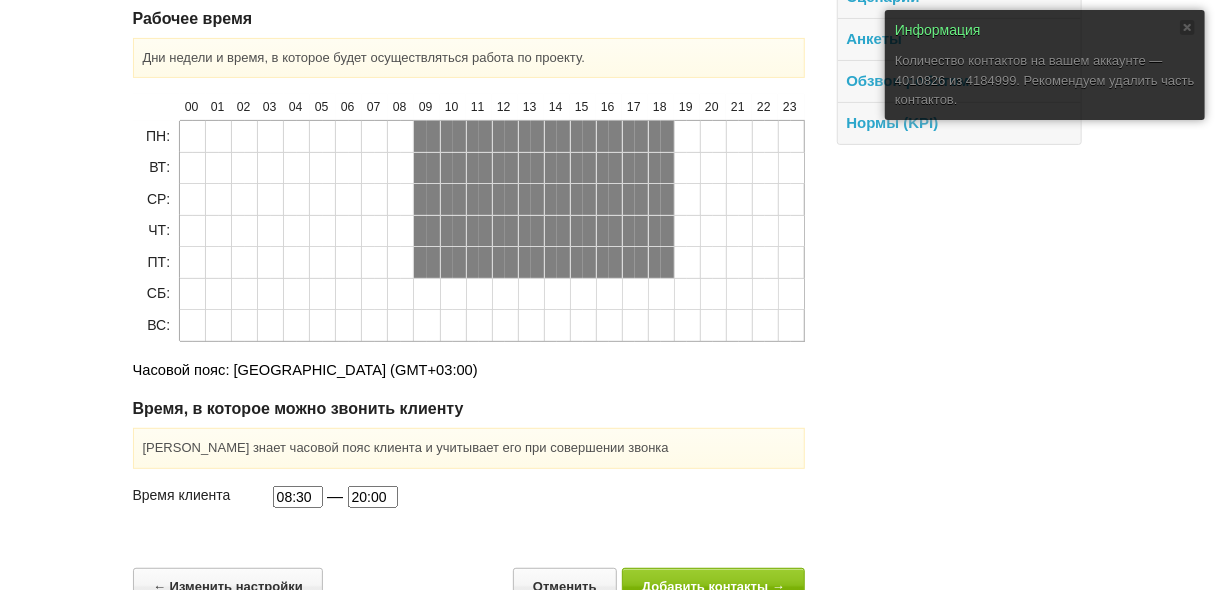 scroll, scrollTop: 269, scrollLeft: 0, axis: vertical 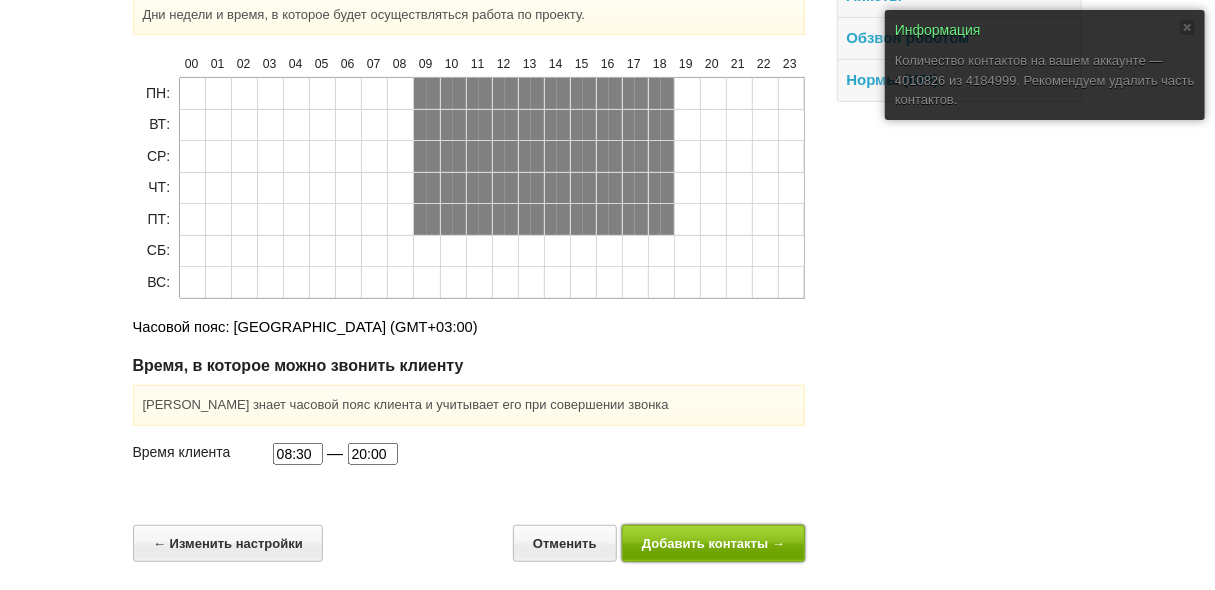 click on "Добавить контакты →" at bounding box center (714, 543) 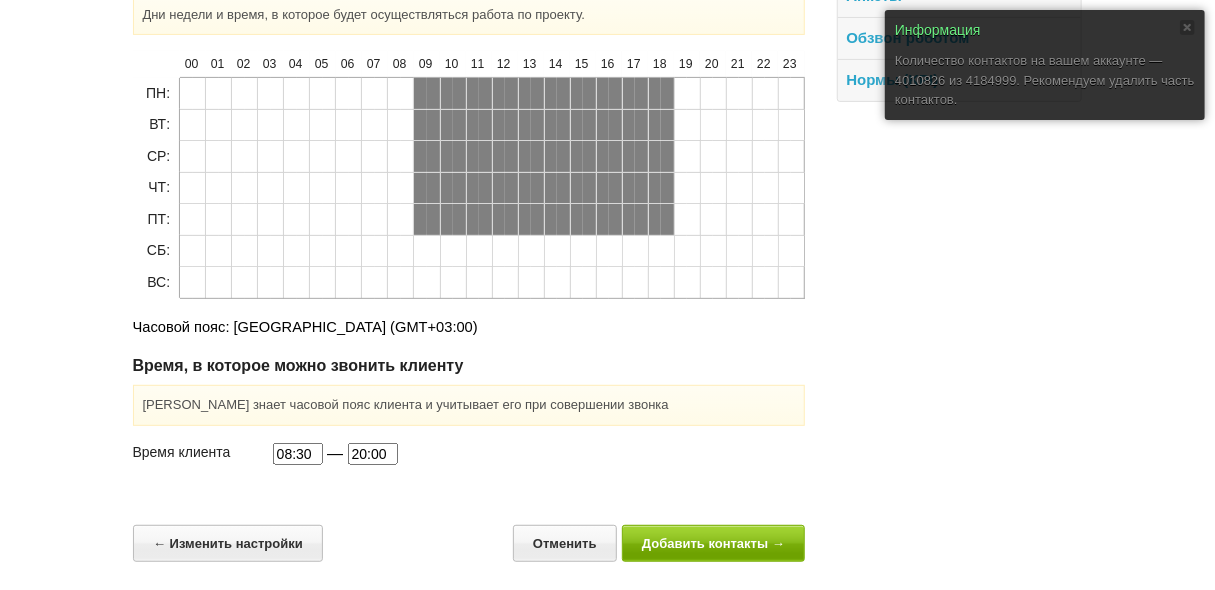 scroll, scrollTop: 0, scrollLeft: 0, axis: both 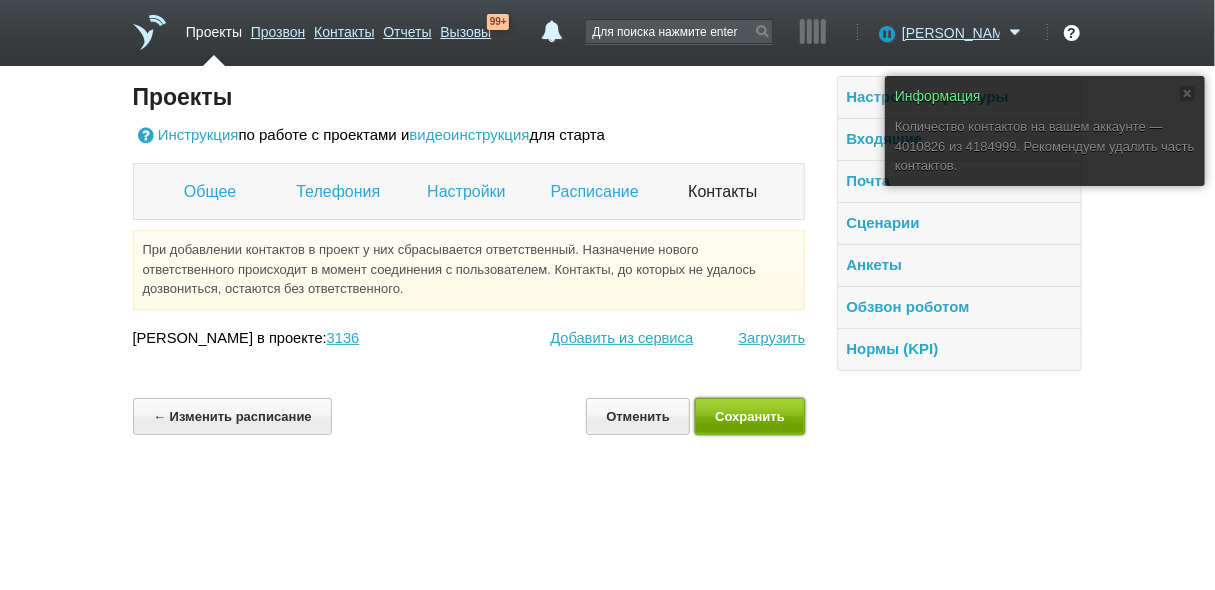 click on "Сохранить" at bounding box center [750, 416] 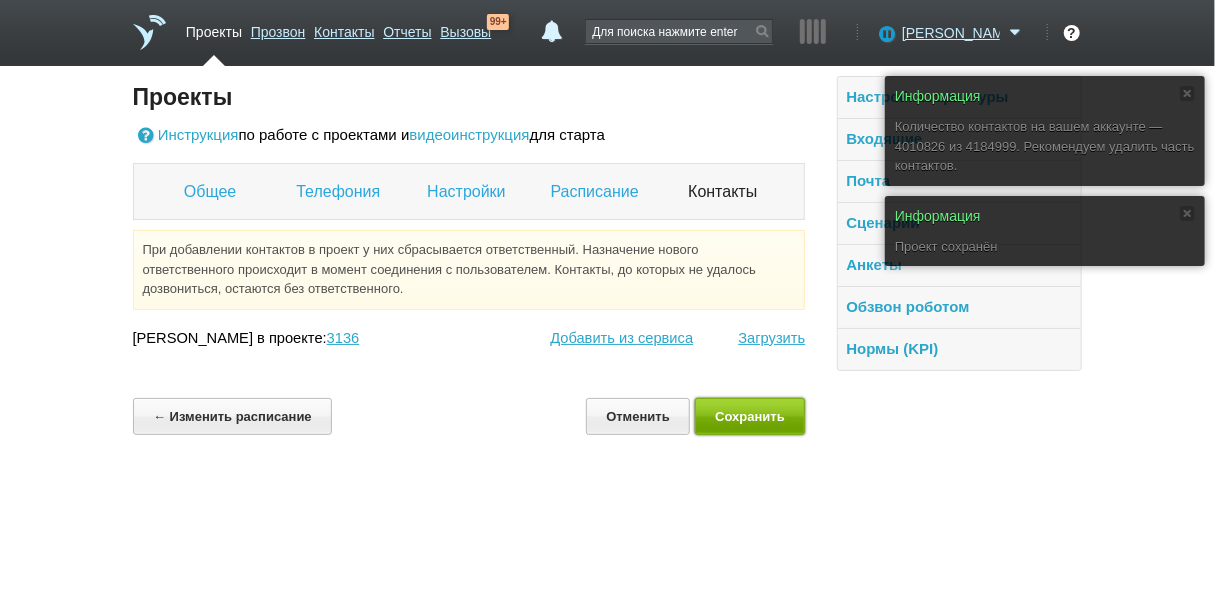 click on "Сохранить" at bounding box center [750, 416] 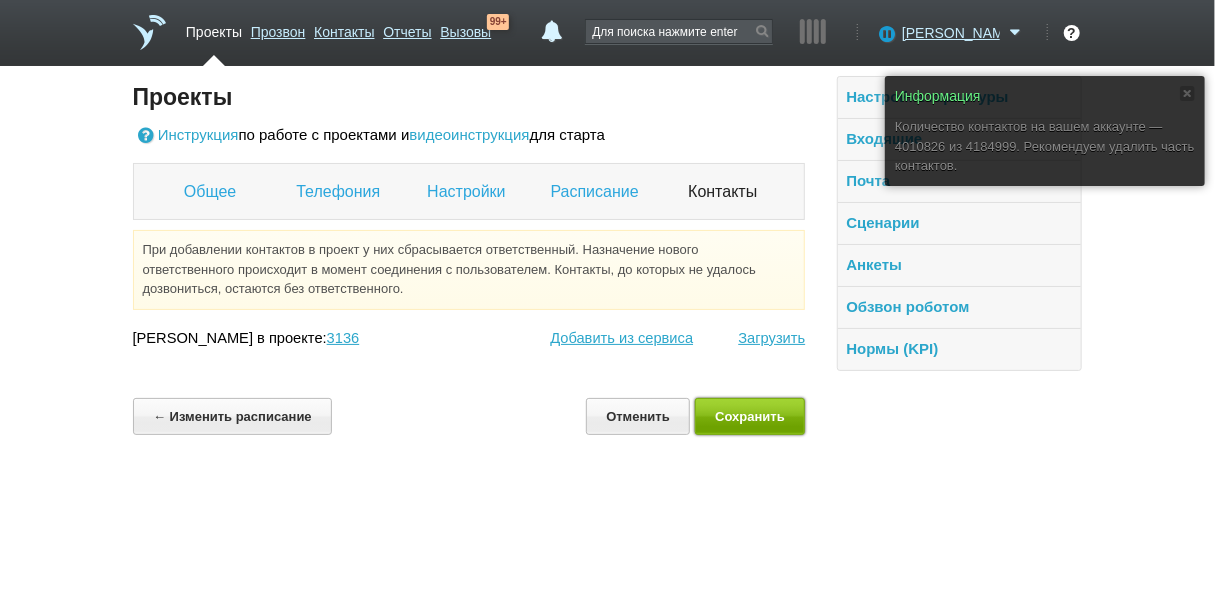 click on "Сохранить" at bounding box center [750, 416] 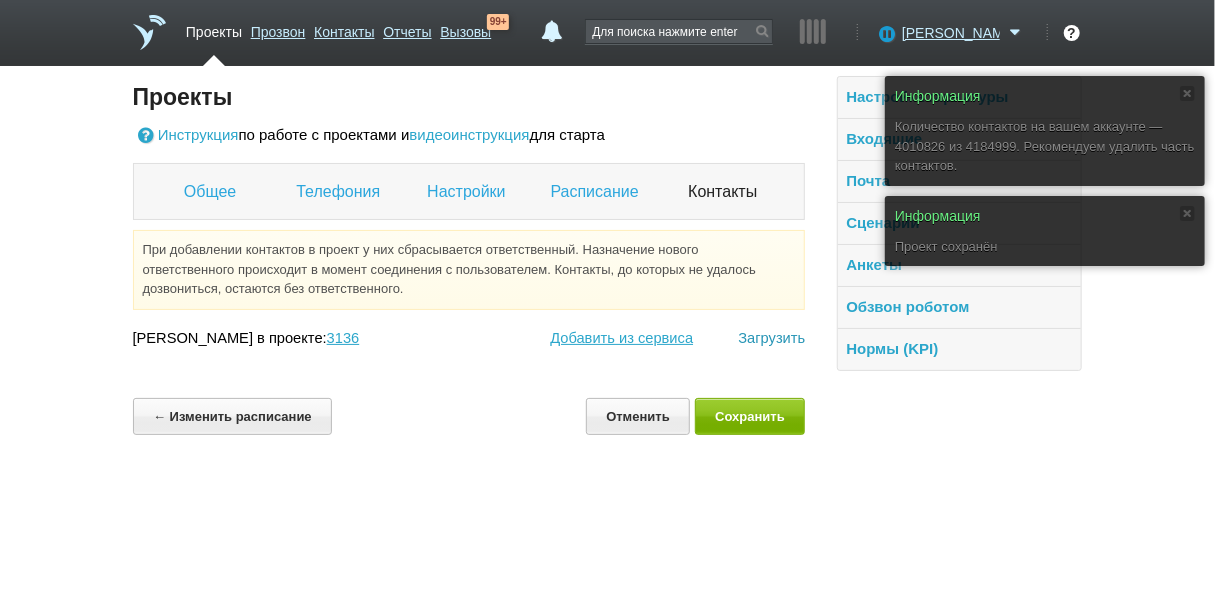 click on "Загрузить" at bounding box center [771, 338] 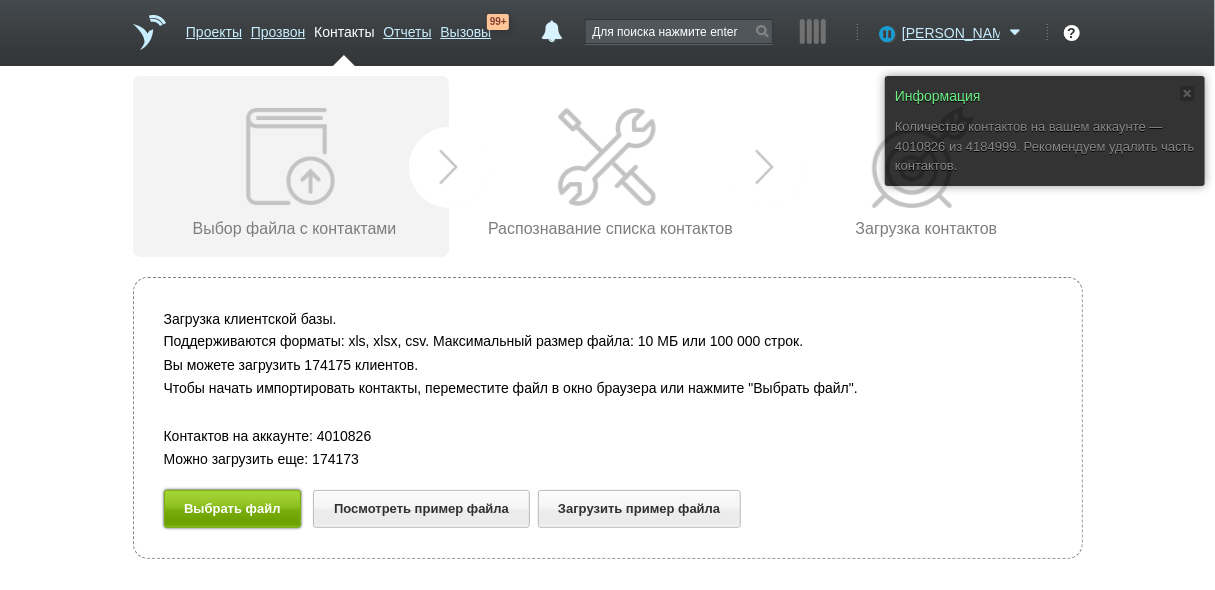 click on "Выбрать файл" at bounding box center [233, 508] 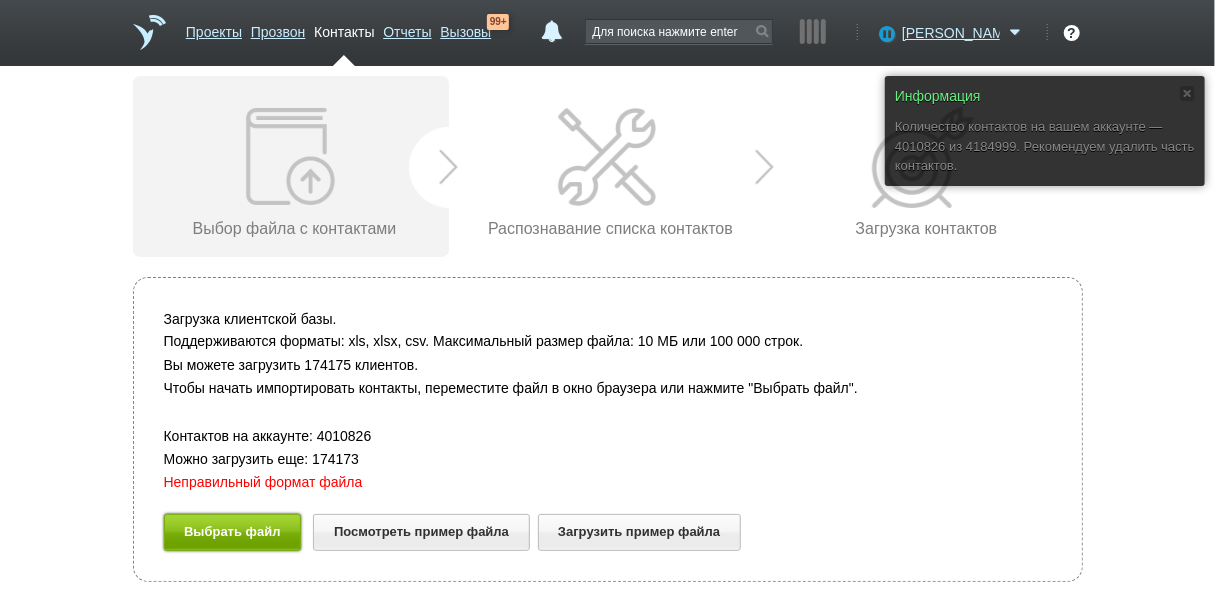 click on "Выбрать файл" at bounding box center (233, 532) 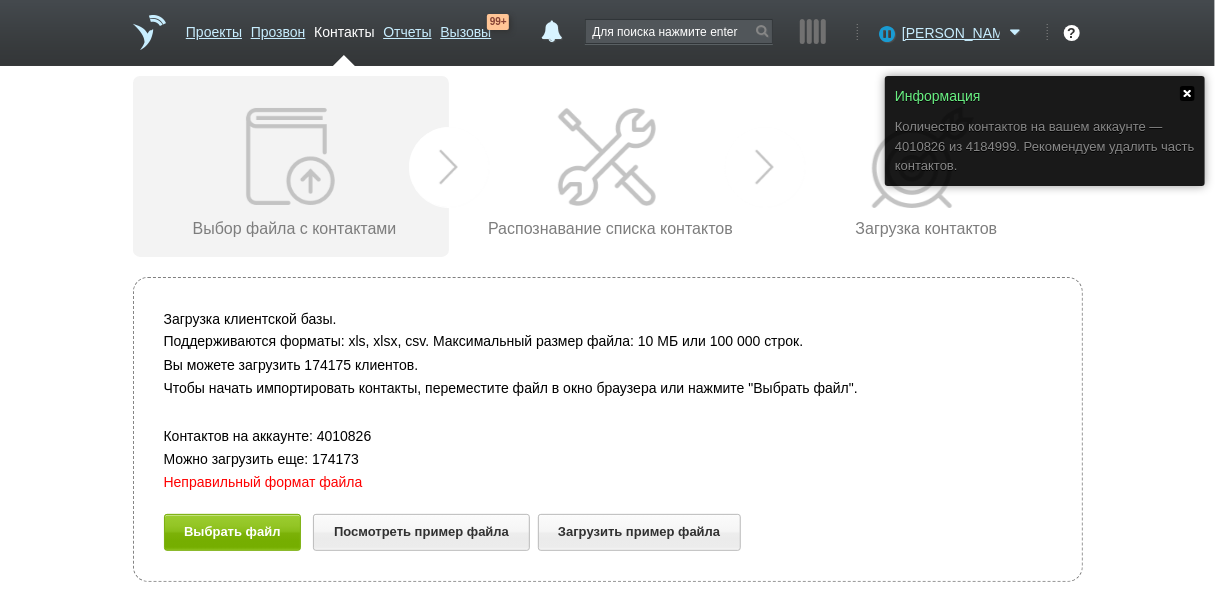 click at bounding box center (1187, 93) 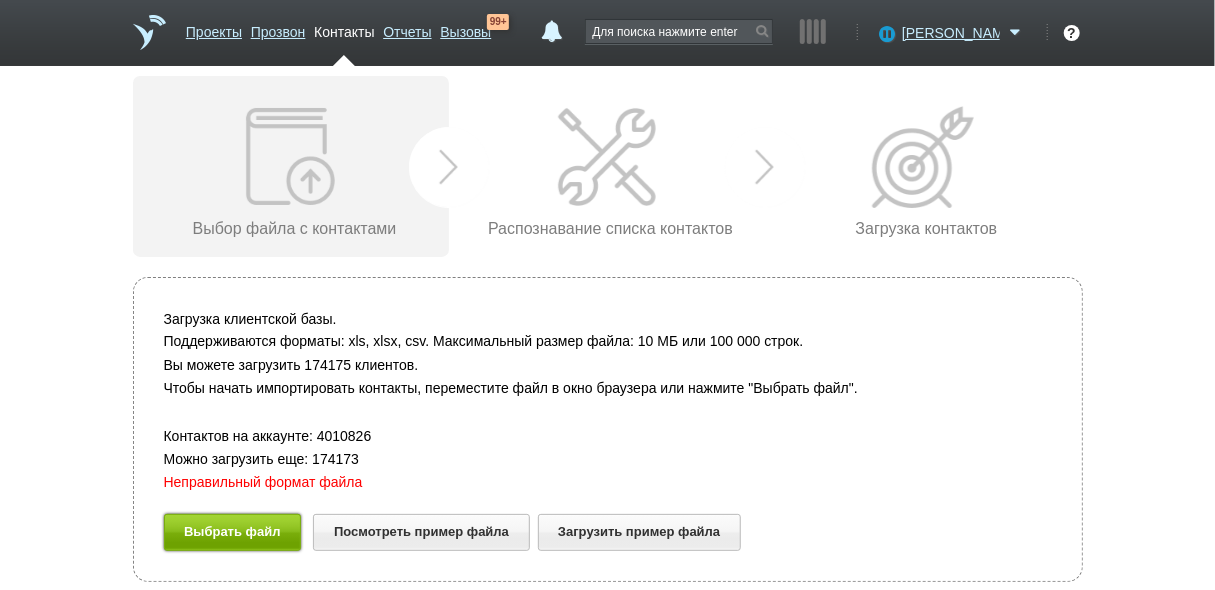 click on "Выбрать файл" at bounding box center (233, 532) 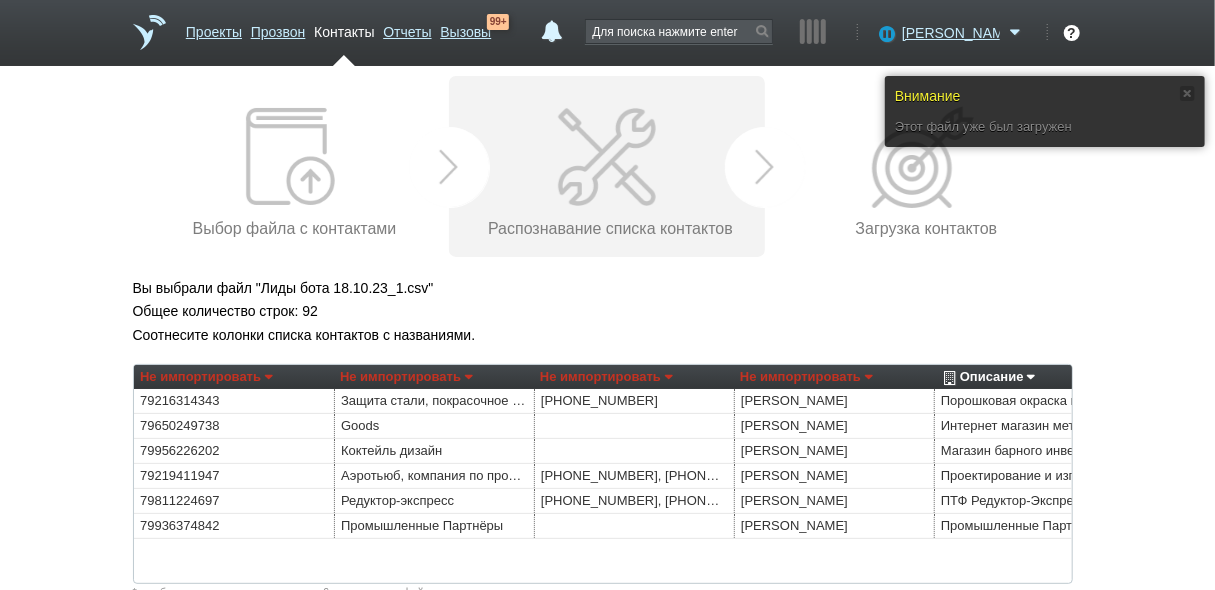 click on "Не импортировать" at bounding box center [206, 377] 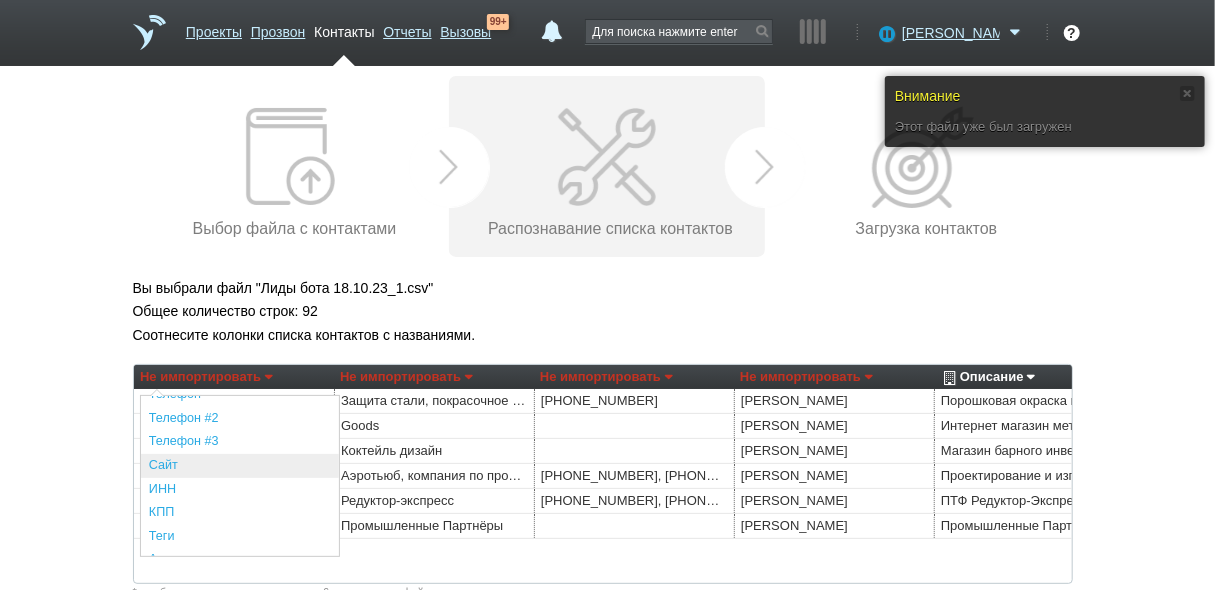 scroll, scrollTop: 80, scrollLeft: 0, axis: vertical 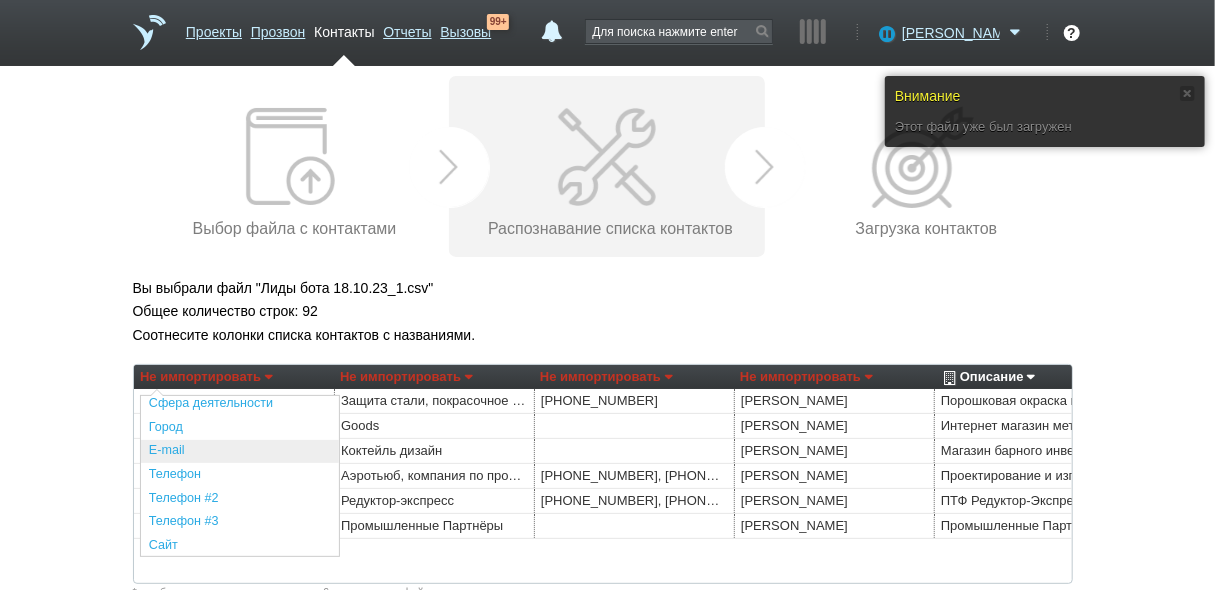 click on "E-mail" at bounding box center (240, 452) 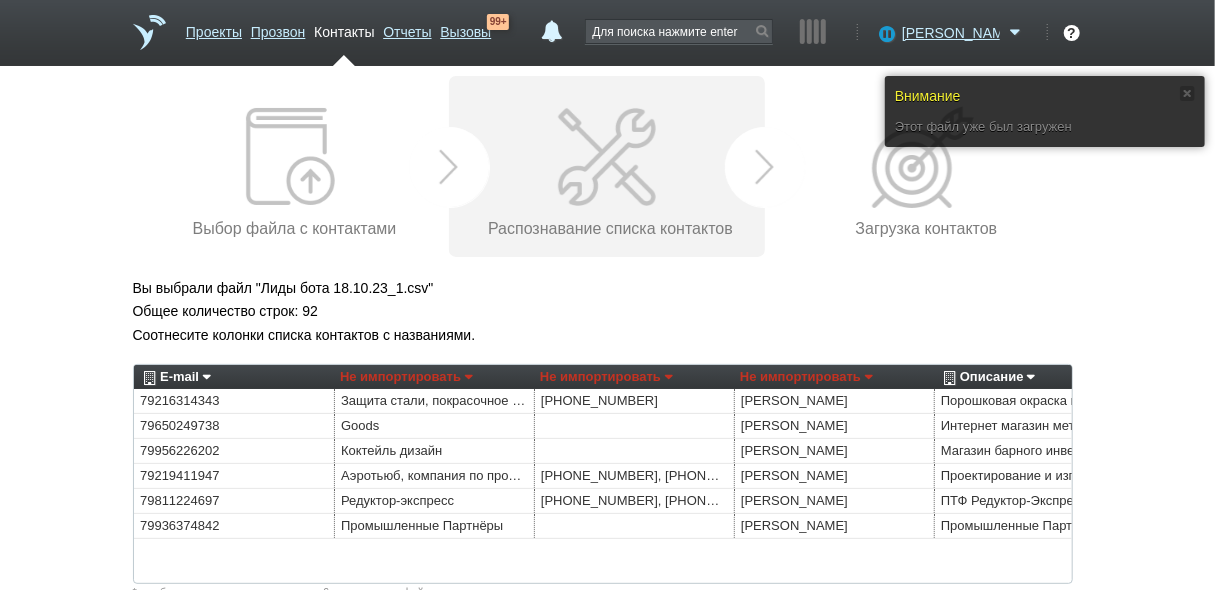 click on "E-mail" at bounding box center [175, 377] 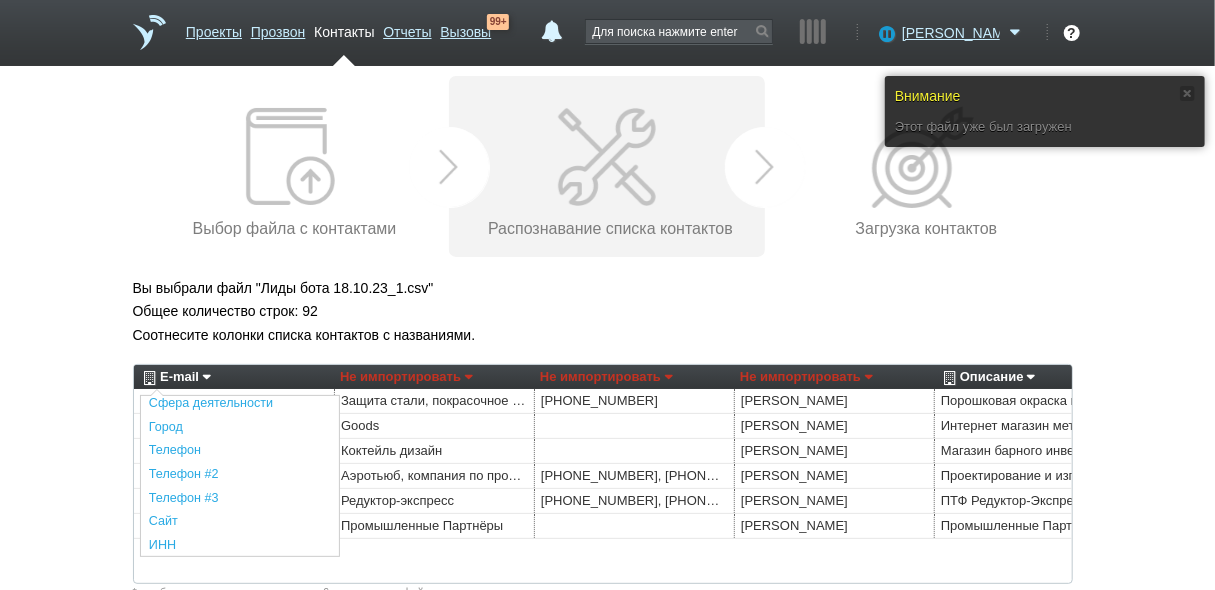 click on "Телефон" at bounding box center [240, 452] 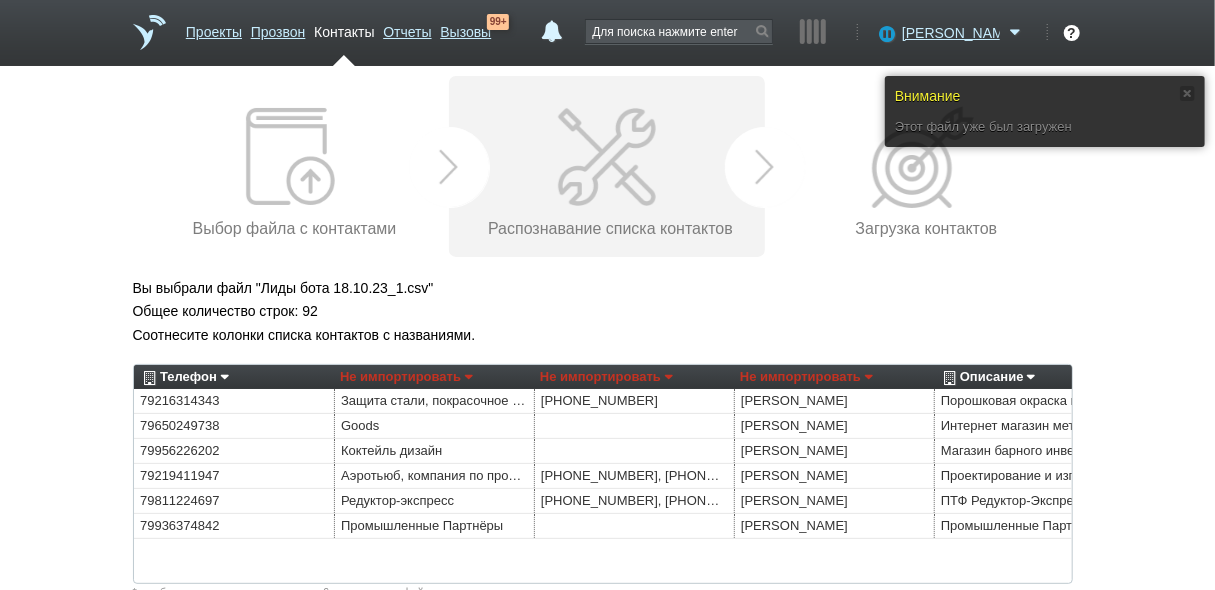click on "Не импортировать" at bounding box center (406, 377) 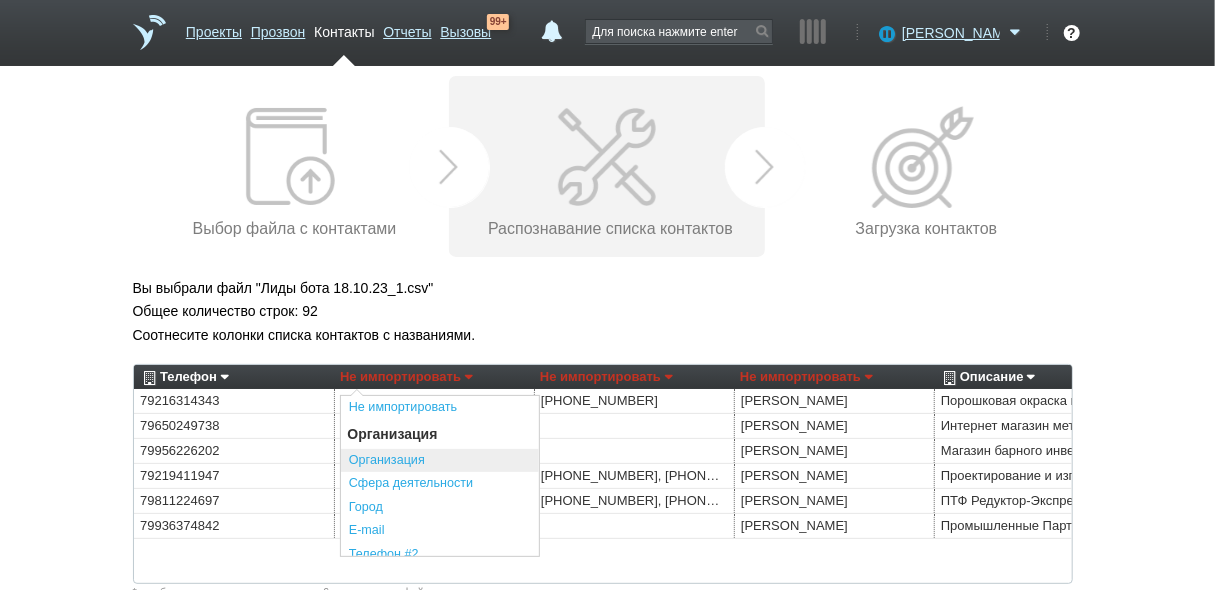 click on "Организация" at bounding box center (440, 461) 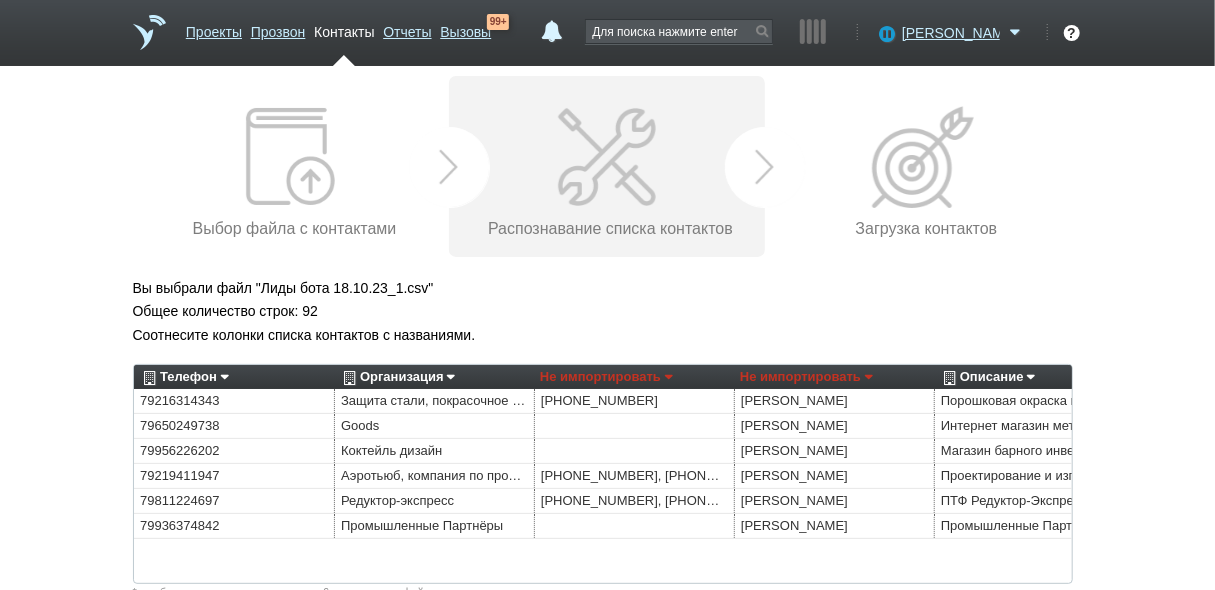 click on "Не импортировать" at bounding box center [606, 377] 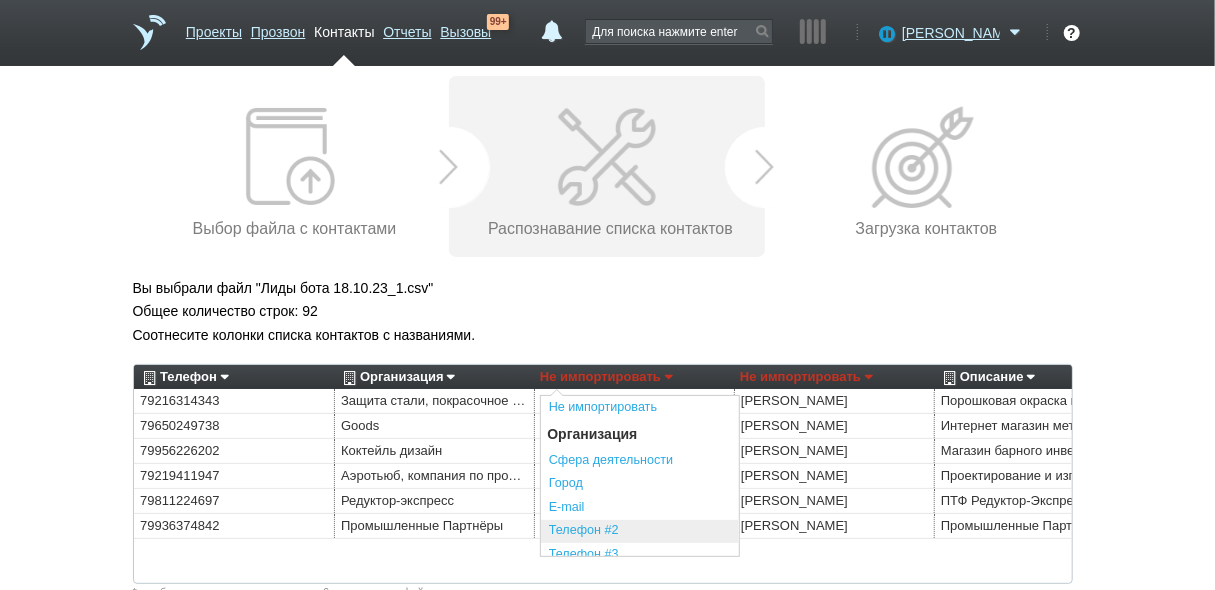 click on "Телефон #2" at bounding box center (640, 532) 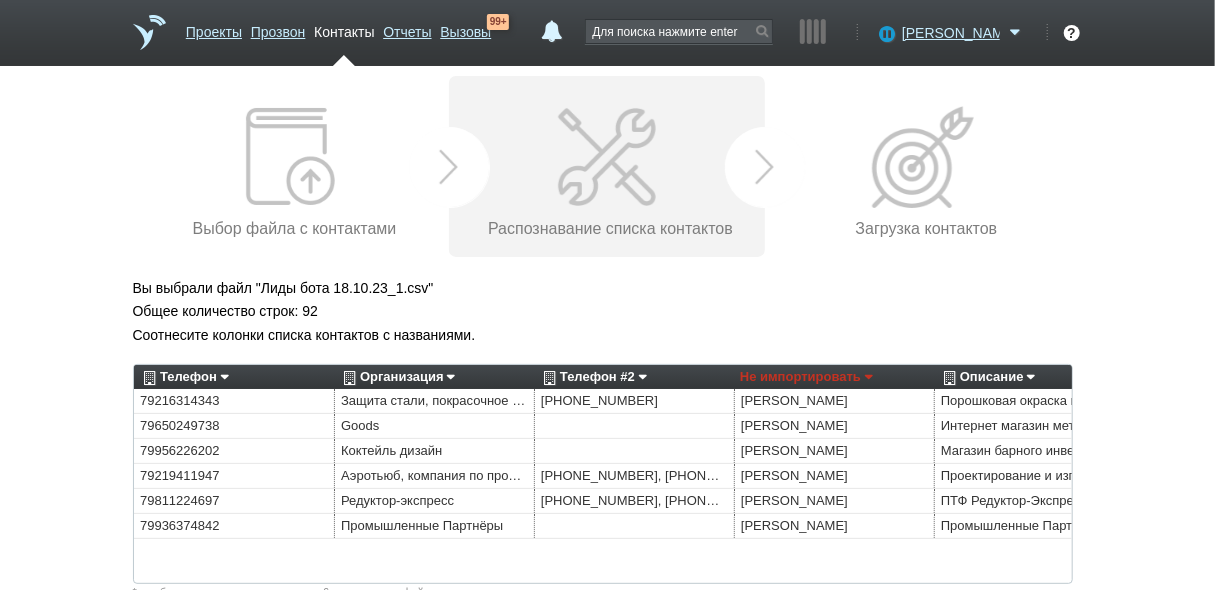 click on "Не импортировать" at bounding box center (806, 377) 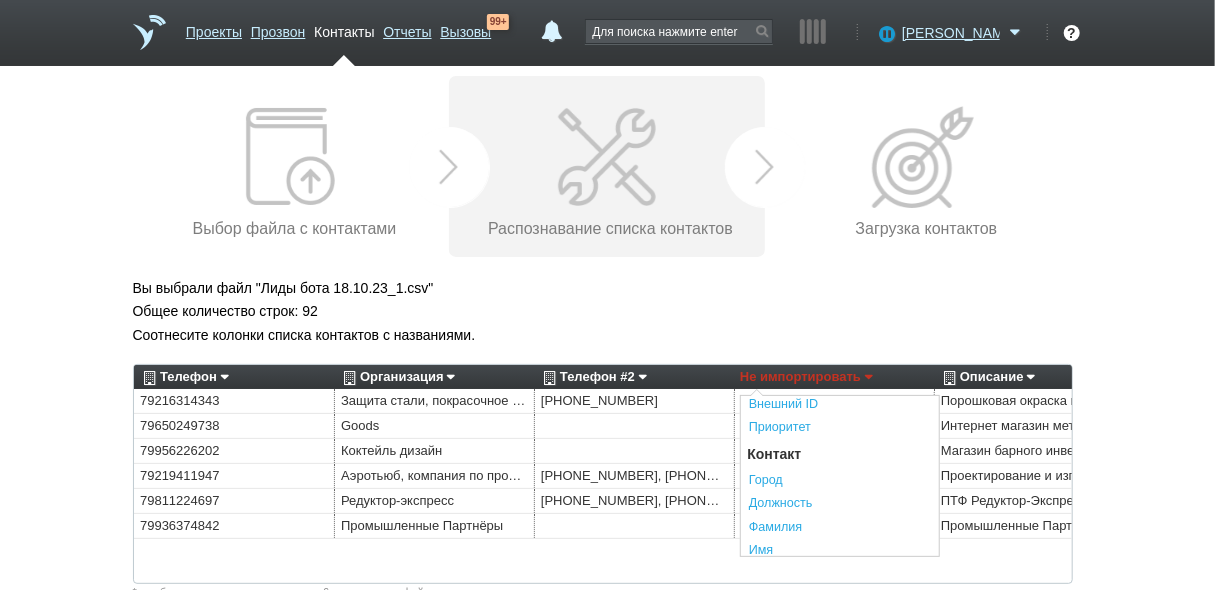 scroll, scrollTop: 320, scrollLeft: 0, axis: vertical 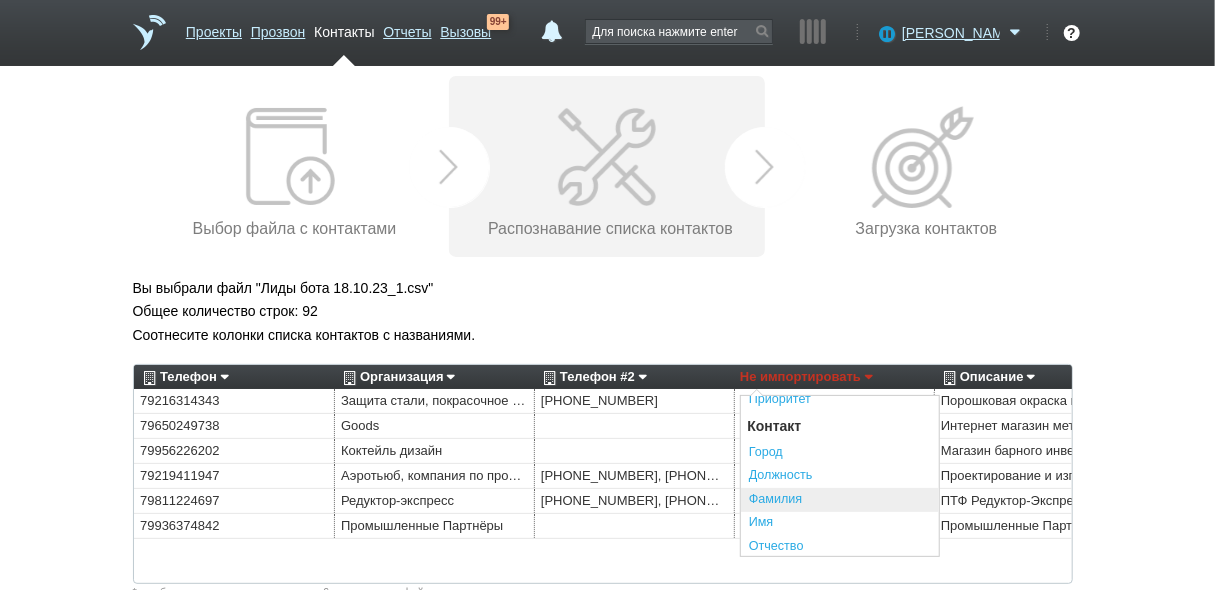 click on "Фамилия" at bounding box center [840, 500] 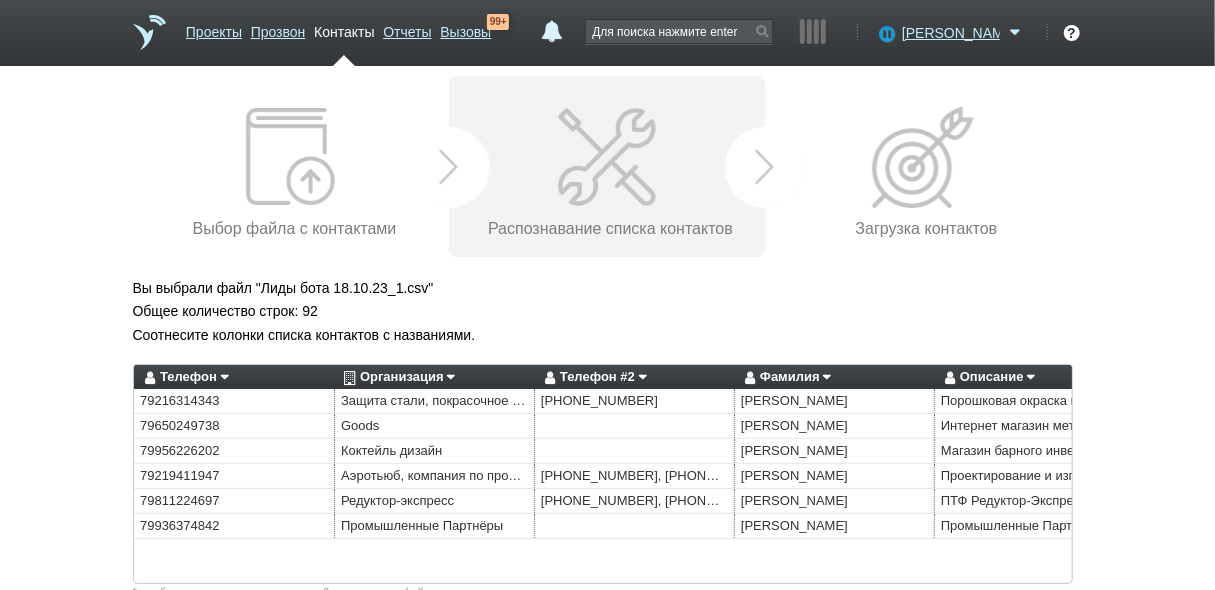 click on "Описание" at bounding box center [987, 377] 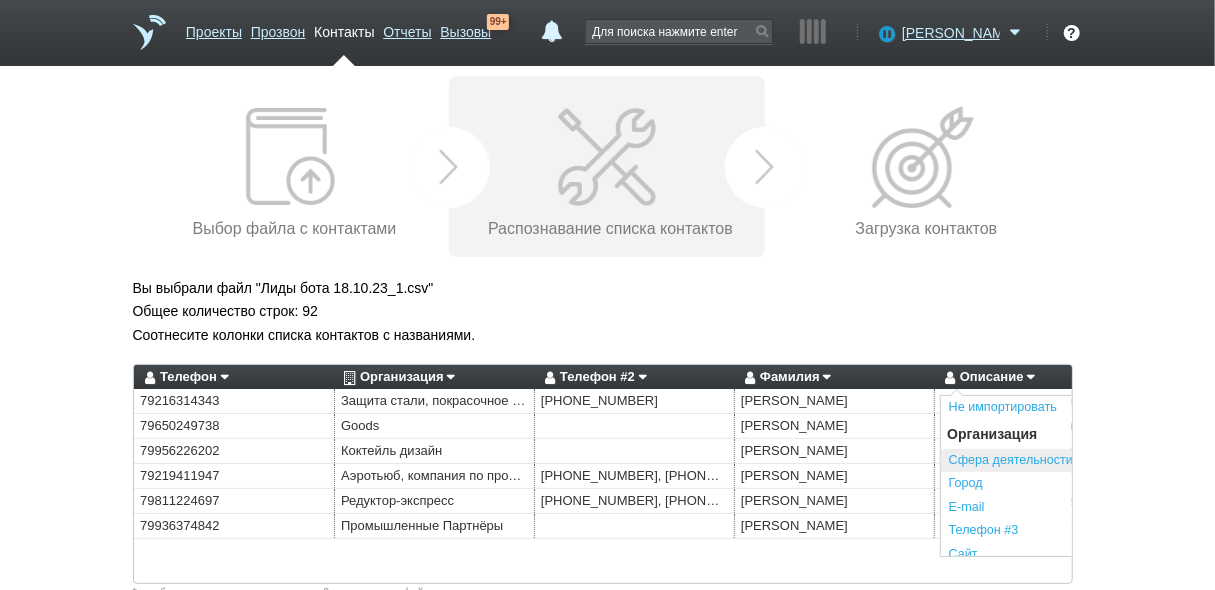 click on "Сфера деятельности" at bounding box center (1040, 461) 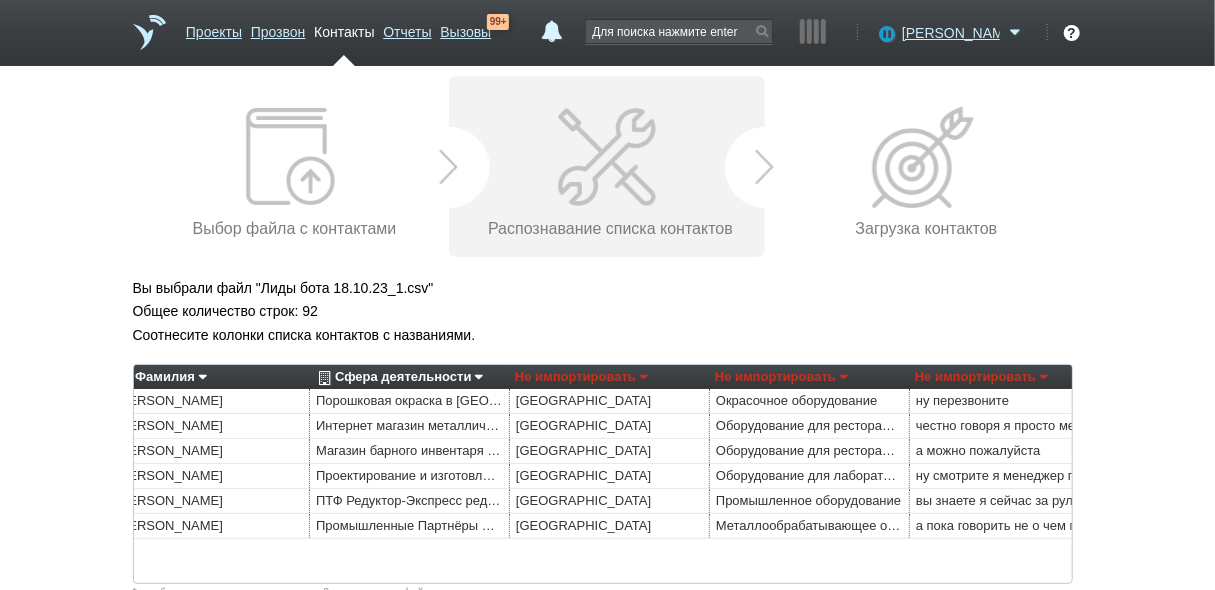 scroll, scrollTop: 0, scrollLeft: 663, axis: horizontal 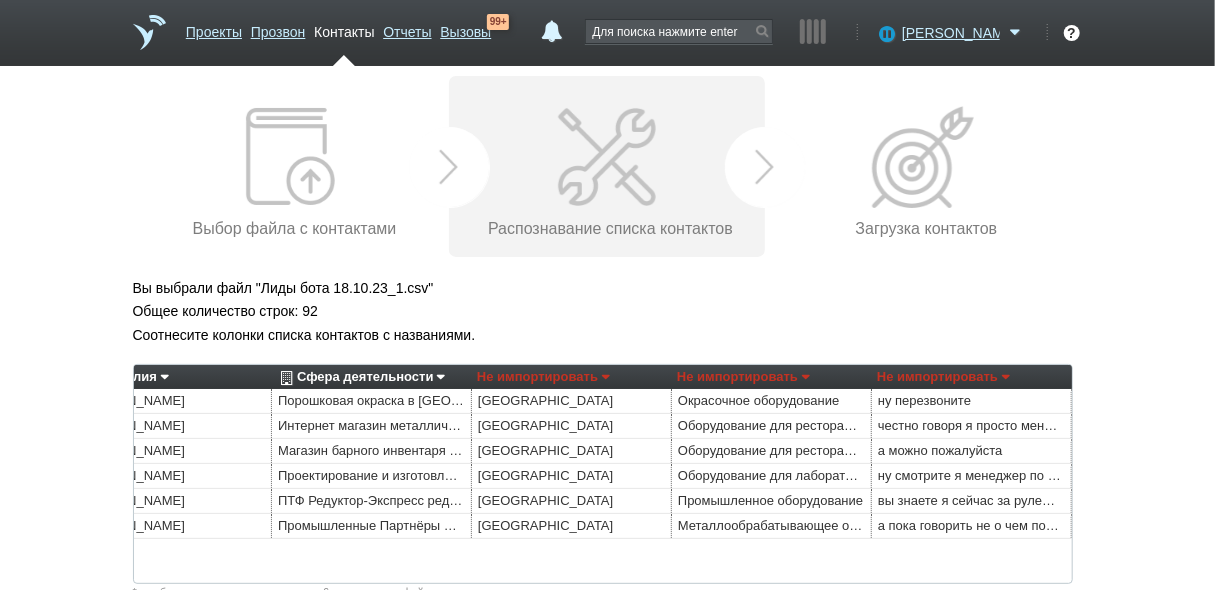 click on "Не импортировать" at bounding box center [943, 377] 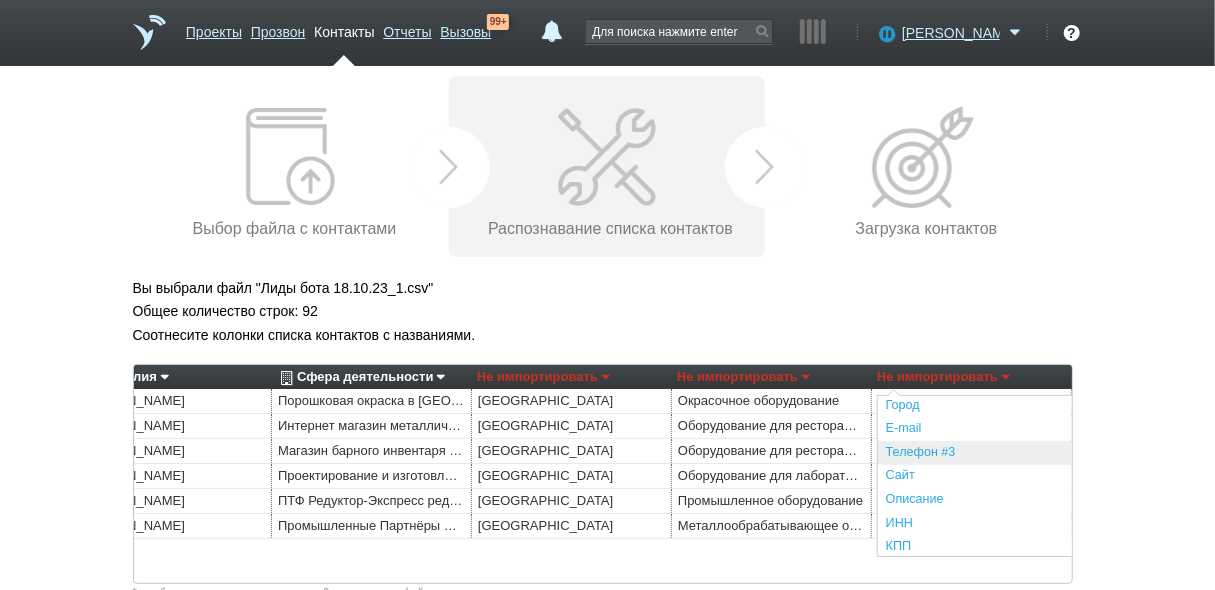 scroll, scrollTop: 160, scrollLeft: 0, axis: vertical 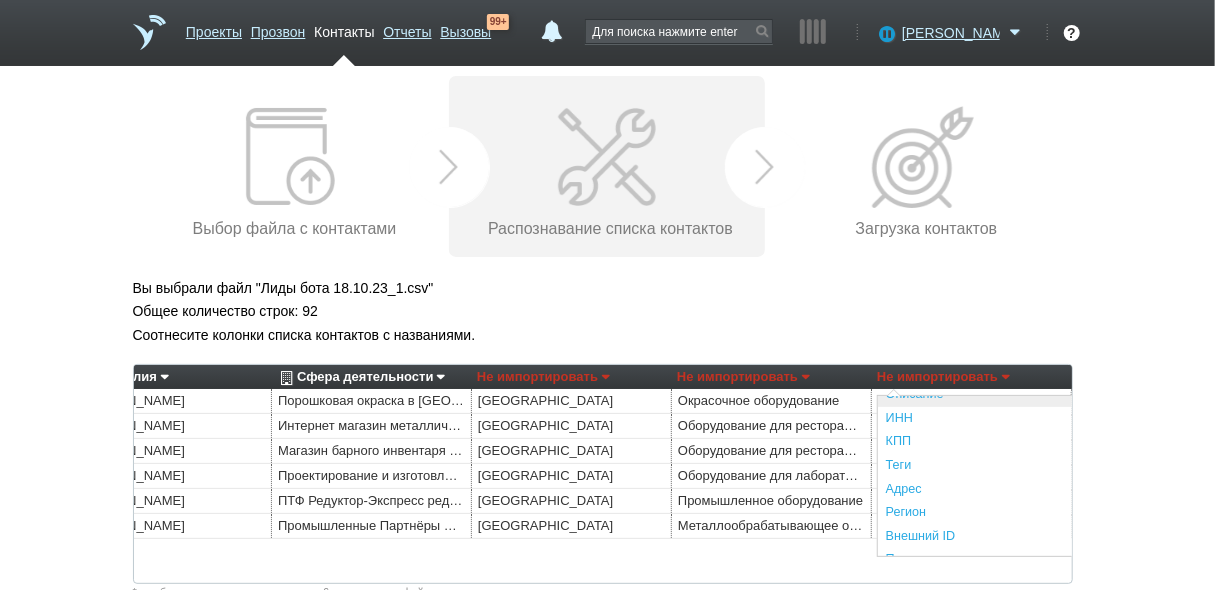 click on "Описание" at bounding box center [977, 395] 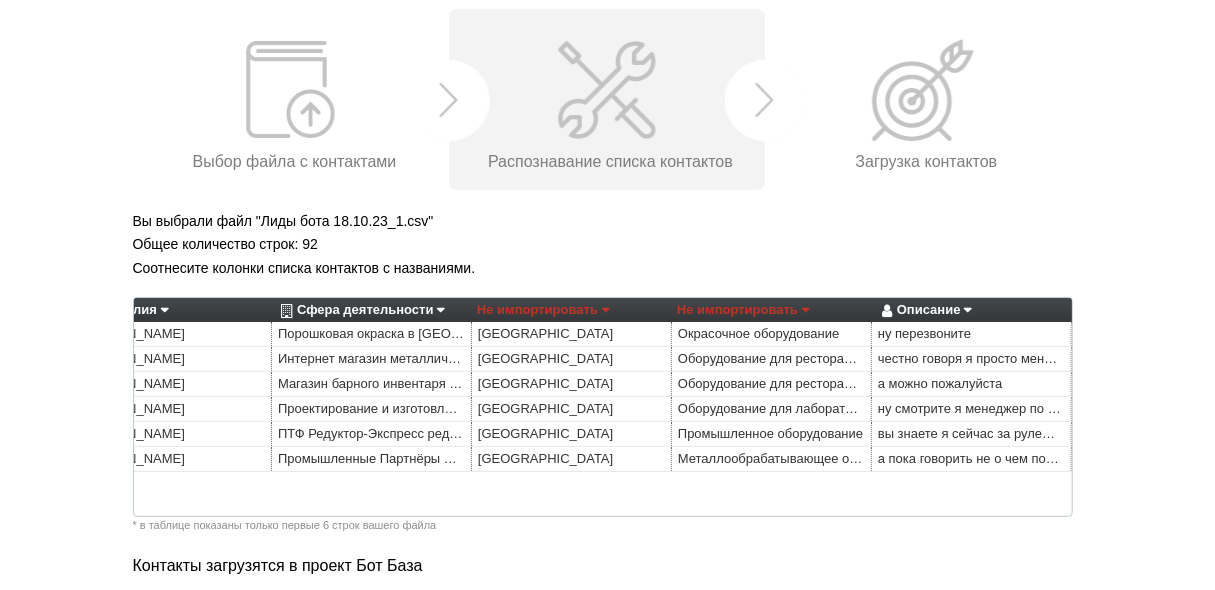 scroll, scrollTop: 160, scrollLeft: 0, axis: vertical 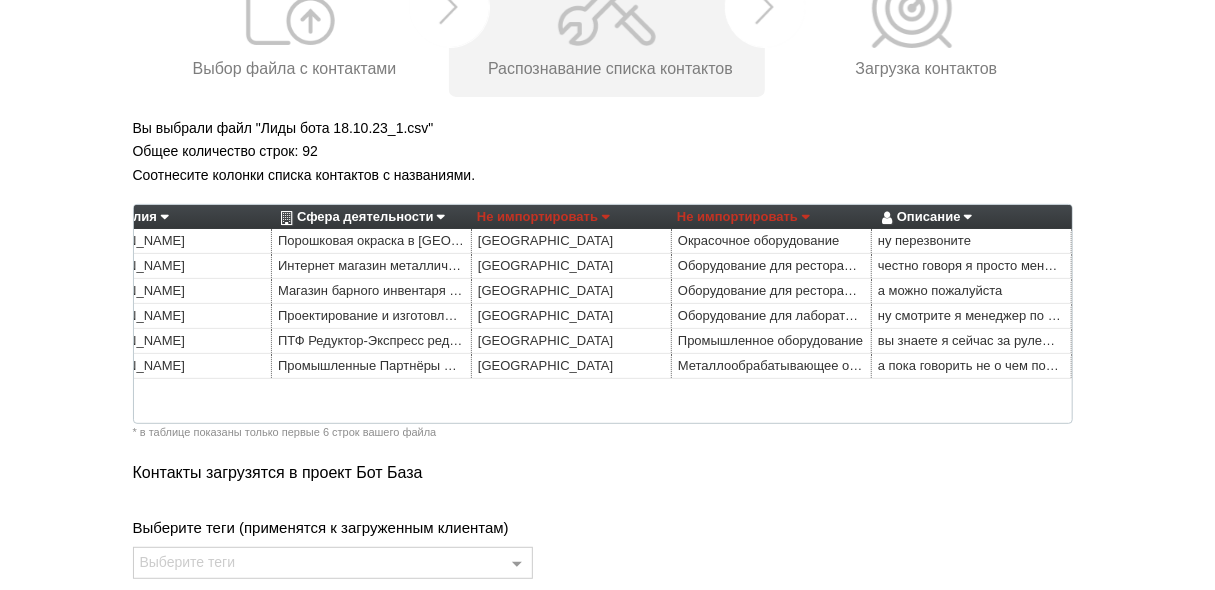 click on "Не импортировать" at bounding box center (543, 217) 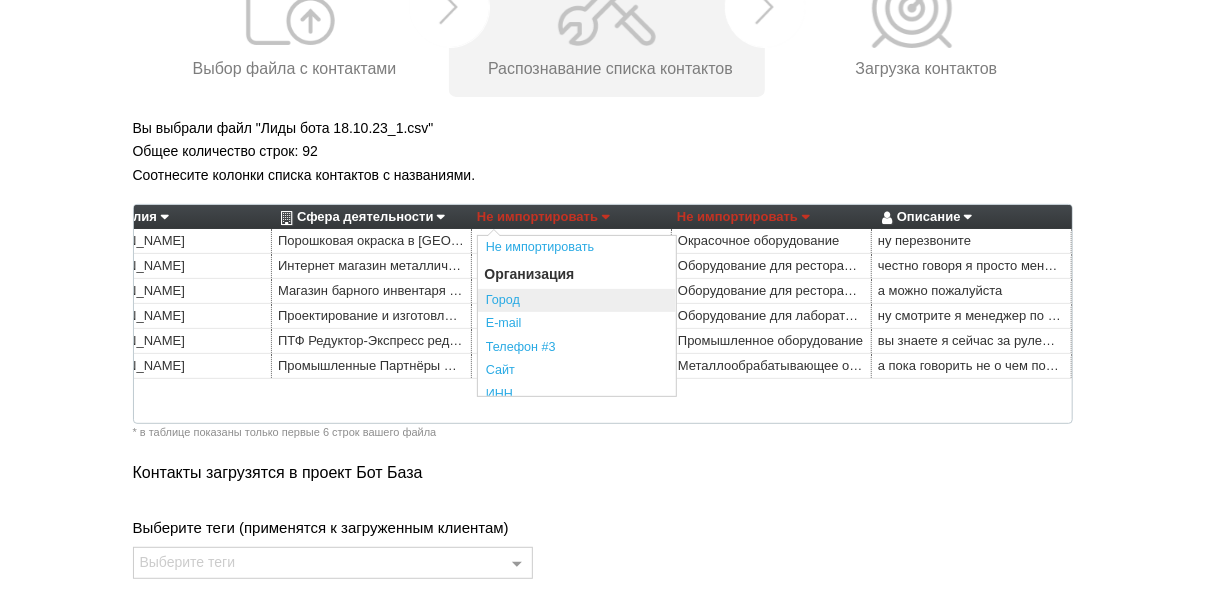 click on "Город" at bounding box center (577, 301) 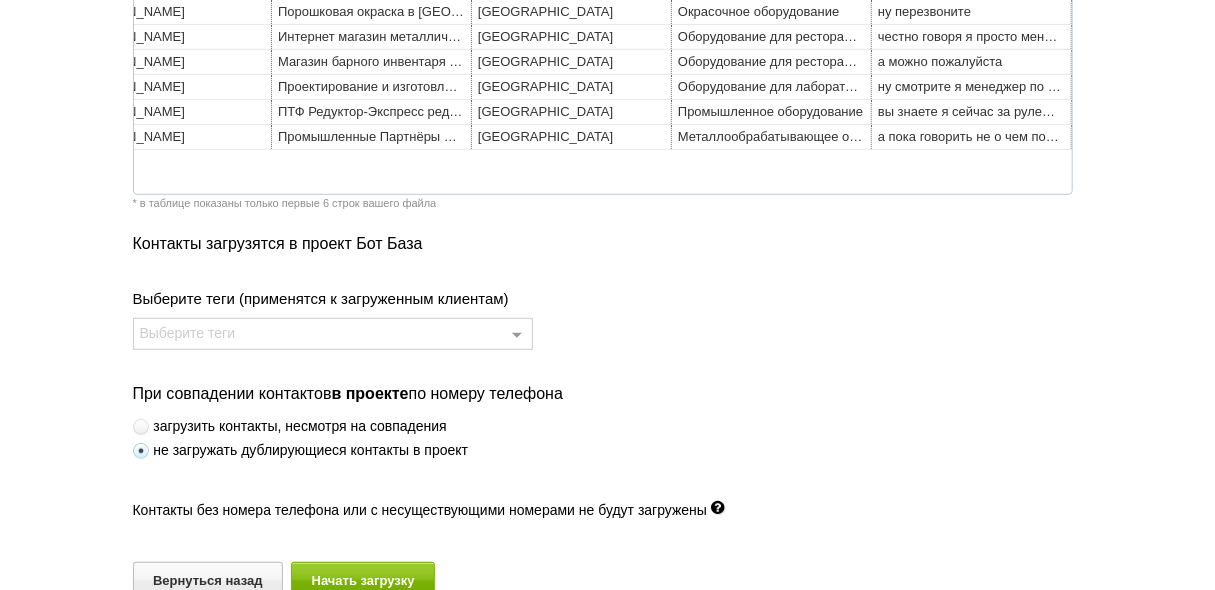 scroll, scrollTop: 426, scrollLeft: 0, axis: vertical 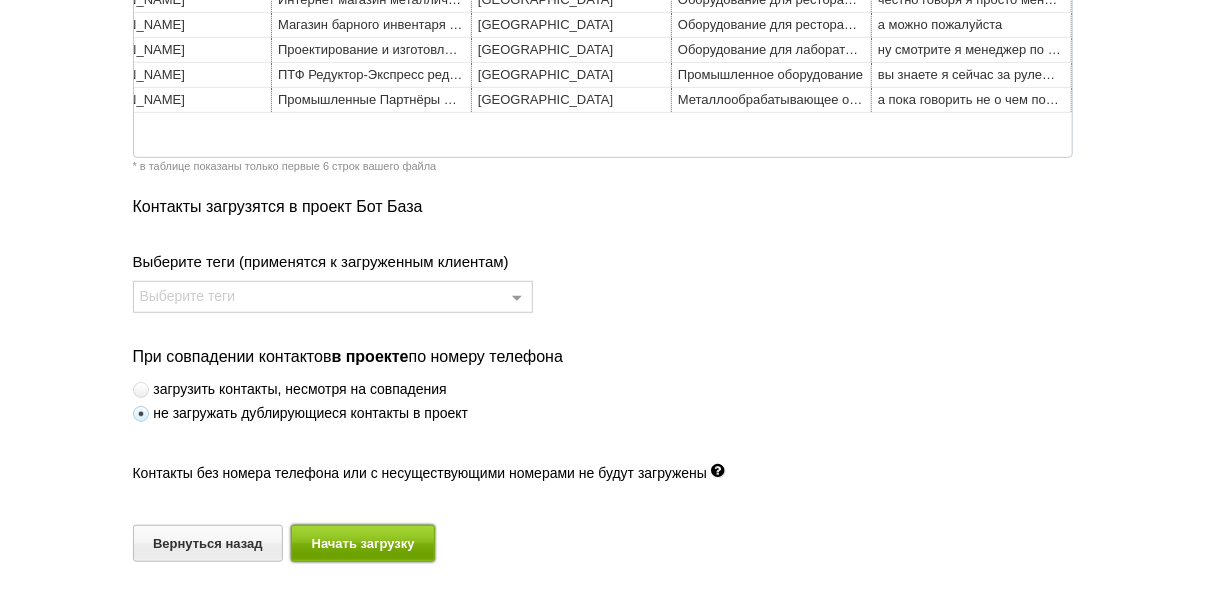 click on "Начать загрузку" at bounding box center [363, 543] 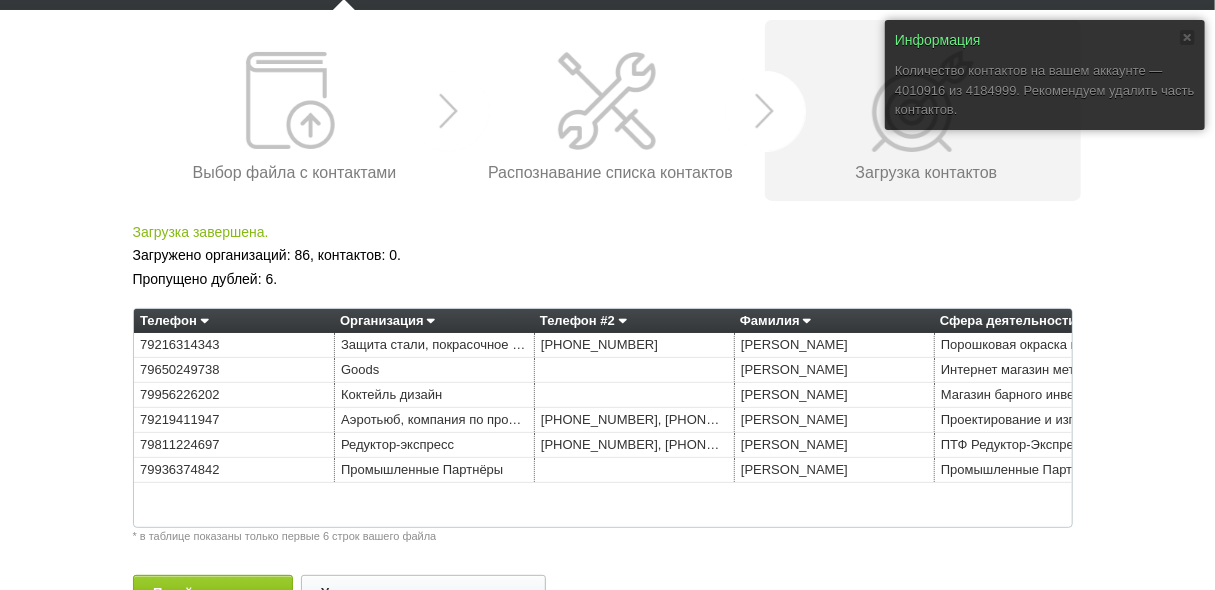 scroll, scrollTop: 106, scrollLeft: 0, axis: vertical 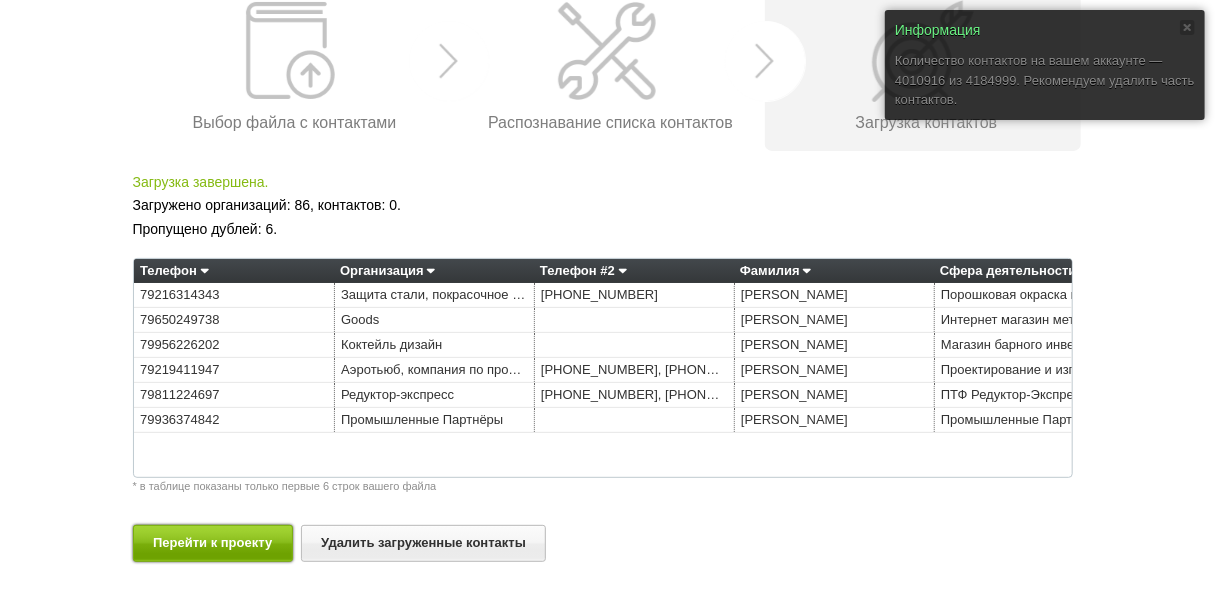 click on "Перейти к проекту" at bounding box center [213, 543] 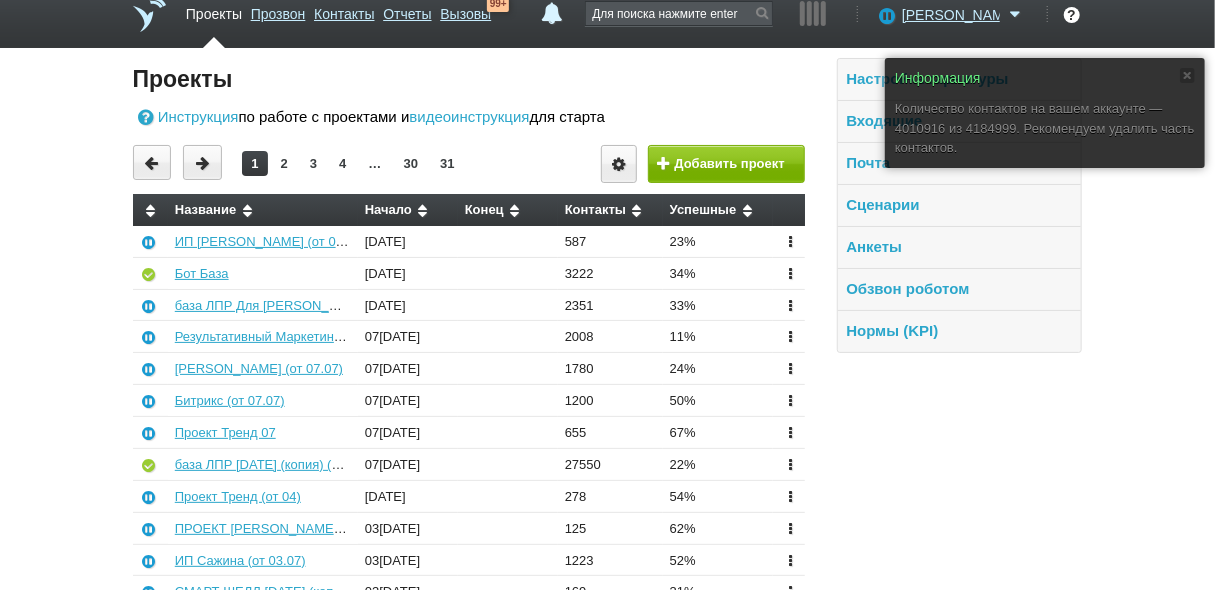 scroll, scrollTop: 0, scrollLeft: 0, axis: both 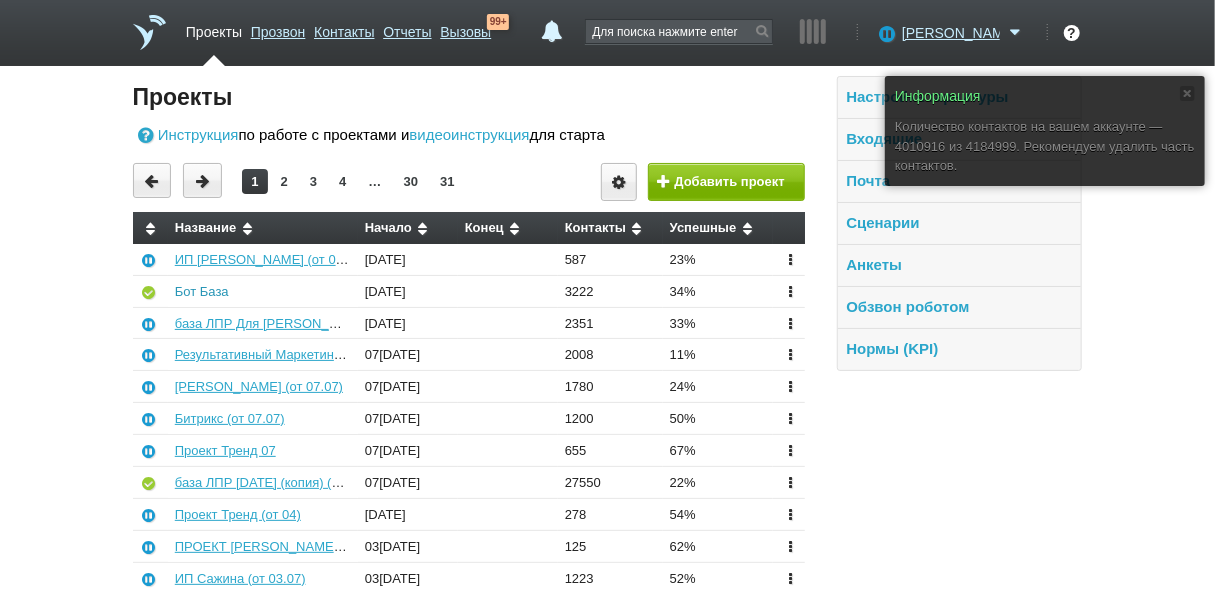 click on "Бот База" at bounding box center [202, 291] 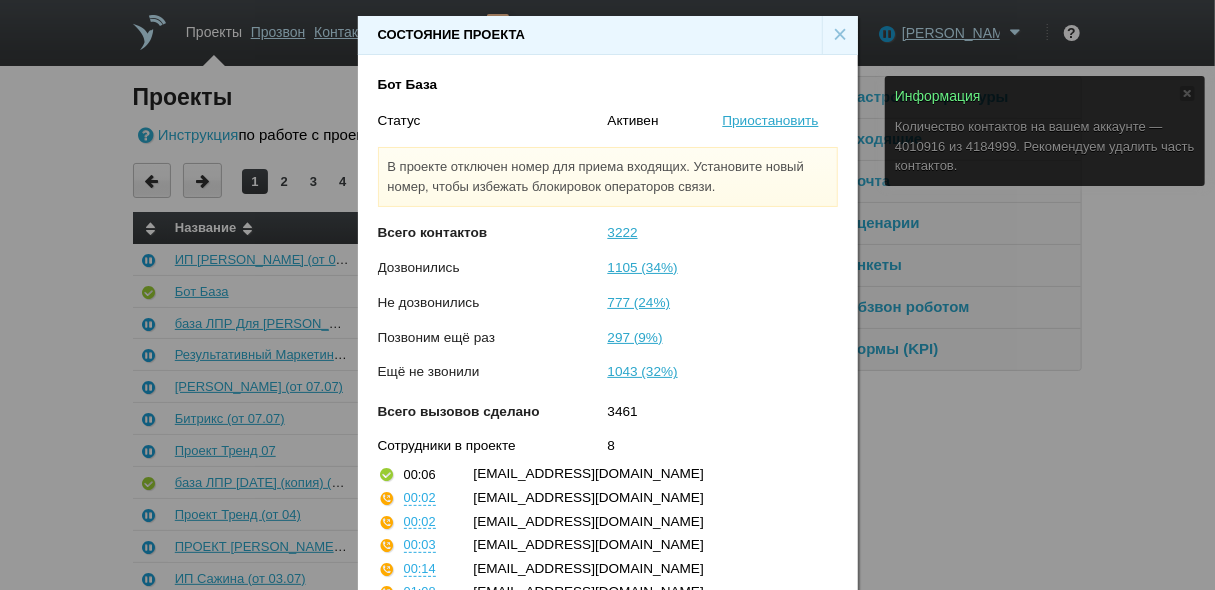 click on "×" at bounding box center [840, 35] 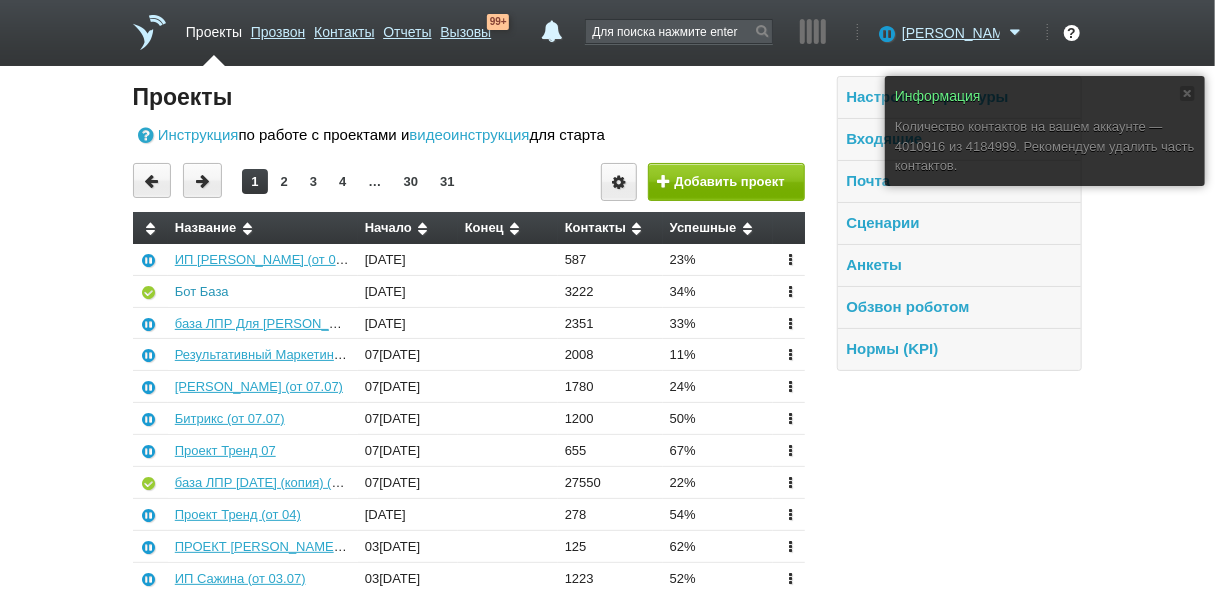 click on "Бот База" at bounding box center [202, 291] 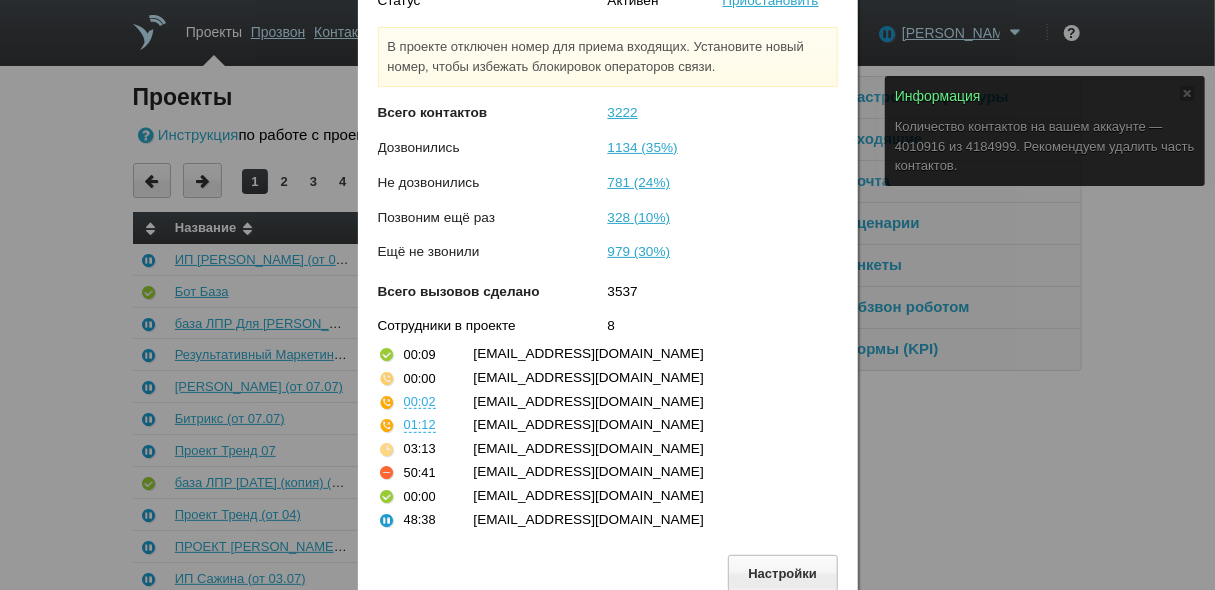 scroll, scrollTop: 124, scrollLeft: 0, axis: vertical 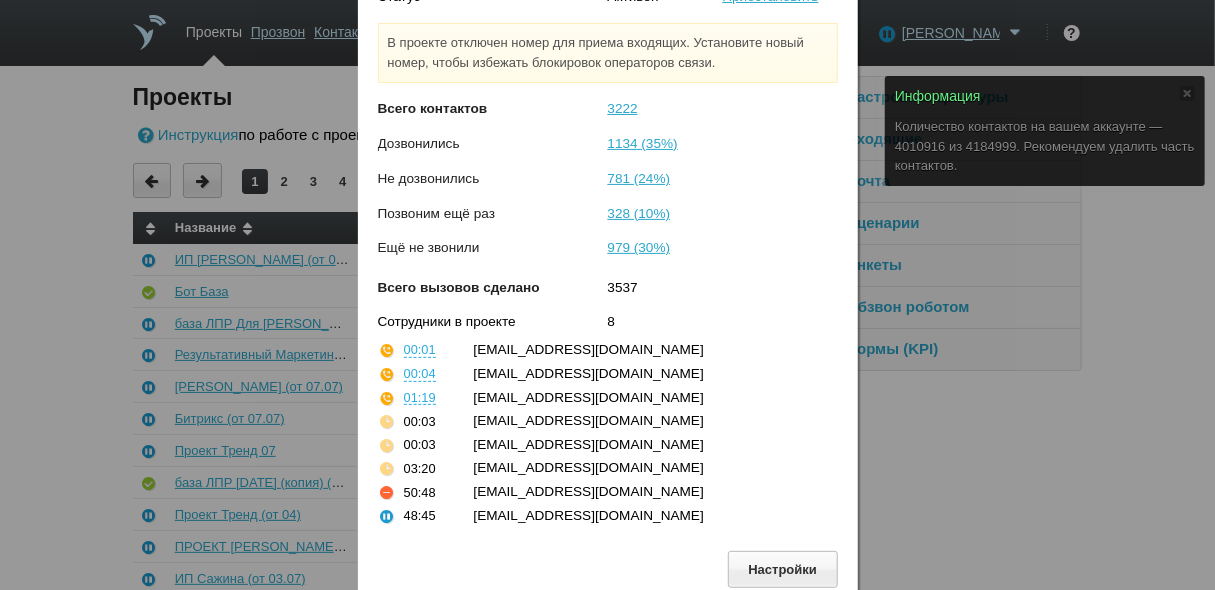 click on "Состояние проекта × Бот База Статус [PERSON_NAME] В проекте отключен номер для приема входящих. Установите новый номер, чтобы избежать блокировок операторов связи. Всего контактов 3222 Дозвонились 1134 (35%) Не дозвонились 781 (24%) Позвоним ещё раз 328 (10%) Ещё не звонили 979 (30%) Всего вызовов сделано 3537 Сотрудники в проекте 8 00:01 [EMAIL_ADDRESS][DOMAIN_NAME] 00:04 [EMAIL_ADDRESS][DOMAIN_NAME] 01:19 [EMAIL_ADDRESS][DOMAIN_NAME] 00:03 [EMAIL_ADDRESS][DOMAIN_NAME] 00:03 [EMAIL_ADDRESS][DOMAIN_NAME] 03:20 [EMAIL_ADDRESS][DOMAIN_NAME] 50:48 [EMAIL_ADDRESS][DOMAIN_NAME] 48:45 [EMAIL_ADDRESS][DOMAIN_NAME] Настройки" at bounding box center (607, 303) 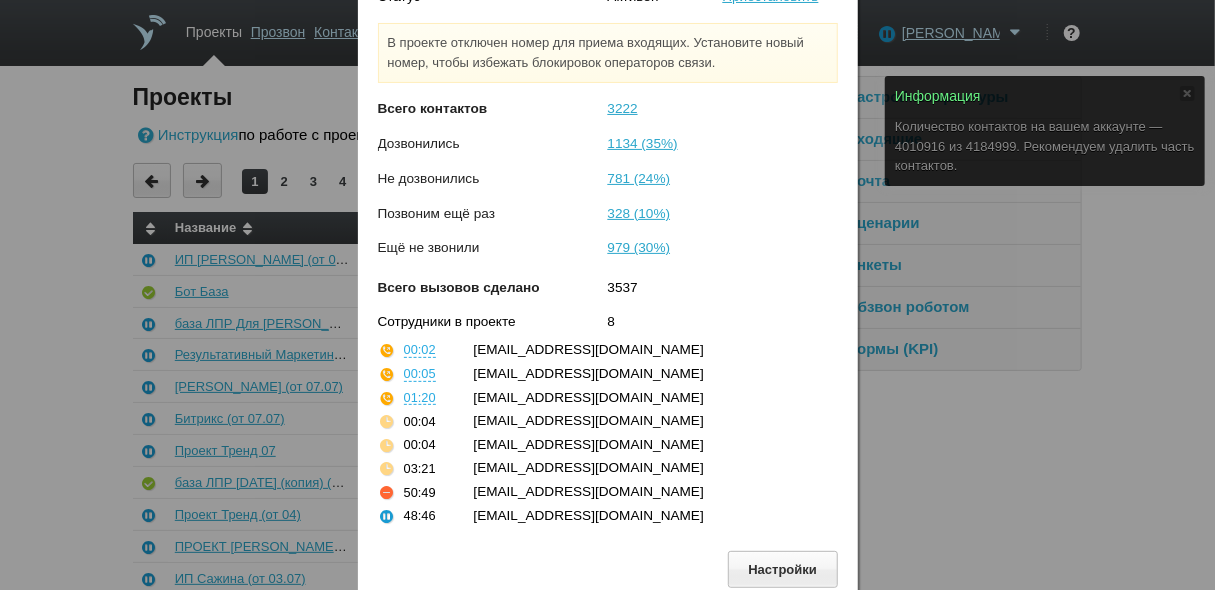 scroll, scrollTop: 0, scrollLeft: 0, axis: both 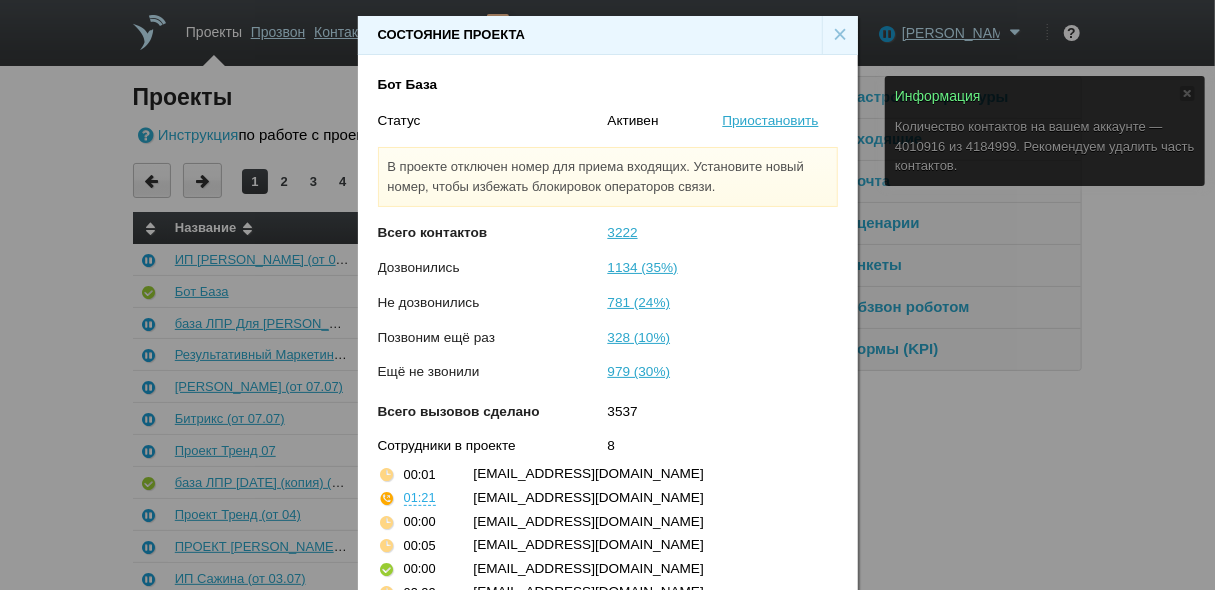 click on "×" at bounding box center (840, 35) 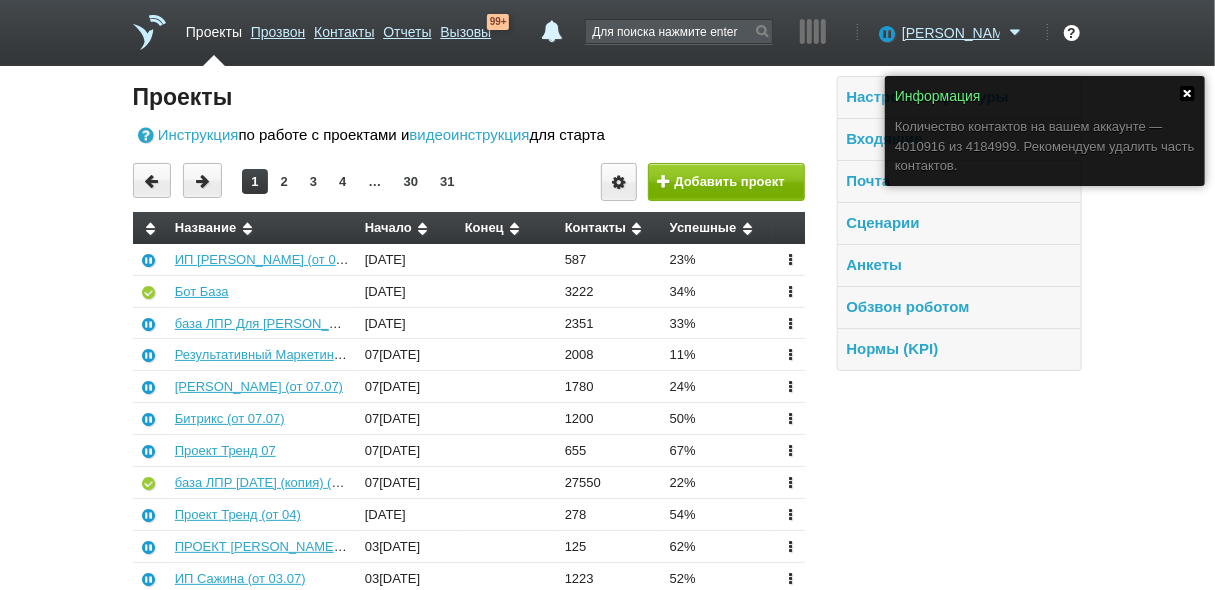 click at bounding box center (1187, 93) 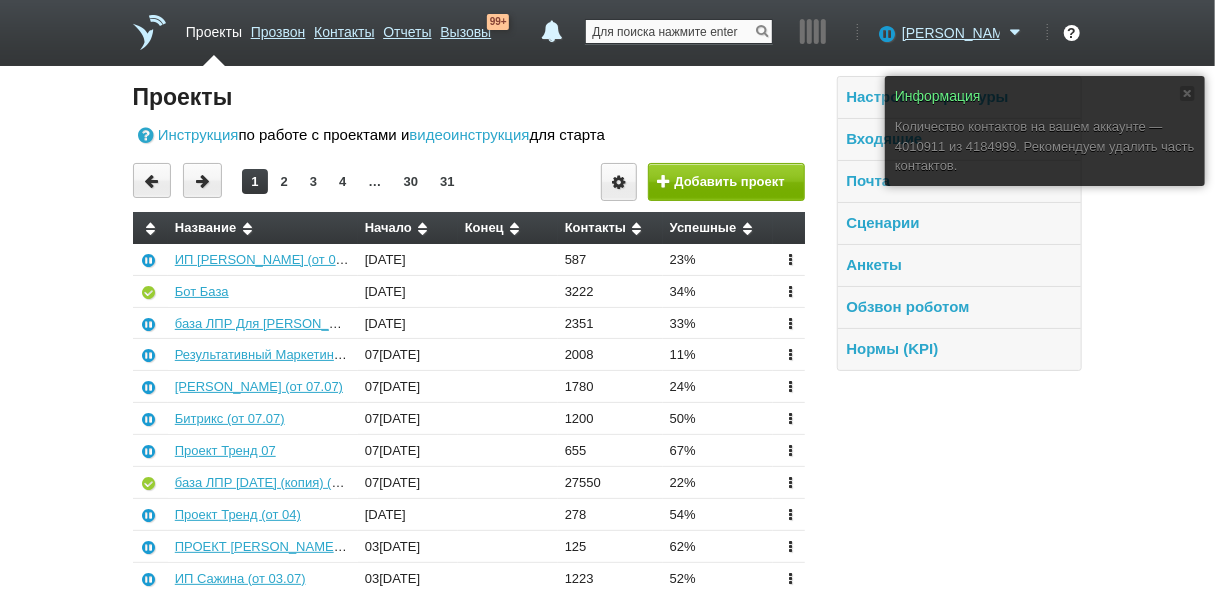 click at bounding box center (679, 31) 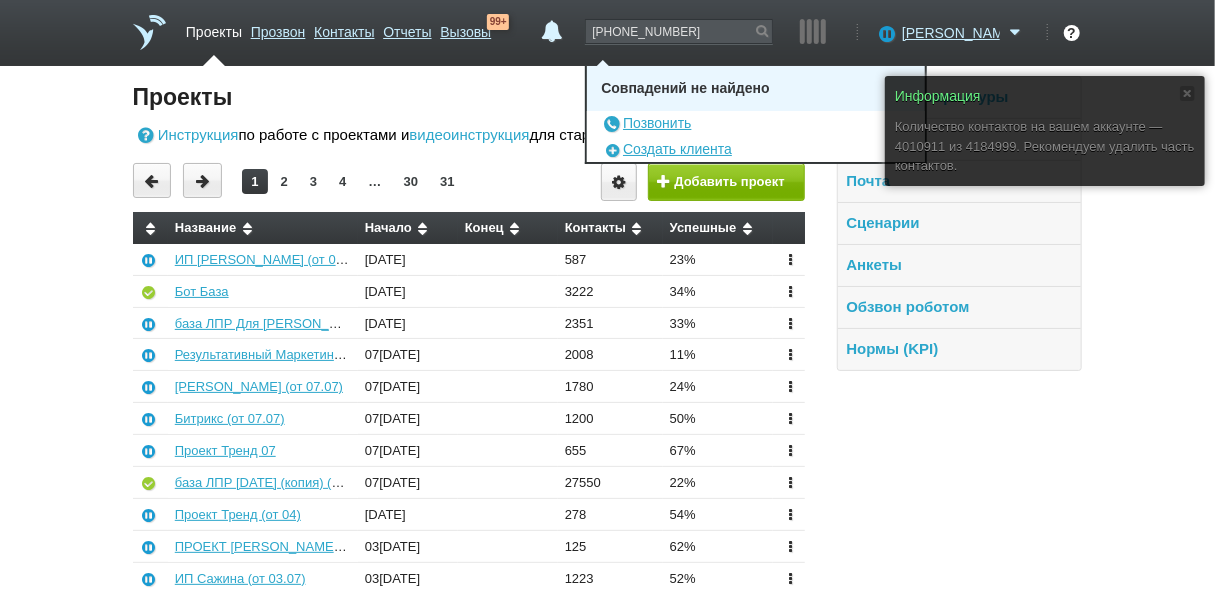 drag, startPoint x: 713, startPoint y: 44, endPoint x: 606, endPoint y: 46, distance: 107.01869 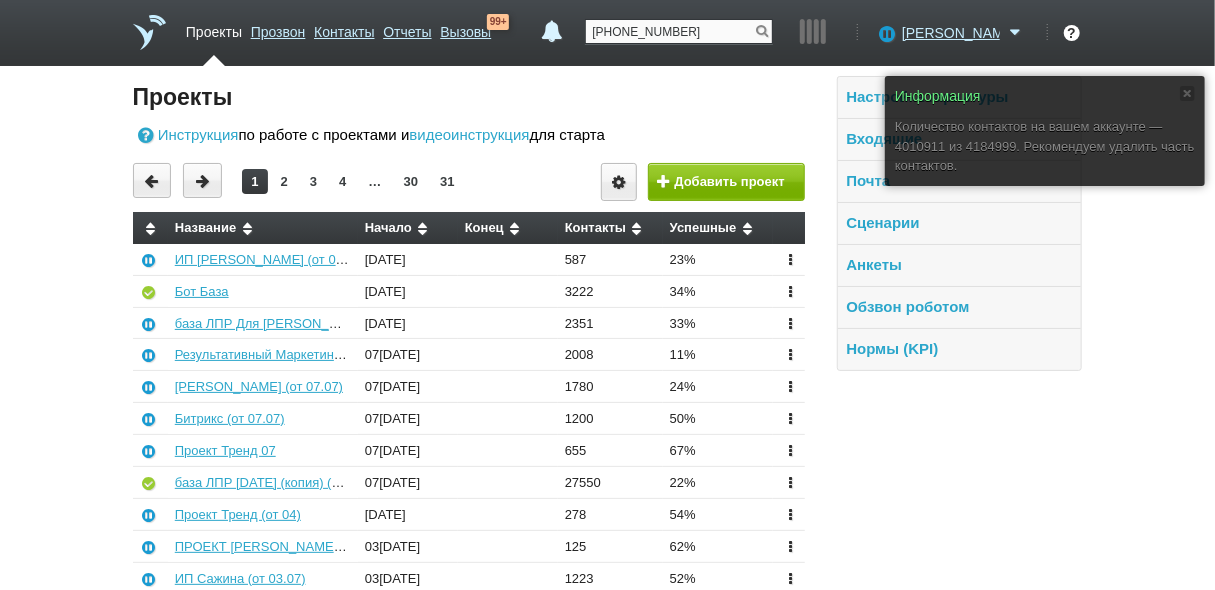 click on "[PHONE_NUMBER]" at bounding box center (679, 31) 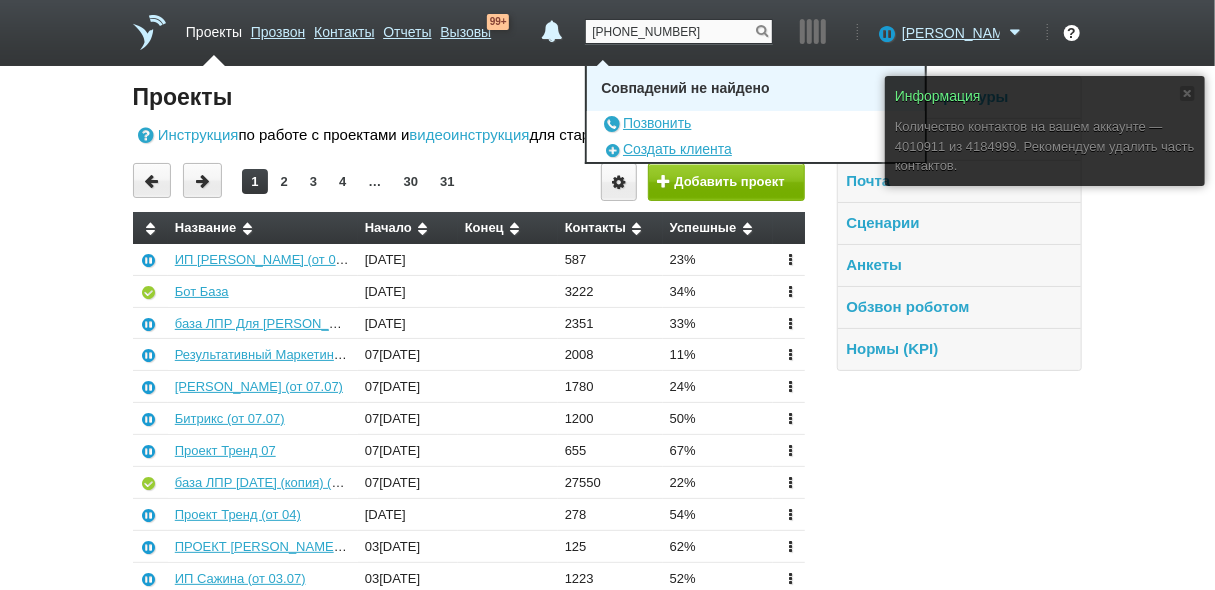 drag, startPoint x: 714, startPoint y: 32, endPoint x: 476, endPoint y: 57, distance: 239.30942 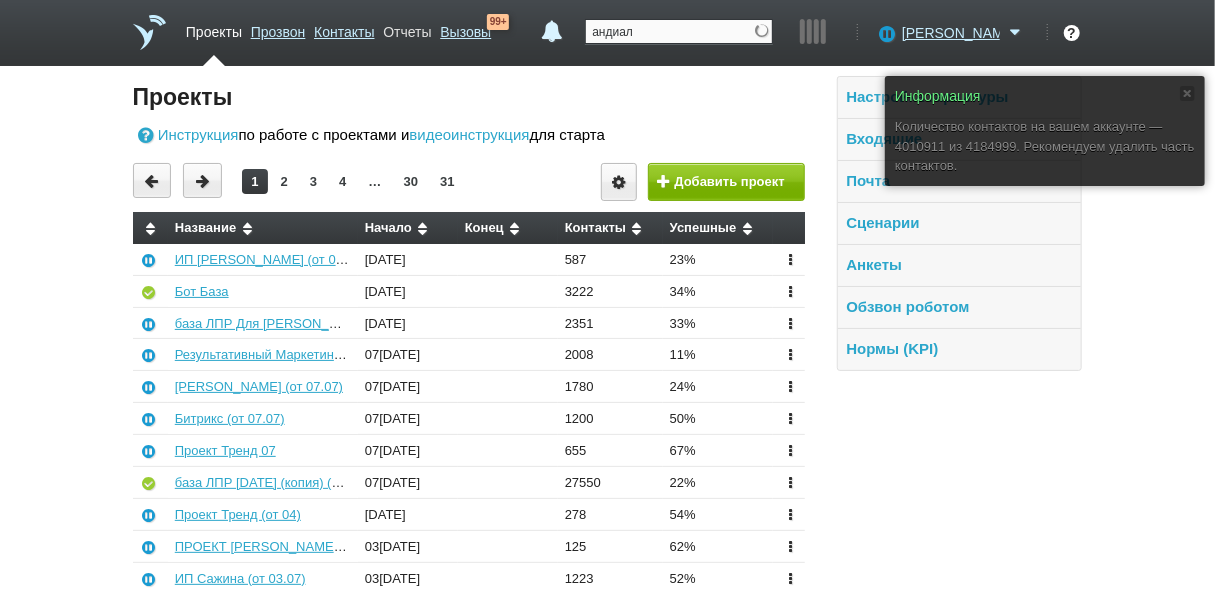 type on "андиал" 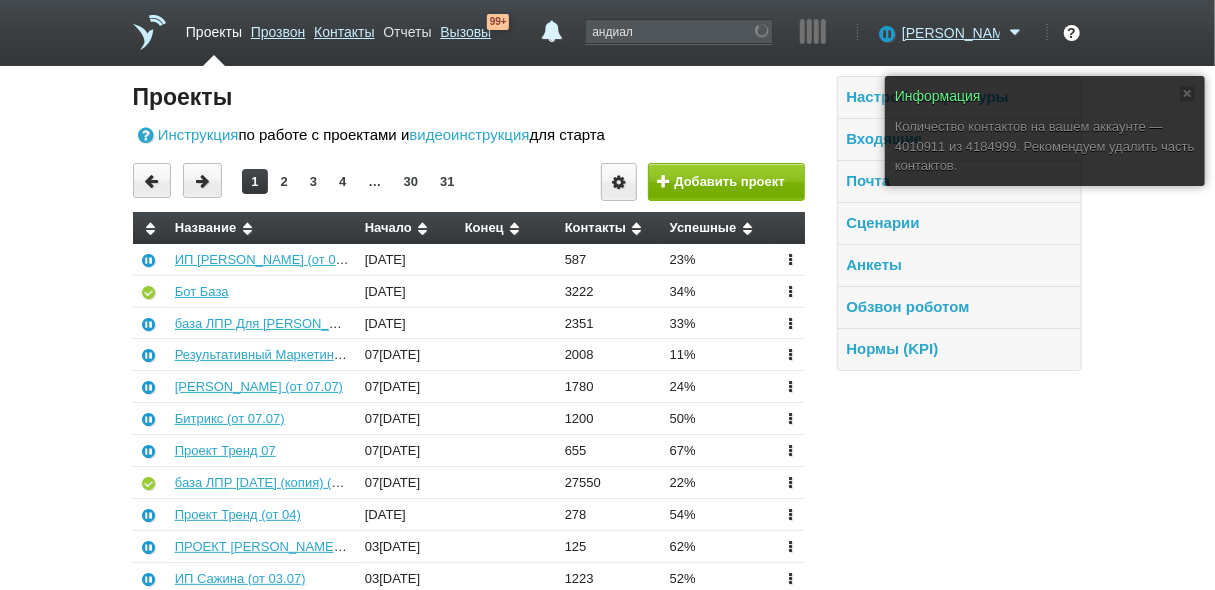 click on "Отчеты" at bounding box center (407, 28) 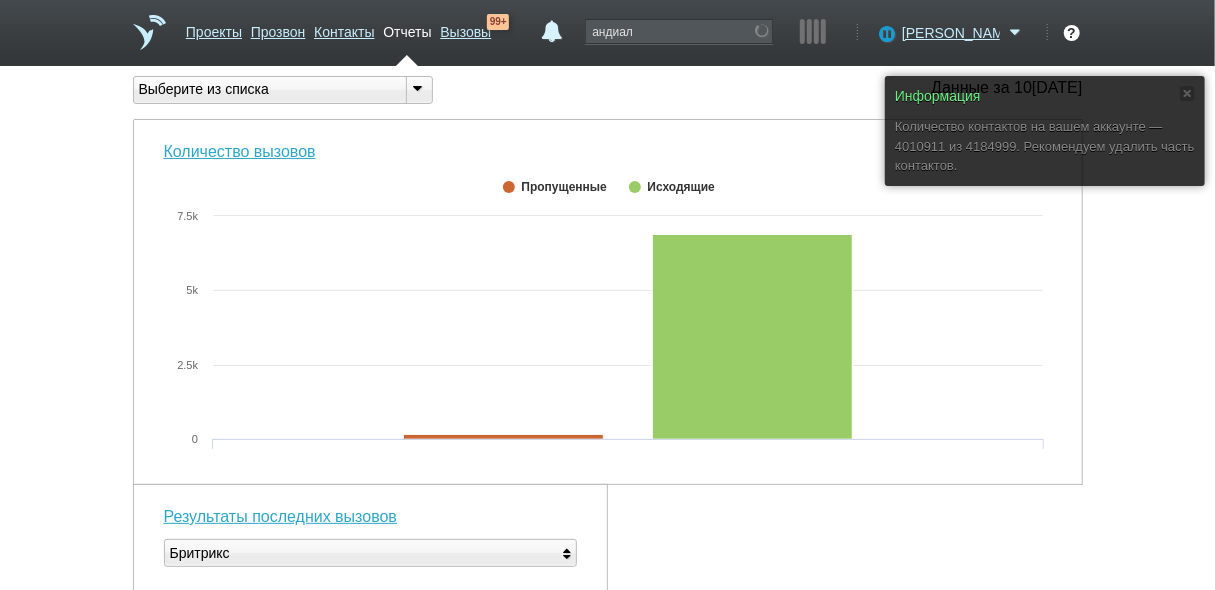 click at bounding box center [418, 88] 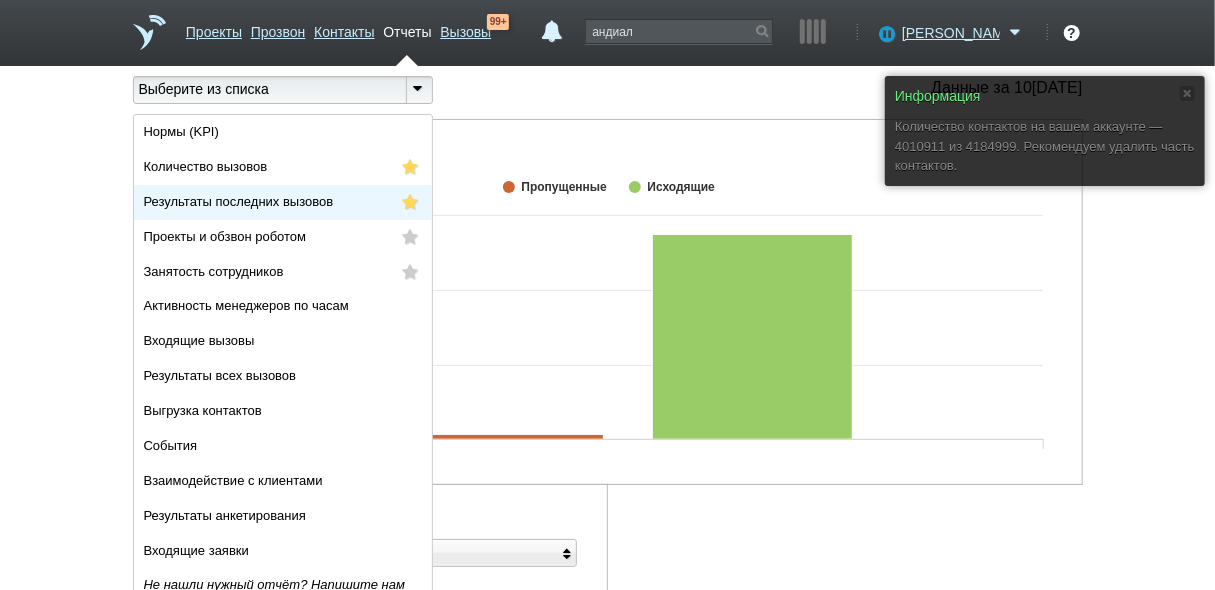 click on "Результаты последних вызовов" at bounding box center (283, 202) 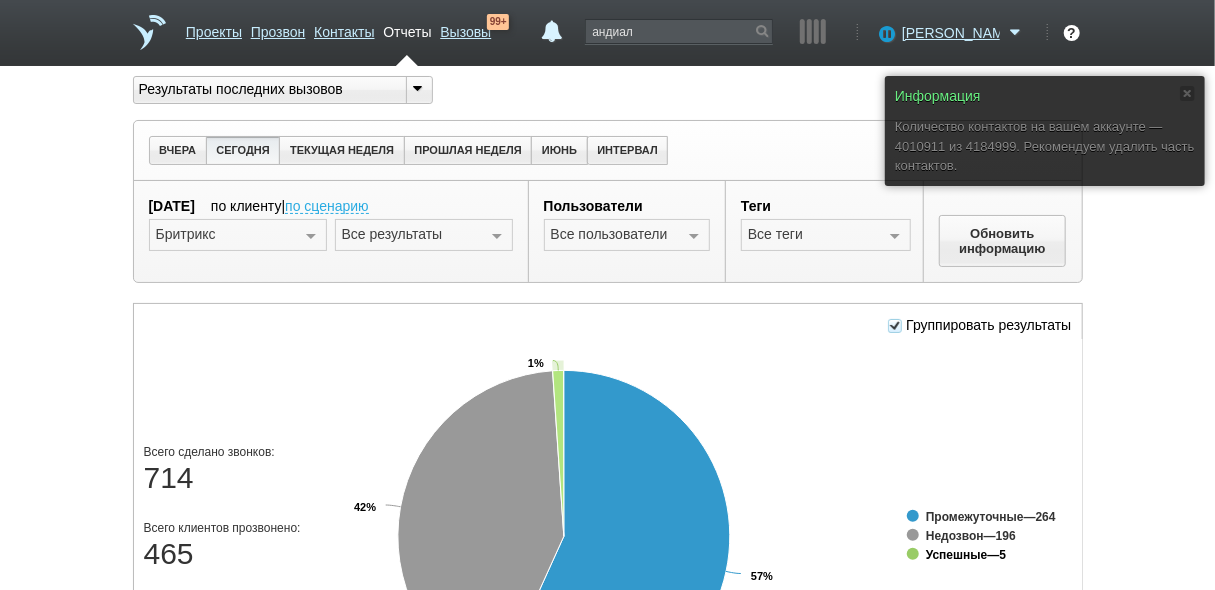 click on "Успешные" 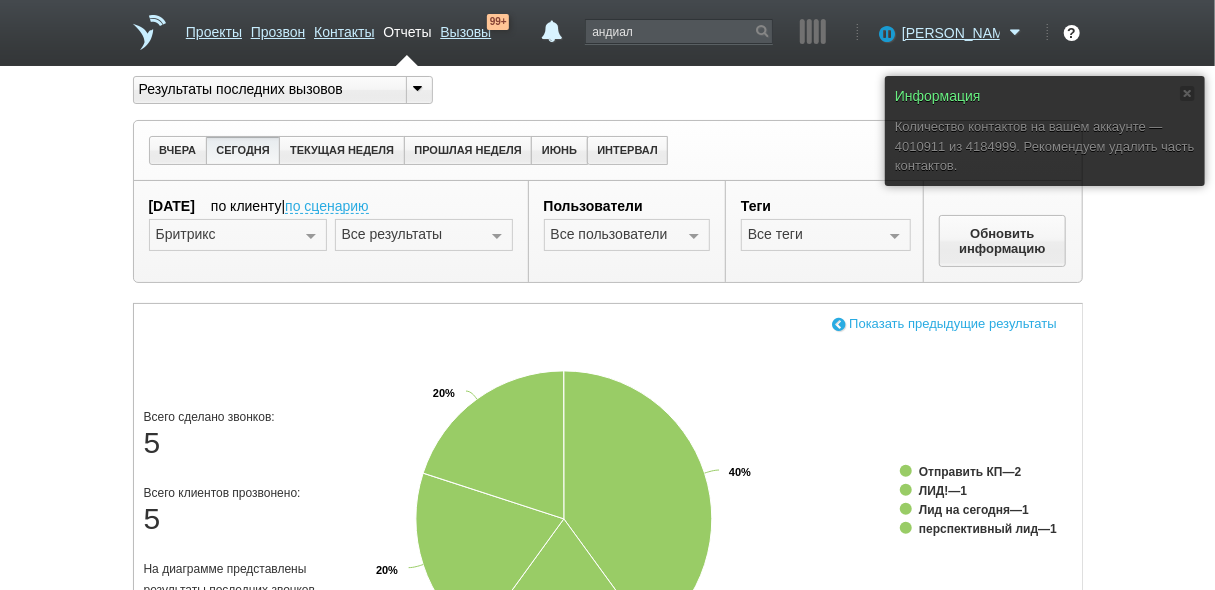 click at bounding box center (311, 236) 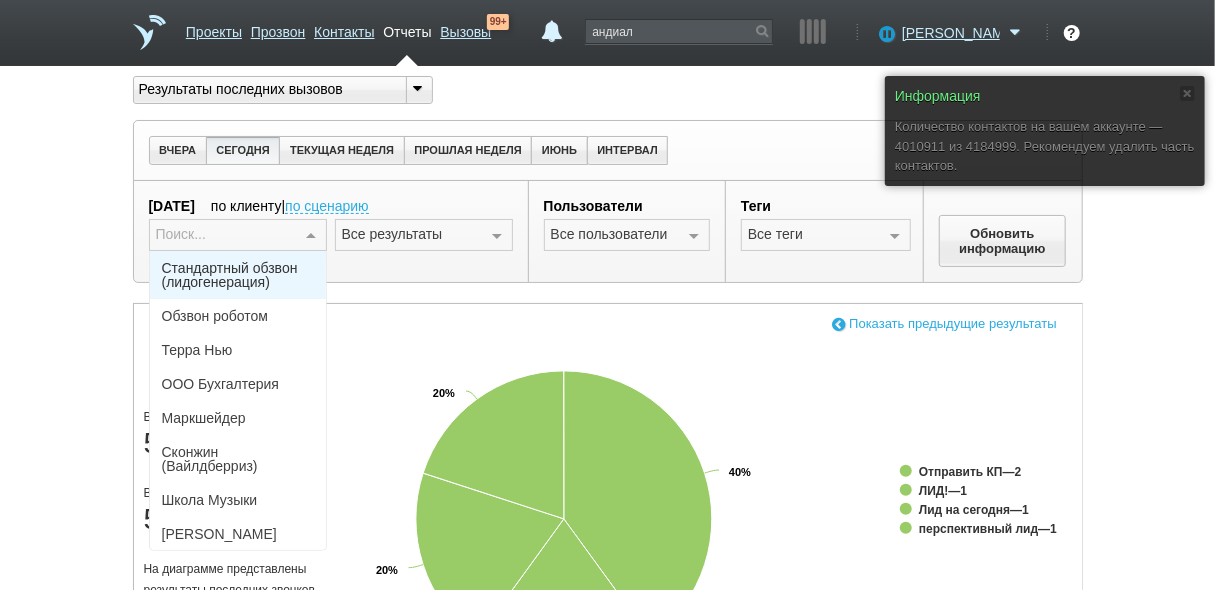 click on "Стандартный обзвон (лидогенерация)" at bounding box center (238, 275) 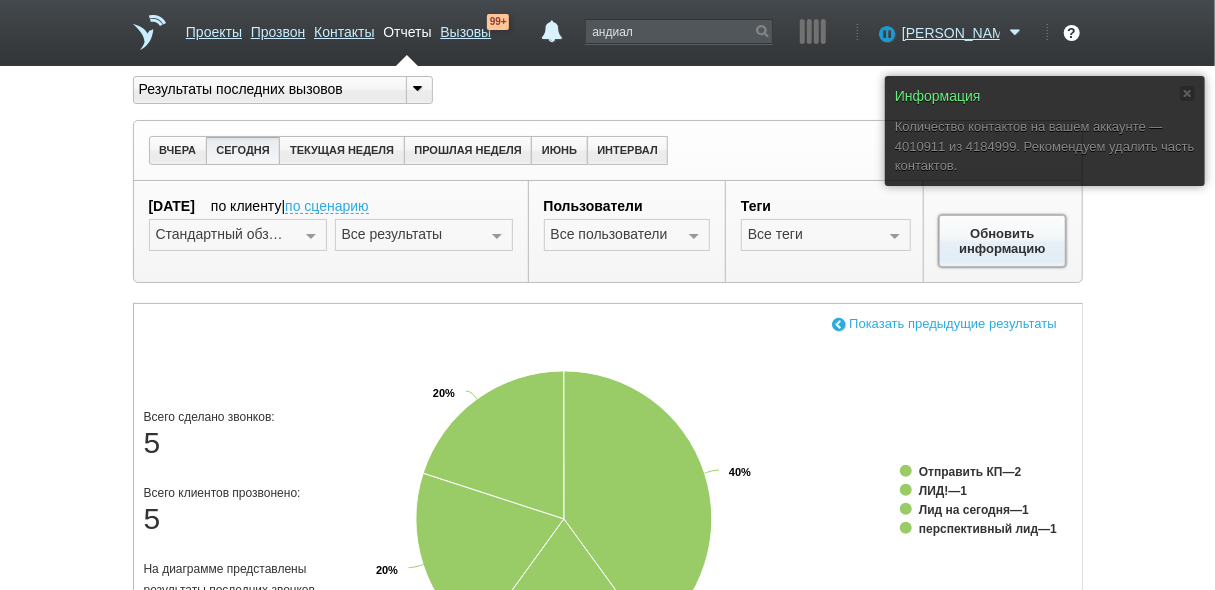 click on "Обновить информацию" at bounding box center (1003, 241) 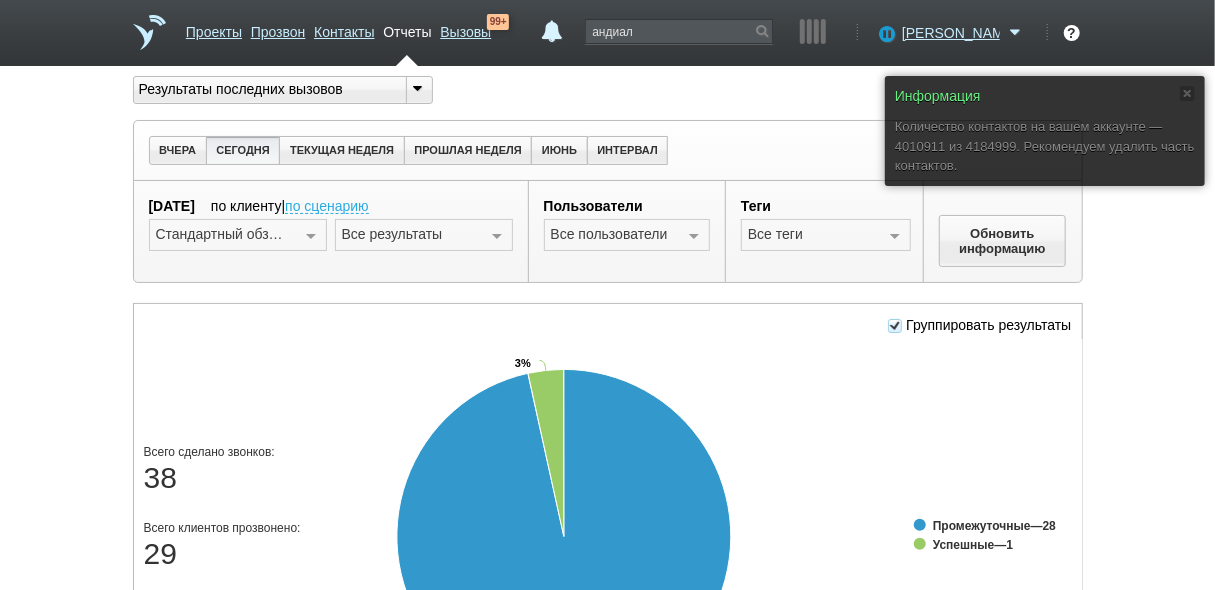 click on "Информация     Количество контактов на вашем аккаунте — 4010911 из 4184999.
Рекомендуем удалить часть контактов.
Вы можете звонить напрямую из строки поиска - введите номер и нажмите "Позвонить"
Результаты последних вызовов
Нормы (KPI)
Количество вызовов
Результаты последних вызовов
Проекты и обзвон роботом
Занятость сотрудников
Активность менеджеров по часам" at bounding box center (607, 674) 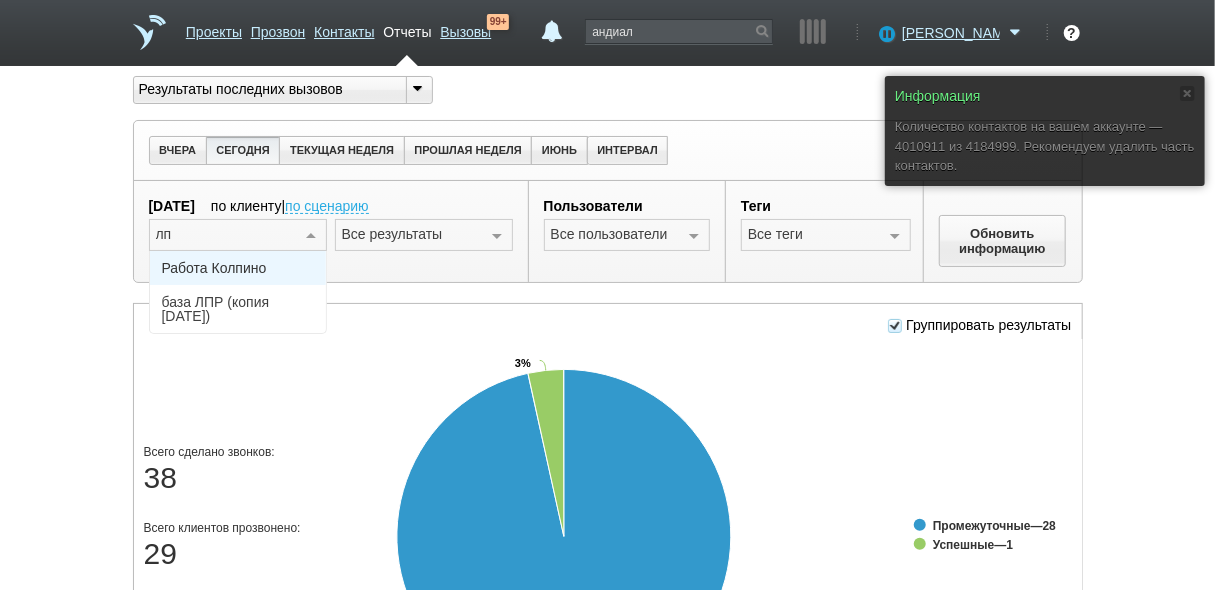type on "лпр" 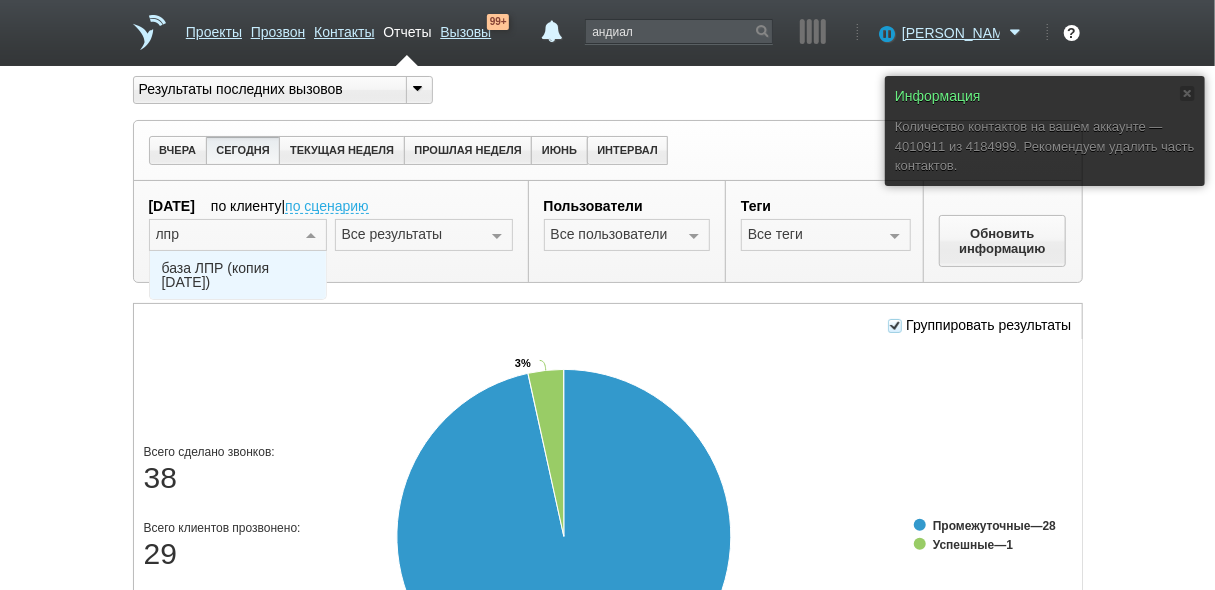 click on "база ЛПР (копия [DATE])" at bounding box center (238, 275) 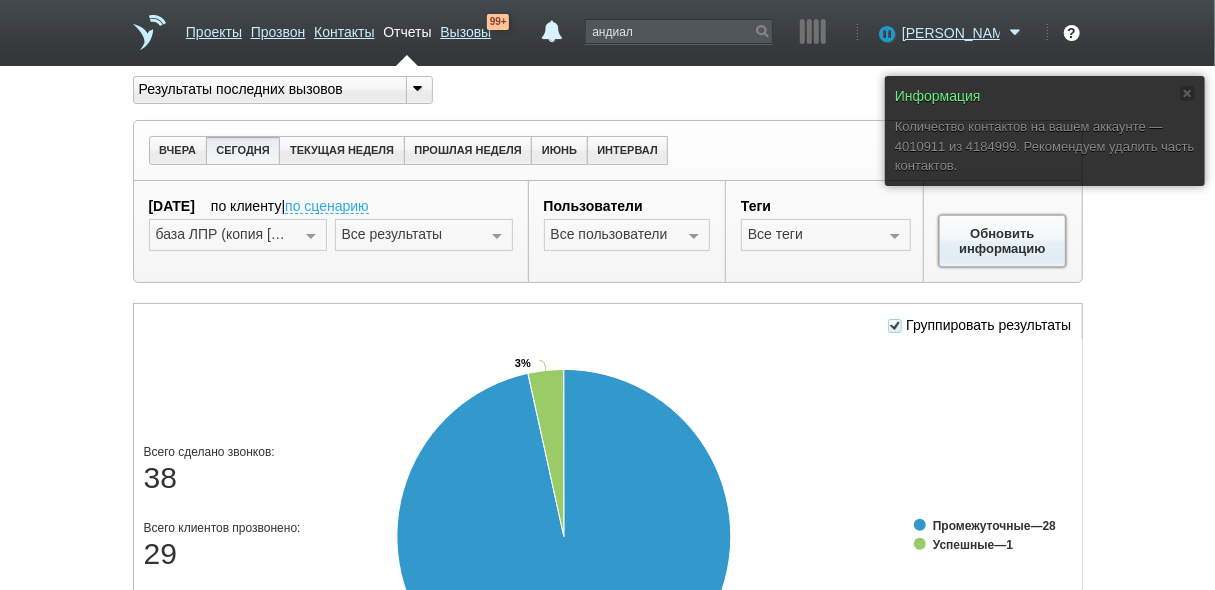 click on "Обновить информацию" at bounding box center [1003, 241] 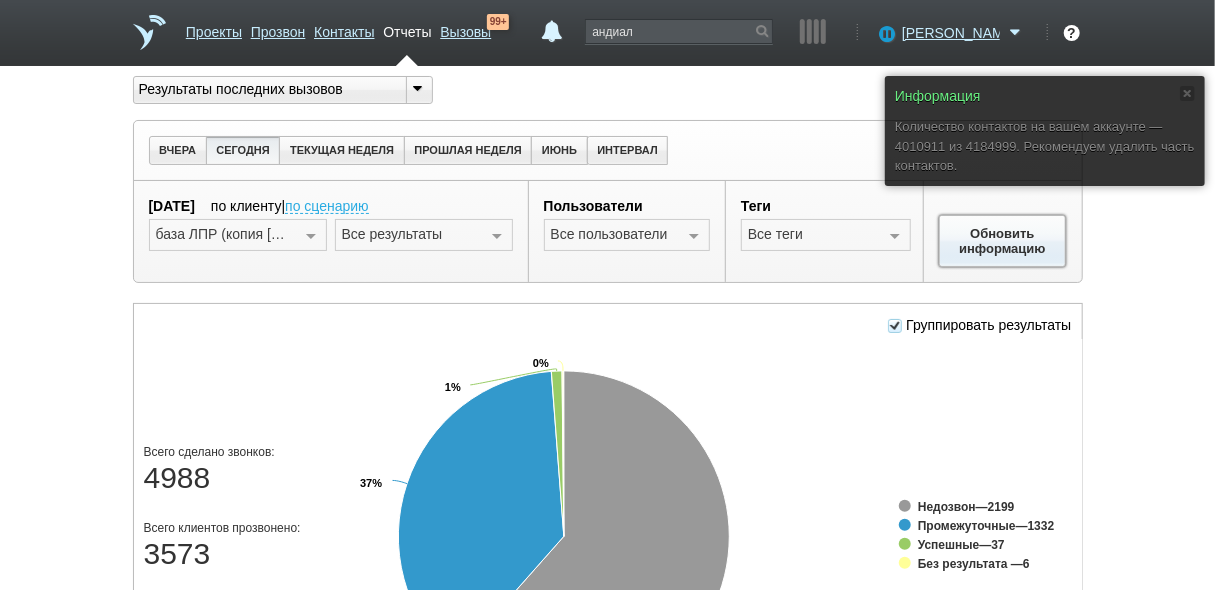 click on "Обновить информацию" at bounding box center [1003, 241] 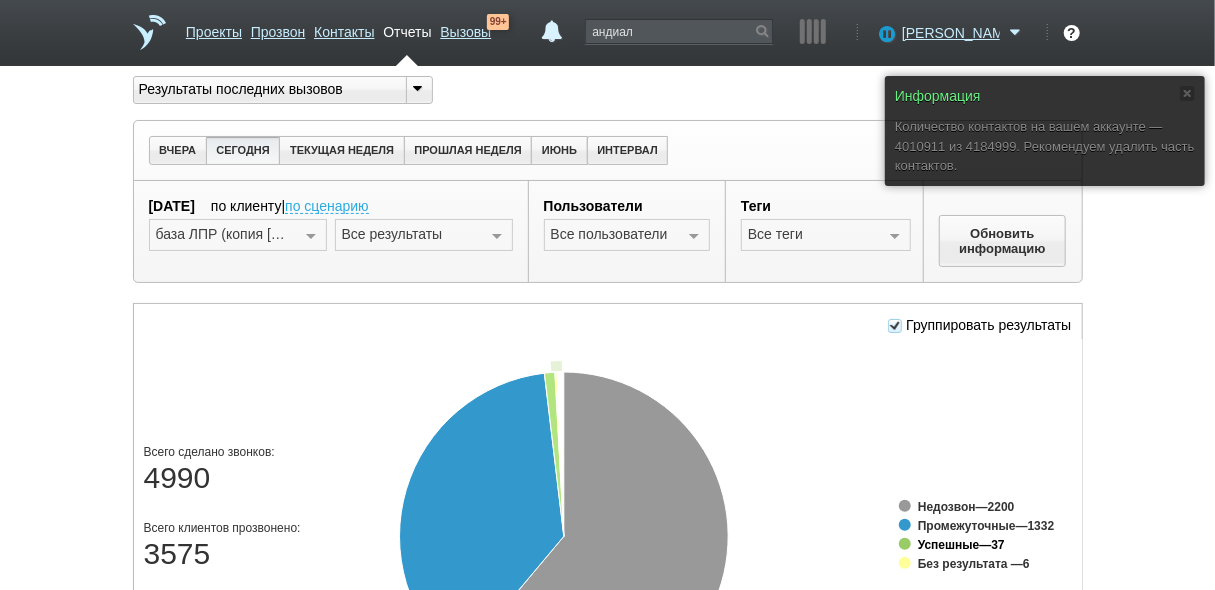 click on "Успешные" 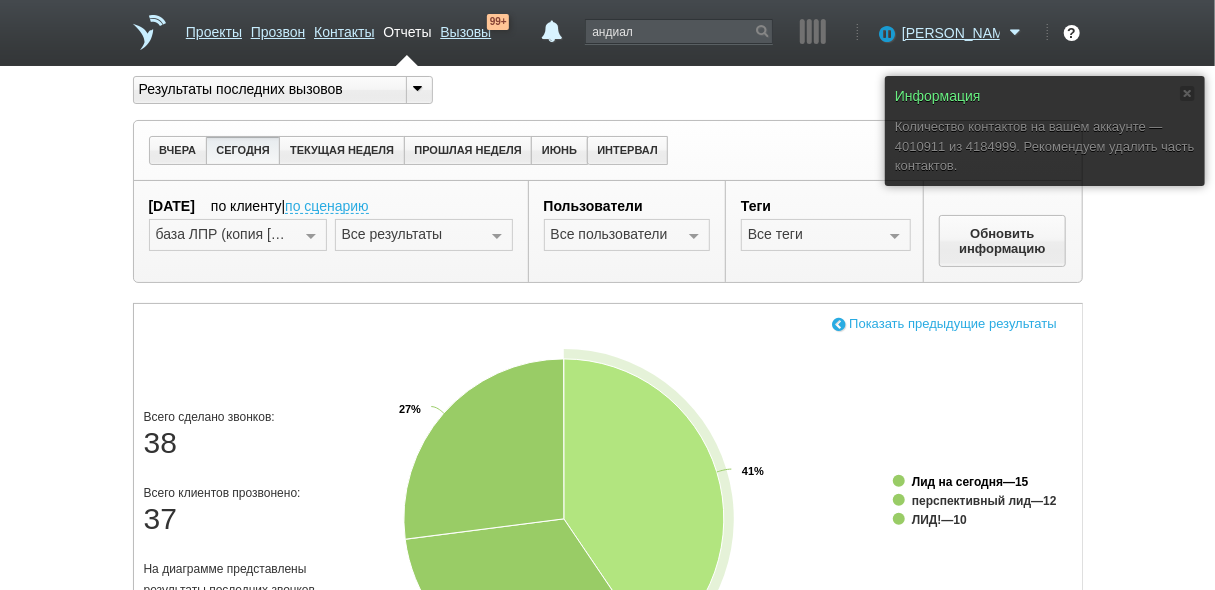 click on "Лид на сегодня" 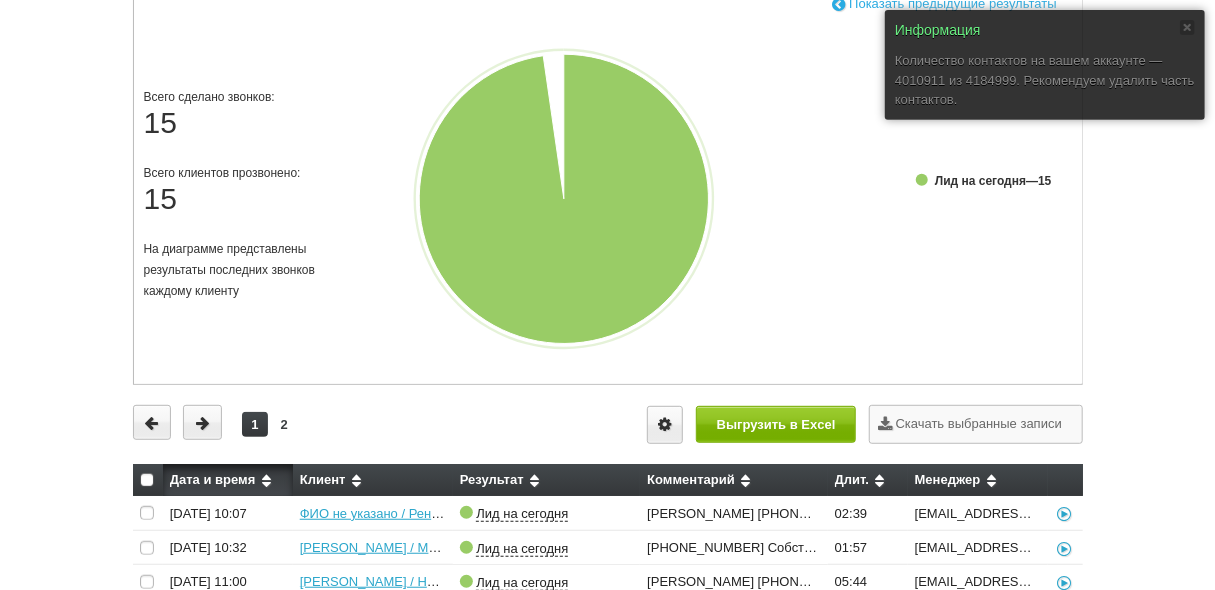 scroll, scrollTop: 640, scrollLeft: 0, axis: vertical 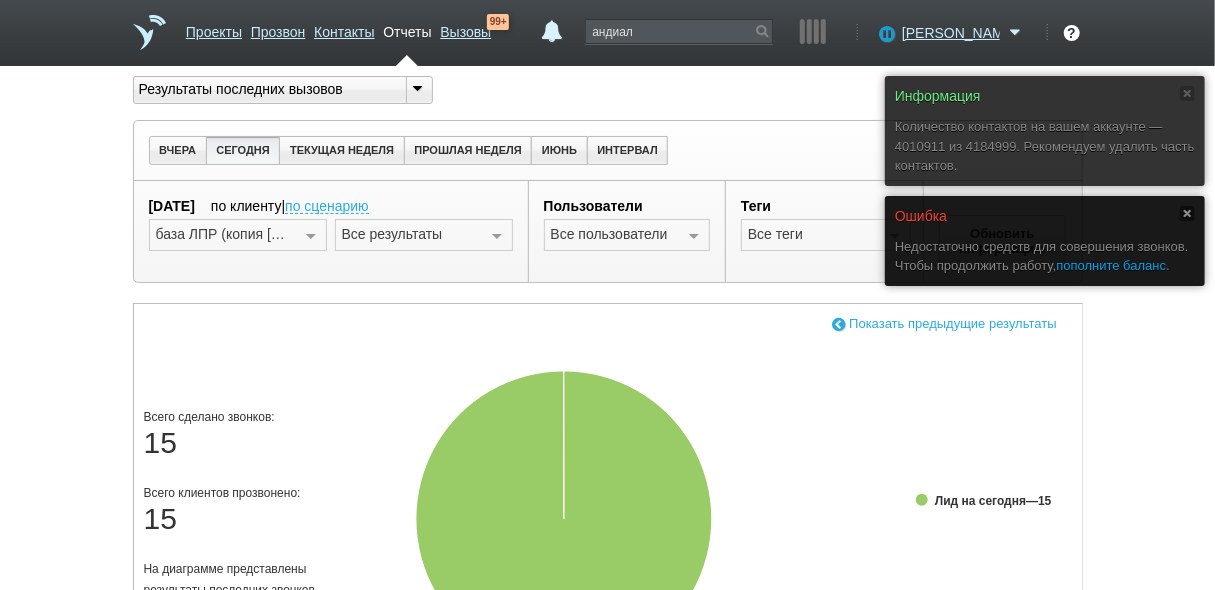 click on "пополните баланс" at bounding box center [1112, 265] 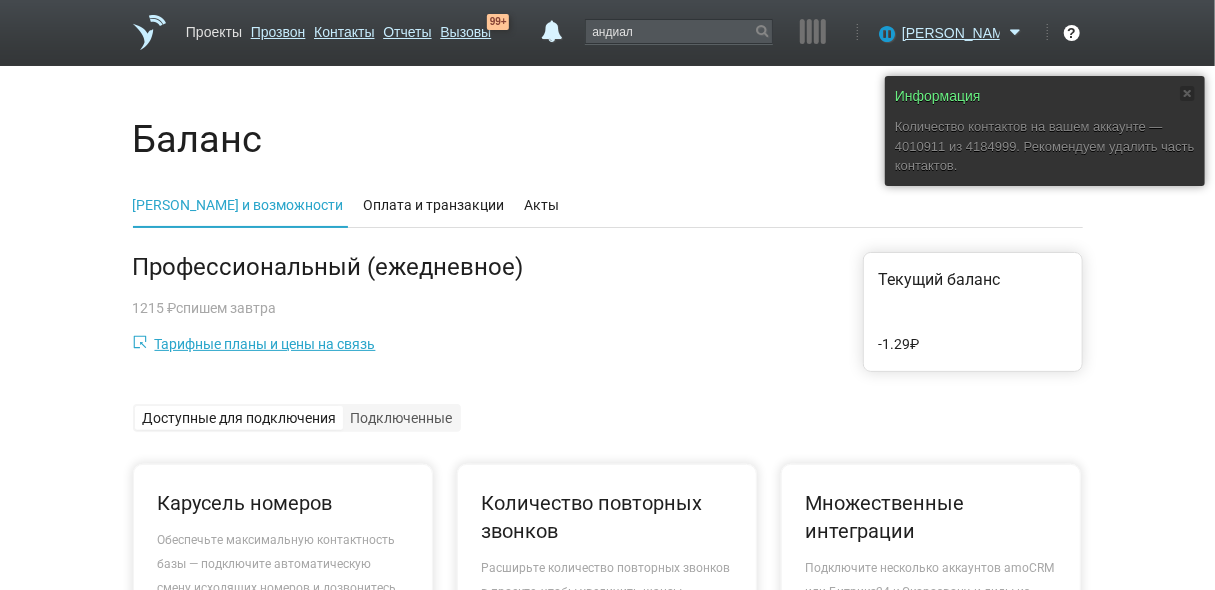 click on "Проекты" at bounding box center [214, 28] 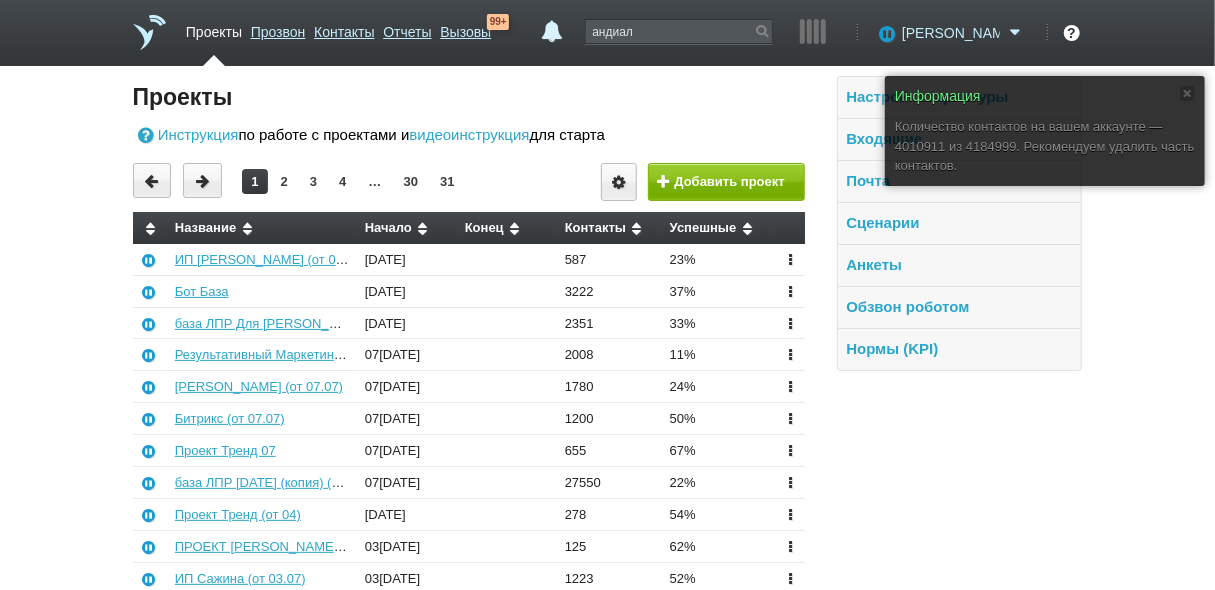 click on "[PERSON_NAME]" at bounding box center (951, 33) 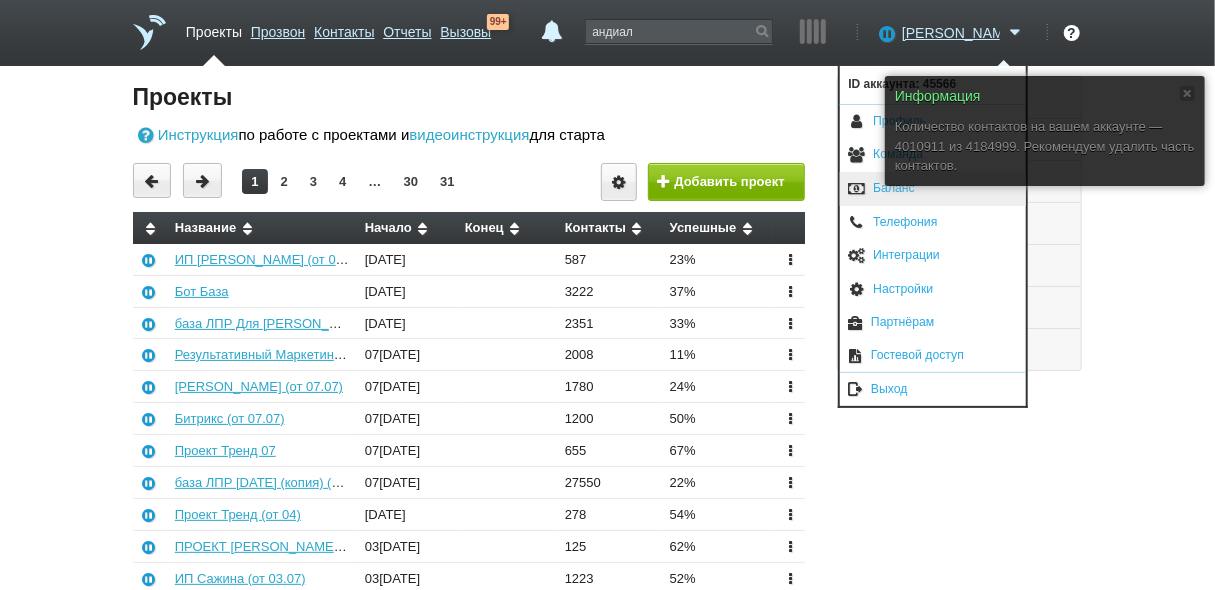 click on "Баланс" at bounding box center (933, 189) 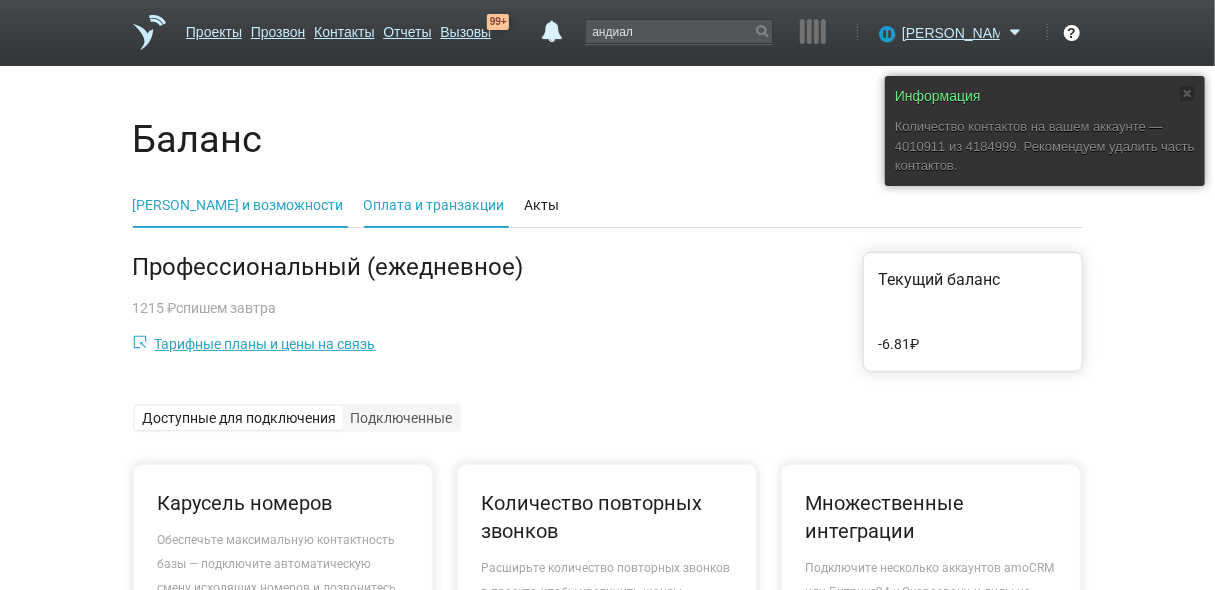 click on "Оплата и транзакции" at bounding box center (434, 205) 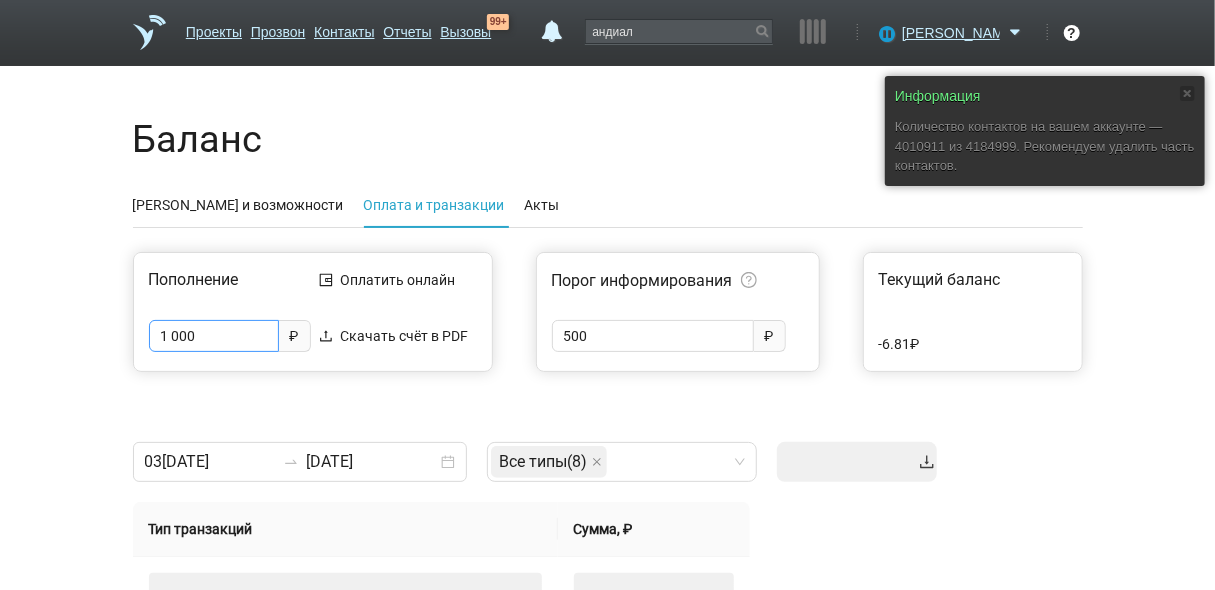 click on "1 000" at bounding box center [214, 336] 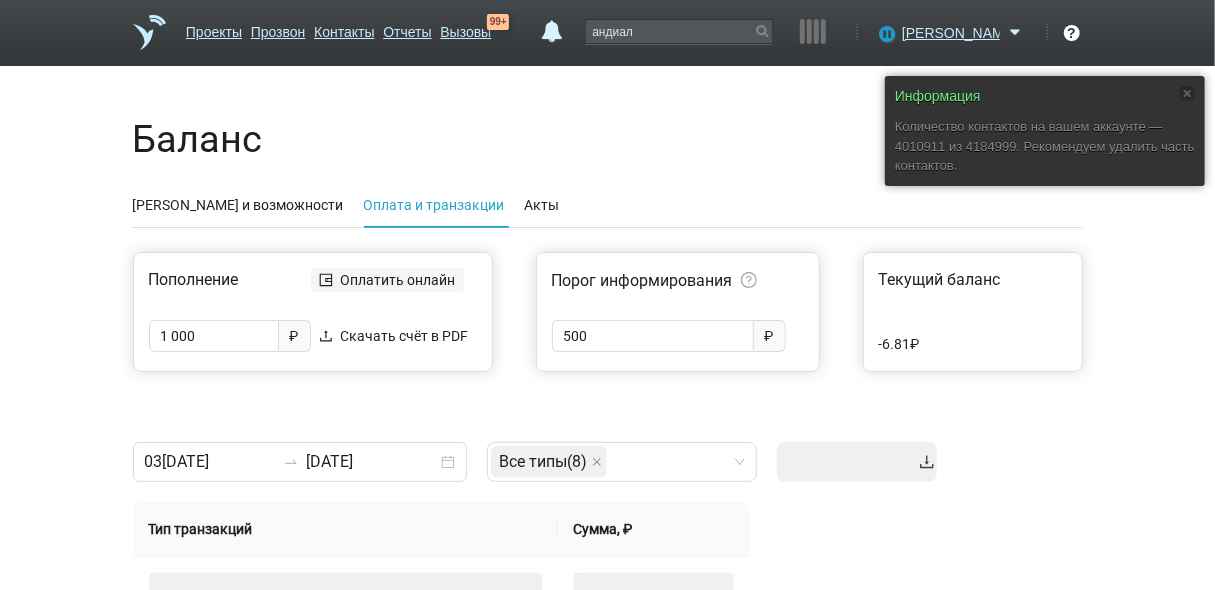 click on "Оплатить онлайн" at bounding box center (398, 280) 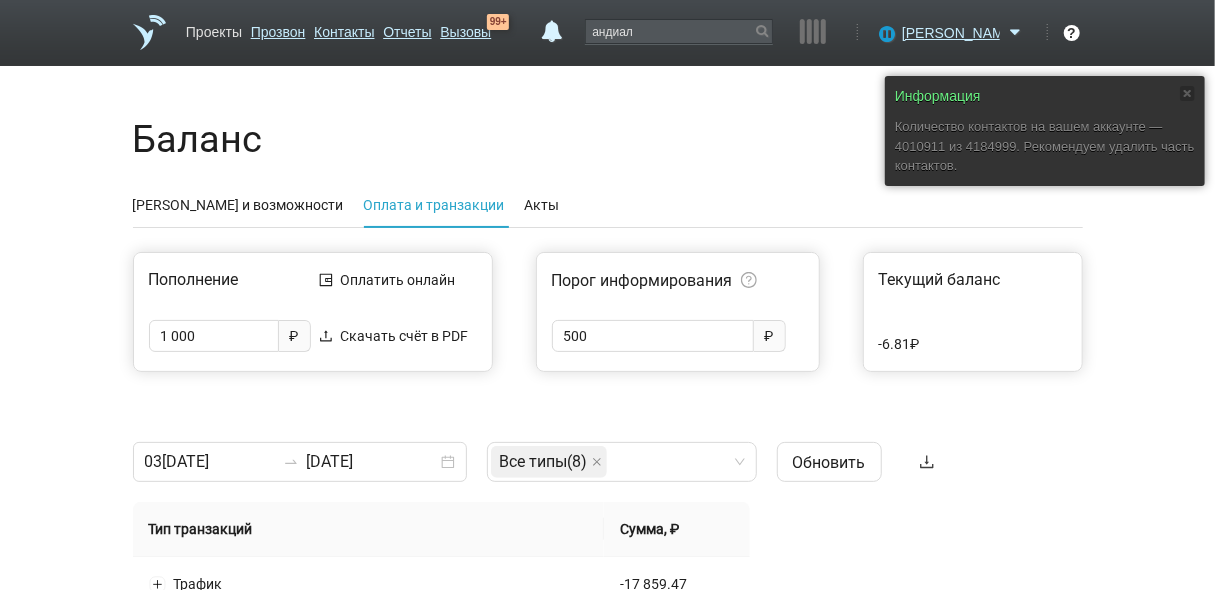 click on "Проекты" at bounding box center (214, 28) 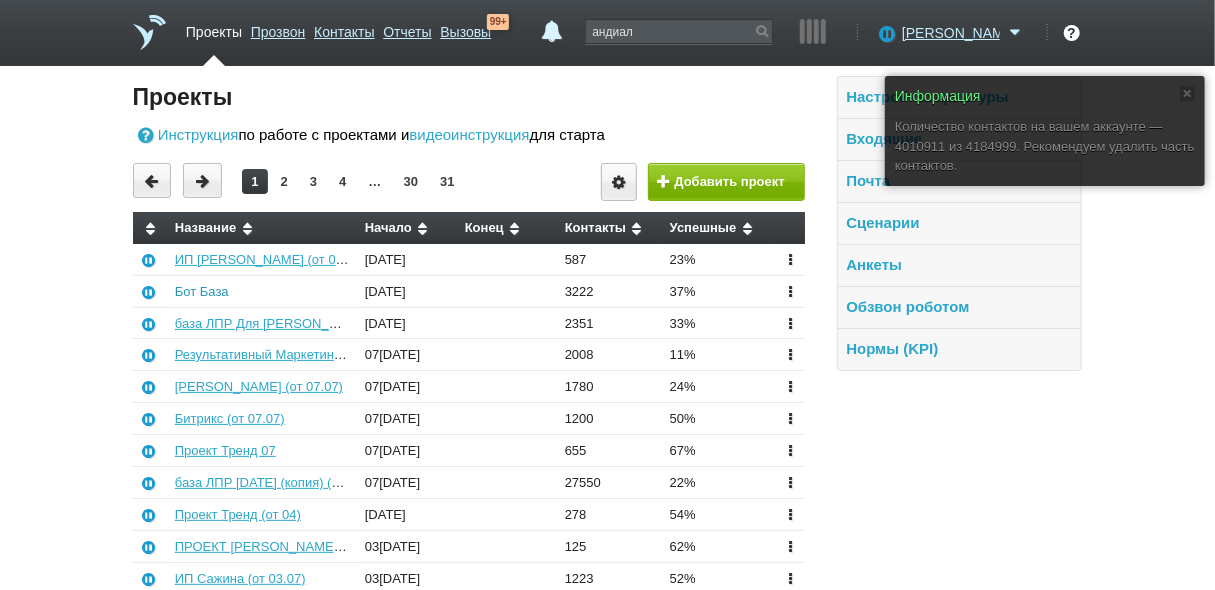 click on "Бот База" at bounding box center [202, 291] 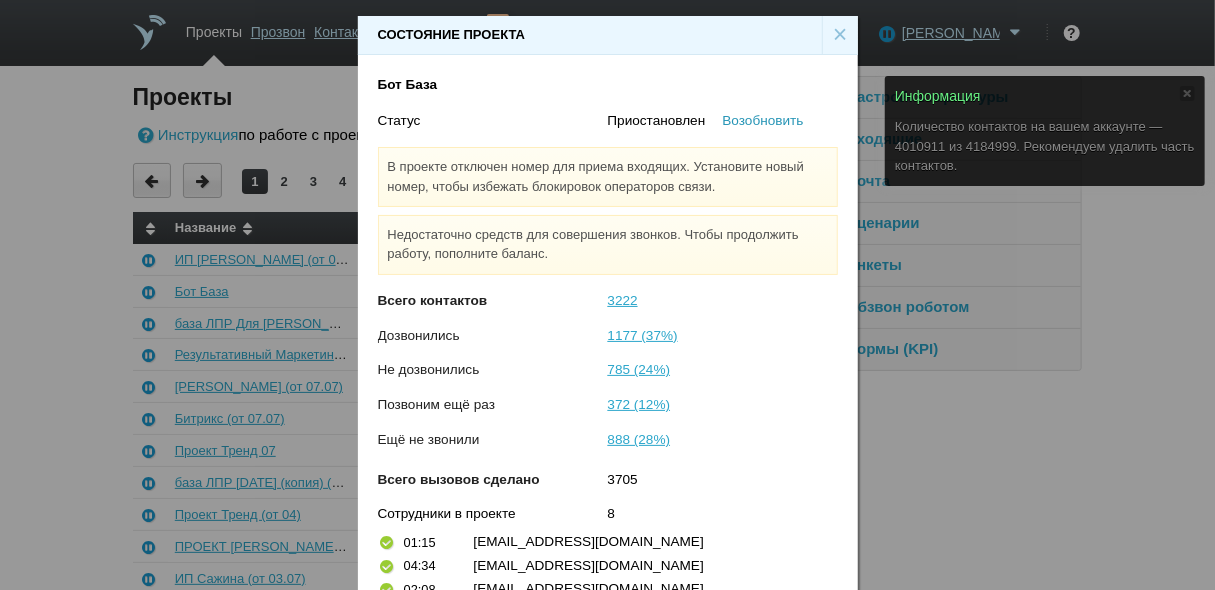click on "Возобновить" at bounding box center [763, 120] 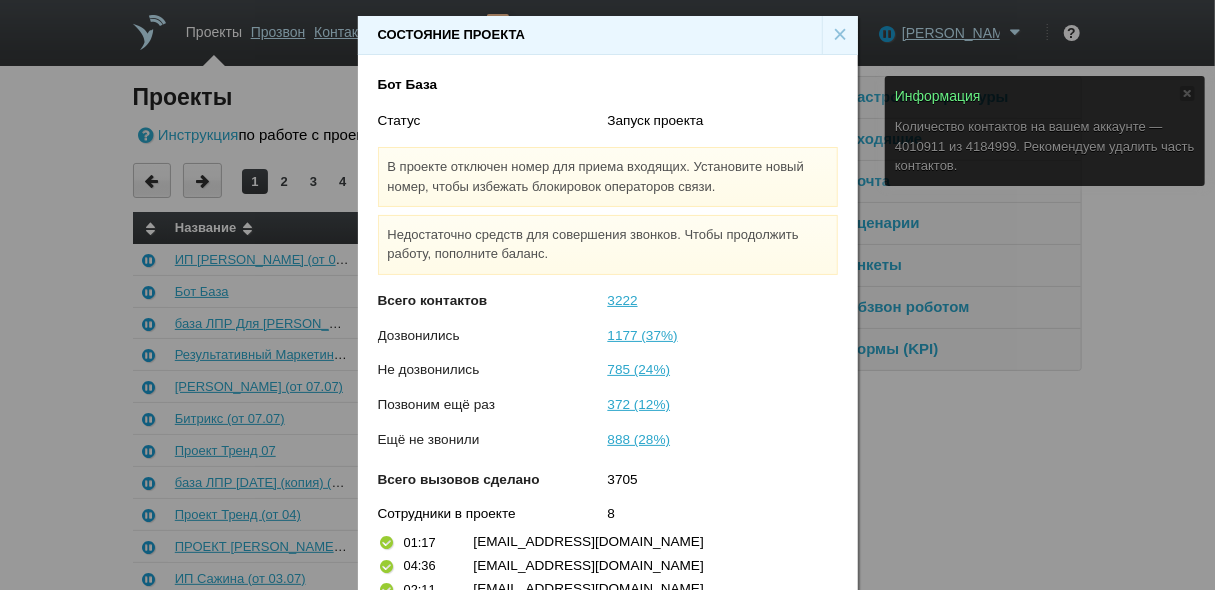 click on "×" at bounding box center [840, 35] 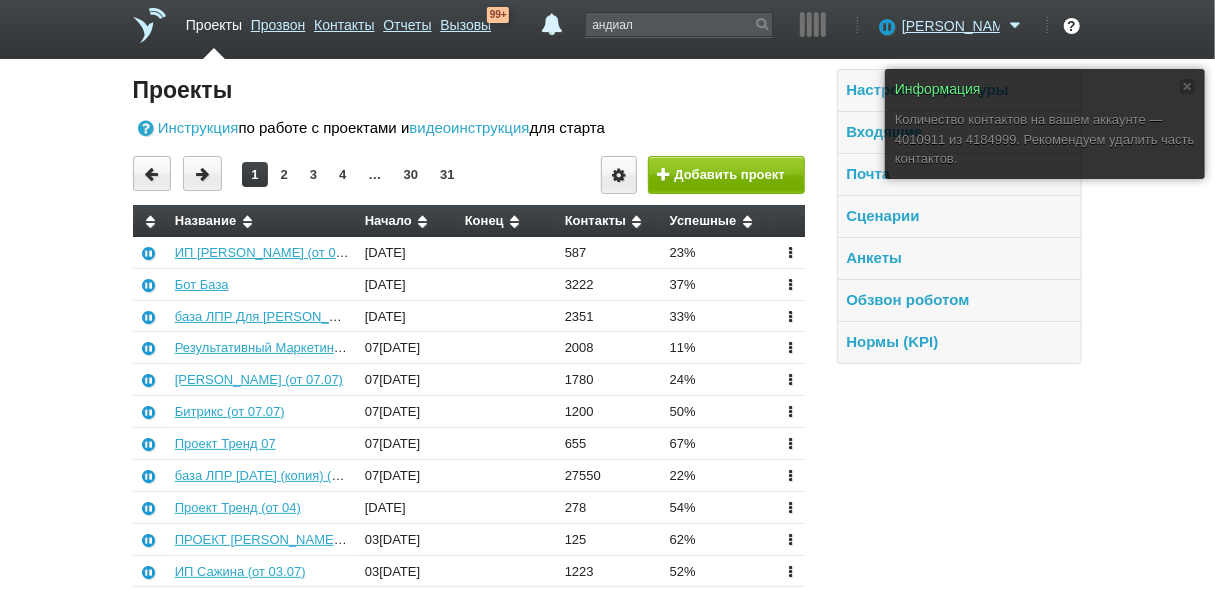 scroll, scrollTop: 0, scrollLeft: 0, axis: both 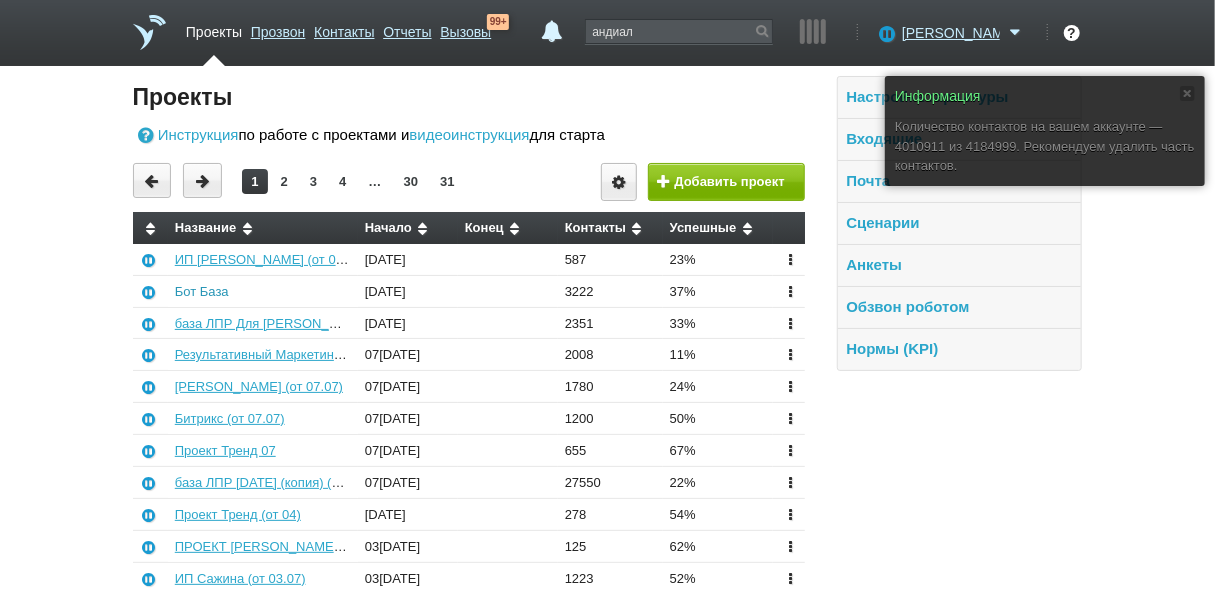 click on "Бот База" at bounding box center (202, 291) 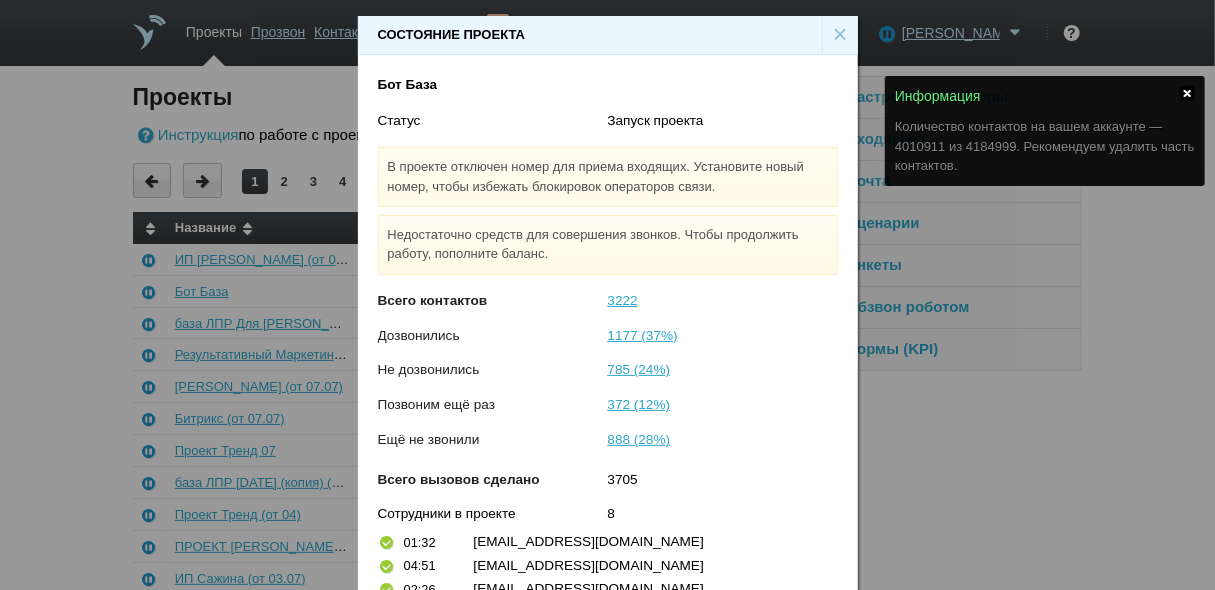 click at bounding box center (1187, 93) 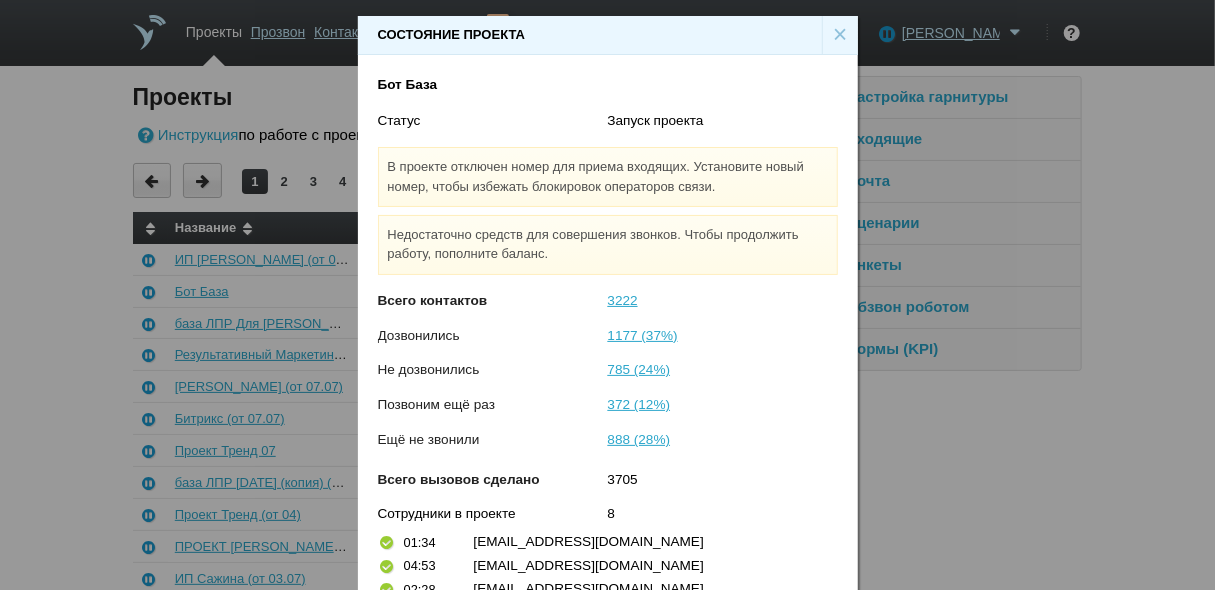 click on "×" at bounding box center [840, 35] 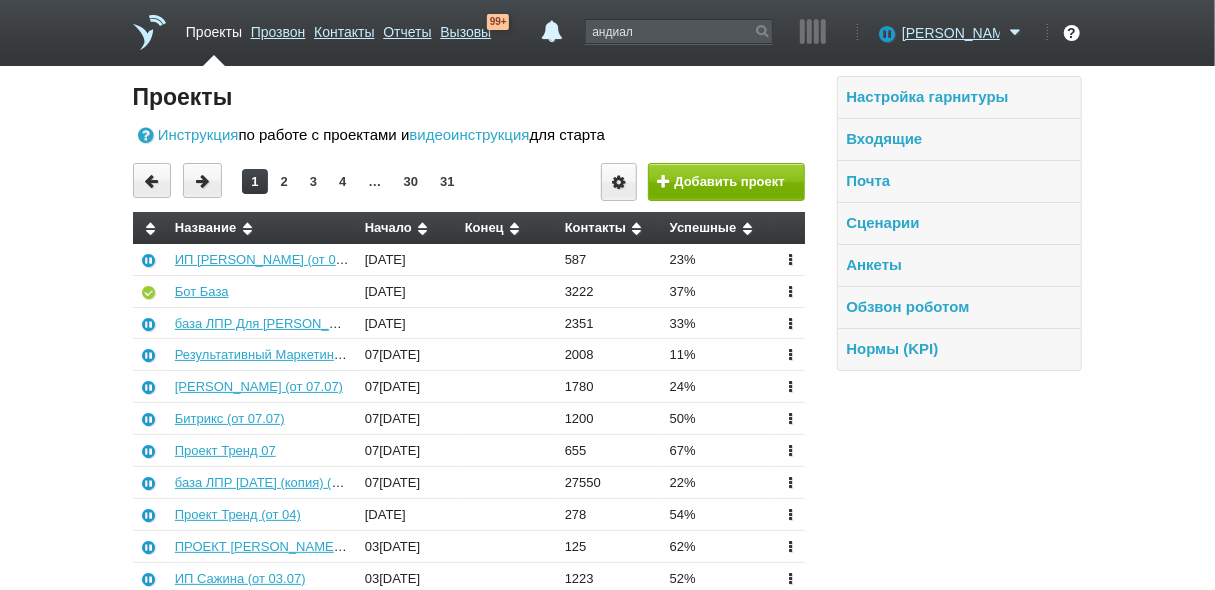 click on "Бот База" at bounding box center [263, 291] 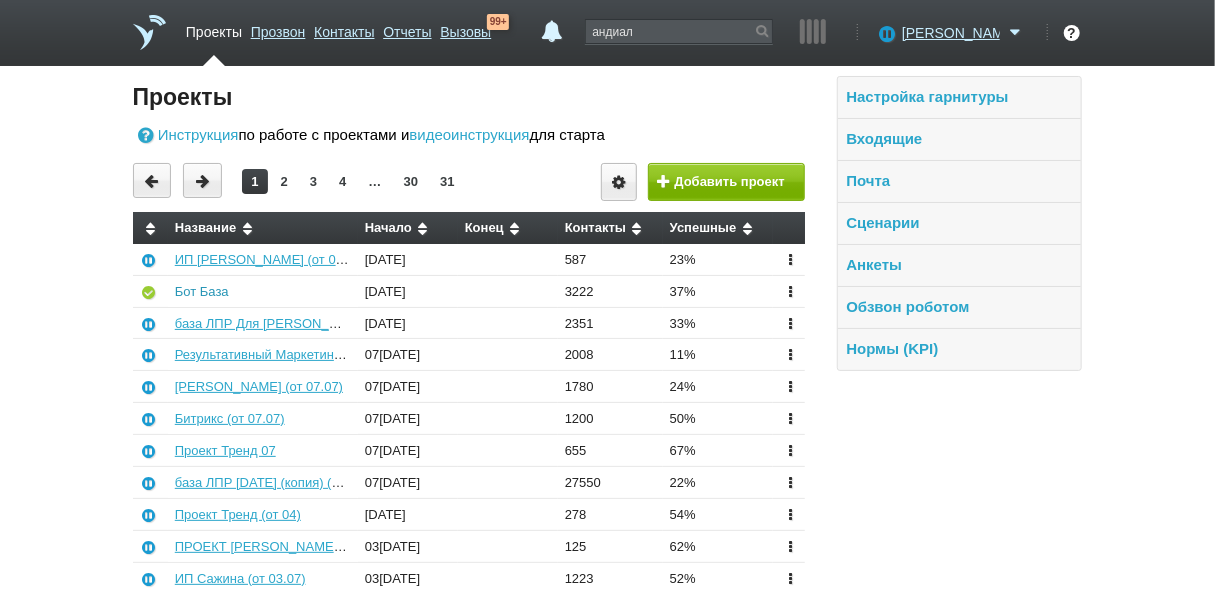 click on "Бот База" at bounding box center (202, 291) 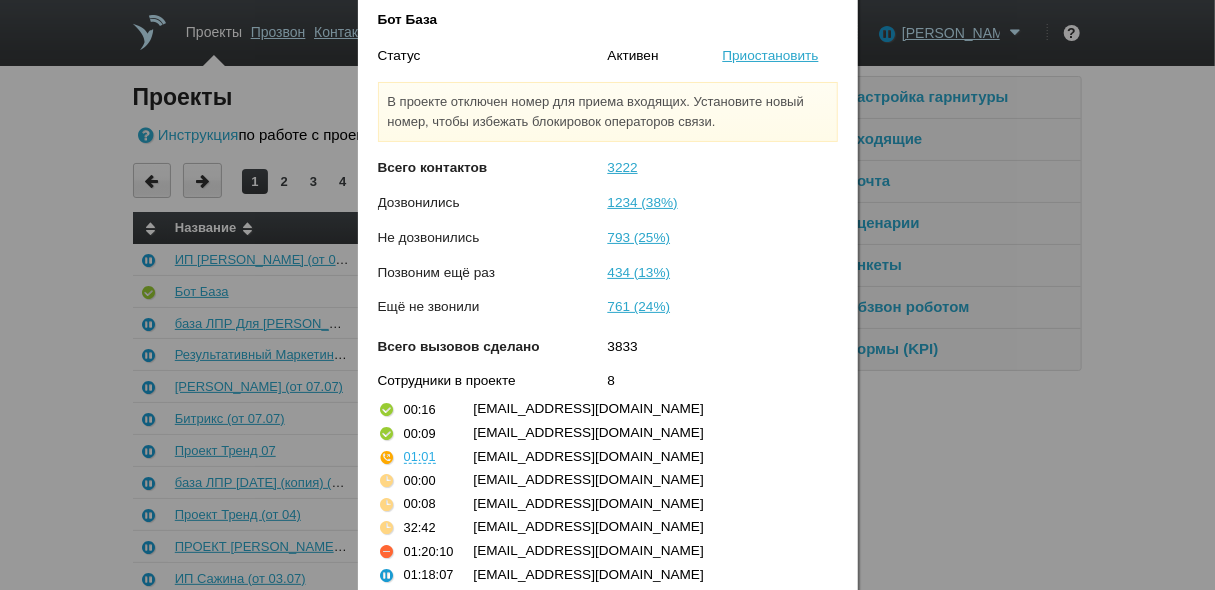 scroll, scrollTop: 0, scrollLeft: 0, axis: both 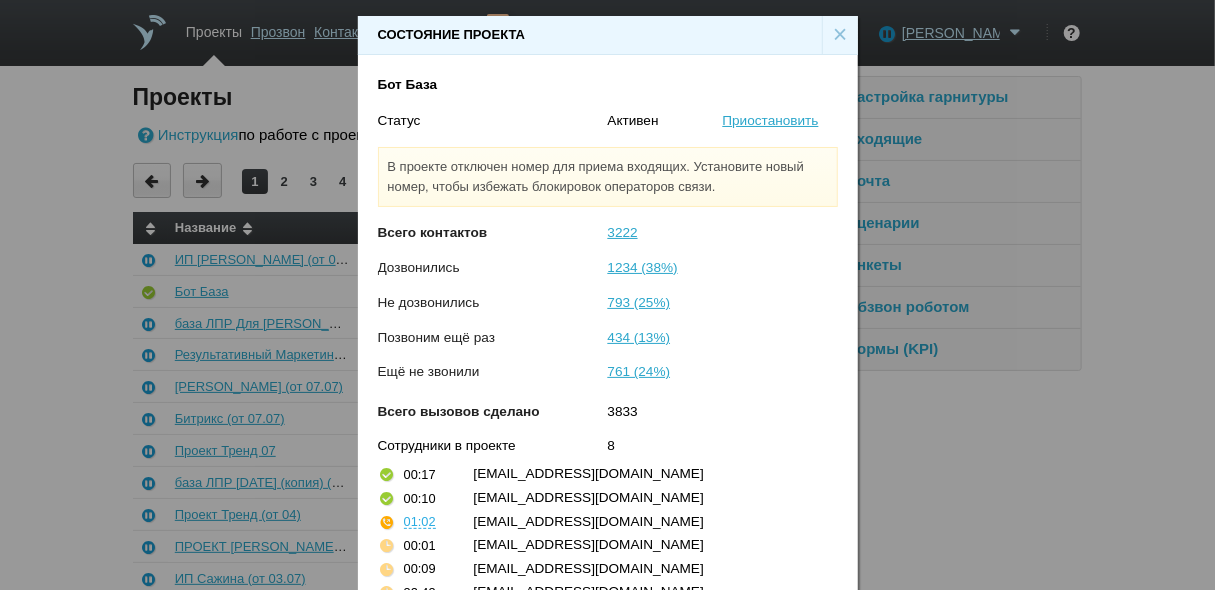 click on "×" at bounding box center (840, 35) 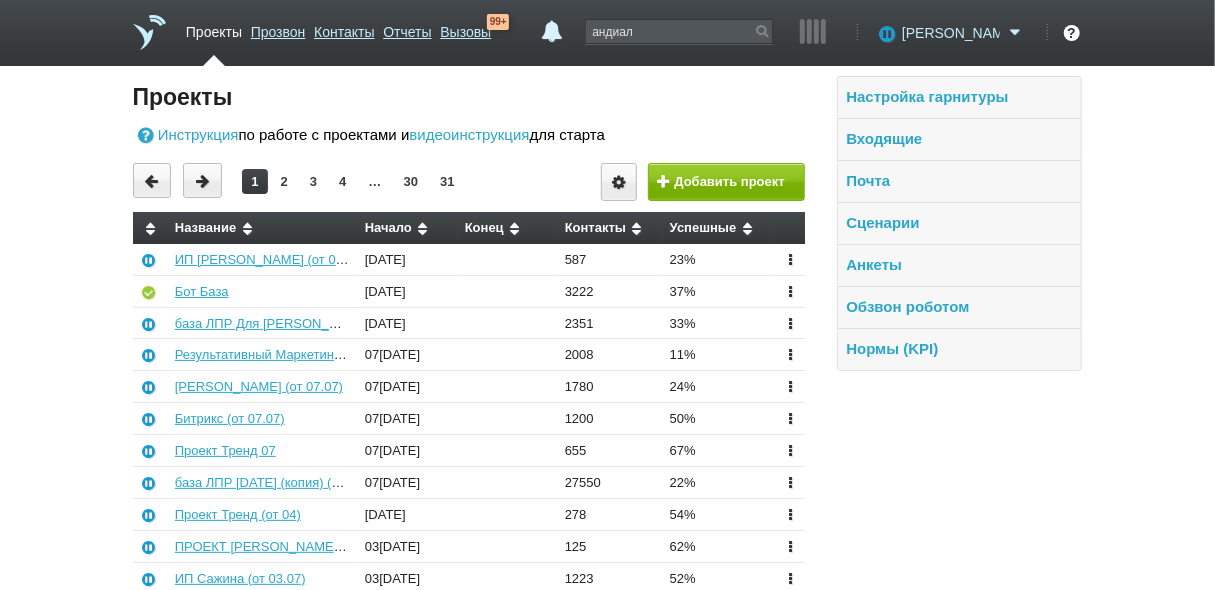 click on "[PERSON_NAME]" at bounding box center (951, 33) 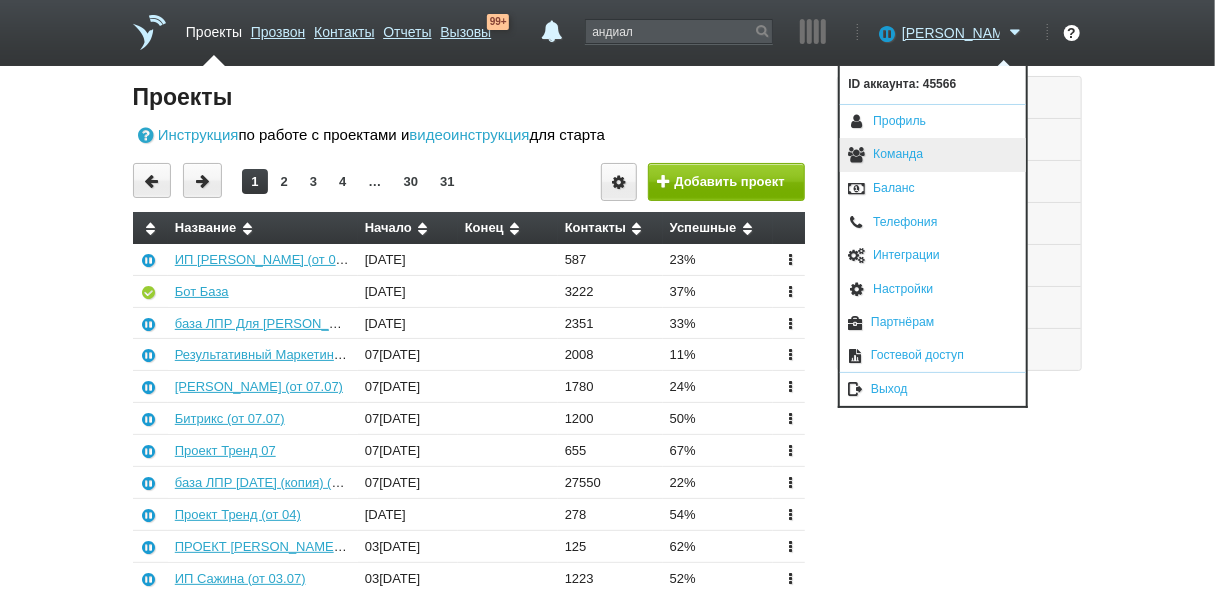 click on "Команда" at bounding box center [933, 155] 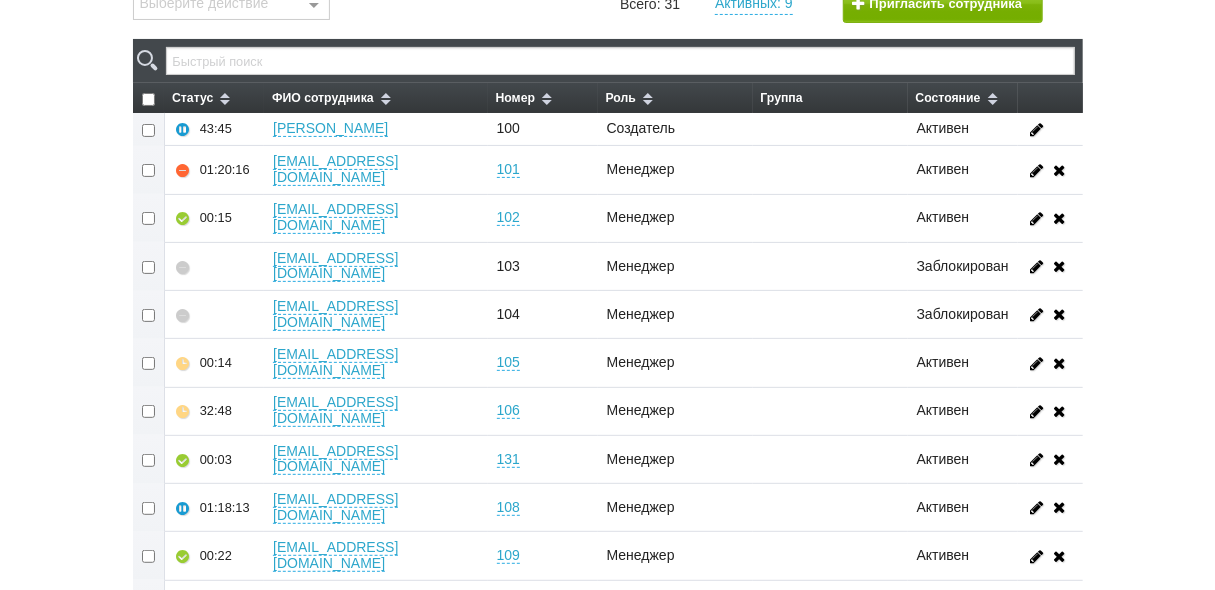 scroll, scrollTop: 160, scrollLeft: 0, axis: vertical 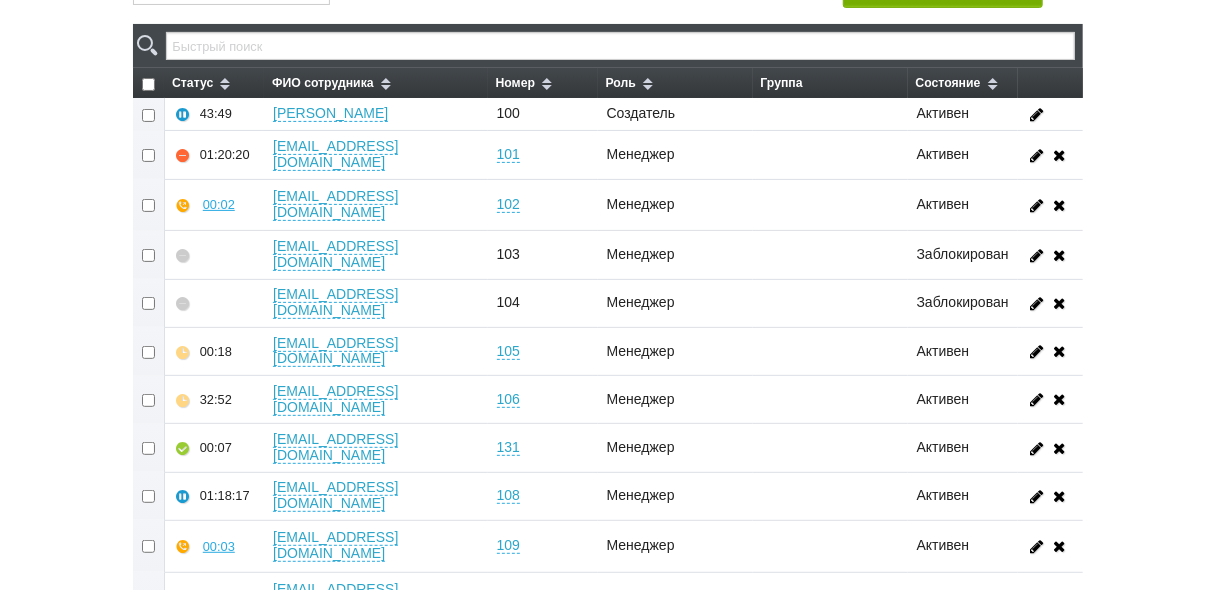 click at bounding box center [149, 496] 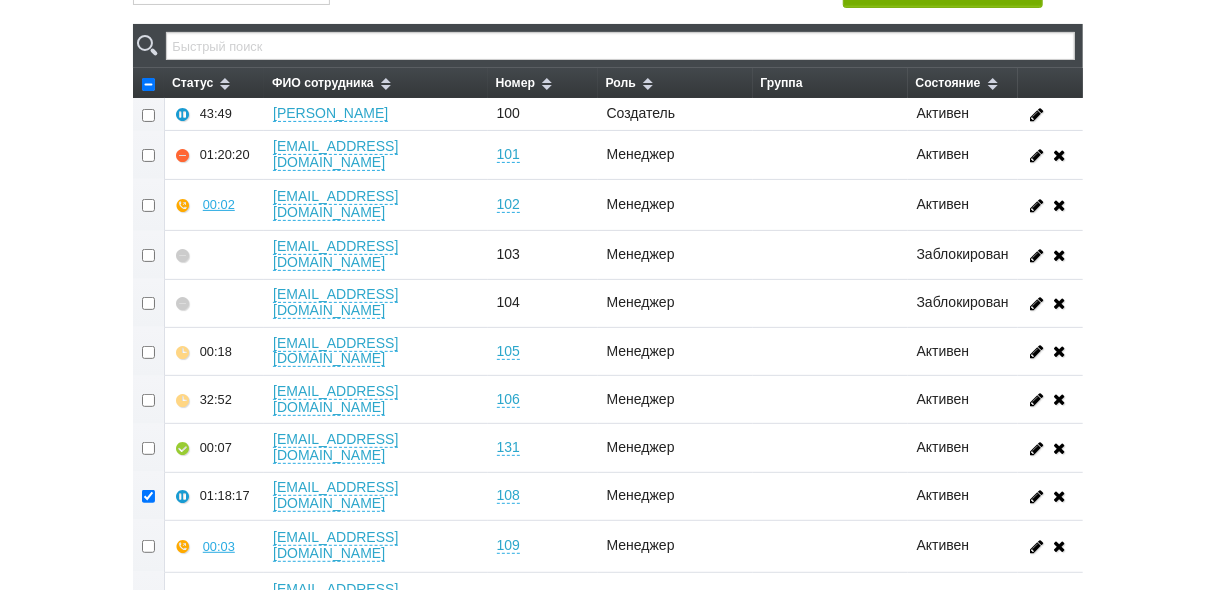 checkbox on "true" 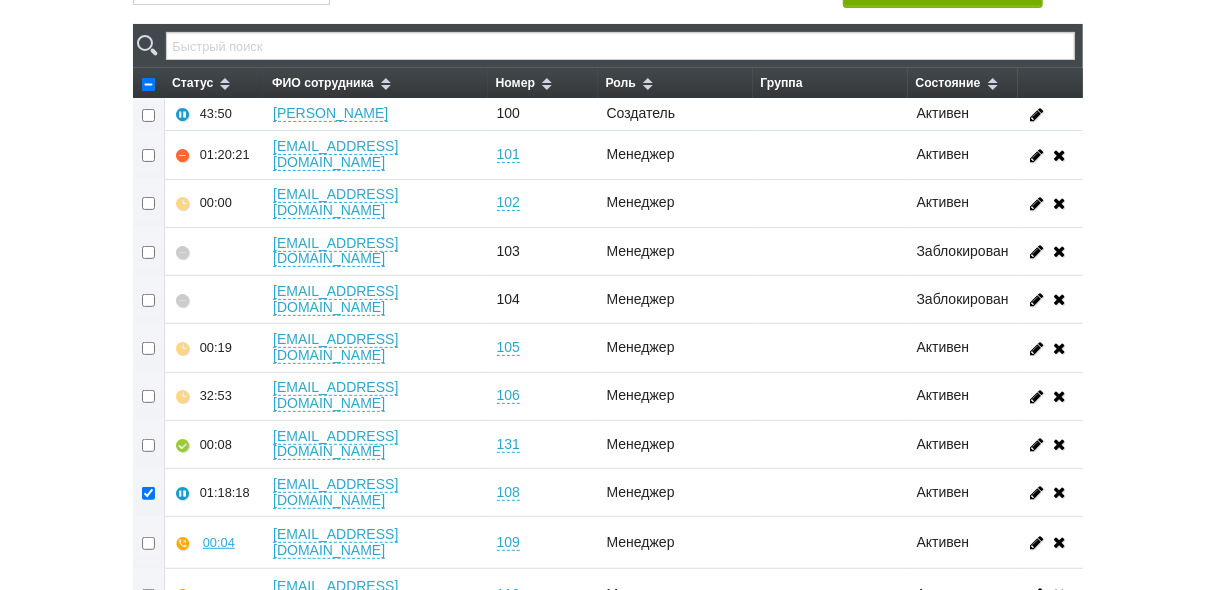 click at bounding box center [149, 444] 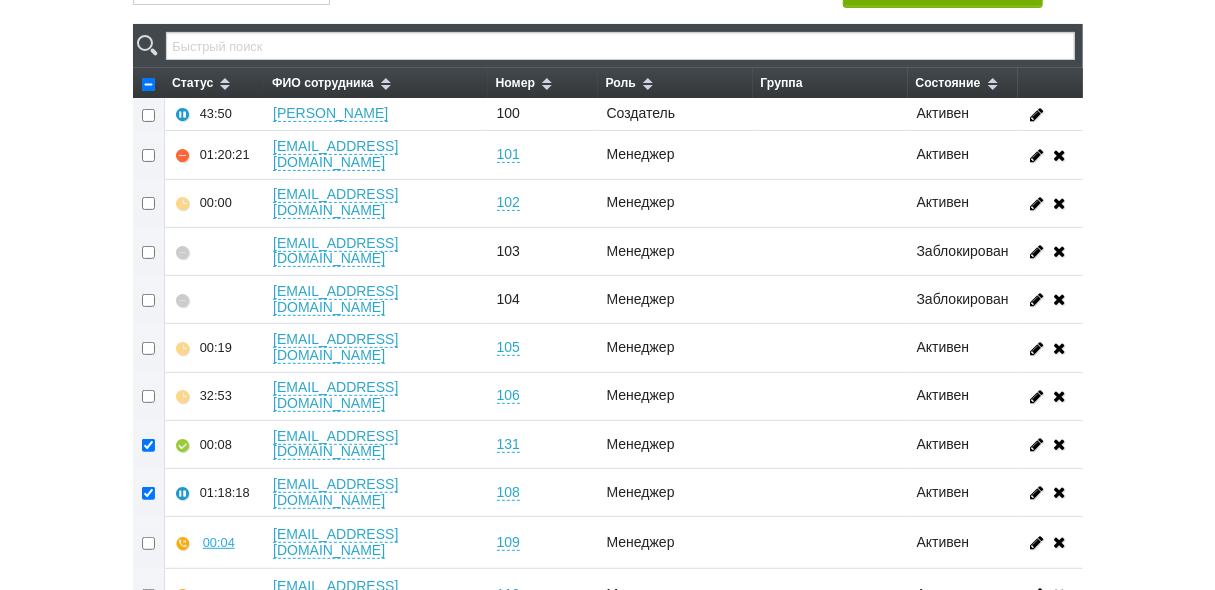 checkbox on "true" 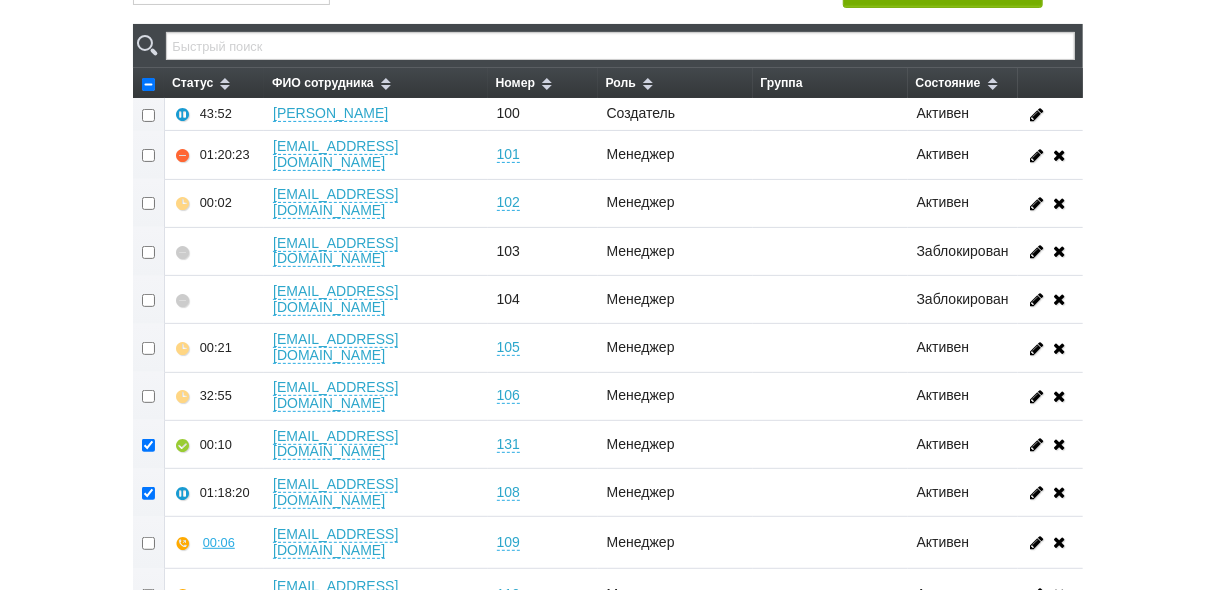 click at bounding box center [149, 155] 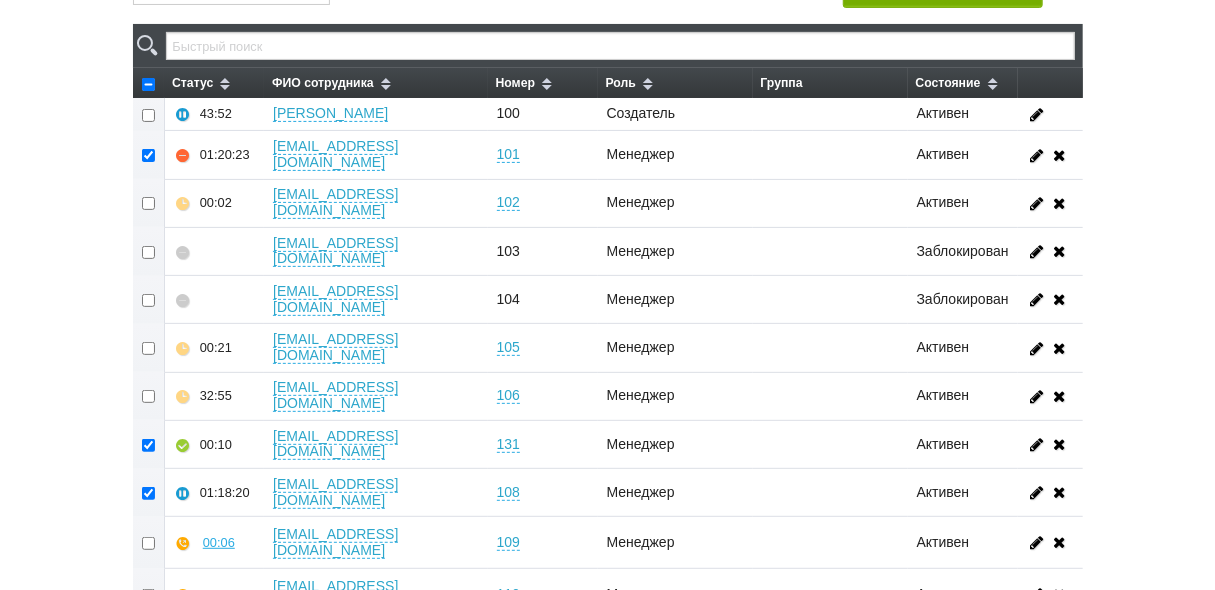 checkbox on "true" 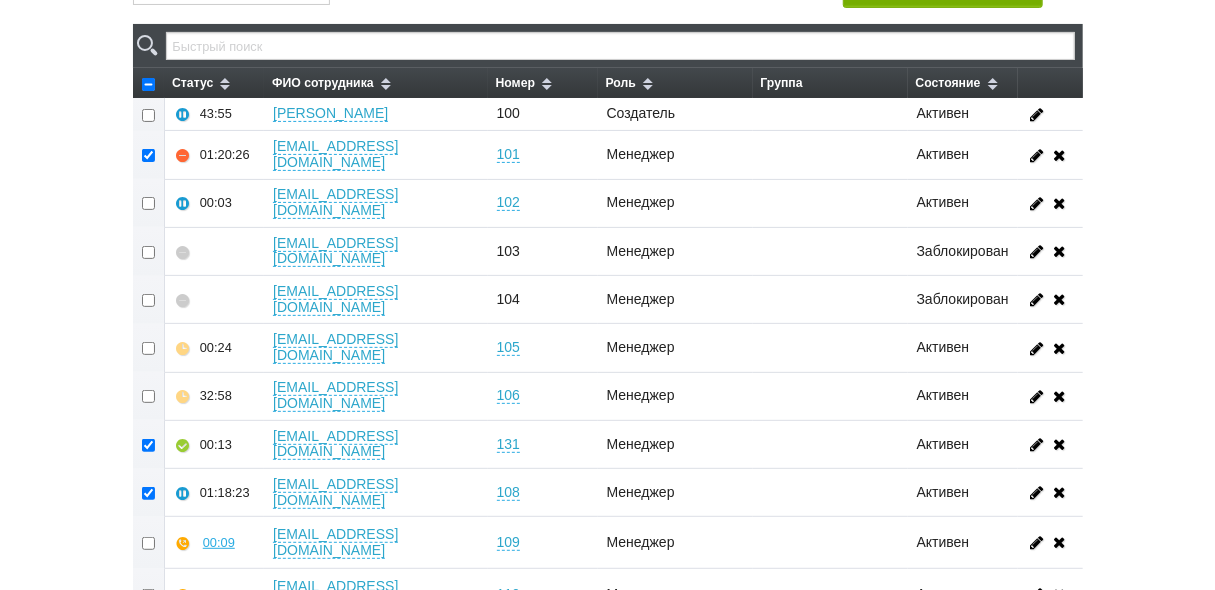 click at bounding box center [149, 396] 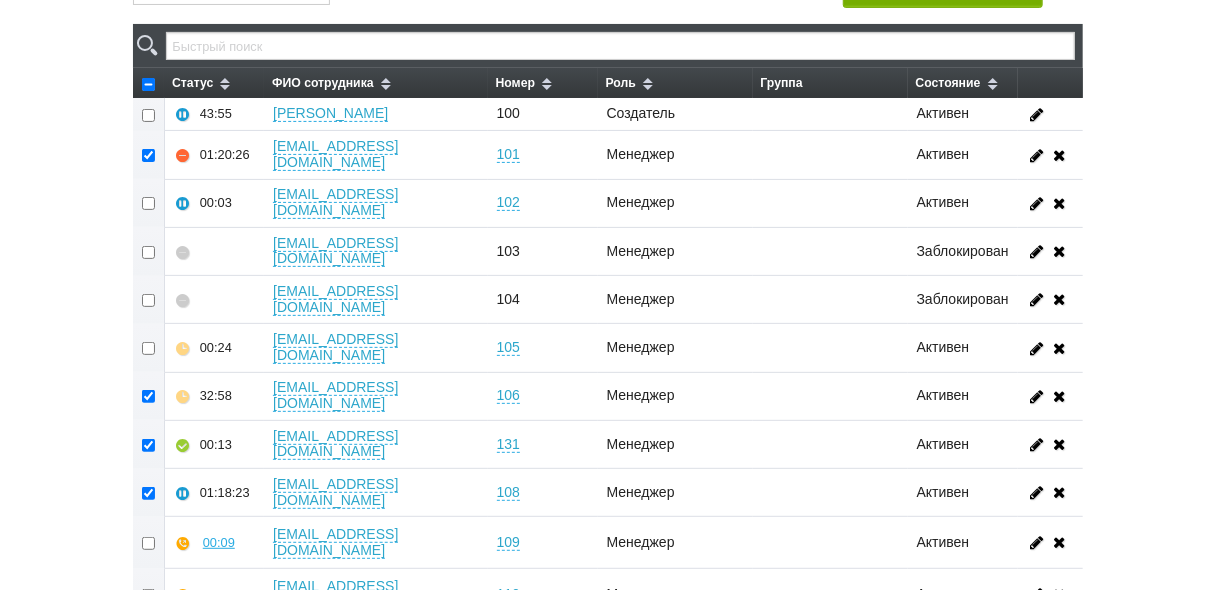 checkbox on "true" 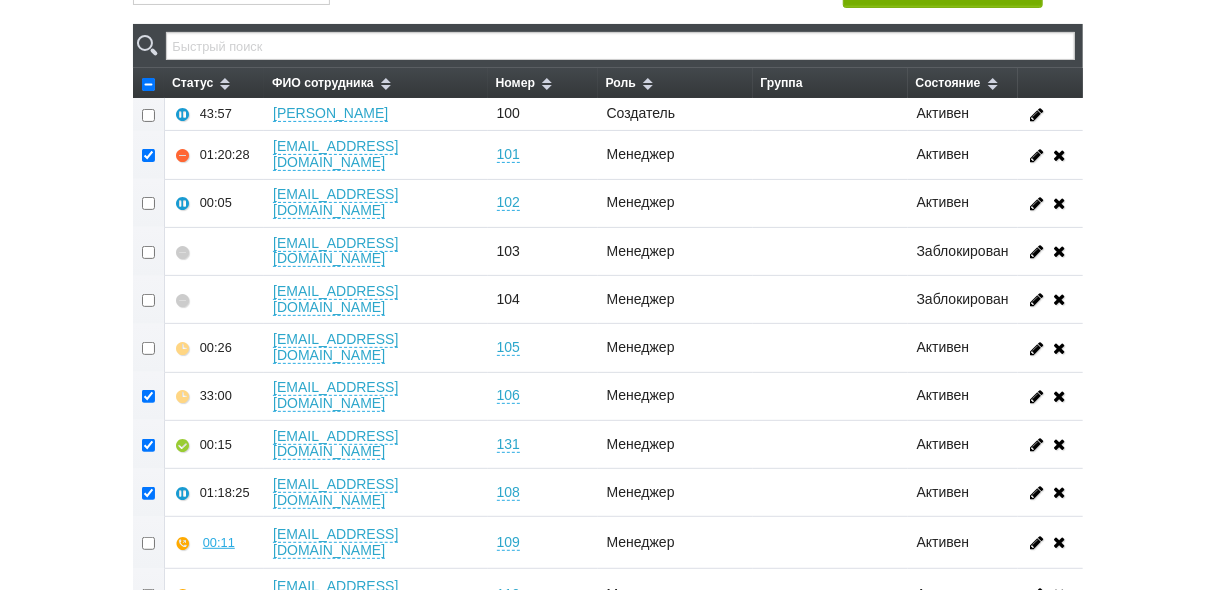 click at bounding box center (149, 444) 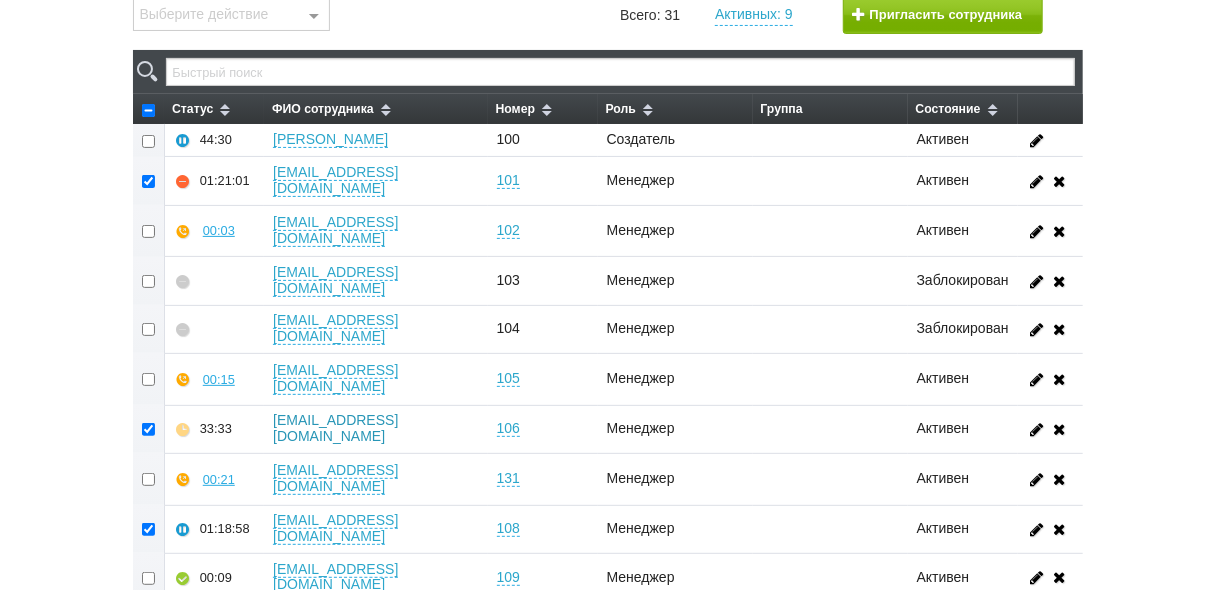 scroll, scrollTop: 80, scrollLeft: 0, axis: vertical 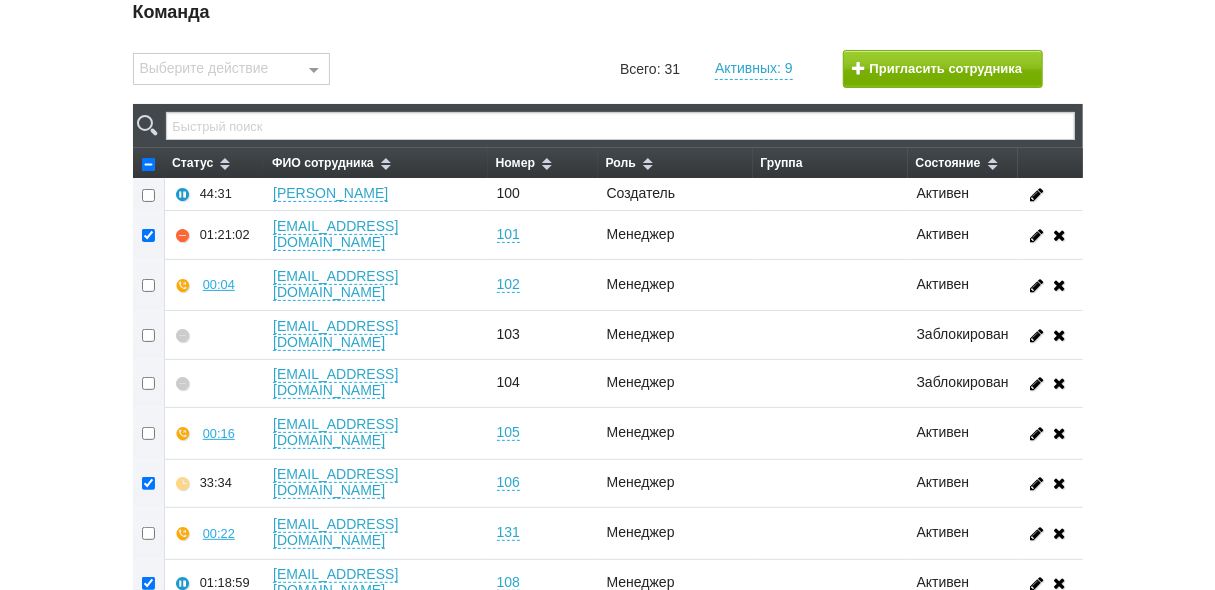 click at bounding box center (314, 70) 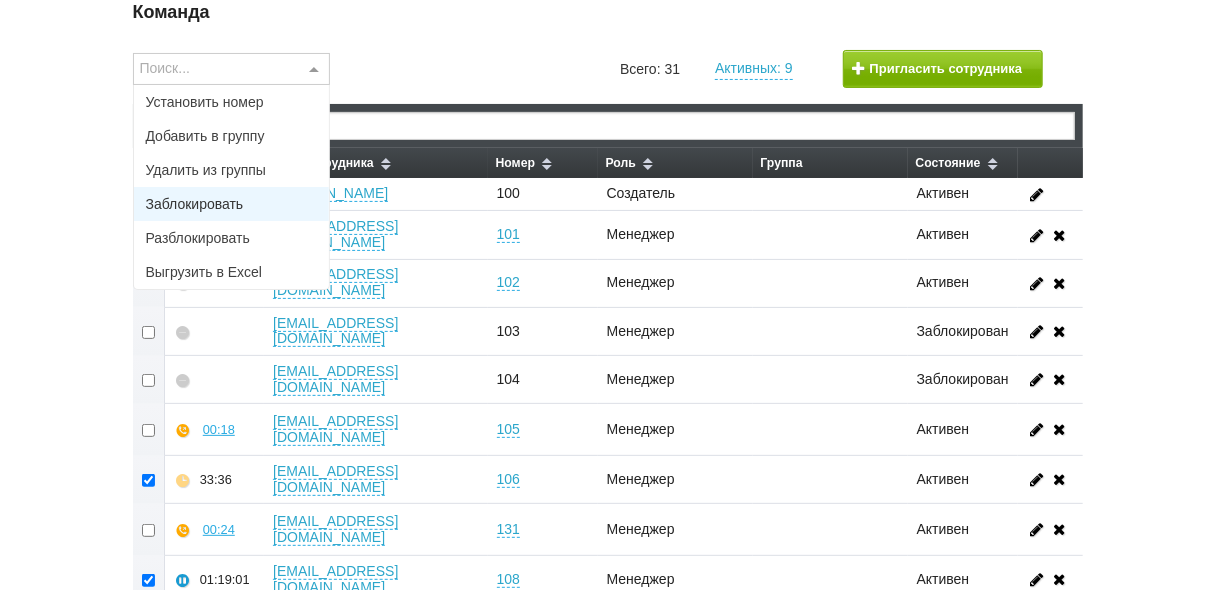 click on "Заблокировать" at bounding box center [232, 204] 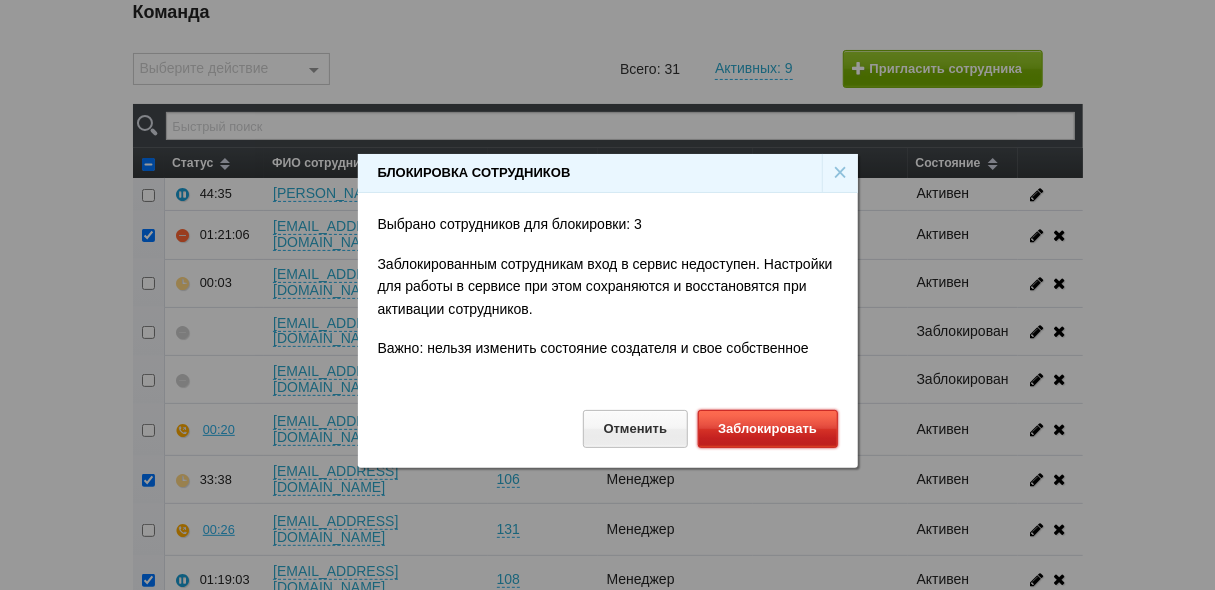 click on "Заблокировать" at bounding box center [768, 428] 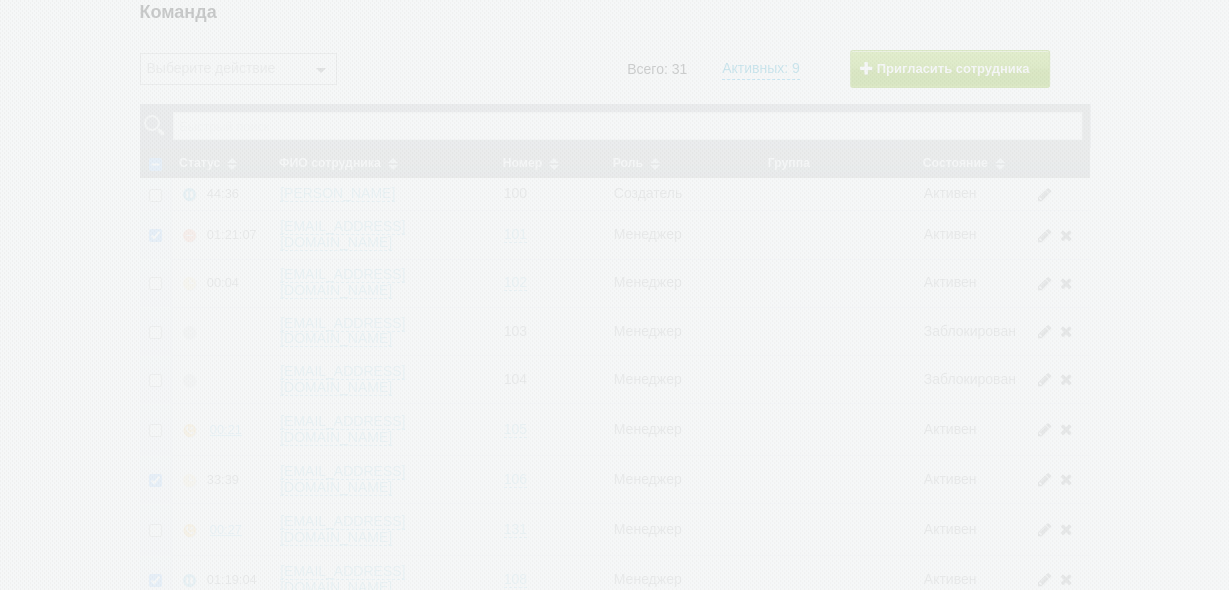 checkbox on "false" 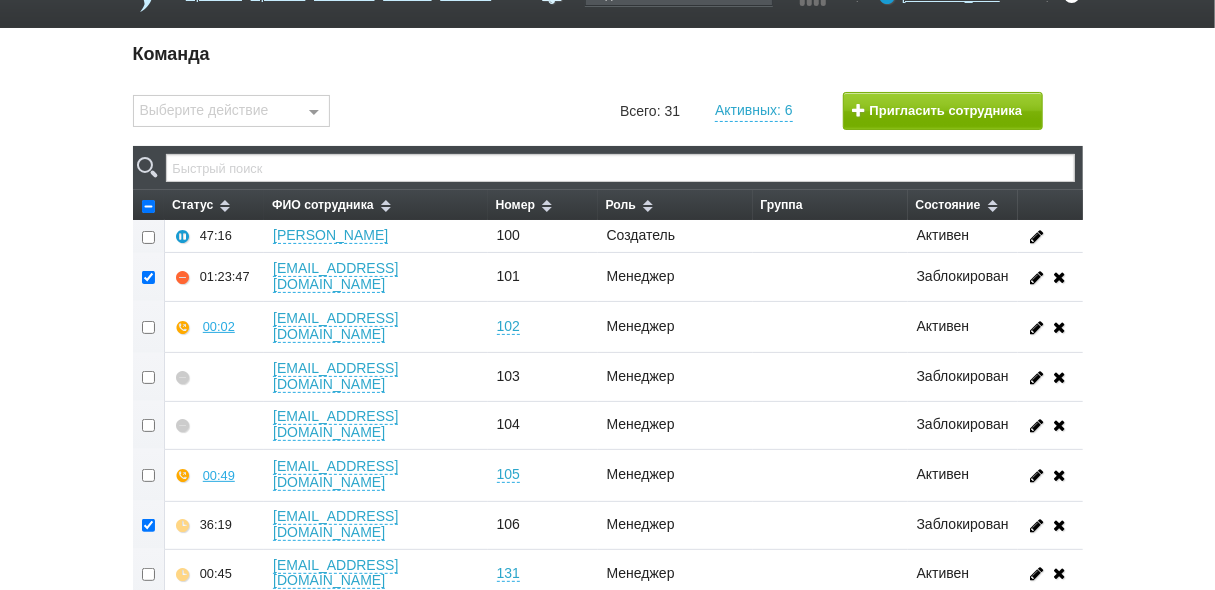 scroll, scrollTop: 0, scrollLeft: 0, axis: both 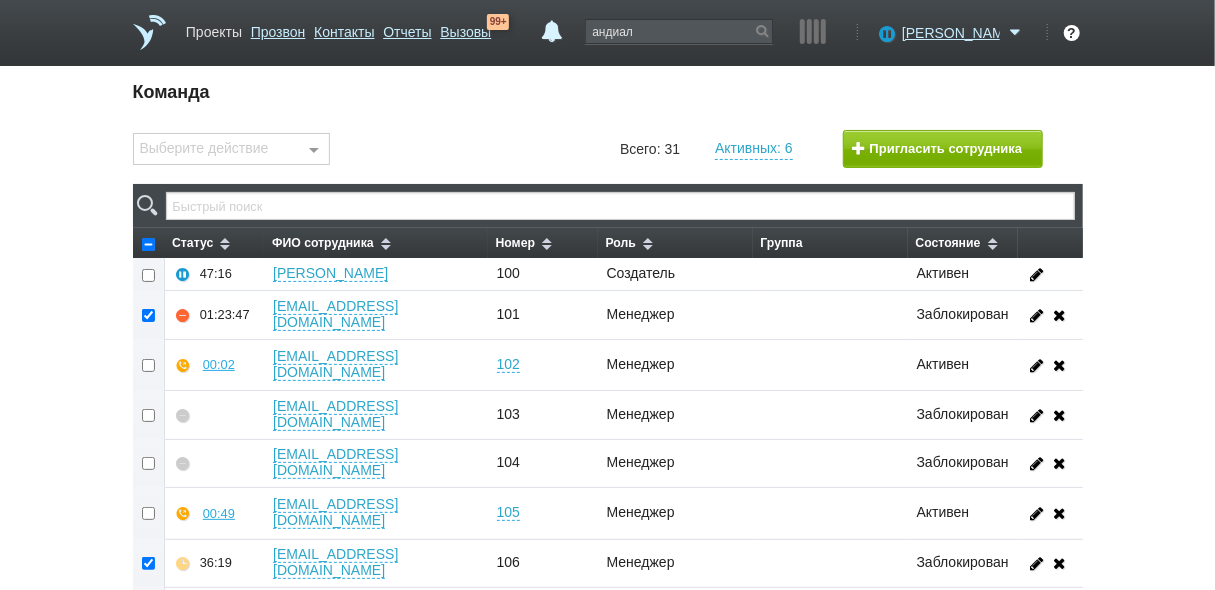 click on "Проекты" at bounding box center [214, 28] 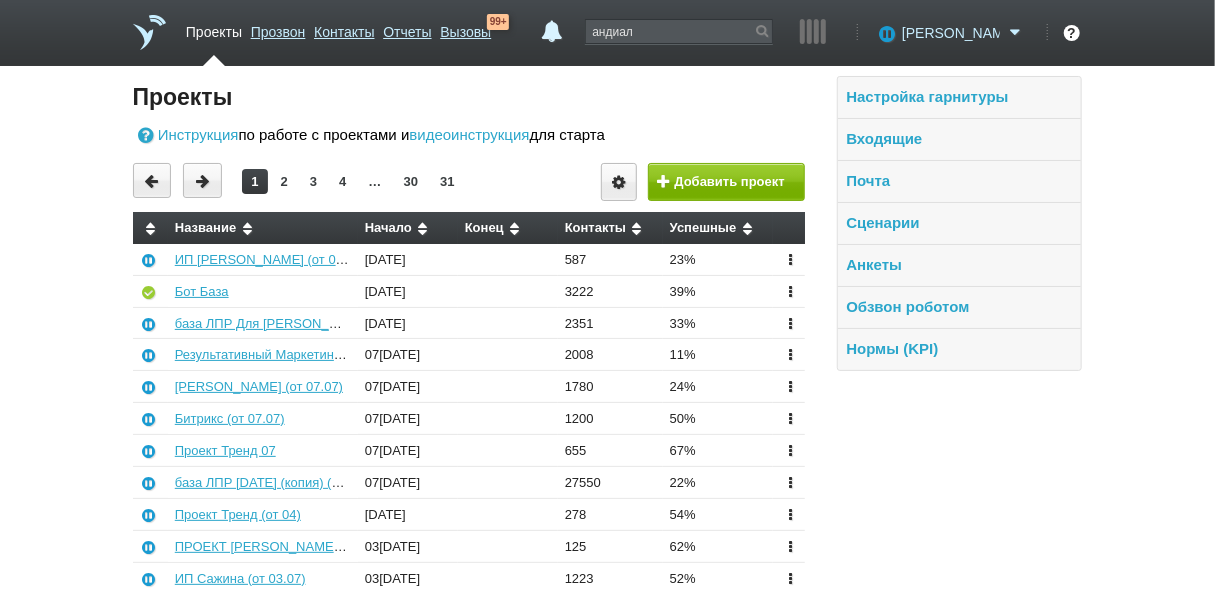 click on "[PERSON_NAME]" at bounding box center (951, 33) 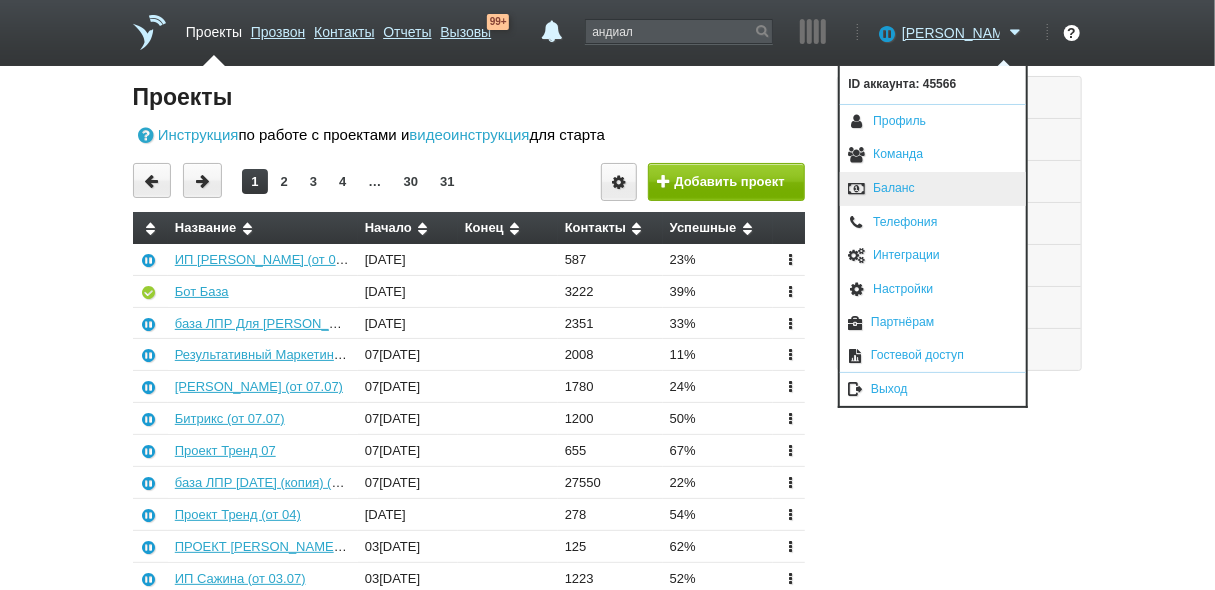 click on "Баланс" at bounding box center (933, 189) 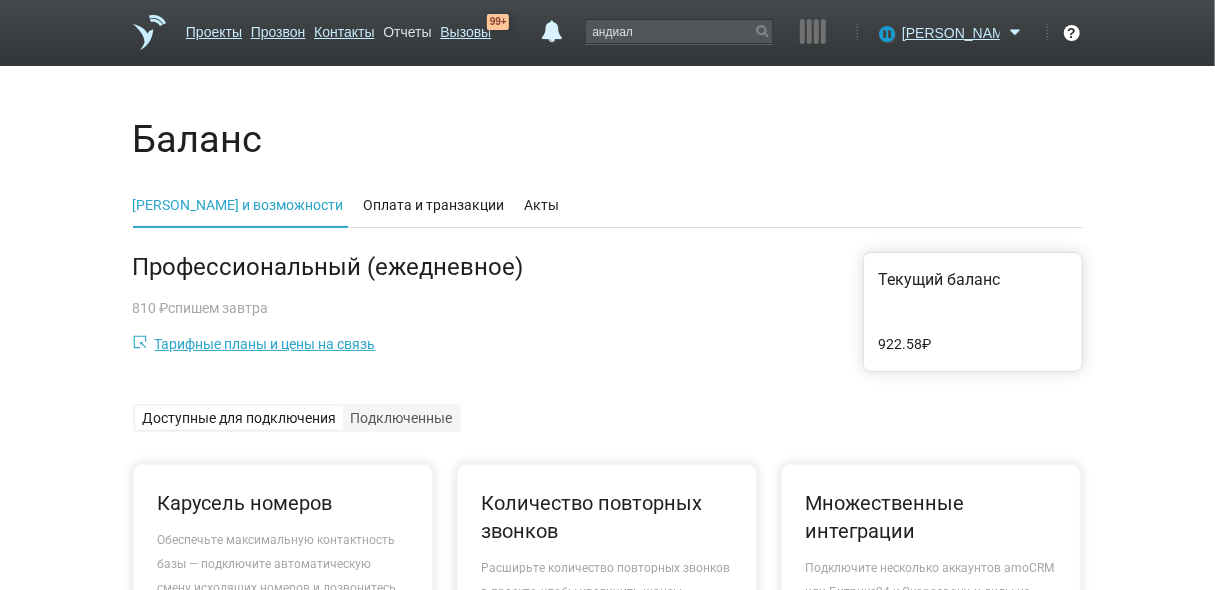 click on "Отчеты" at bounding box center (407, 28) 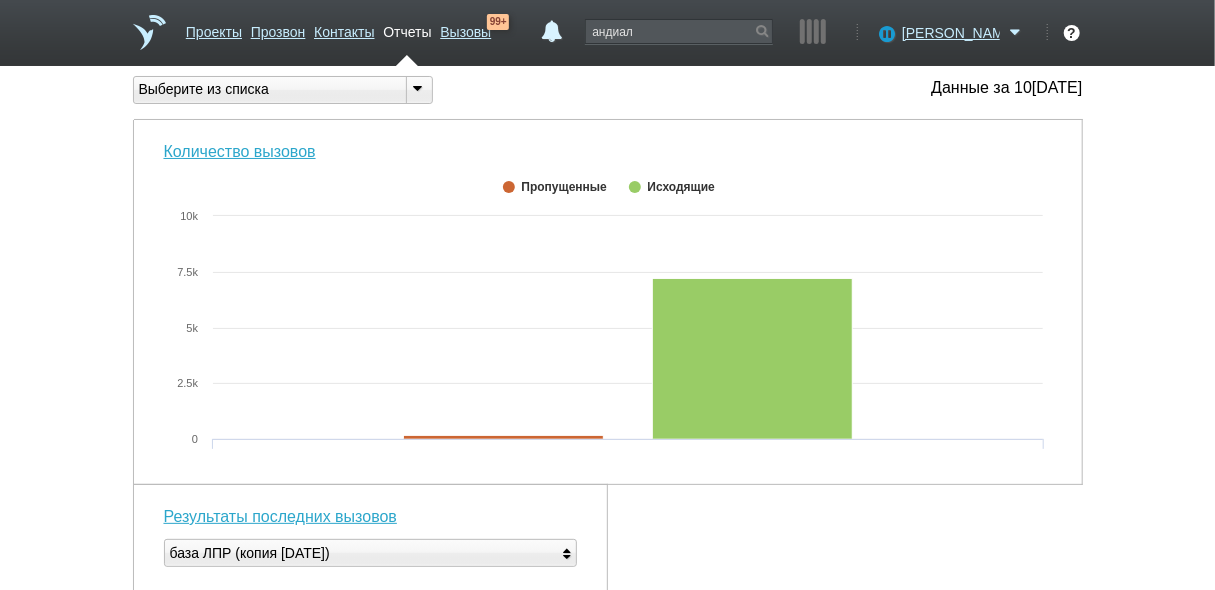 click at bounding box center [419, 90] 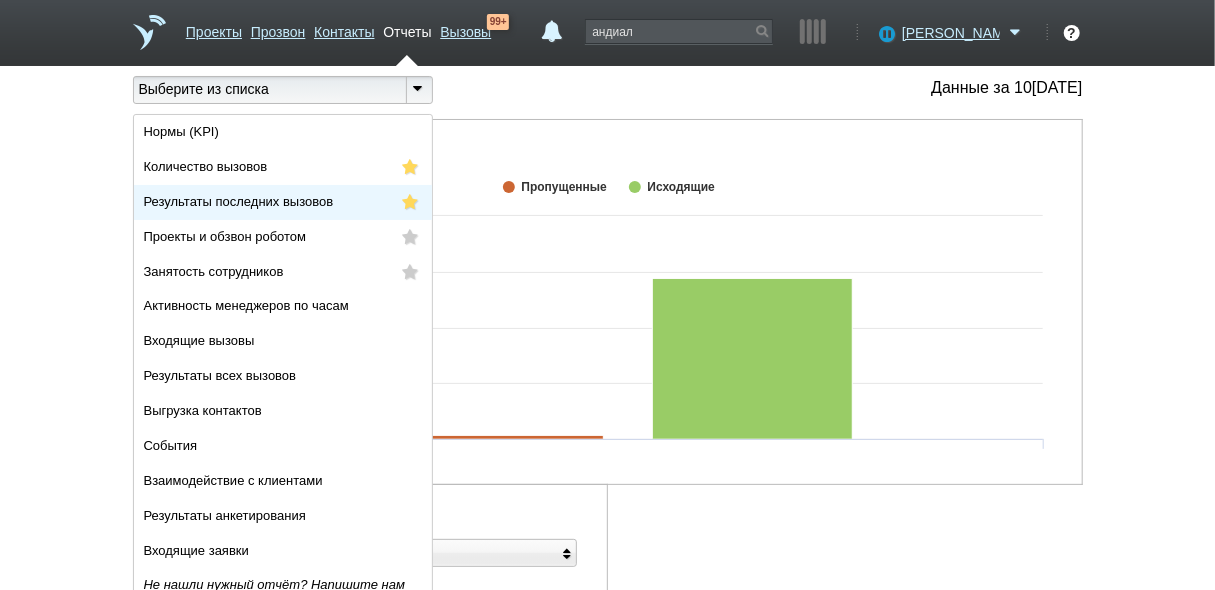 click on "Результаты последних вызовов" at bounding box center [283, 202] 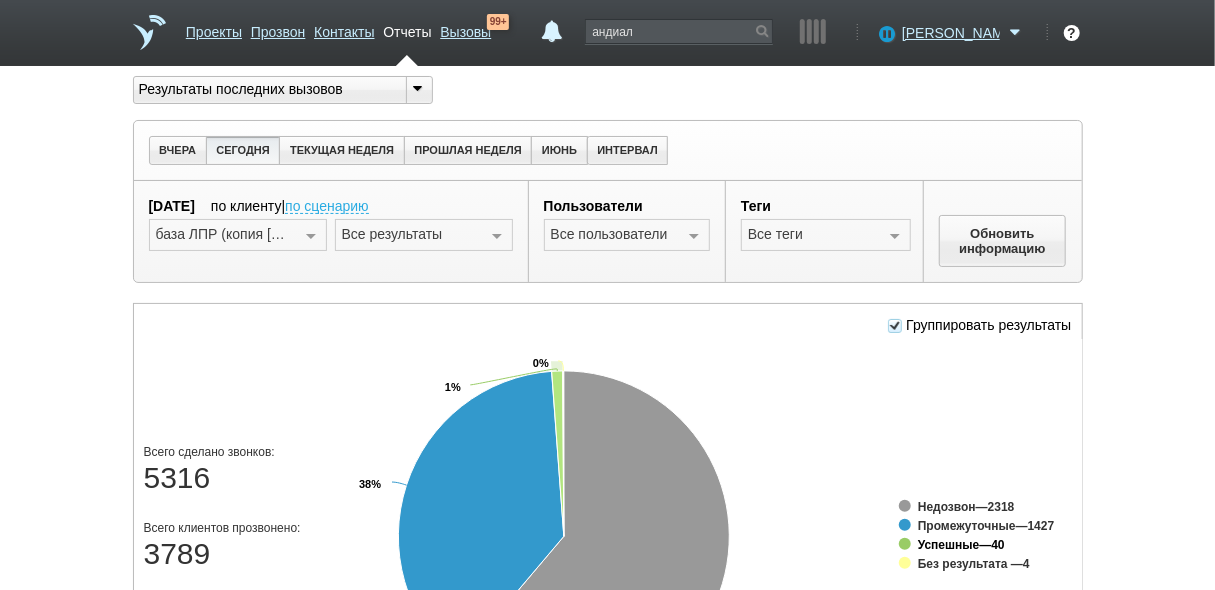 click on "Успешные" 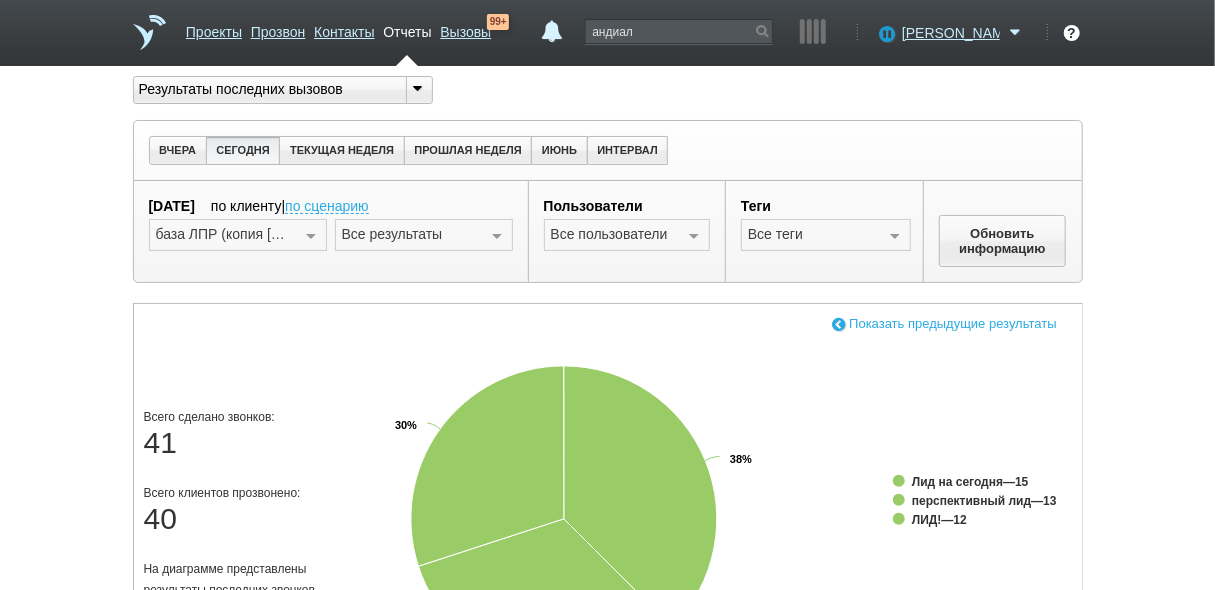 scroll, scrollTop: 80, scrollLeft: 0, axis: vertical 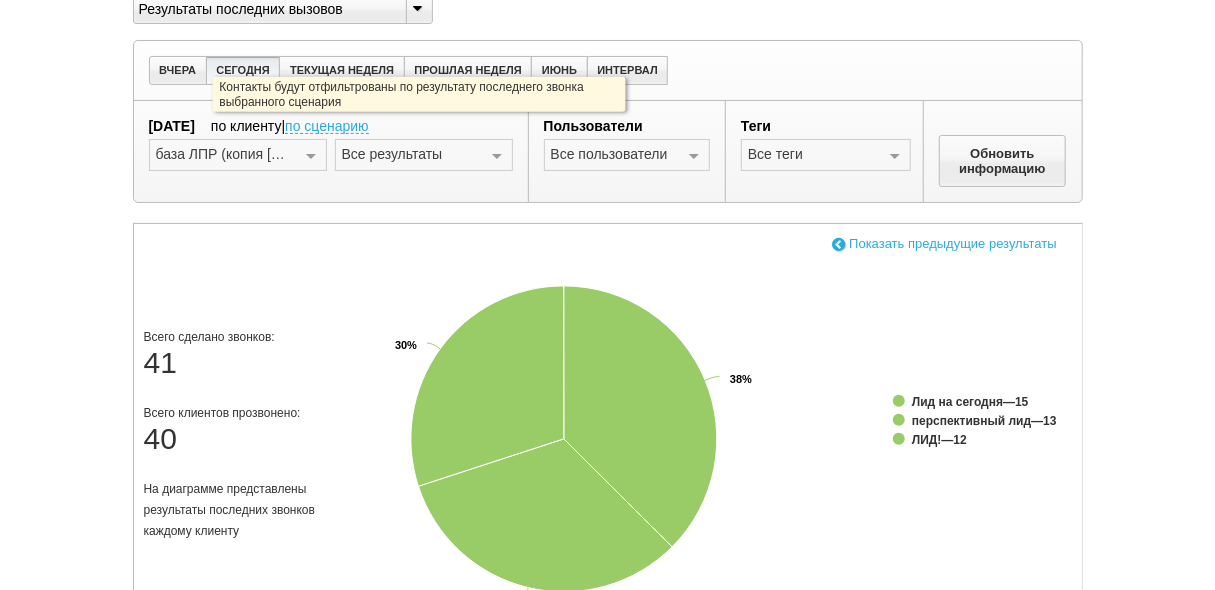 click on "по сценарию" at bounding box center [327, 127] 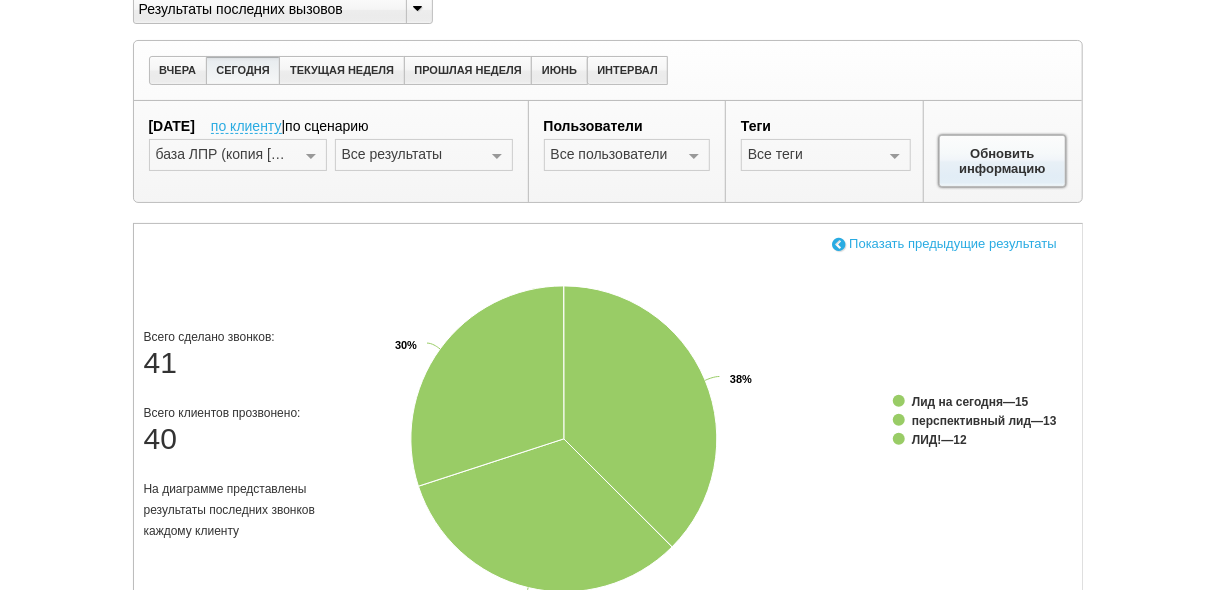 click on "Обновить информацию" at bounding box center [1003, 161] 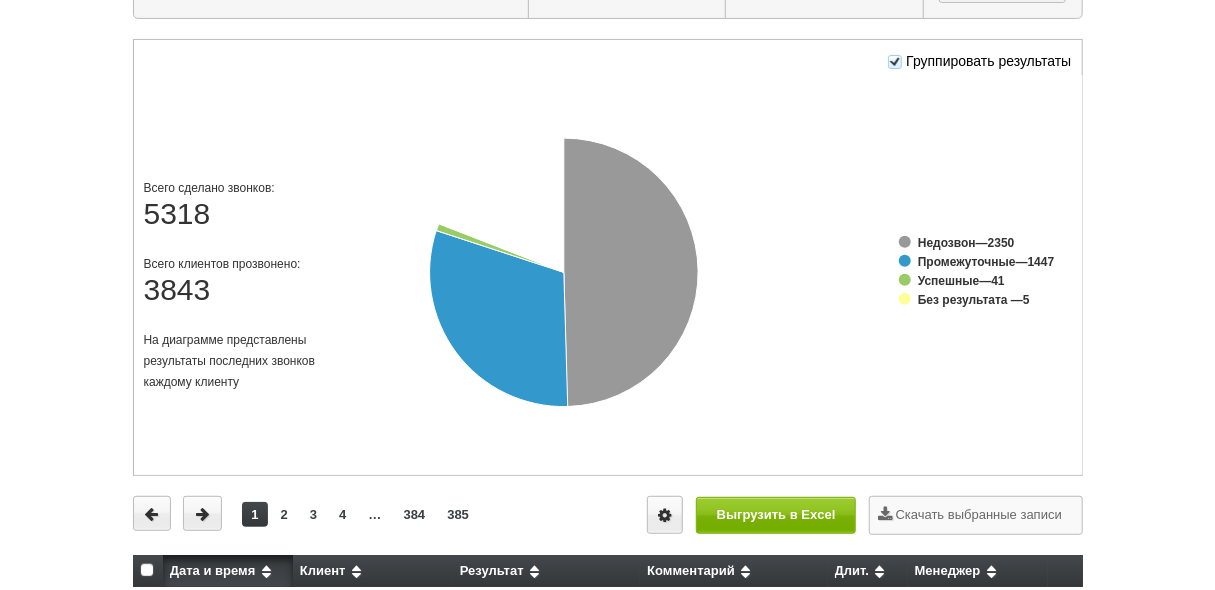 scroll, scrollTop: 320, scrollLeft: 0, axis: vertical 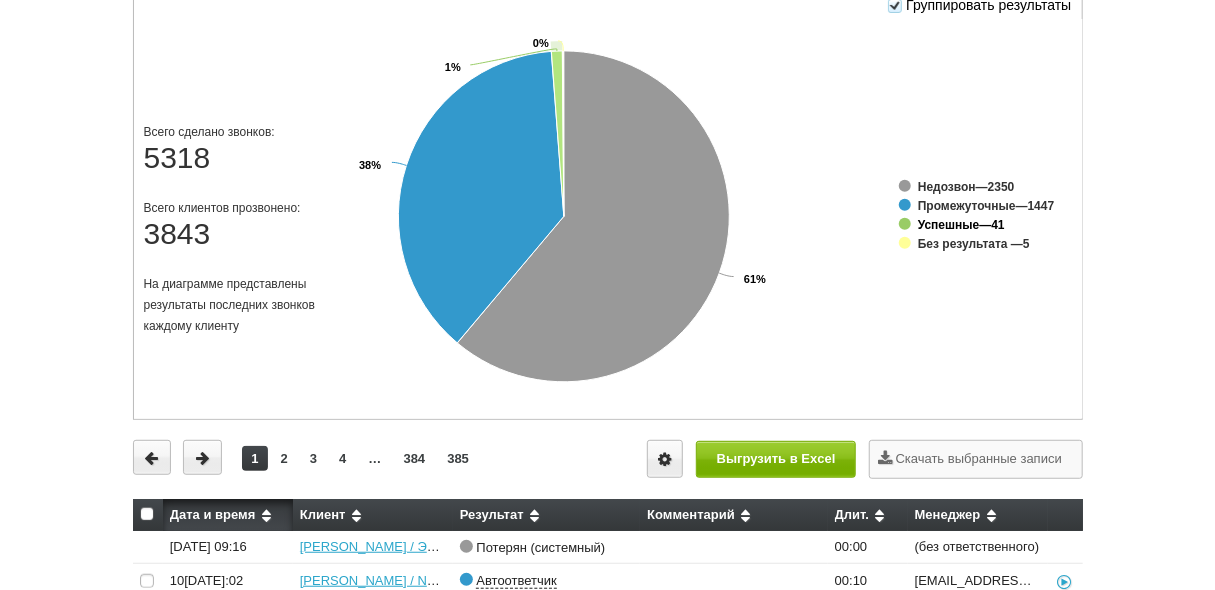 click on "—" 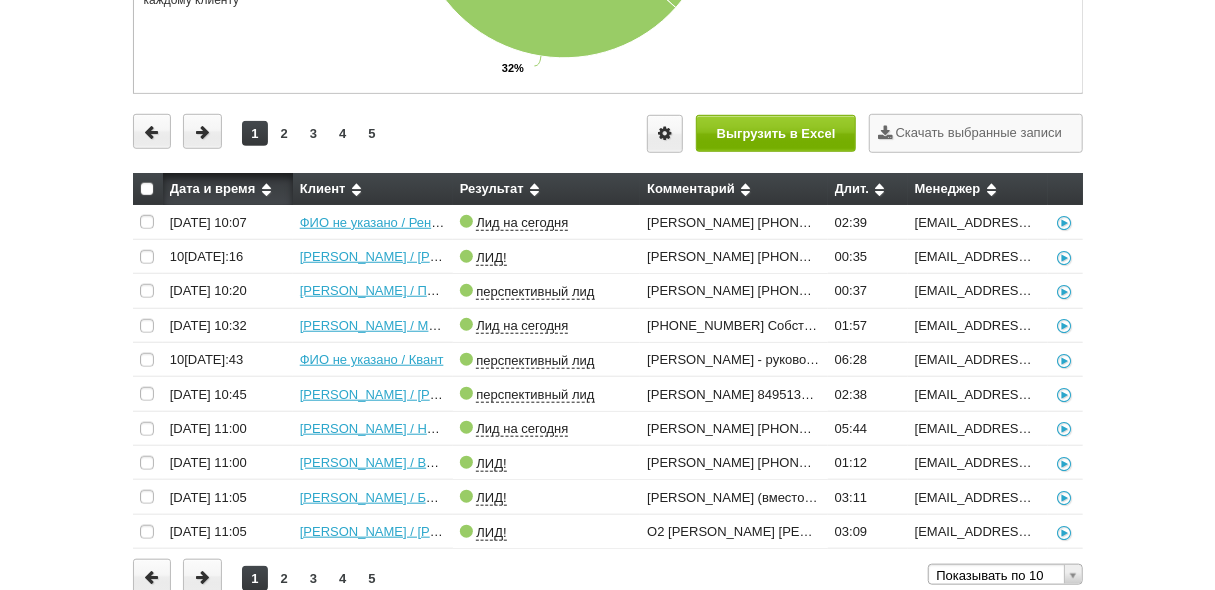 scroll, scrollTop: 643, scrollLeft: 0, axis: vertical 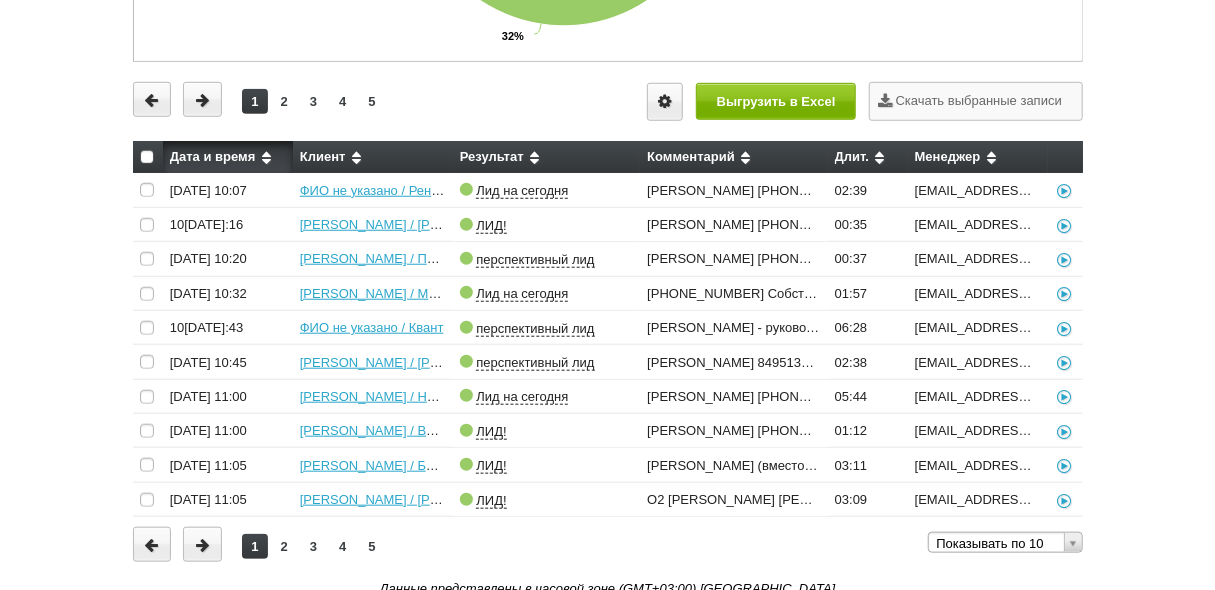 click on "Вы можете звонить напрямую из строки поиска - введите номер и нажмите "Позвонить"
Результаты последних вызовов
Нормы (KPI)
Количество вызовов
Результаты последних вызовов
Проекты и обзвон роботом
Занятость сотрудников
Активность менеджеров по часам
Входящие вызовы
Результаты всех вызовов" at bounding box center (607, 16) 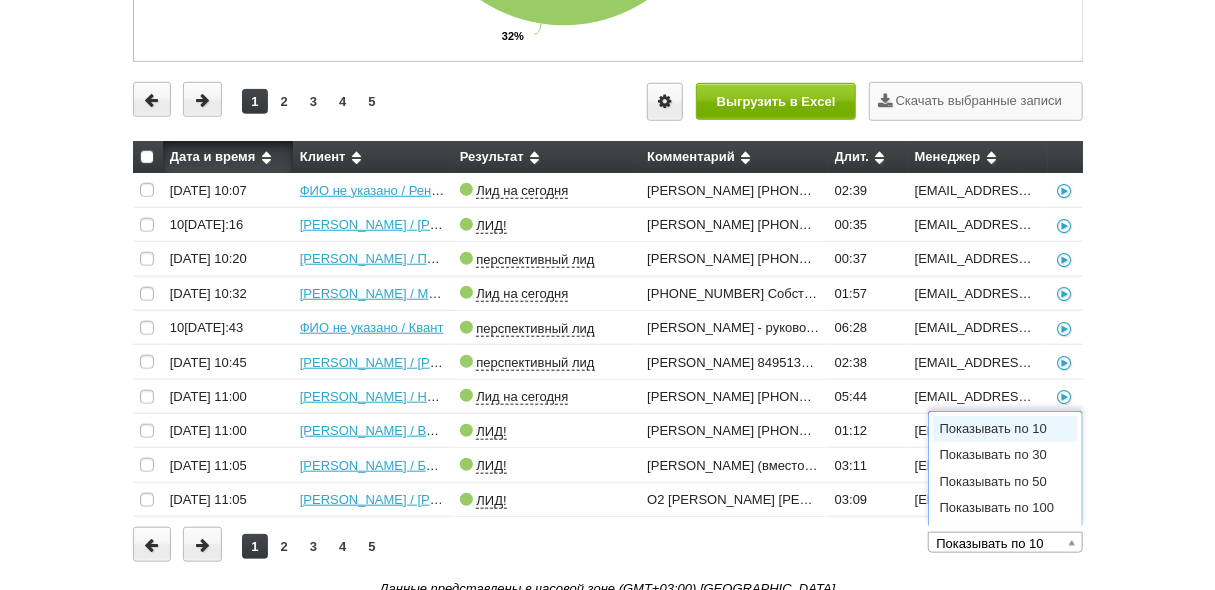 scroll, scrollTop: 0, scrollLeft: 5, axis: horizontal 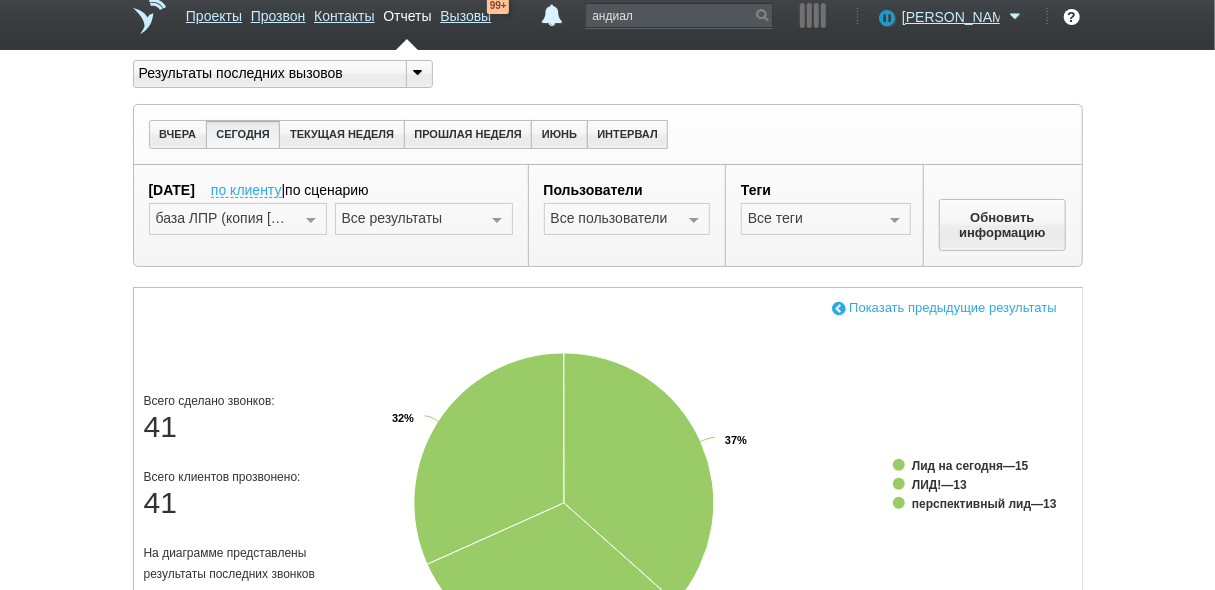 click at bounding box center (311, 220) 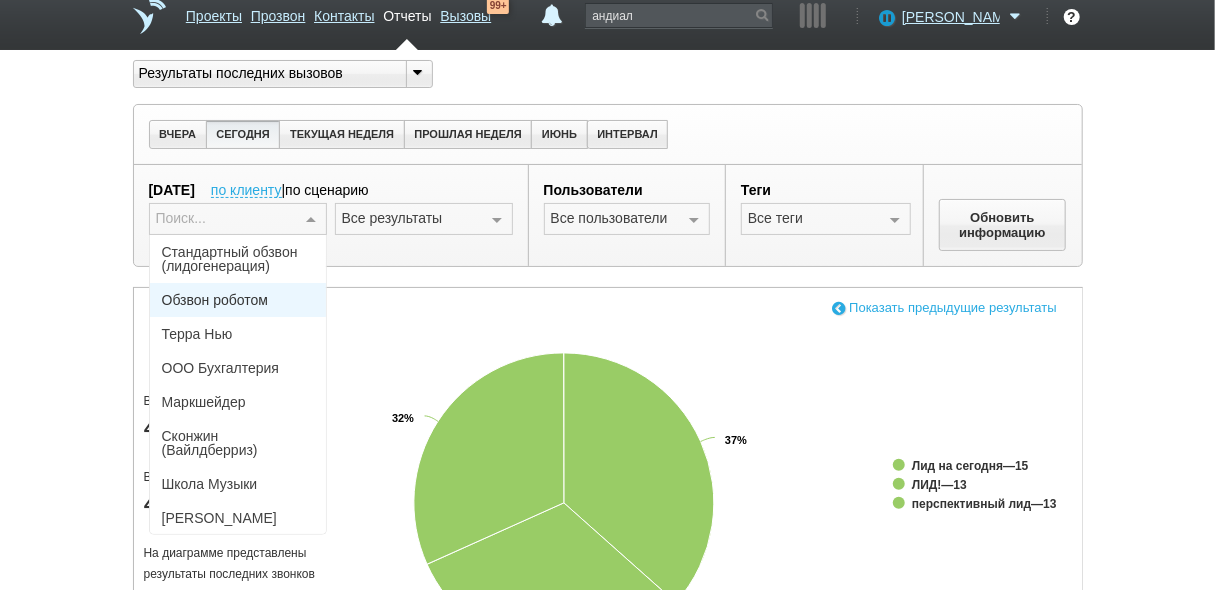 click on "Обзвон роботом" at bounding box center [238, 300] 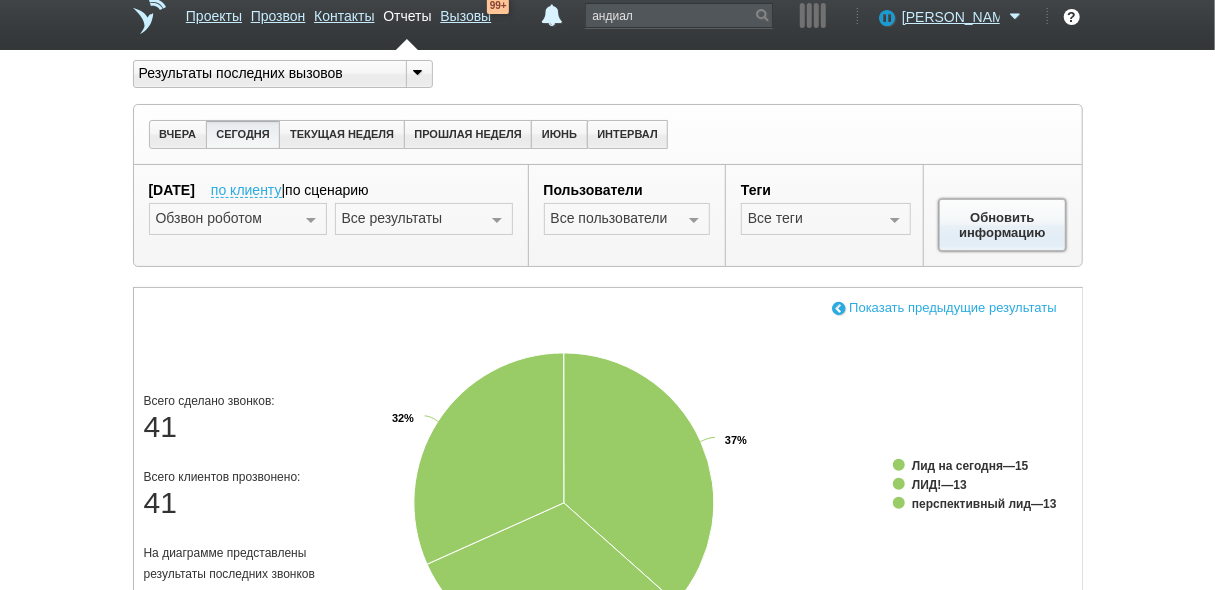 click on "Обновить информацию" at bounding box center [1003, 225] 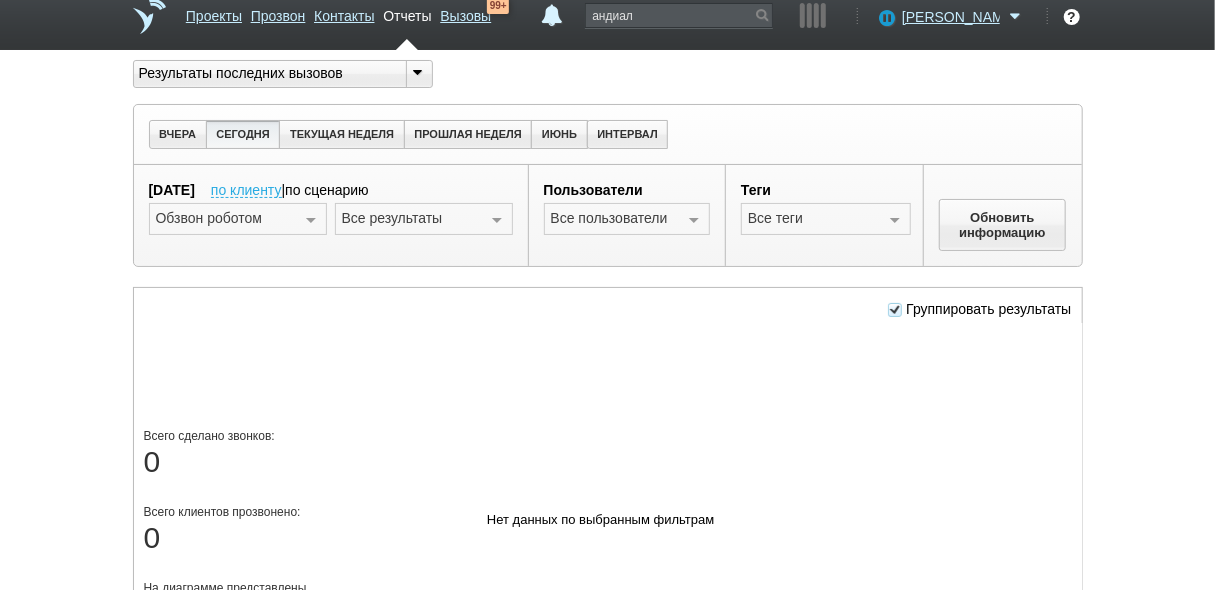 click at bounding box center (311, 220) 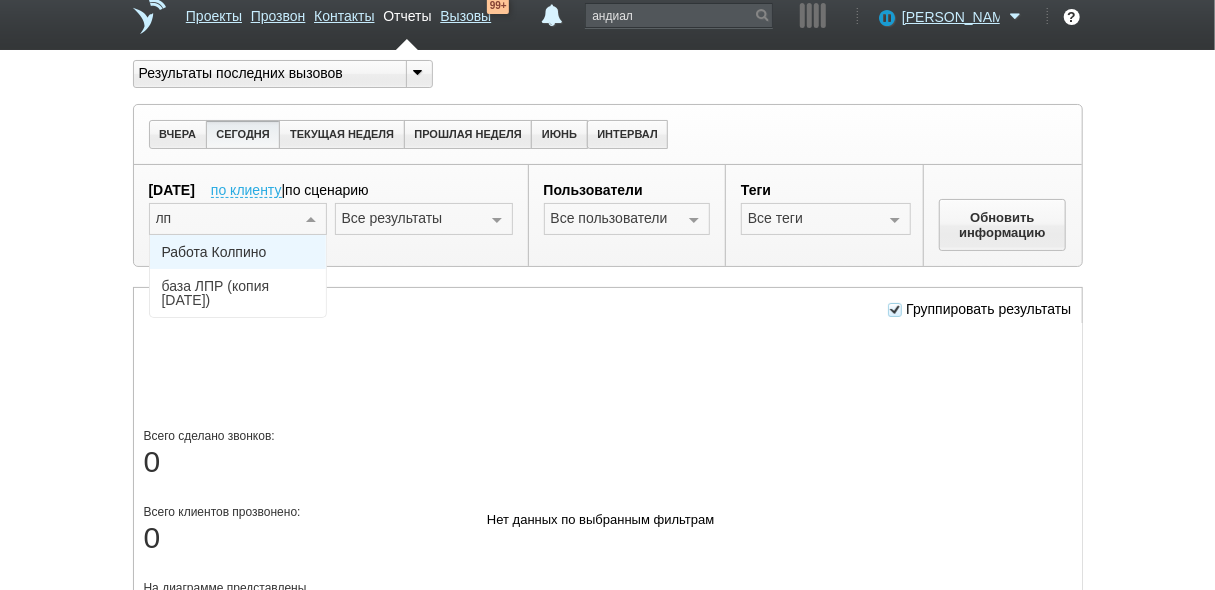 type on "лпр" 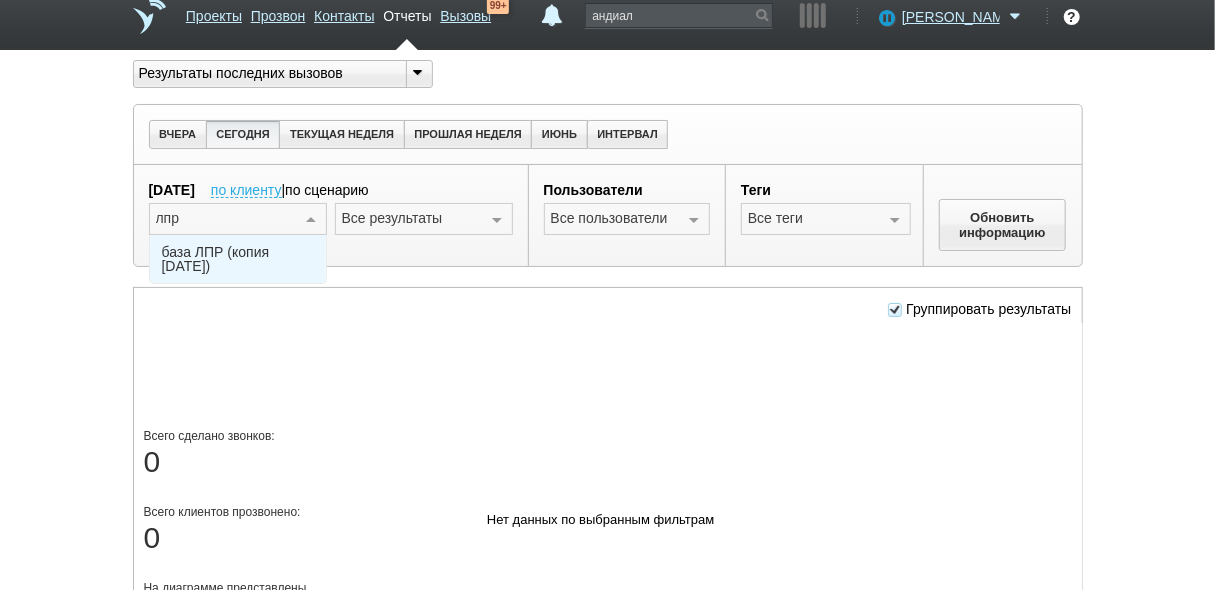 click on "база ЛПР (копия [DATE])" at bounding box center [238, 259] 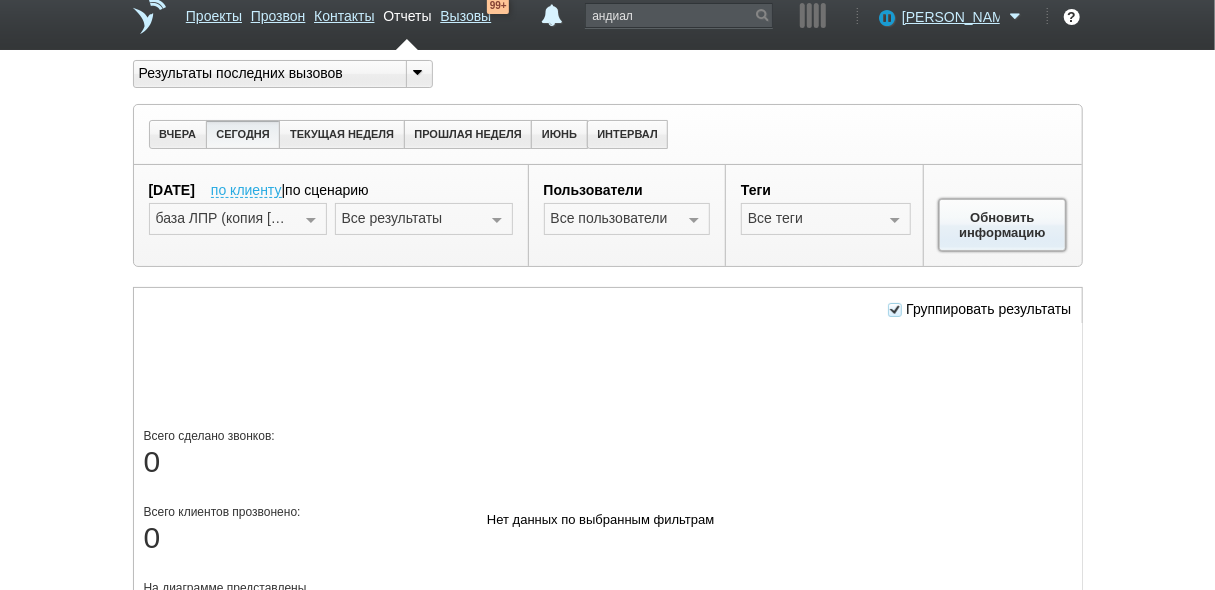 click on "Обновить информацию" at bounding box center [1003, 225] 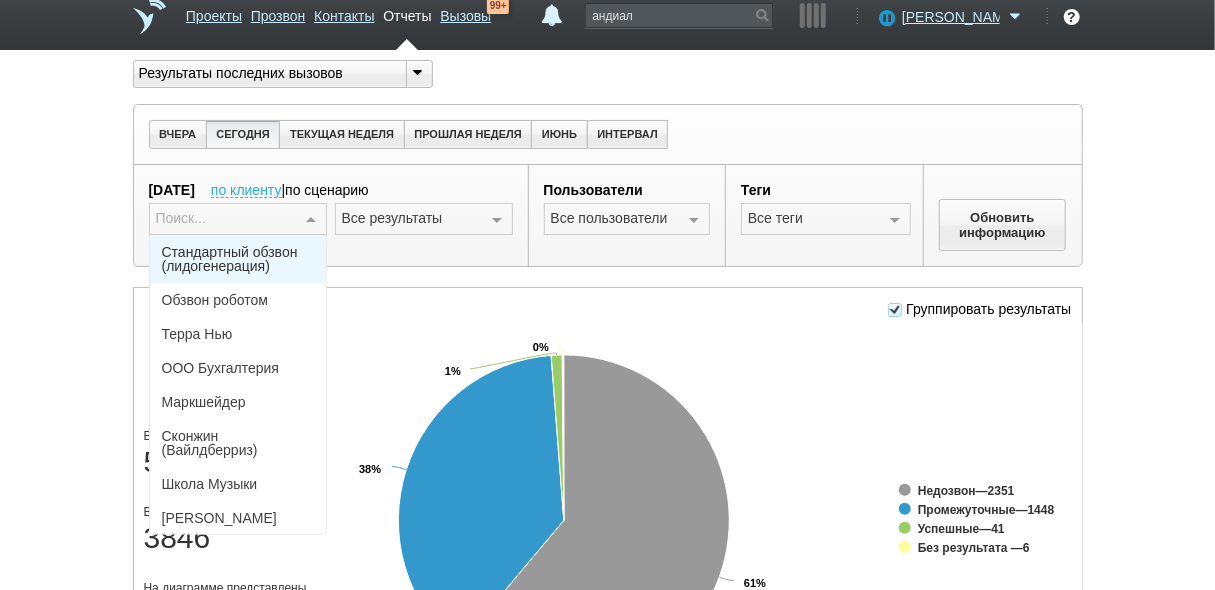 click on "Стандартный обзвон (лидогенерация)" at bounding box center (238, 259) 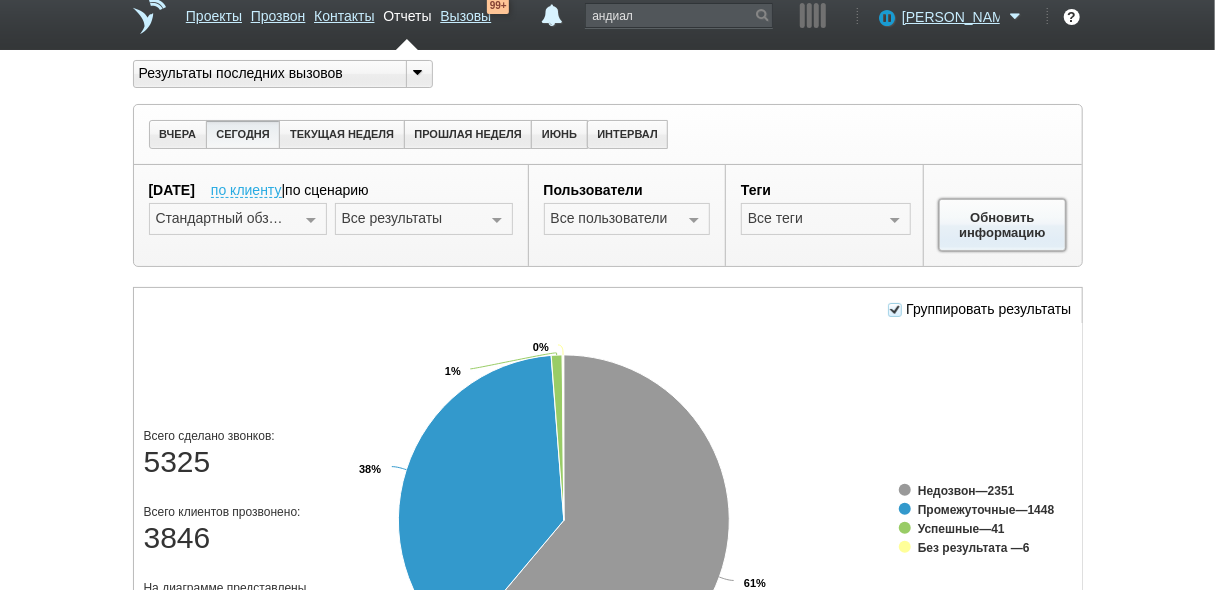 click on "Обновить информацию" at bounding box center (1003, 225) 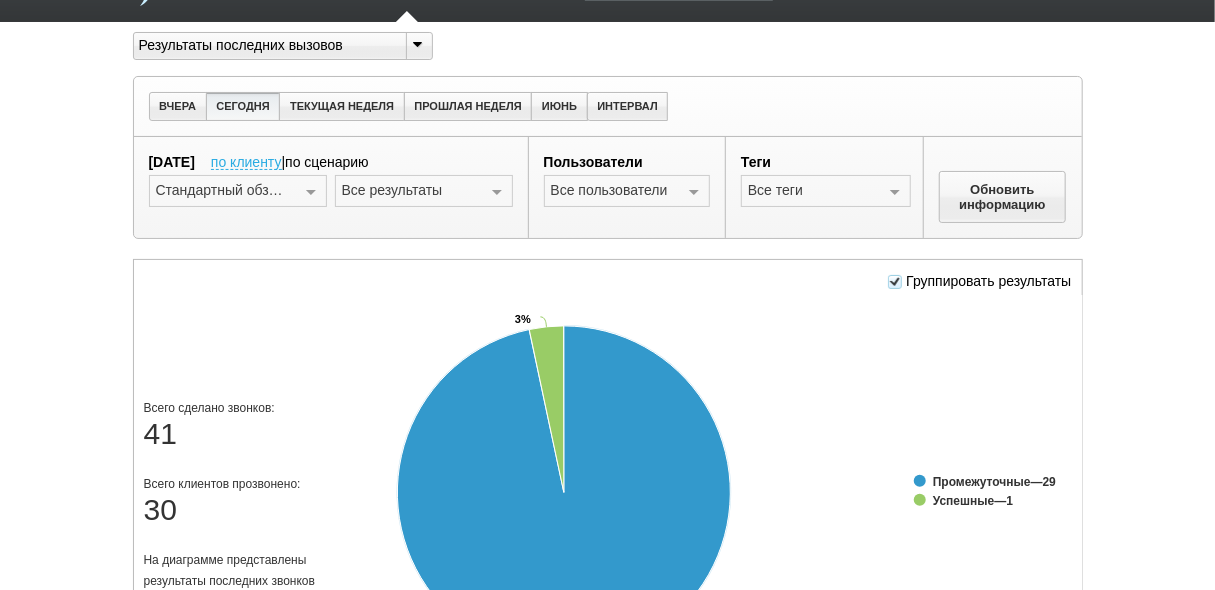 scroll, scrollTop: 0, scrollLeft: 0, axis: both 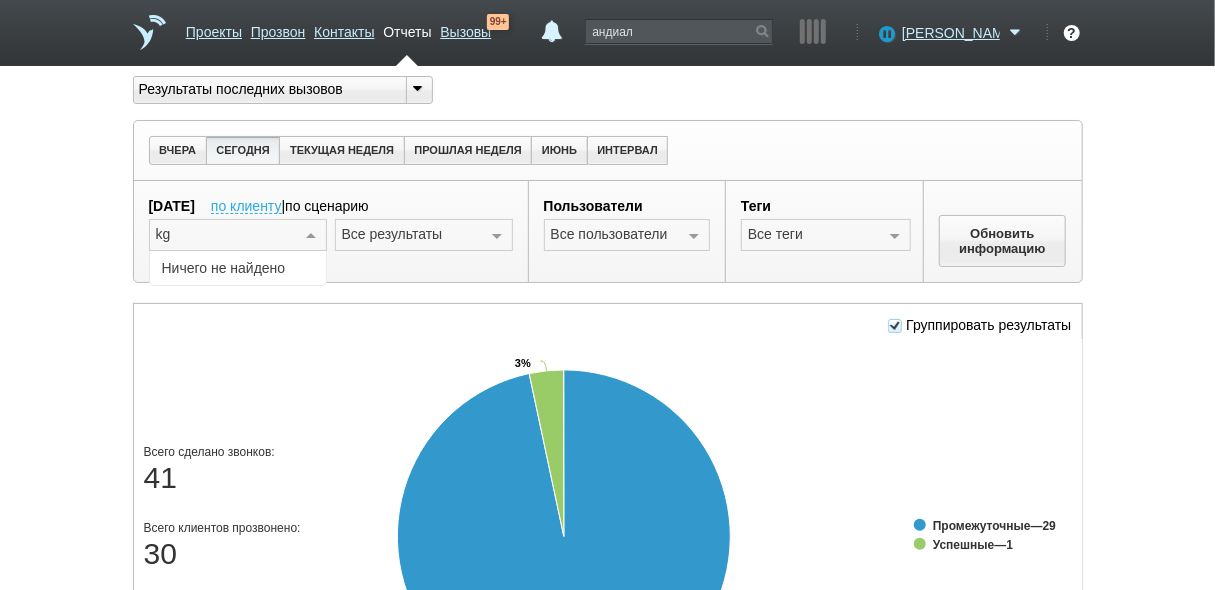 type on "k" 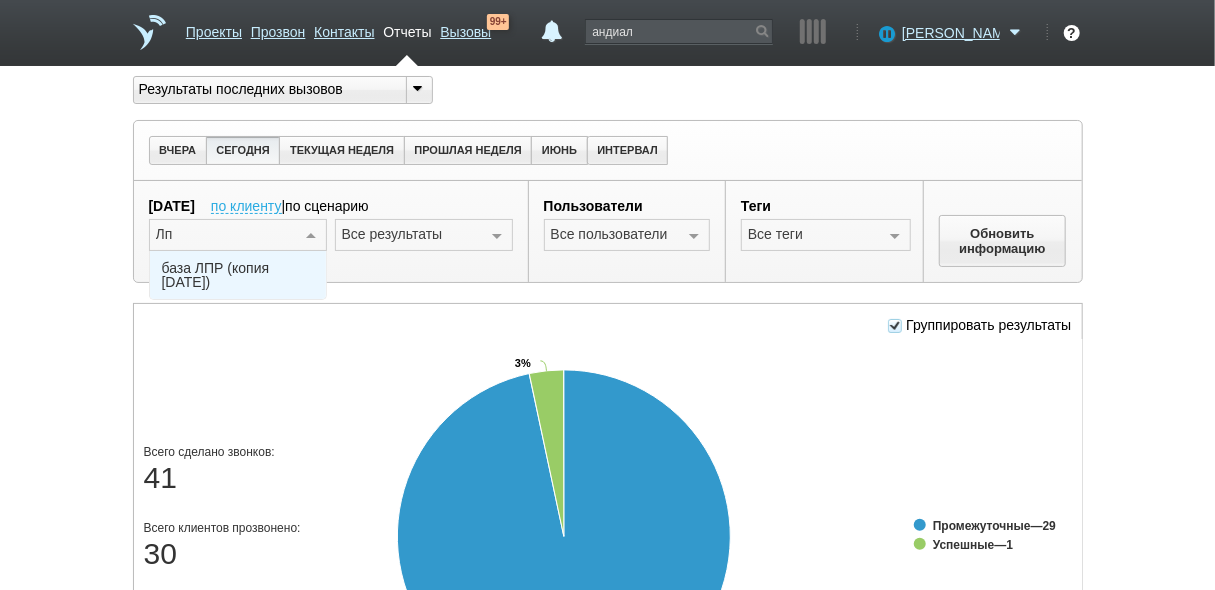 type on "Лпр" 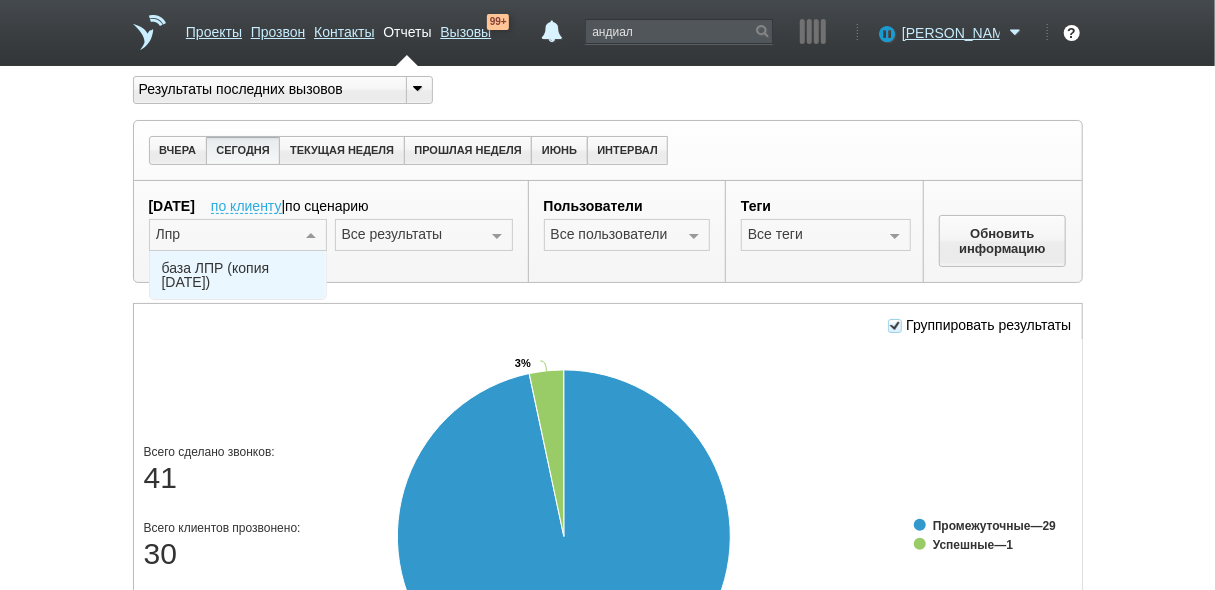 click on "база ЛПР (копия [DATE])" at bounding box center [238, 275] 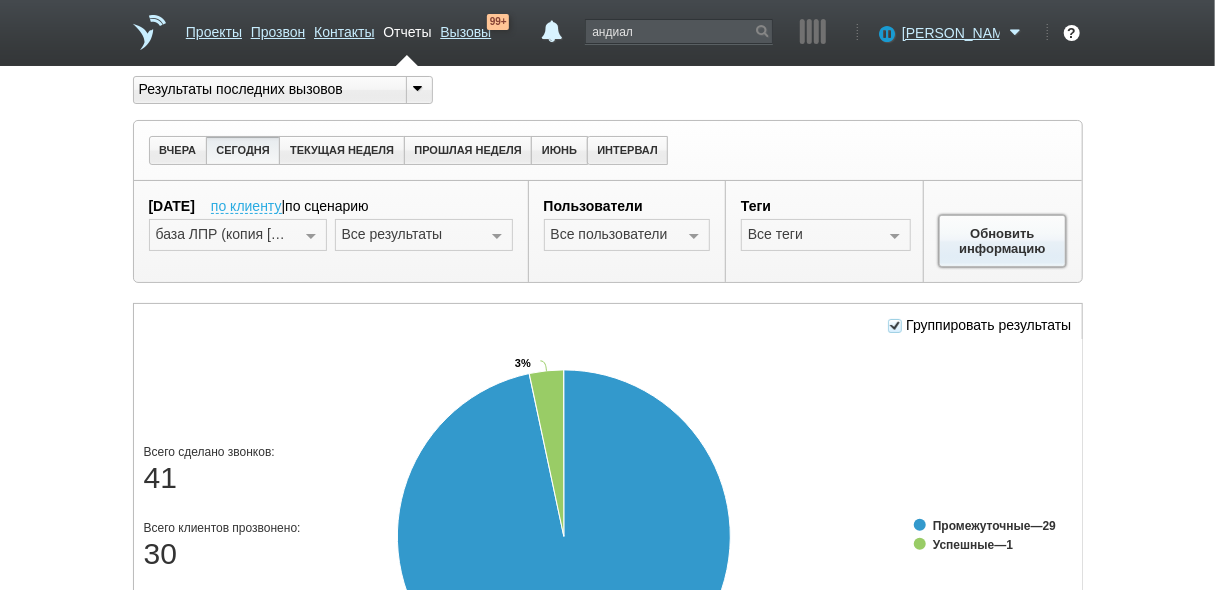 click on "Обновить информацию" at bounding box center [1003, 241] 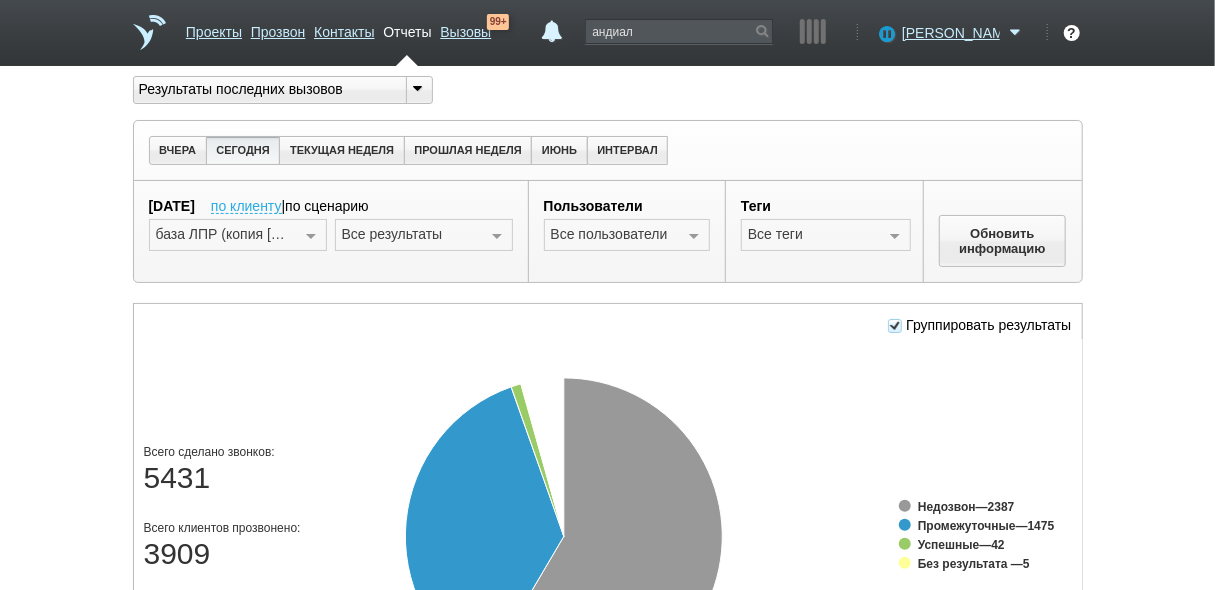 scroll, scrollTop: 160, scrollLeft: 0, axis: vertical 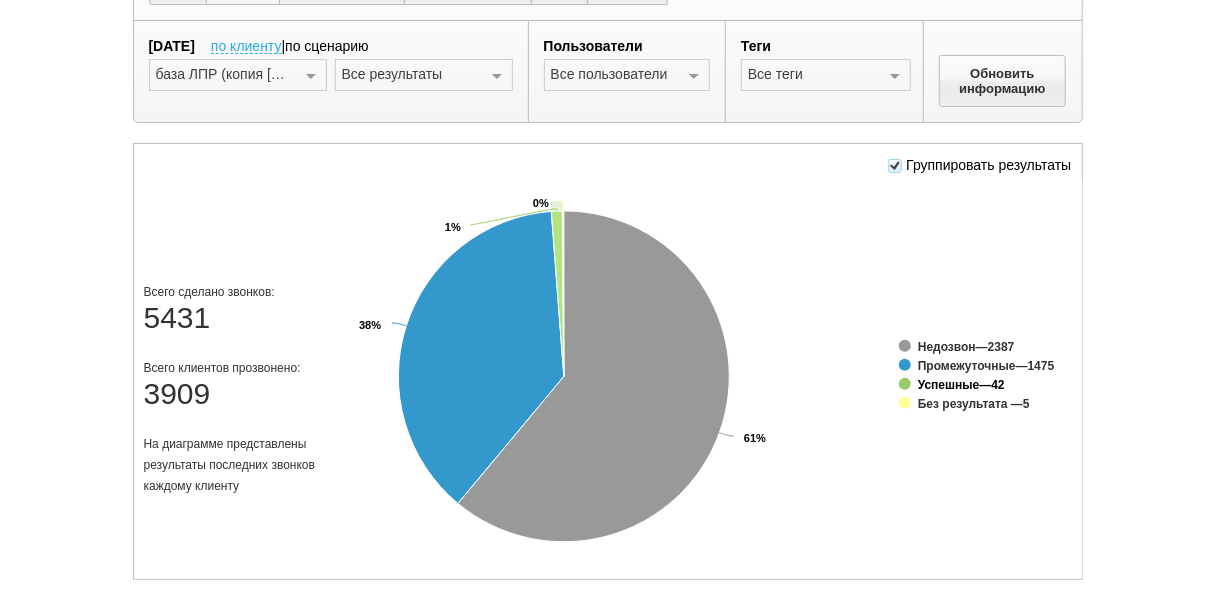 click on "Успешные" 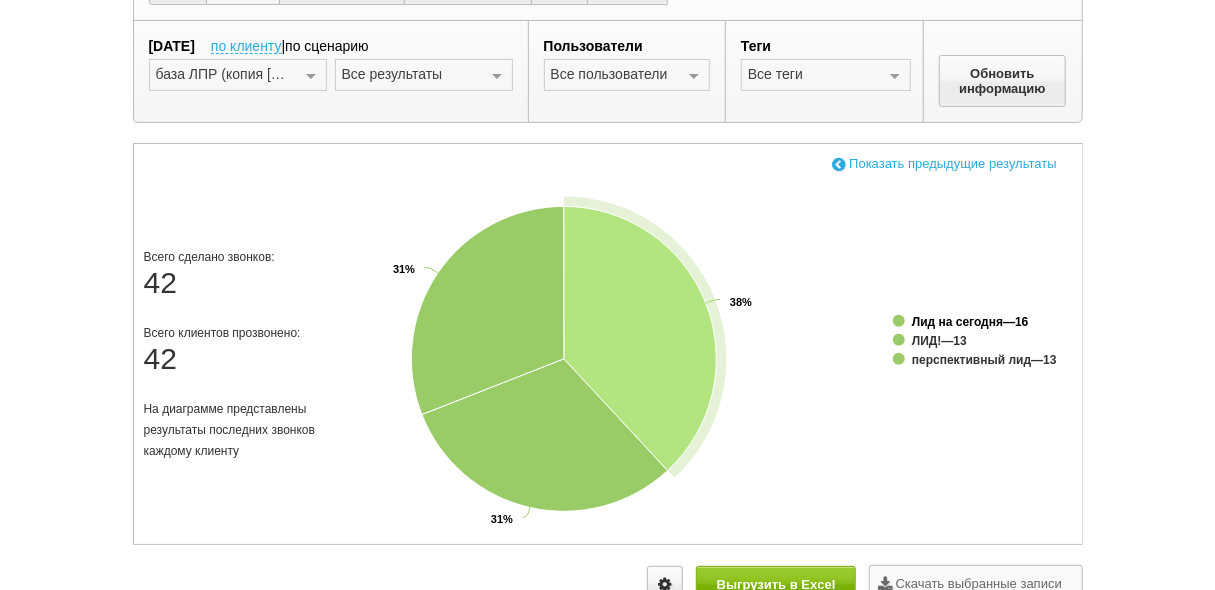 click on "Лид на сегодня" 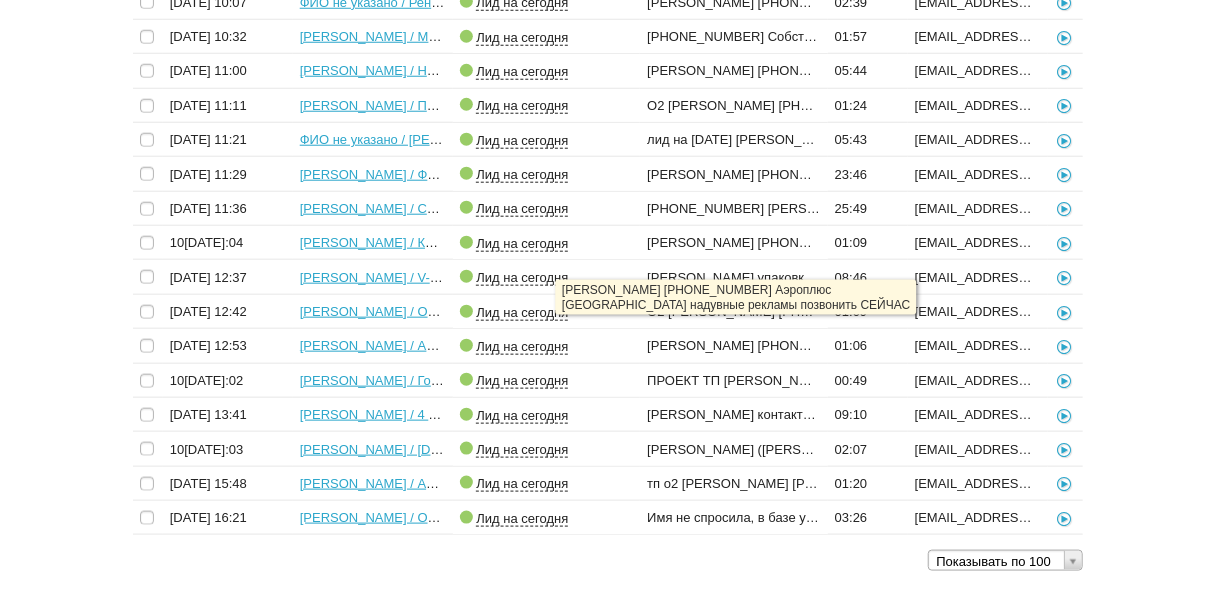 scroll, scrollTop: 847, scrollLeft: 0, axis: vertical 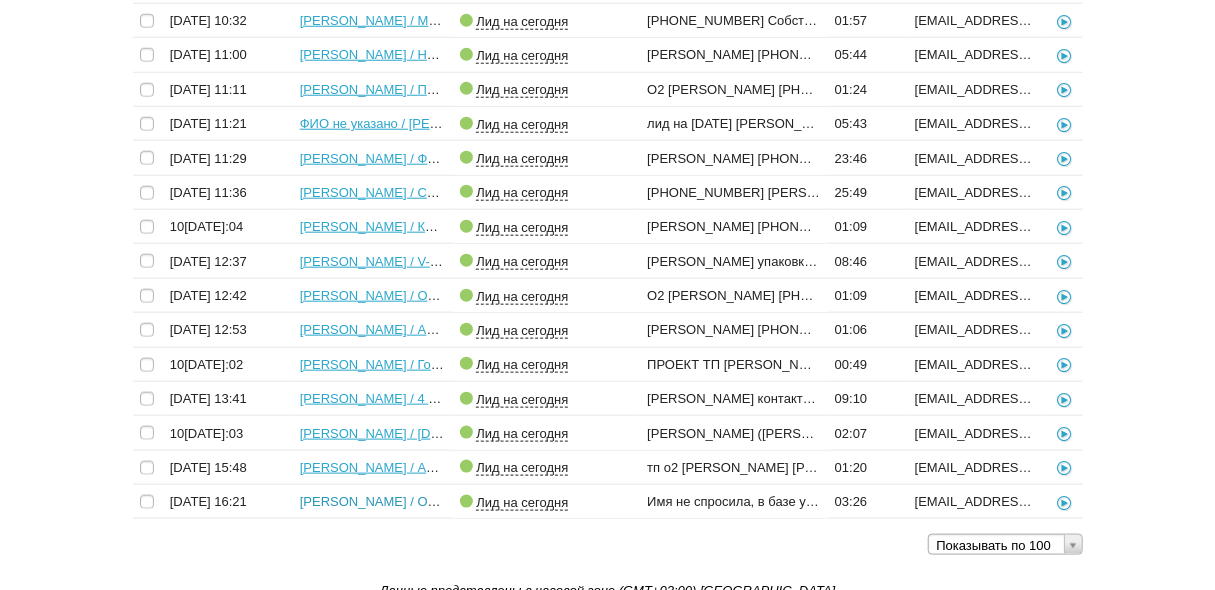 click on "[PERSON_NAME] / ООО "1Д"" at bounding box center [388, 501] 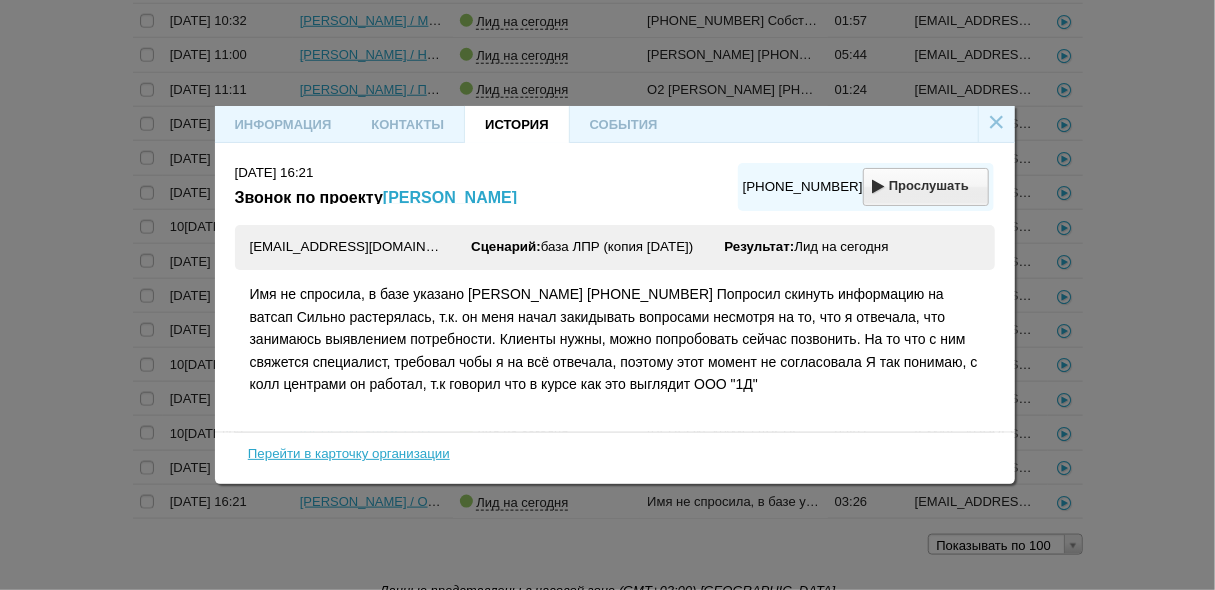 drag, startPoint x: 798, startPoint y: 396, endPoint x: 235, endPoint y: 288, distance: 573.2652 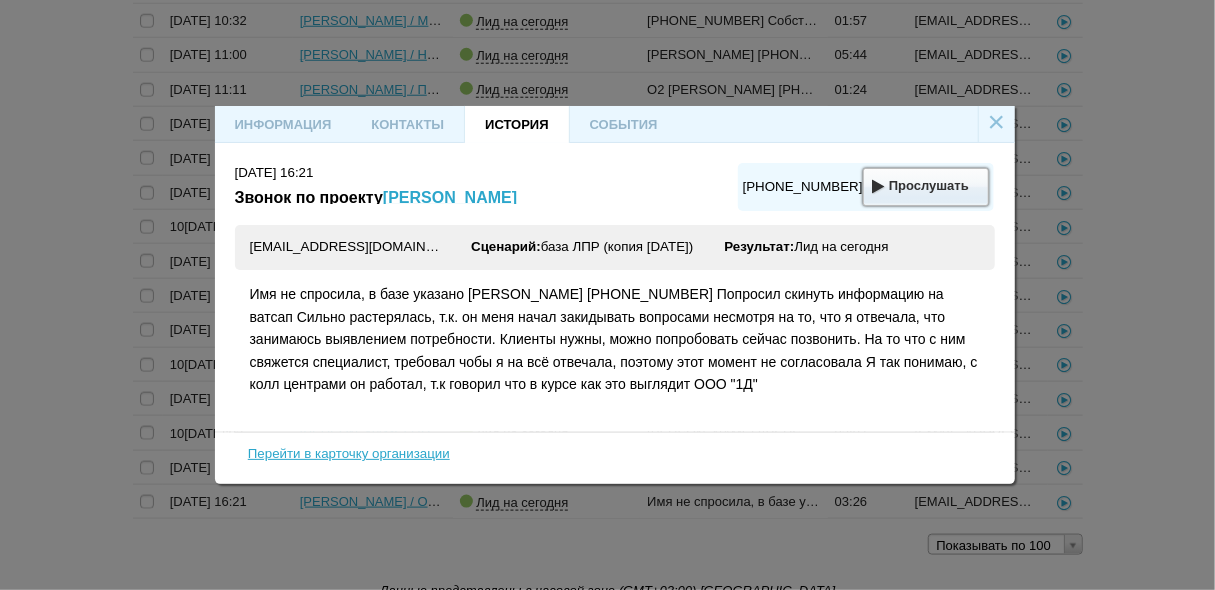 click on "Прослушать" at bounding box center [926, 187] 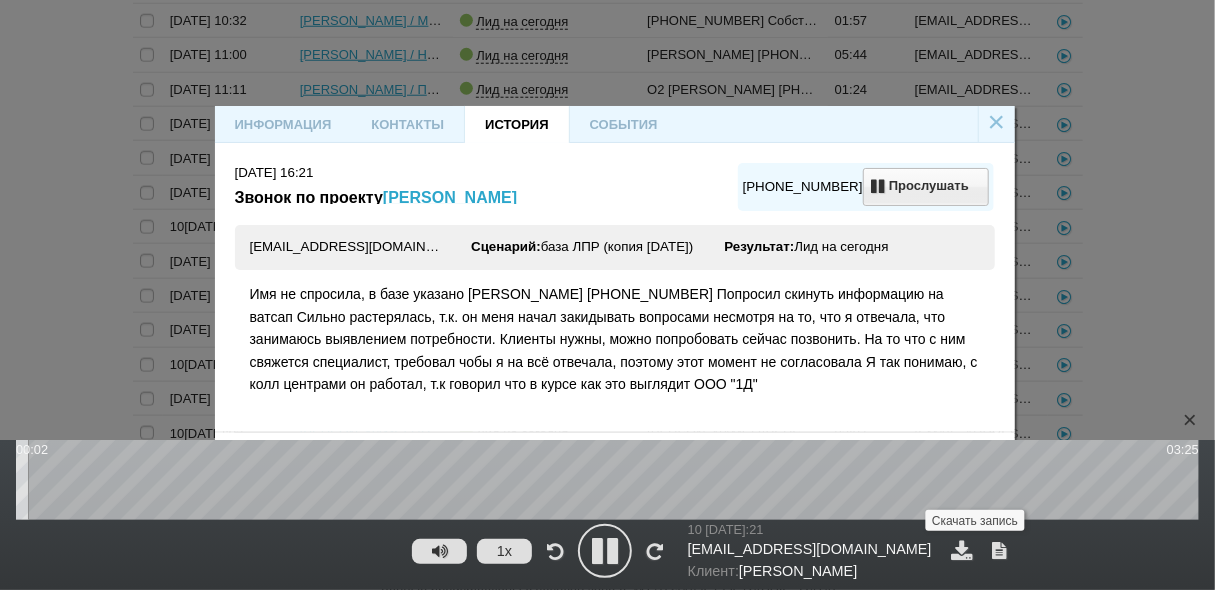 click at bounding box center [962, 550] 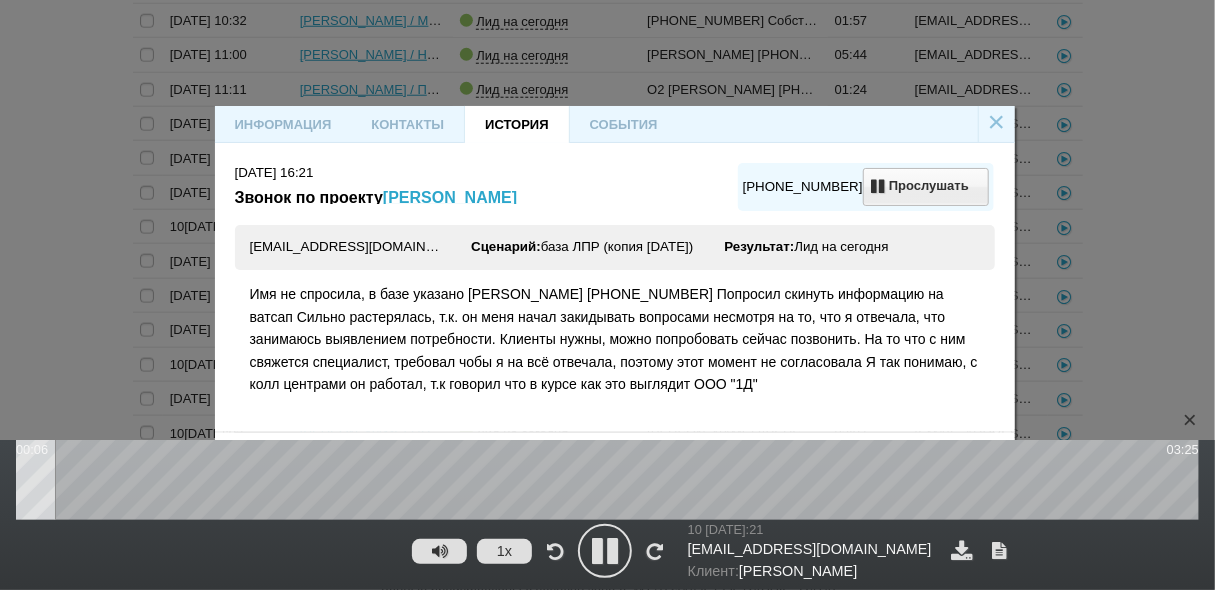 click on "×" at bounding box center [997, 121] 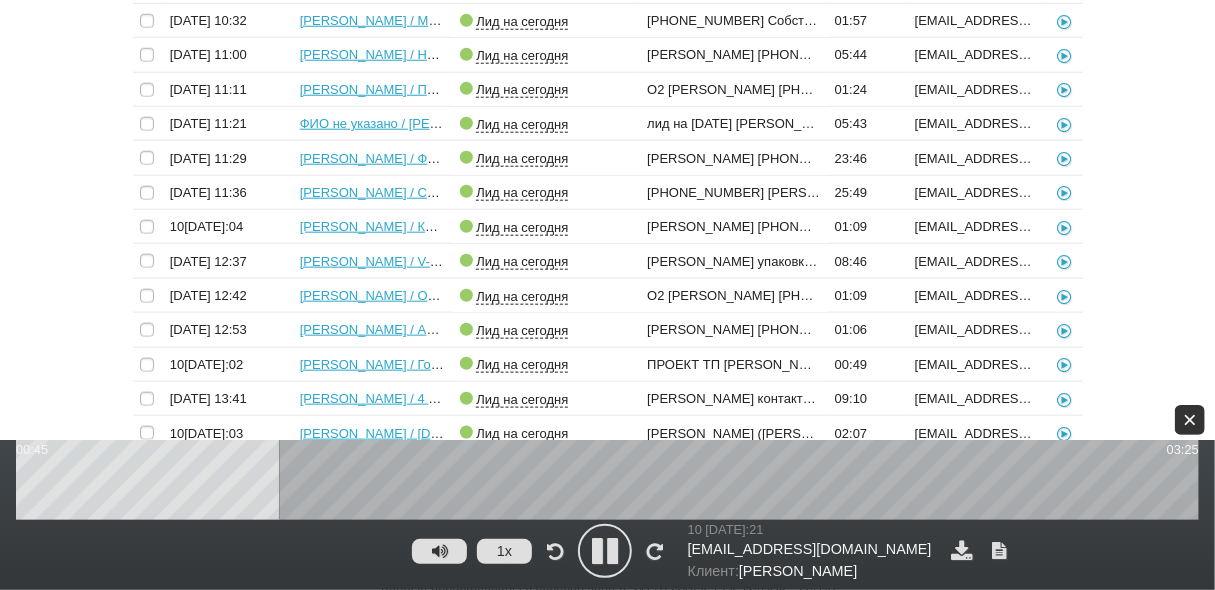 click on "×" at bounding box center [1190, 420] 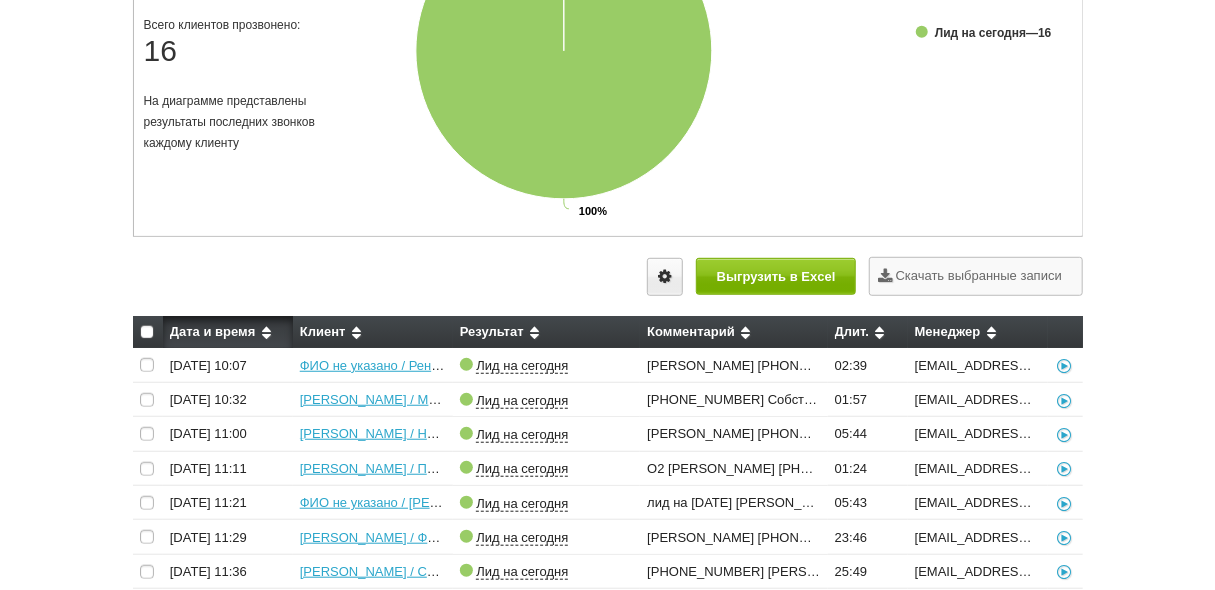 scroll, scrollTop: 110, scrollLeft: 0, axis: vertical 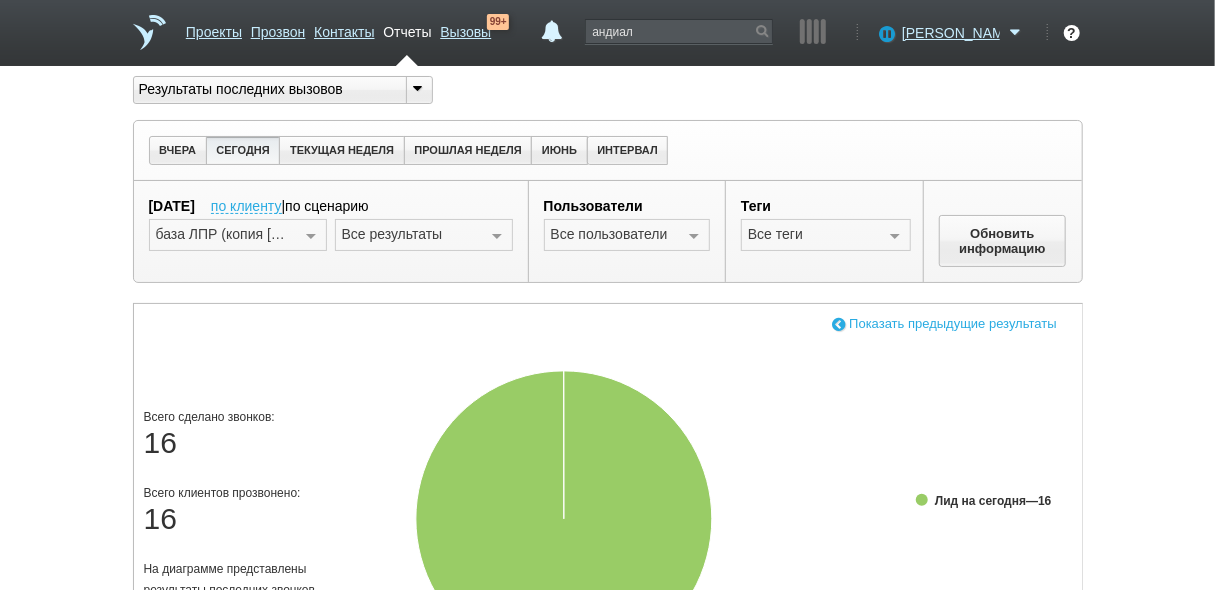 click at bounding box center (839, 323) 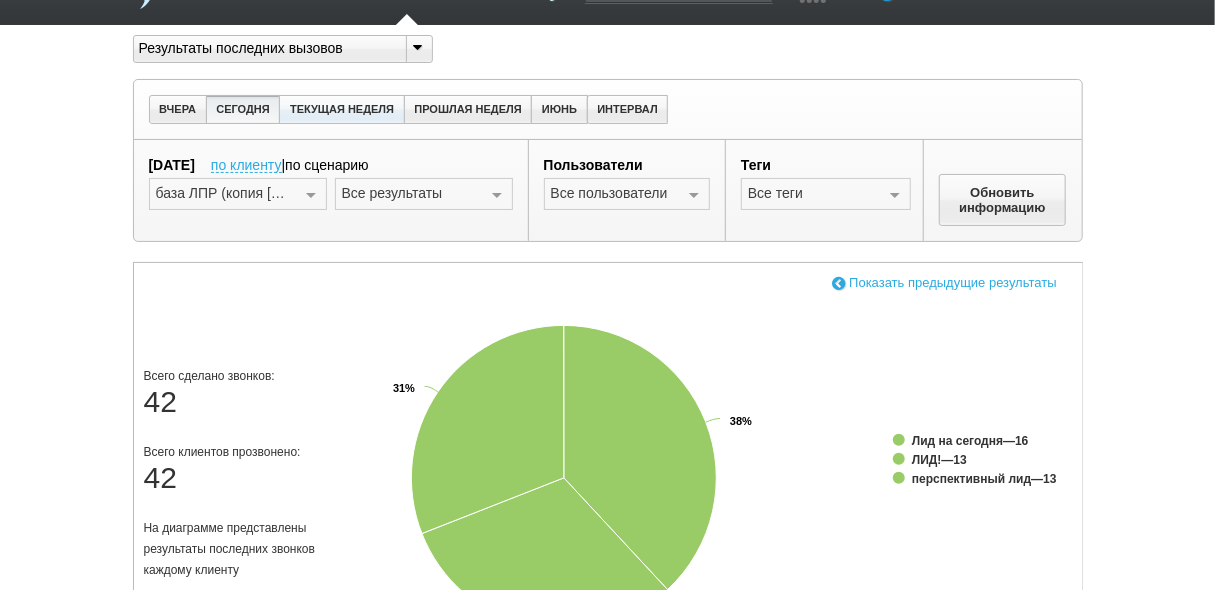 scroll, scrollTop: 0, scrollLeft: 0, axis: both 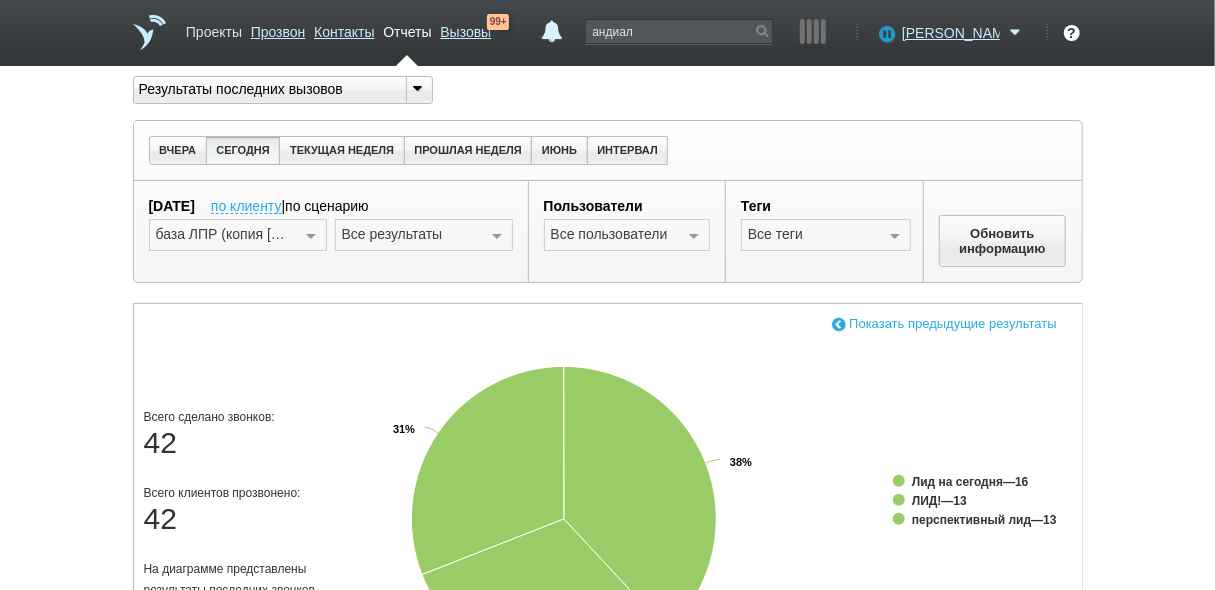 click on "Проекты" at bounding box center [214, 28] 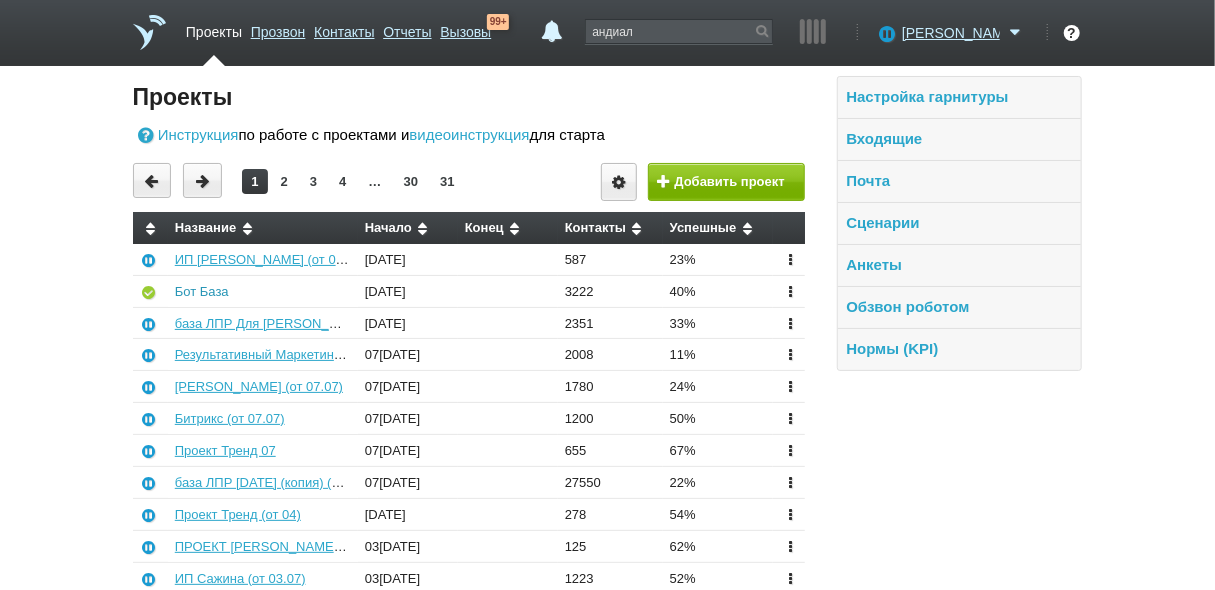 click on "Бот База" at bounding box center [202, 291] 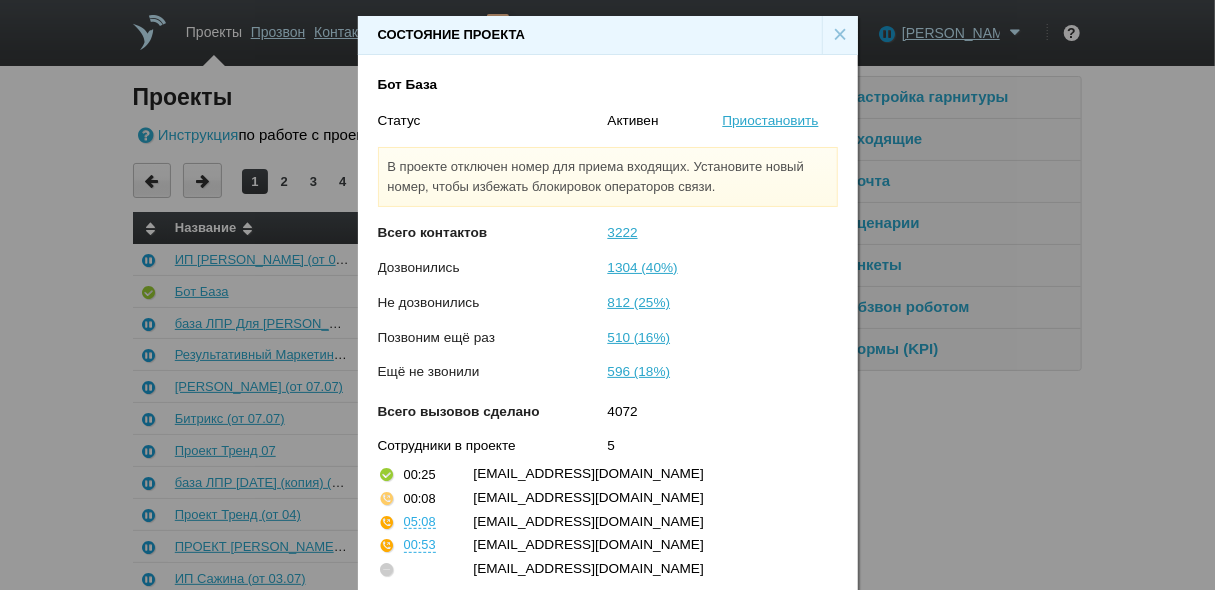 scroll, scrollTop: 53, scrollLeft: 0, axis: vertical 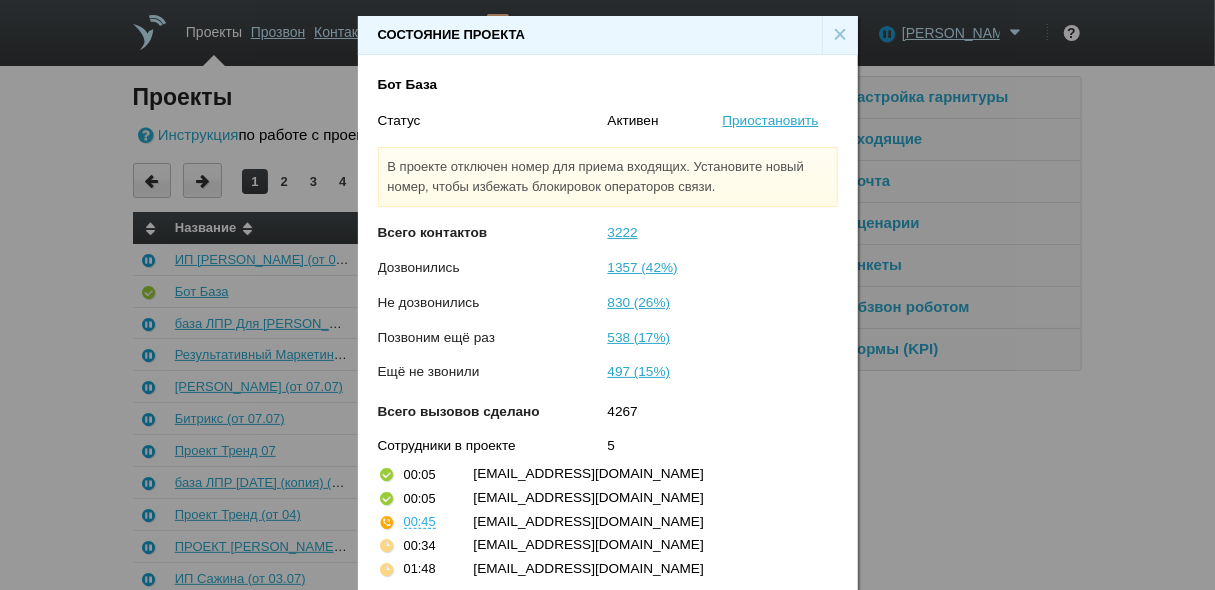 click on "×" at bounding box center (840, 35) 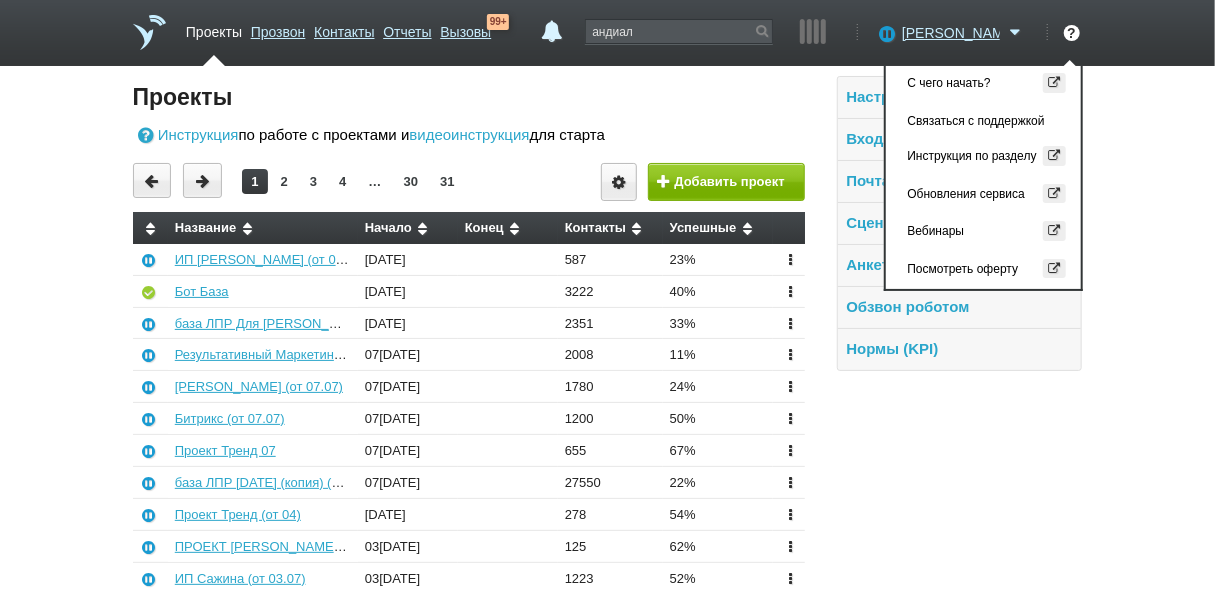 click on "Вы можете звонить напрямую из строки поиска - введите номер и нажмите "Позвонить"
Проекты
Инструкция  по работе с проектами и  видеоинструкция  для старта
1
2
3
4
…
30
31
Добавить проект
Название" at bounding box center [607, 1002] 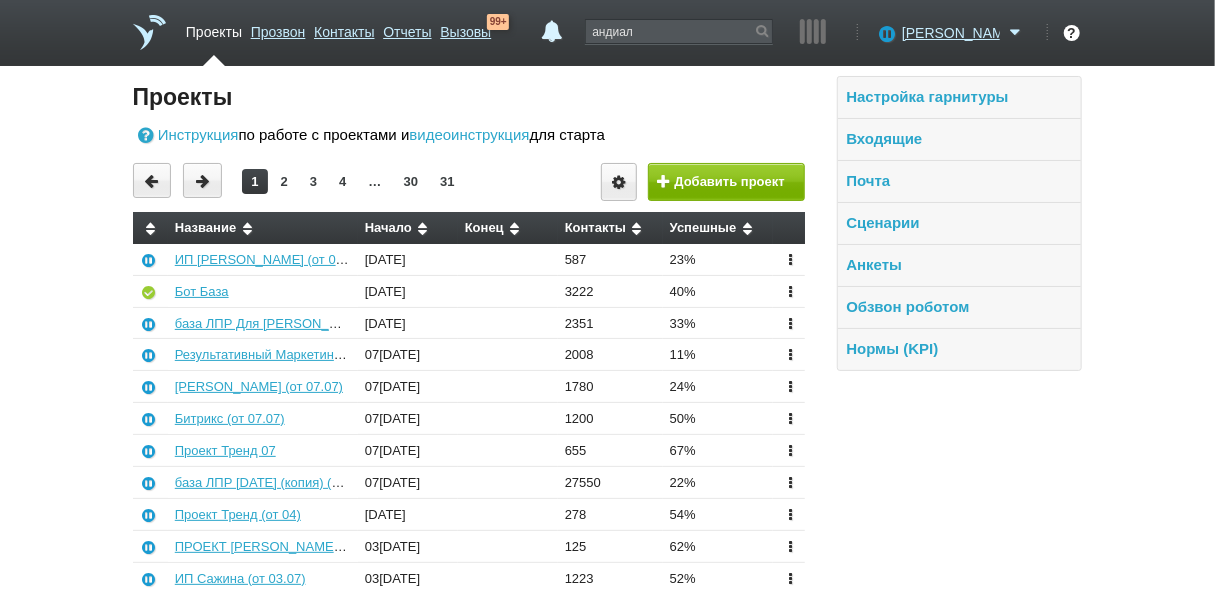 click on "Бот База" at bounding box center (263, 291) 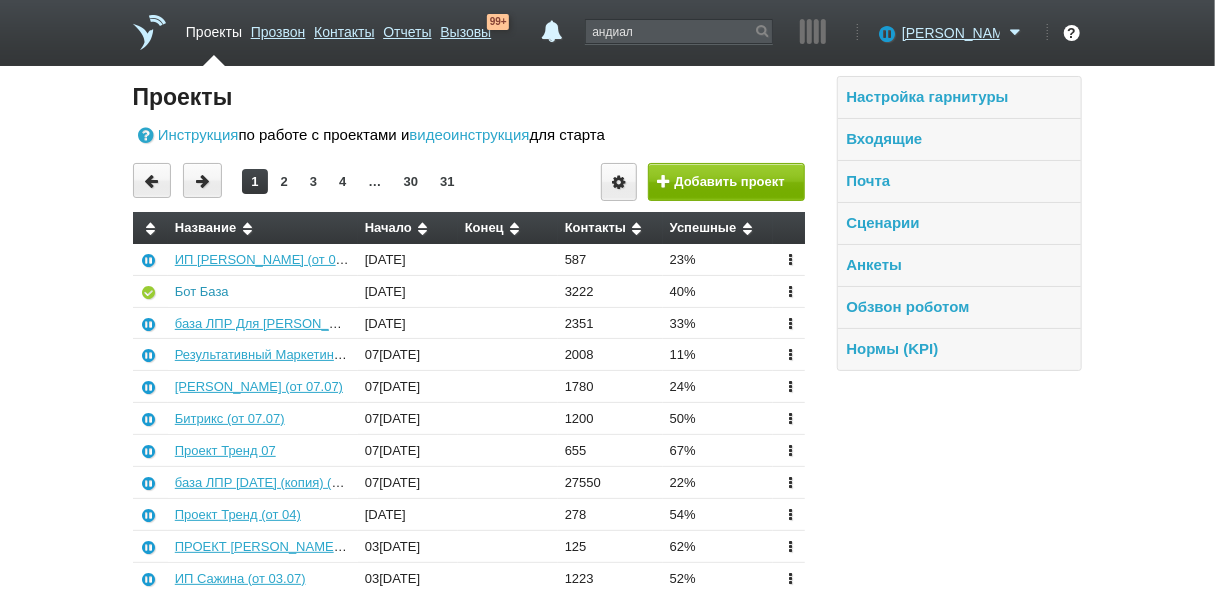 click on "Бот База" at bounding box center (202, 291) 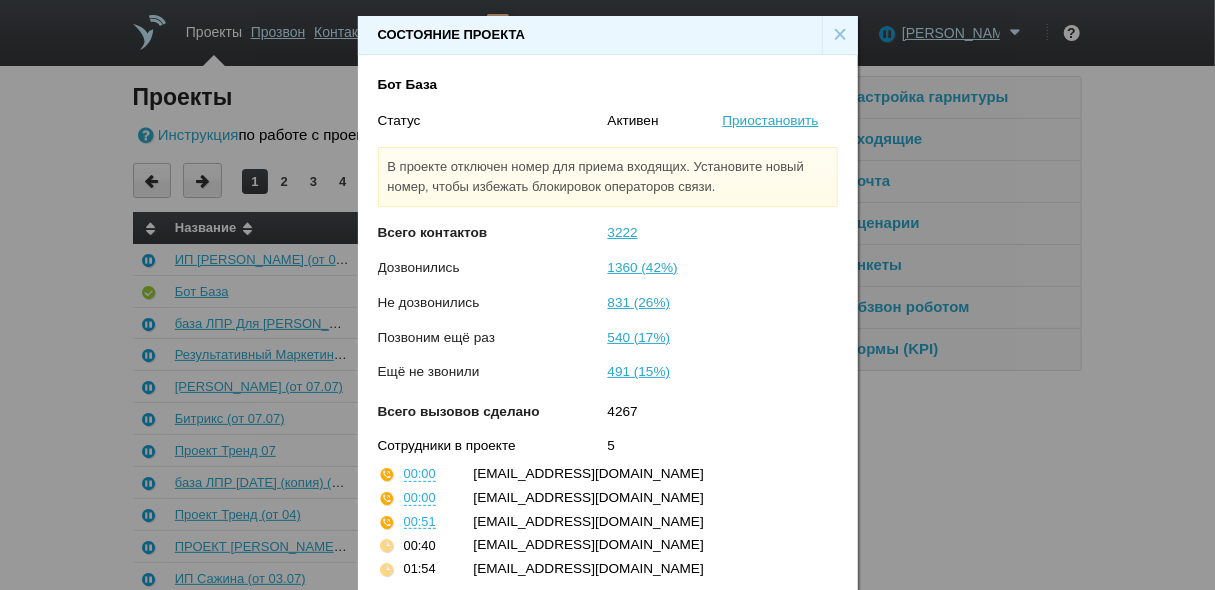 scroll, scrollTop: 53, scrollLeft: 0, axis: vertical 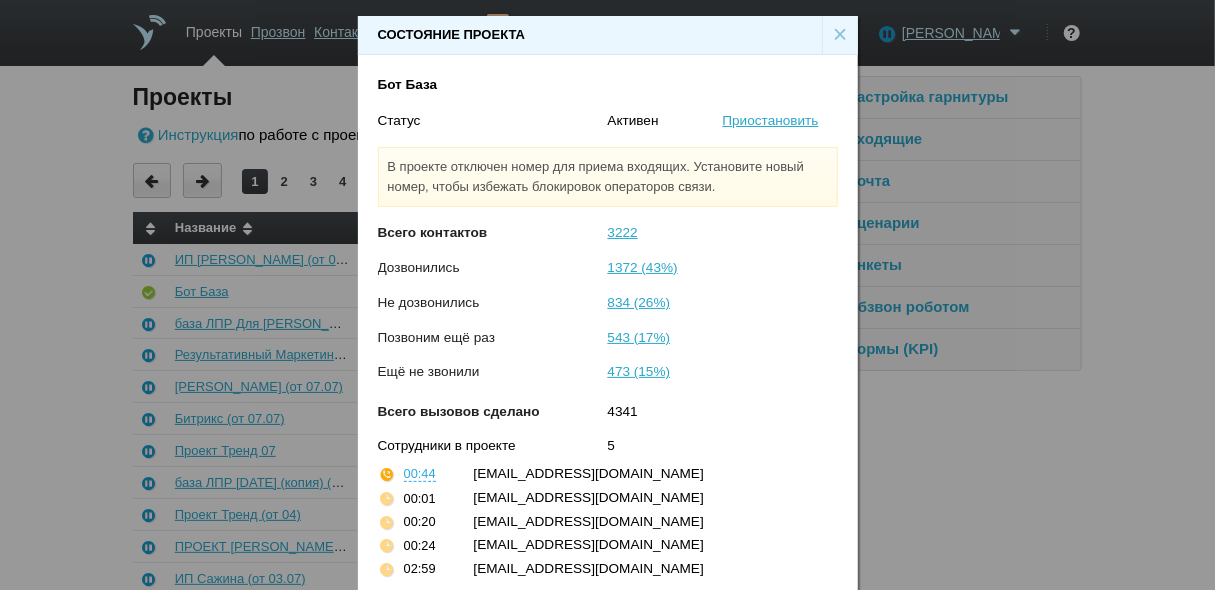 click on "×" at bounding box center [840, 35] 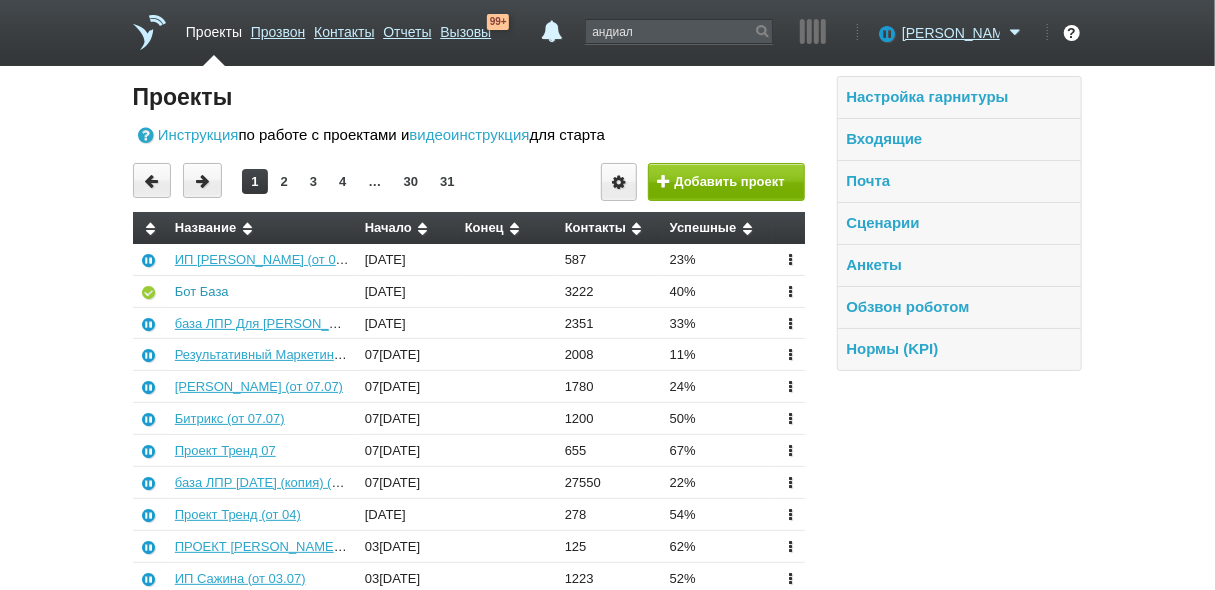 click on "Бот База" at bounding box center [202, 291] 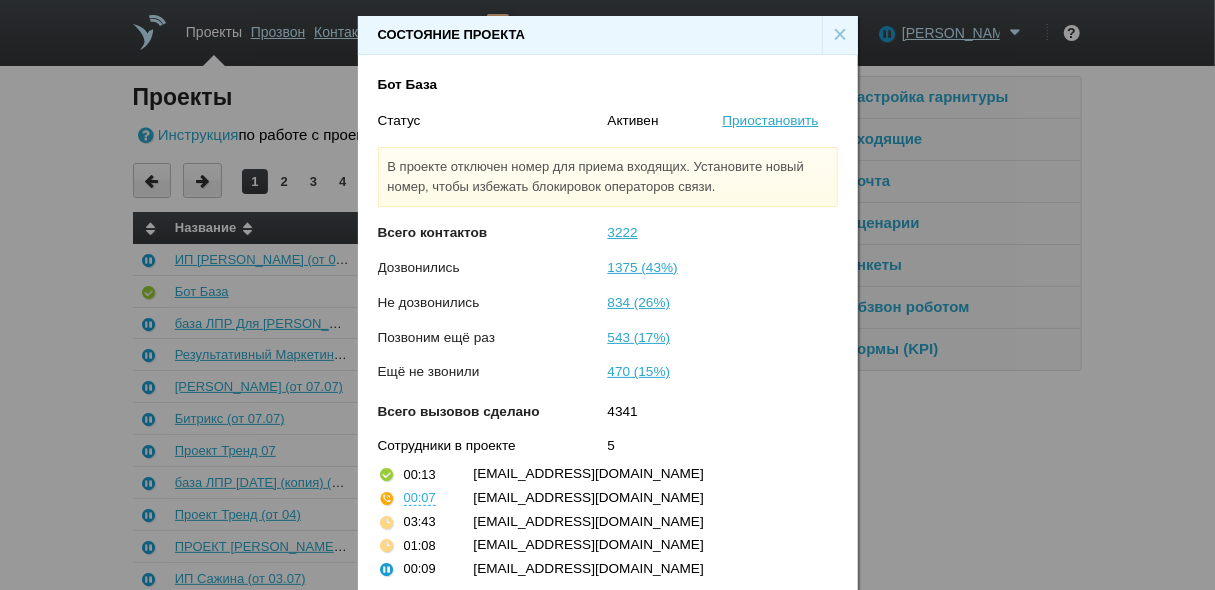 click on "×" at bounding box center (840, 35) 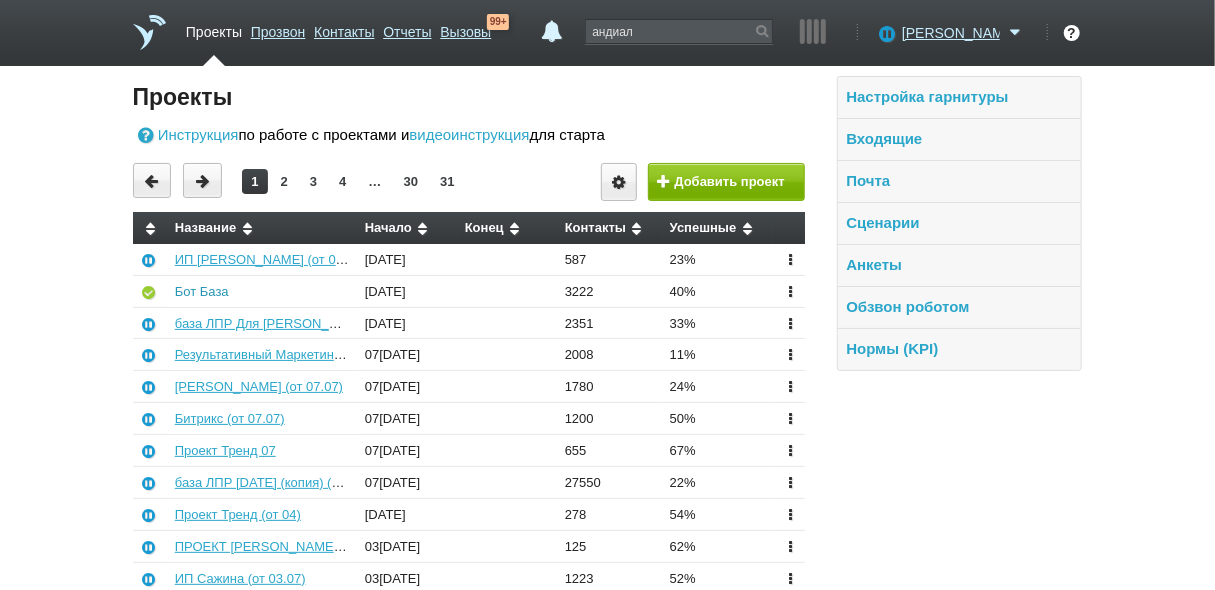 click on "Бот База" at bounding box center [202, 291] 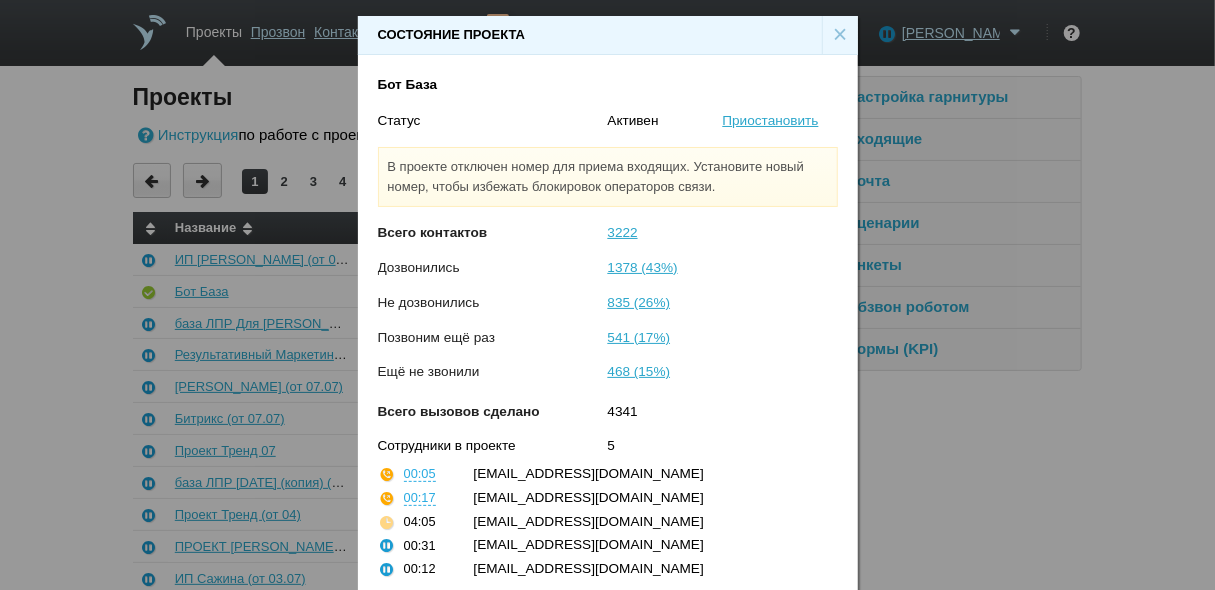 click on "×" at bounding box center (840, 35) 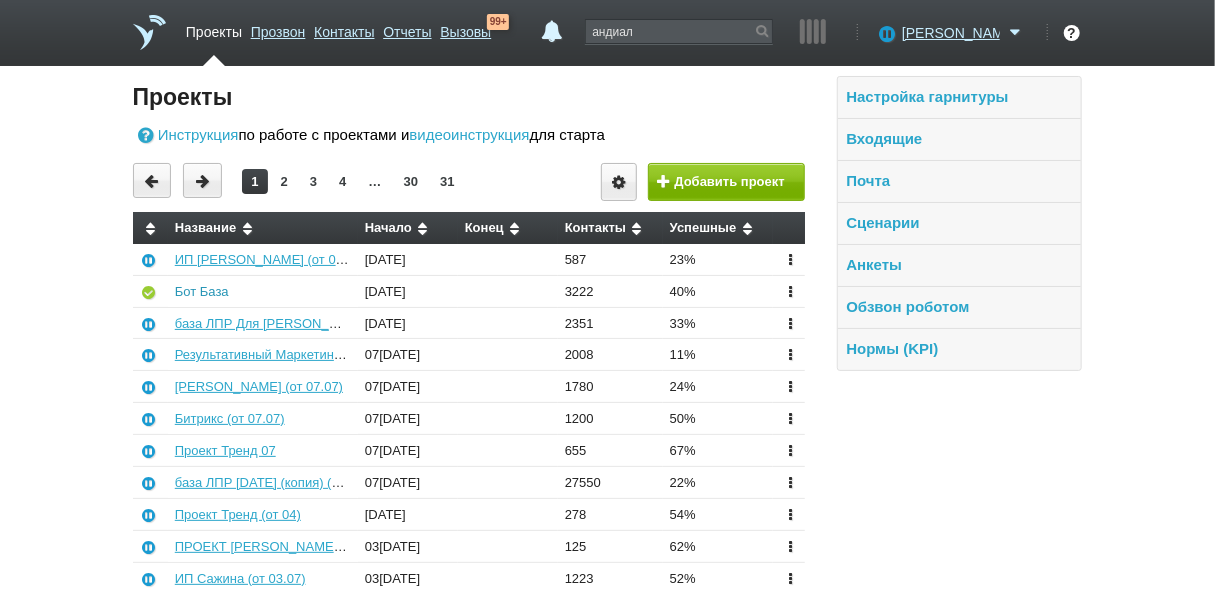 click on "Бот База" at bounding box center (202, 291) 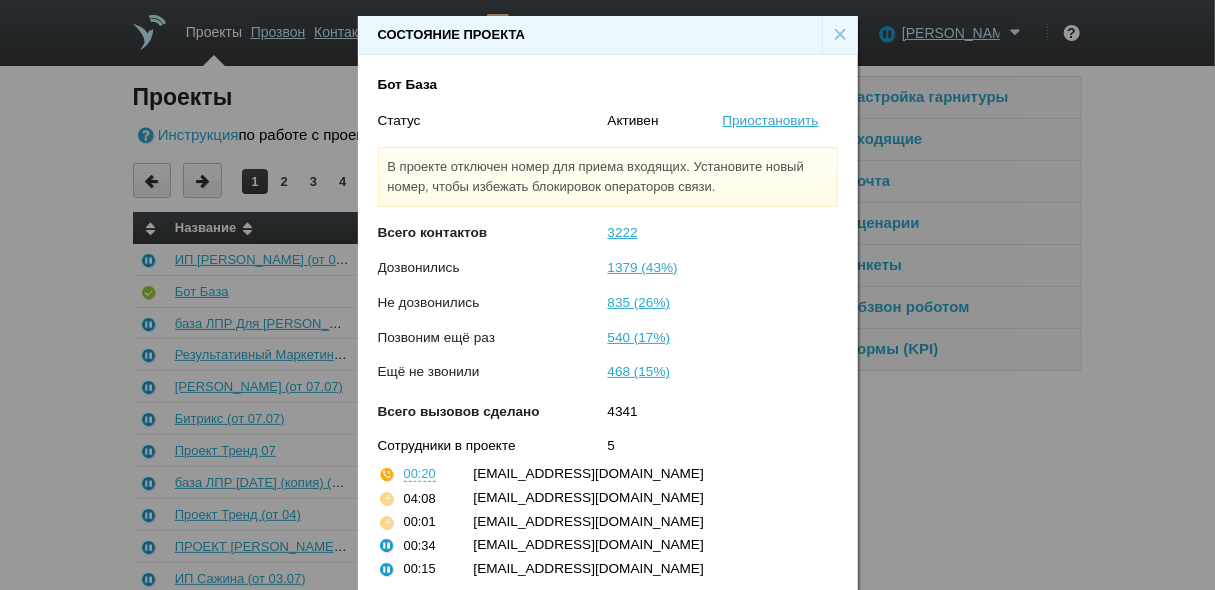 click on "×" at bounding box center (840, 35) 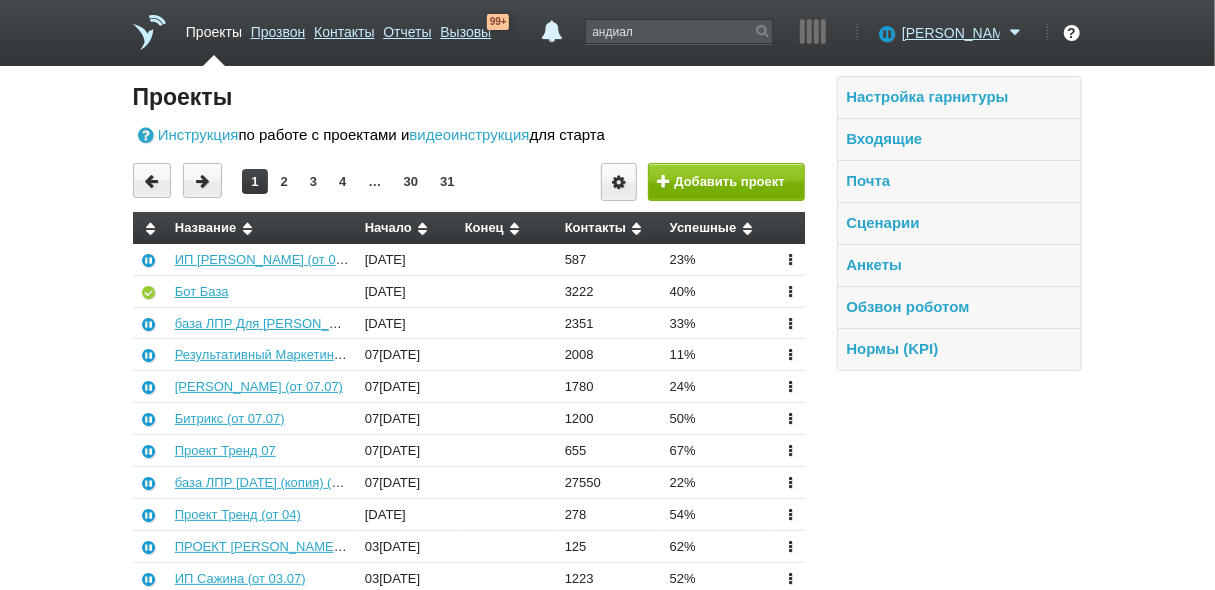 click on "Проекты" at bounding box center [214, 28] 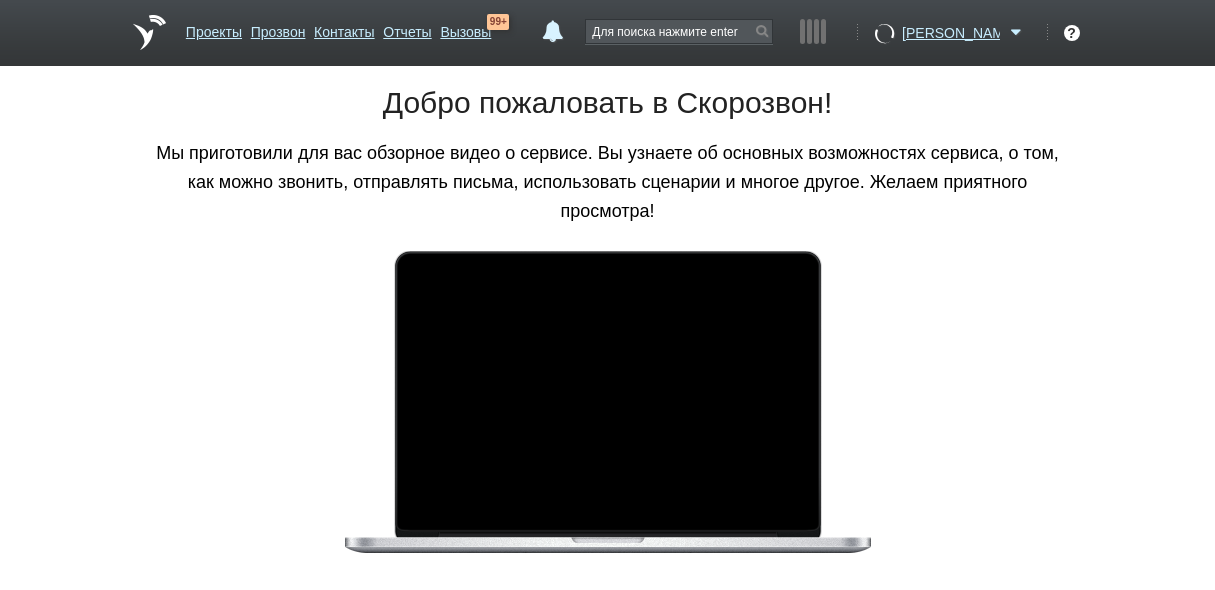 scroll, scrollTop: 0, scrollLeft: 0, axis: both 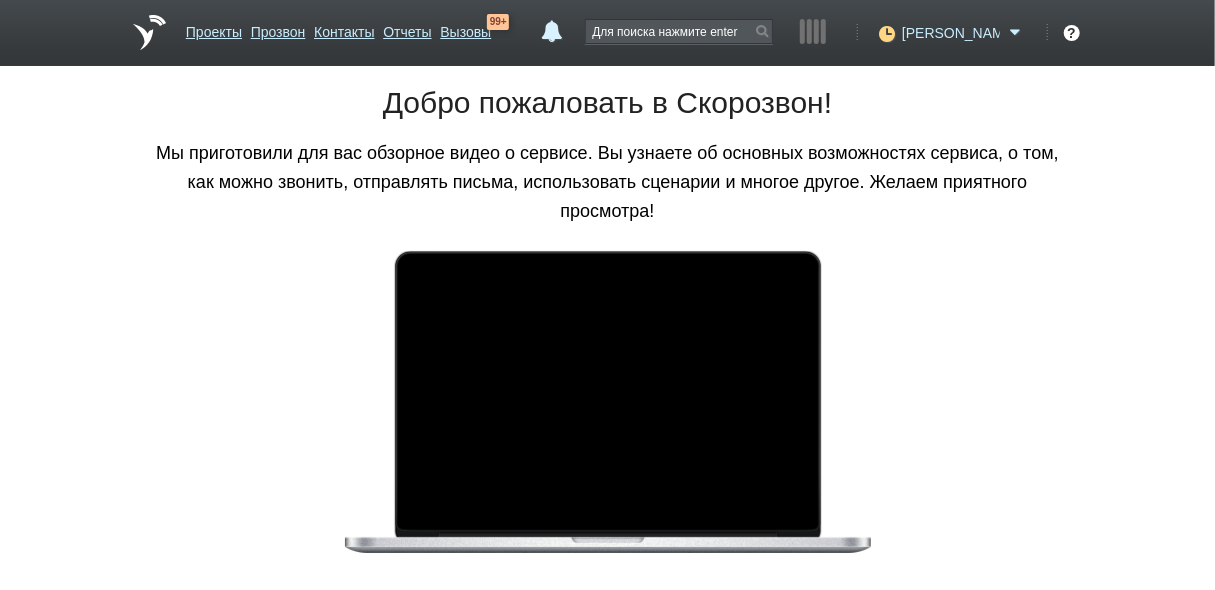 click on "[PERSON_NAME]" at bounding box center (951, 33) 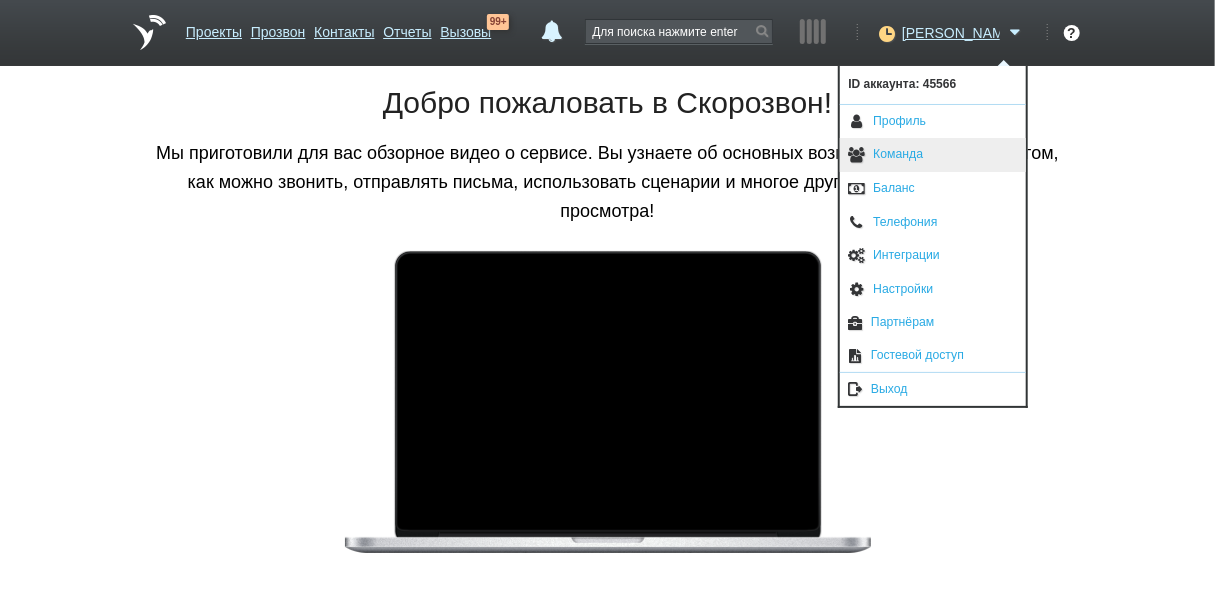 click on "Команда" at bounding box center [933, 155] 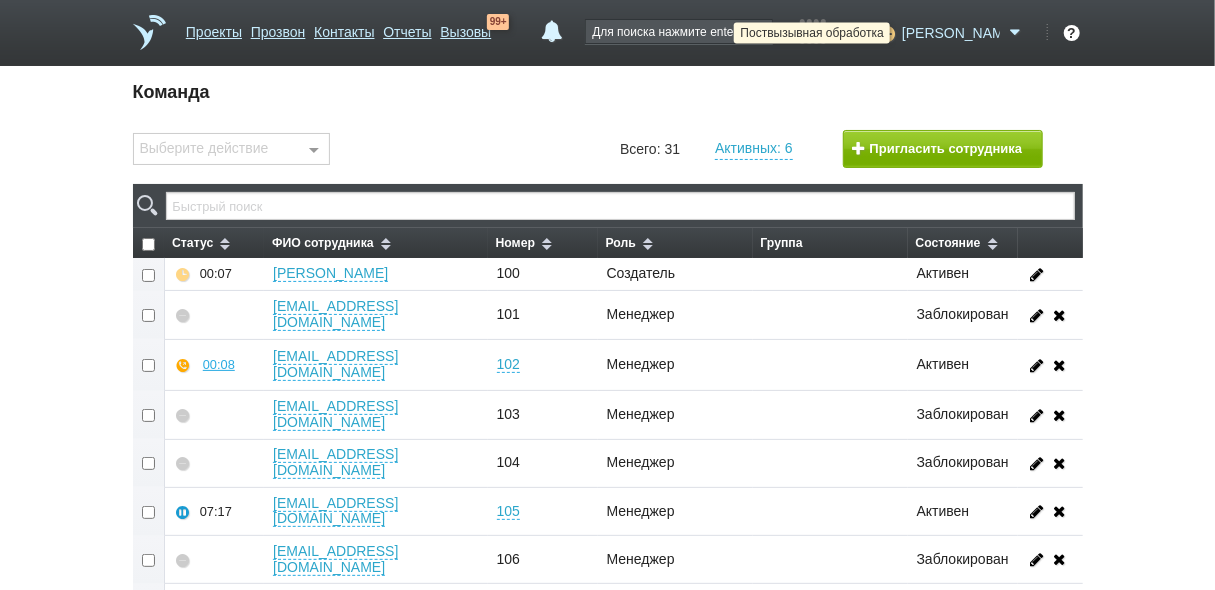 click at bounding box center (884, 33) 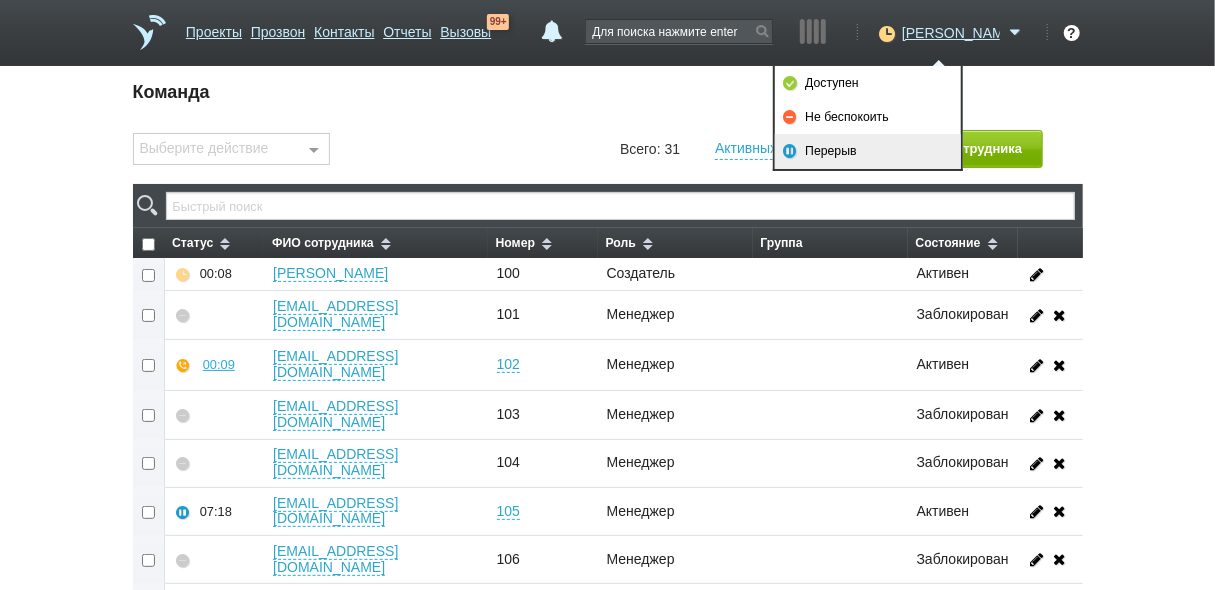 click on "Перерыв" at bounding box center (868, 151) 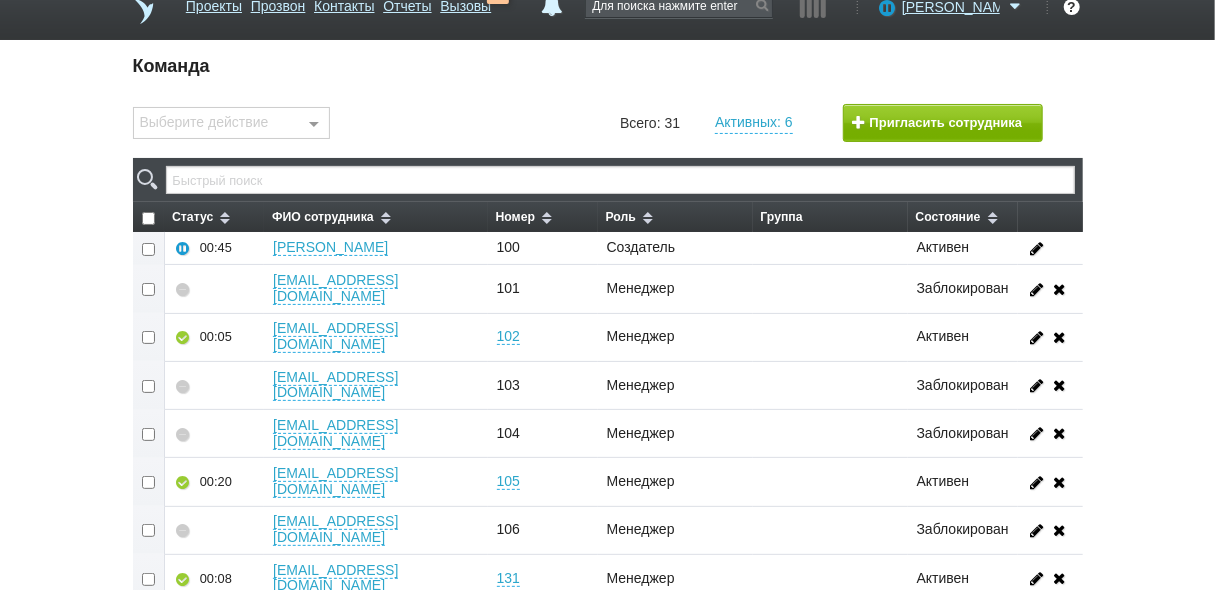scroll, scrollTop: 0, scrollLeft: 0, axis: both 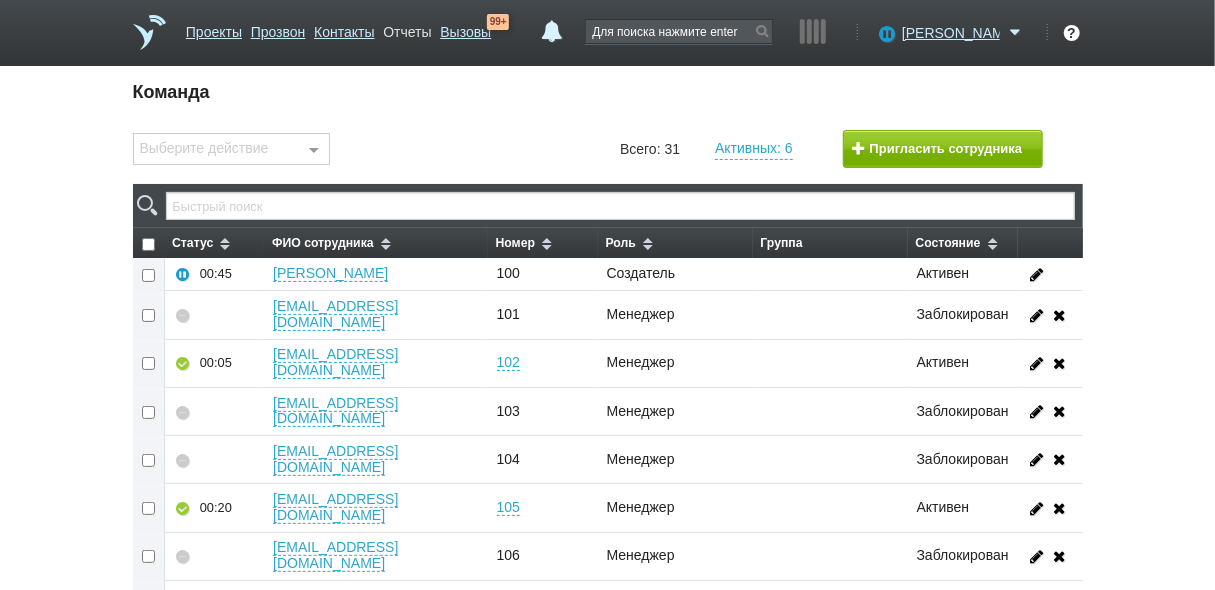 click on "Отчеты" at bounding box center (407, 28) 